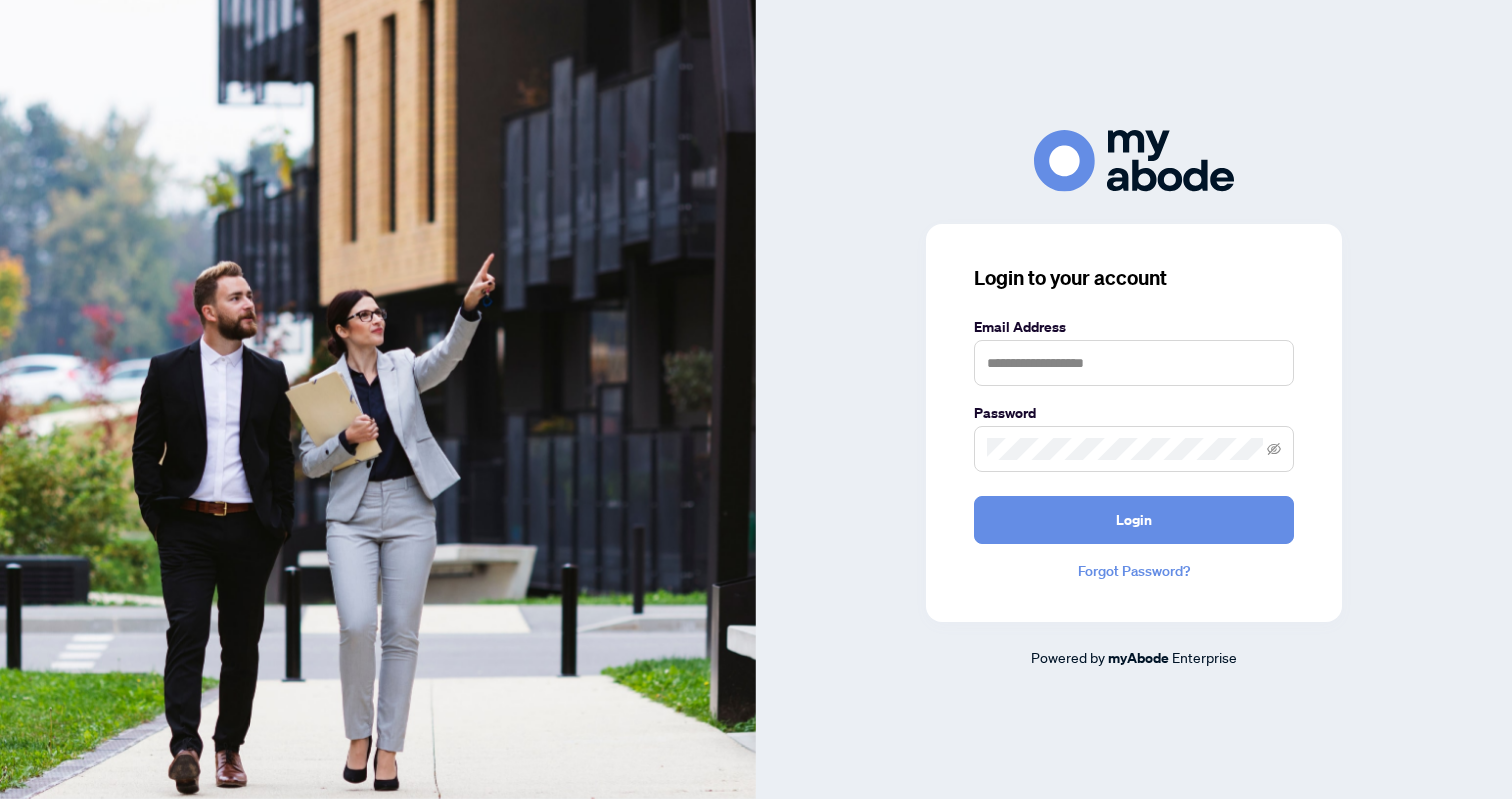 scroll, scrollTop: 0, scrollLeft: 0, axis: both 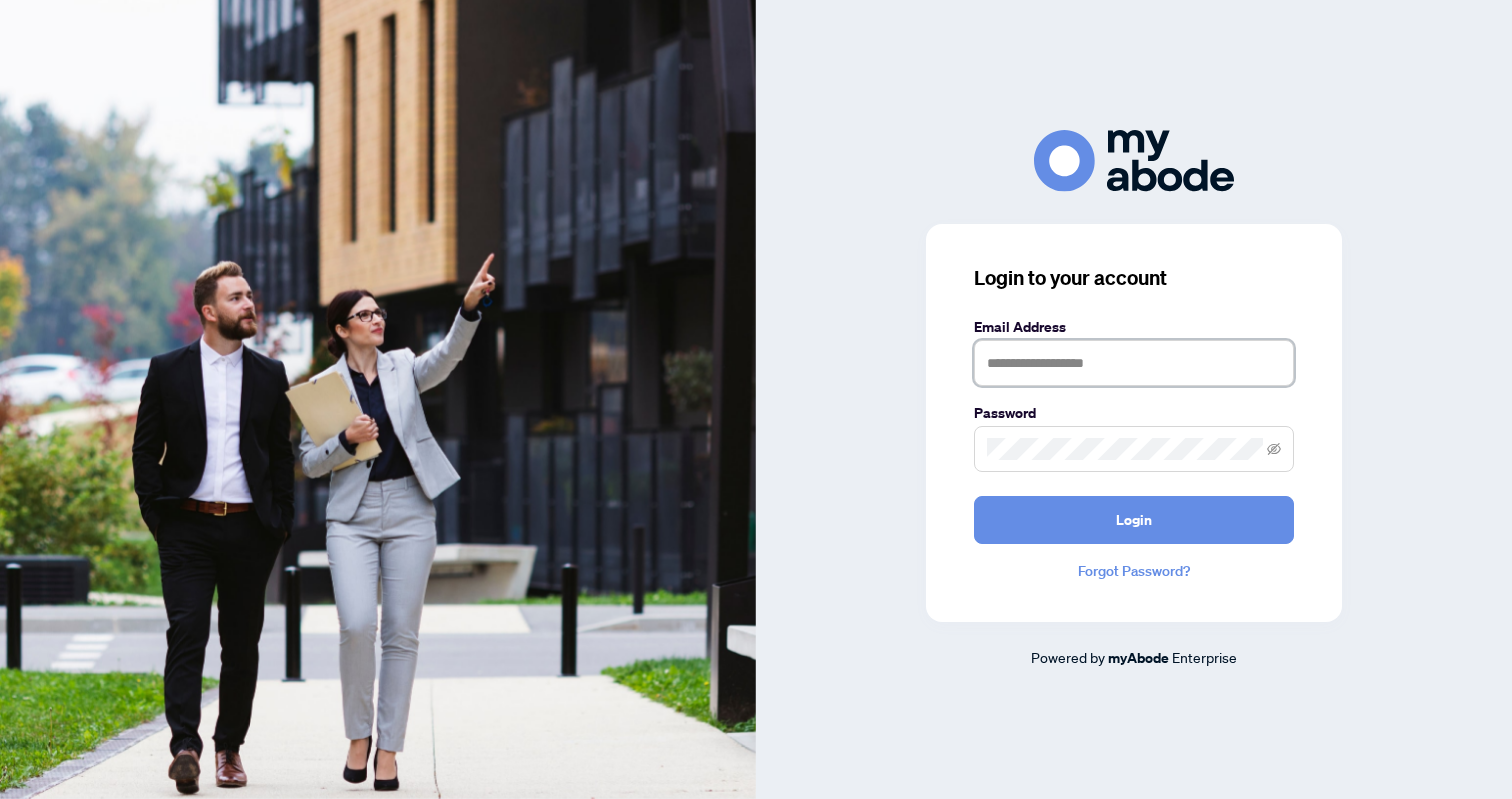 type on "**********" 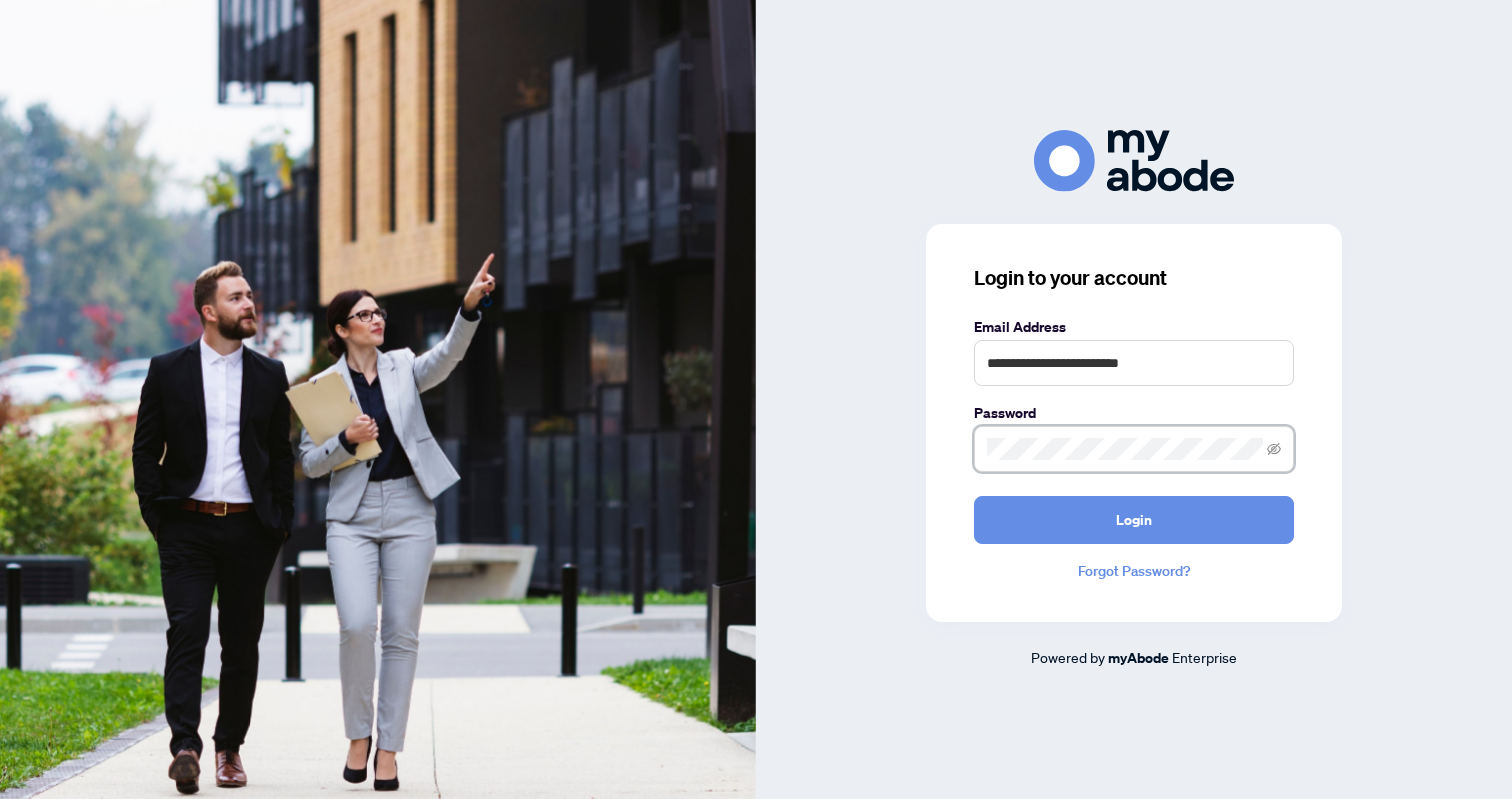 click on "Login" at bounding box center (1134, 520) 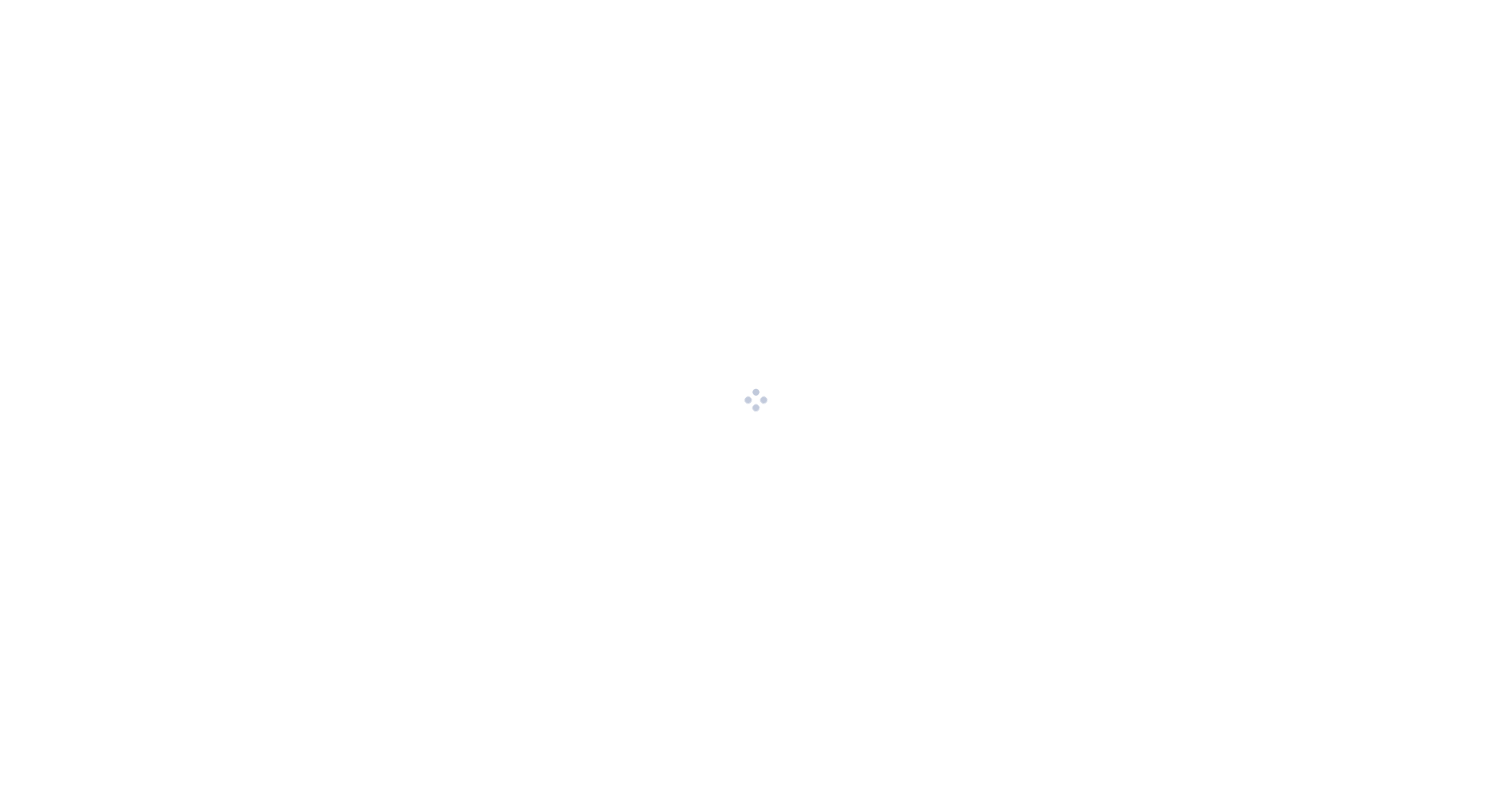 scroll, scrollTop: 0, scrollLeft: 0, axis: both 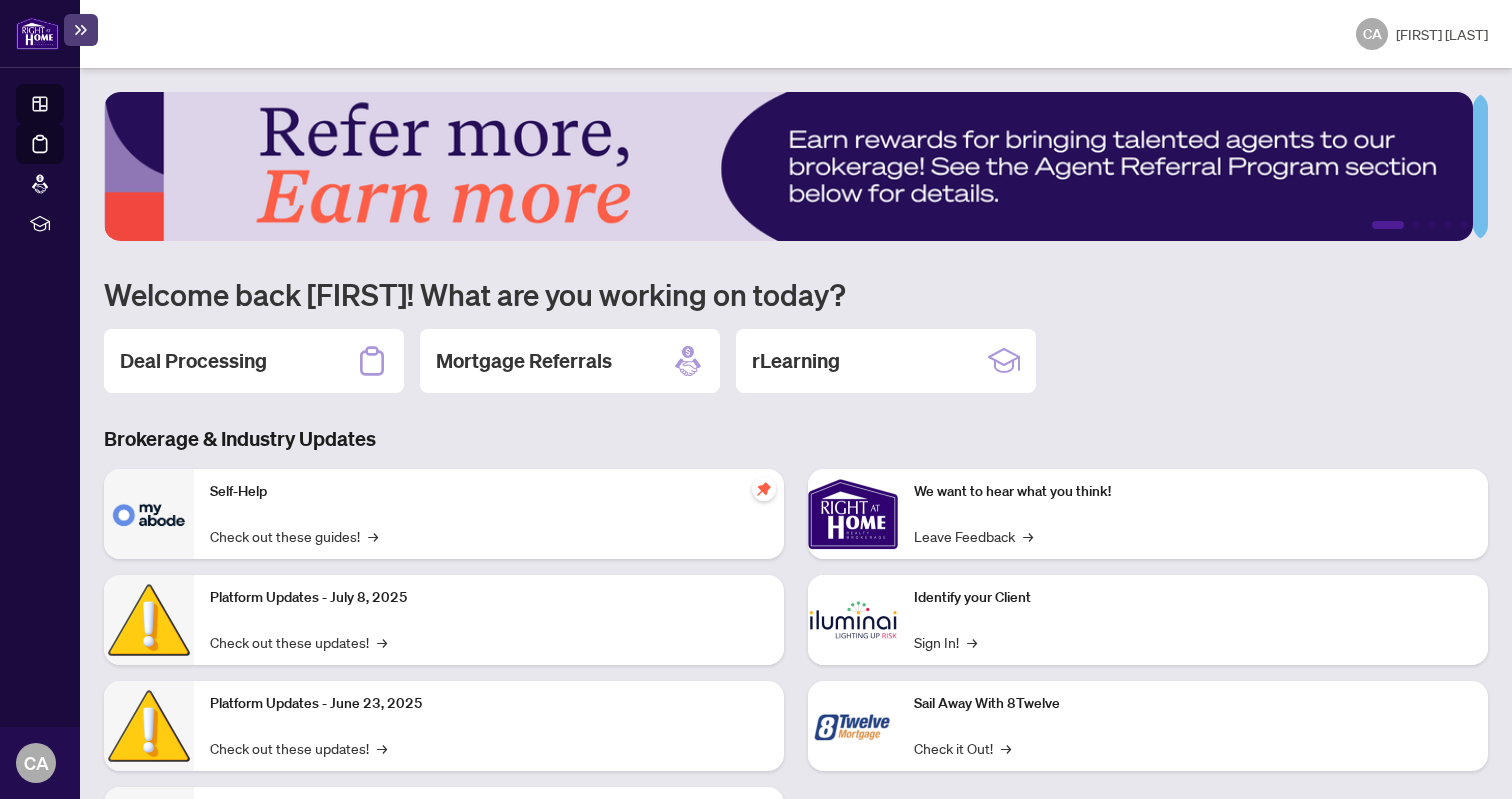 click on "Deal Processing" at bounding box center [63, 158] 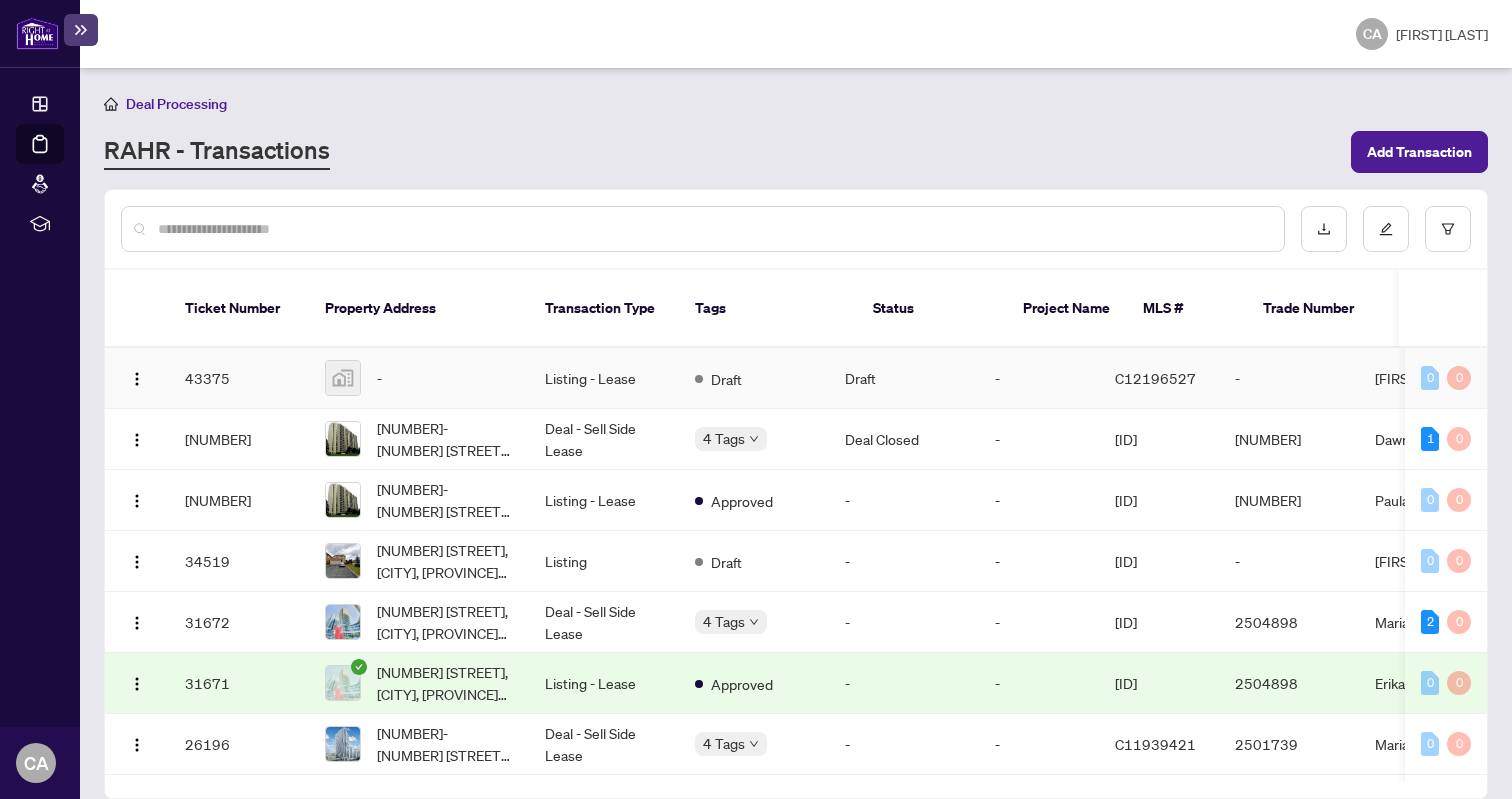 click on "Listing - Lease" at bounding box center [604, 378] 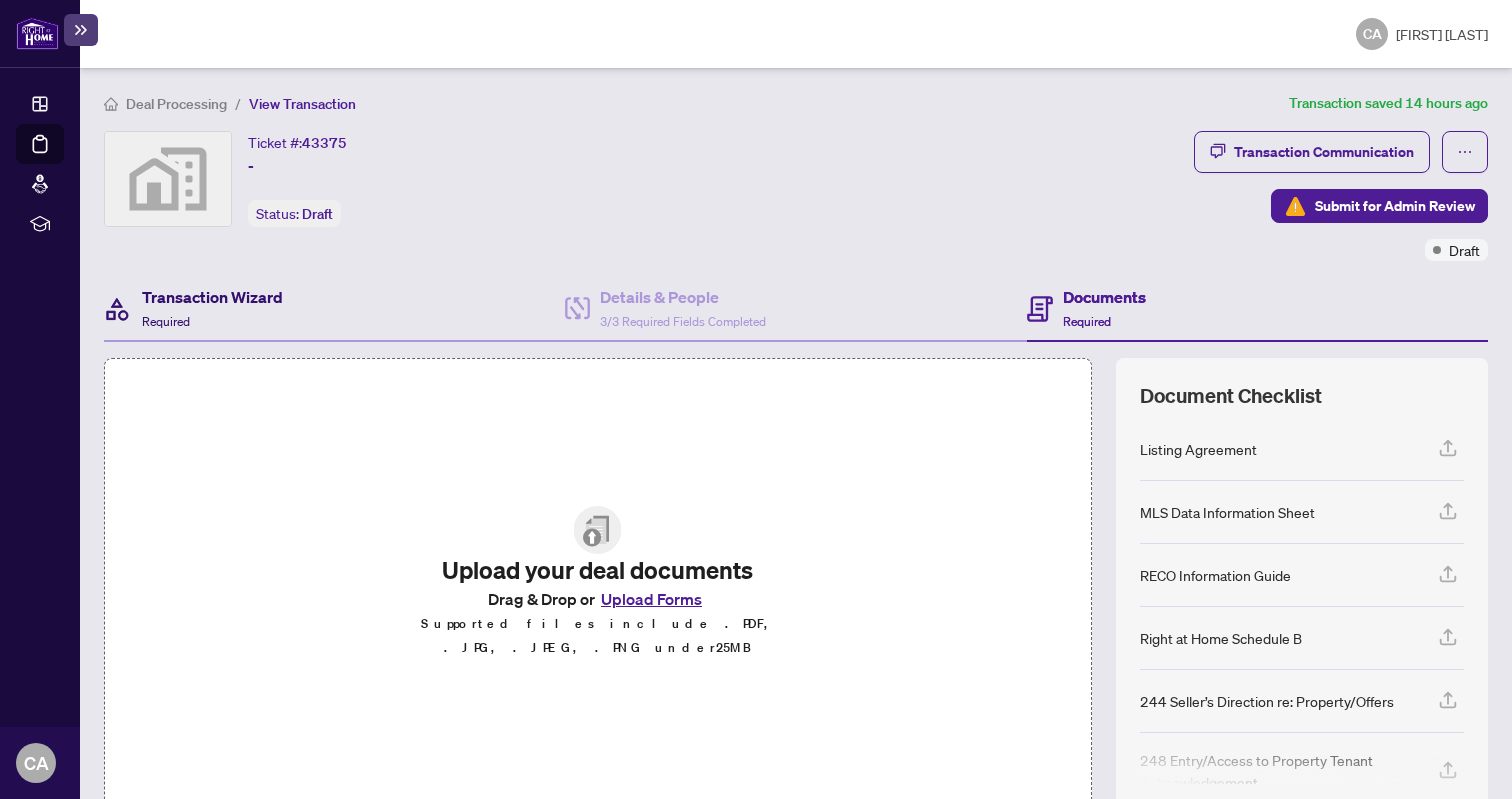 click on "Transaction Wizard" at bounding box center [212, 297] 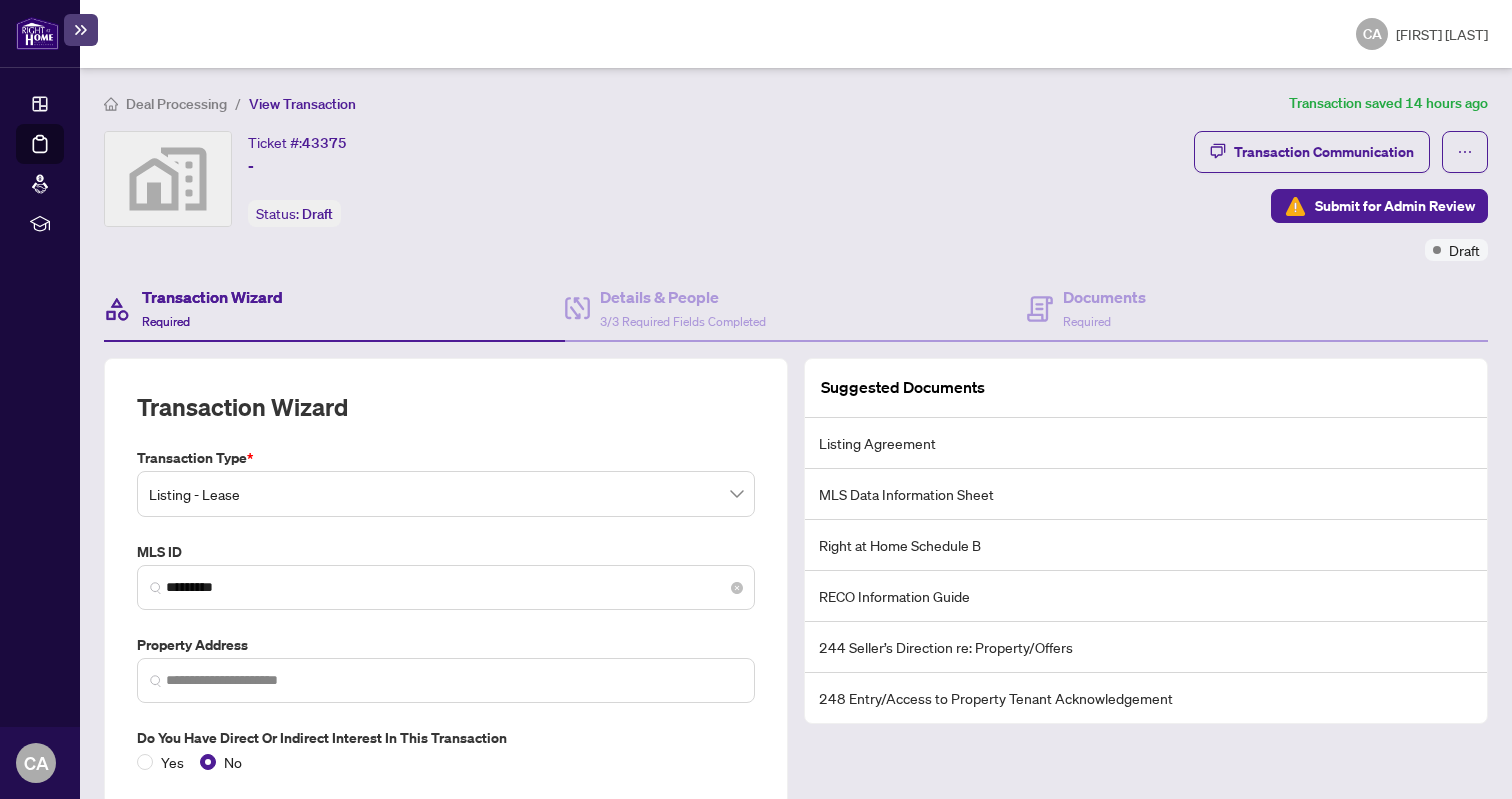 scroll, scrollTop: 84, scrollLeft: 0, axis: vertical 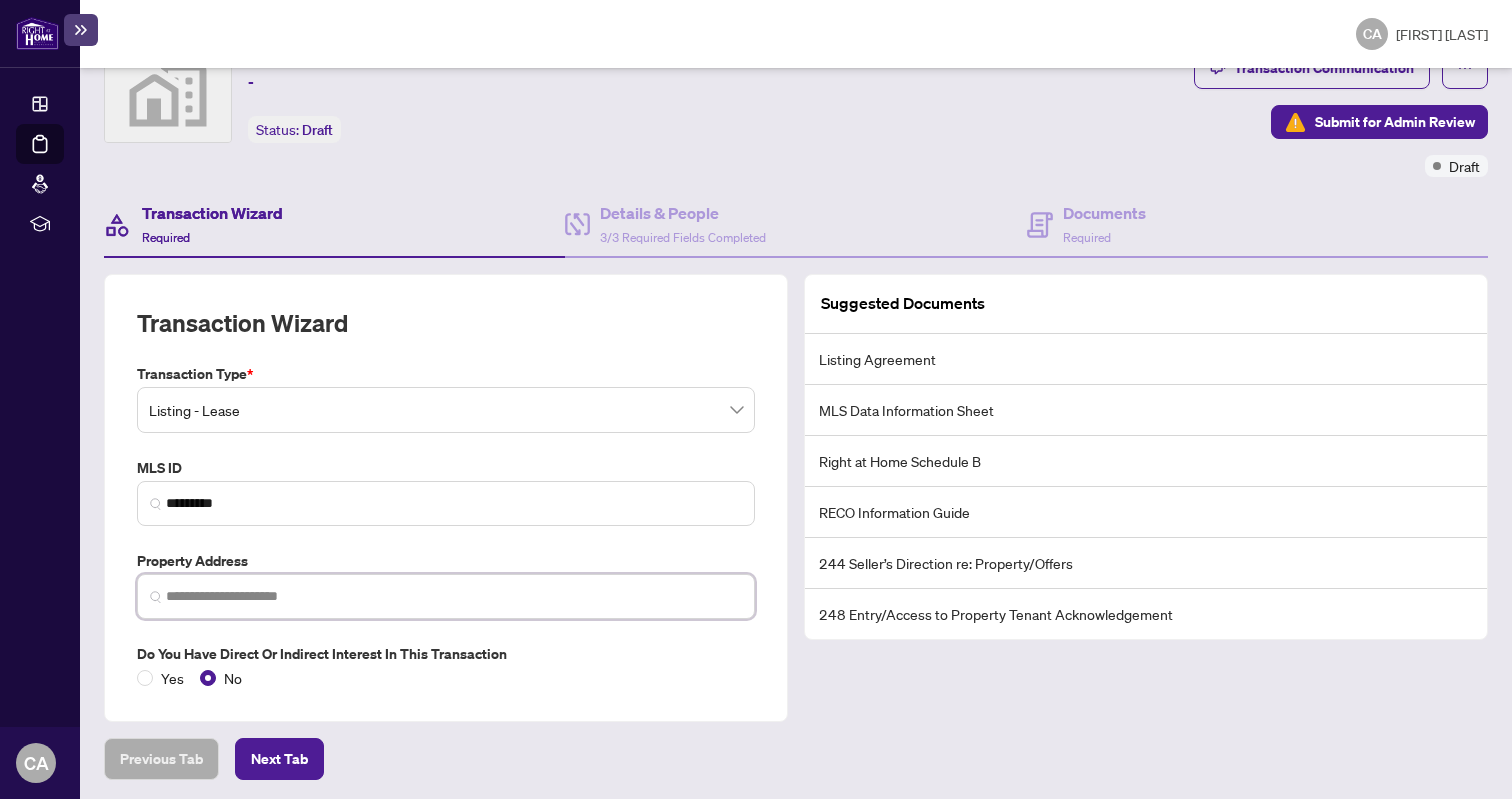 click at bounding box center (454, 596) 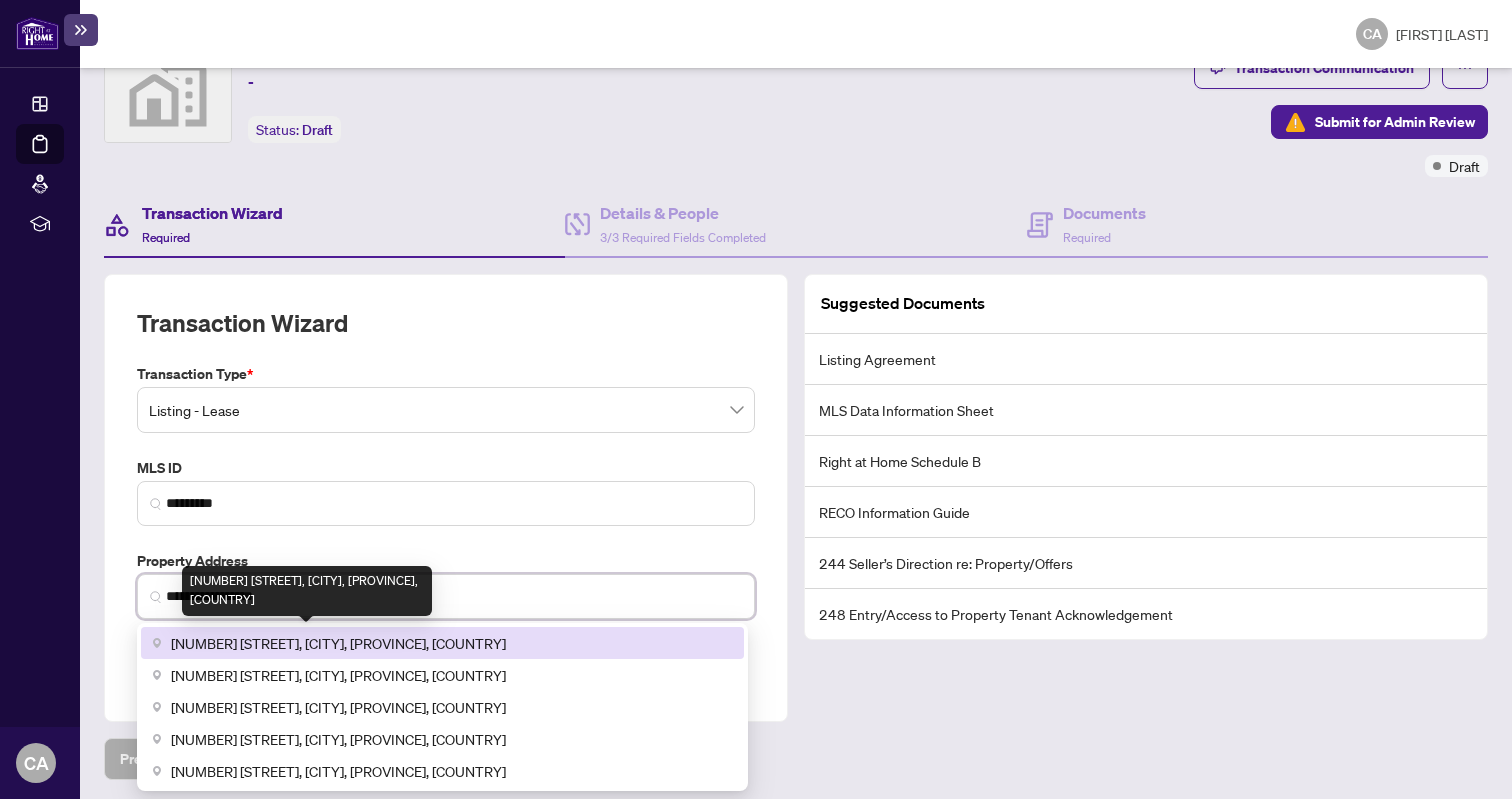 click on "233 Beecroft Road, North York, ON, Canada" at bounding box center [338, 643] 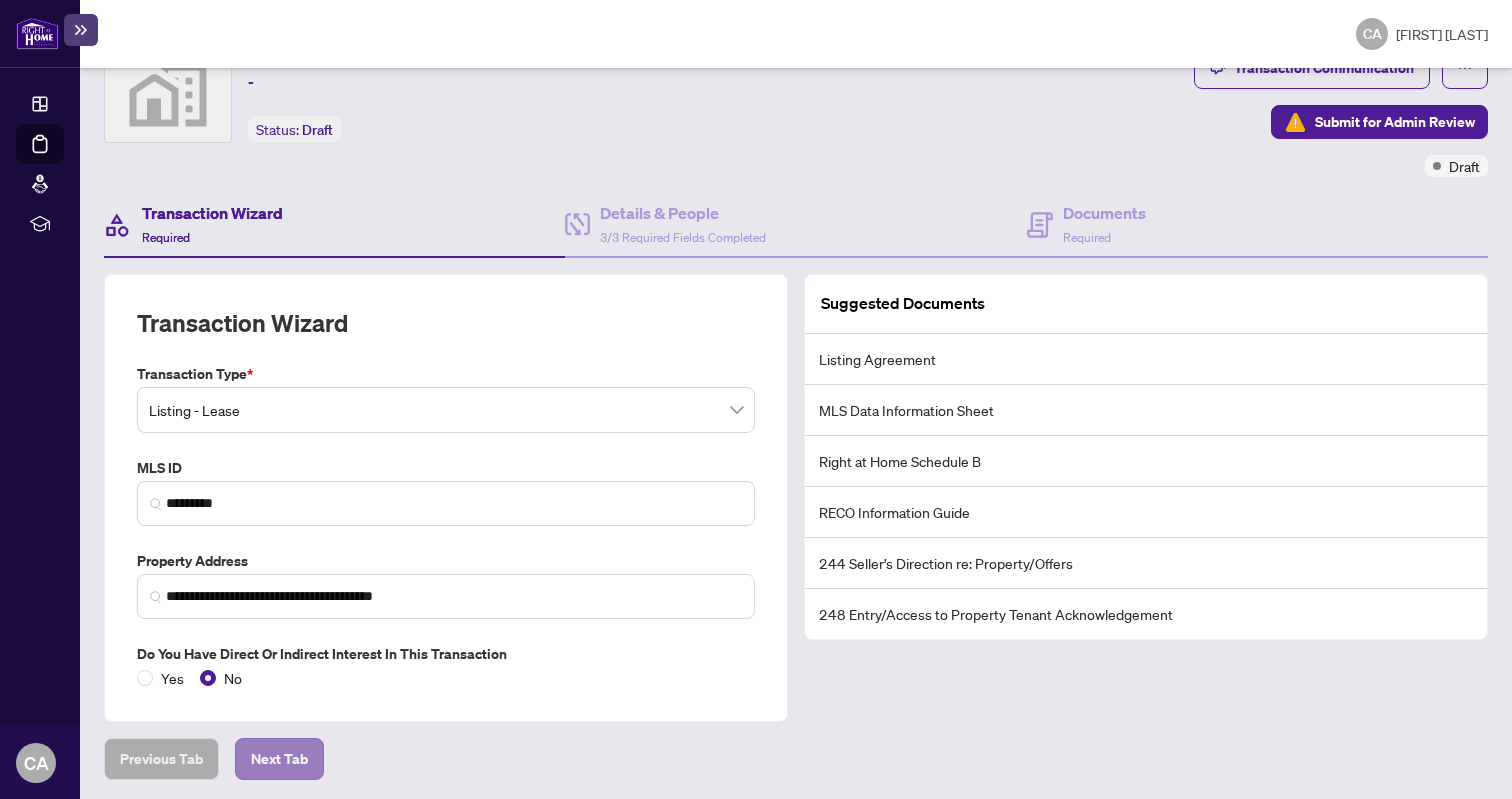 click on "Next Tab" at bounding box center (279, 759) 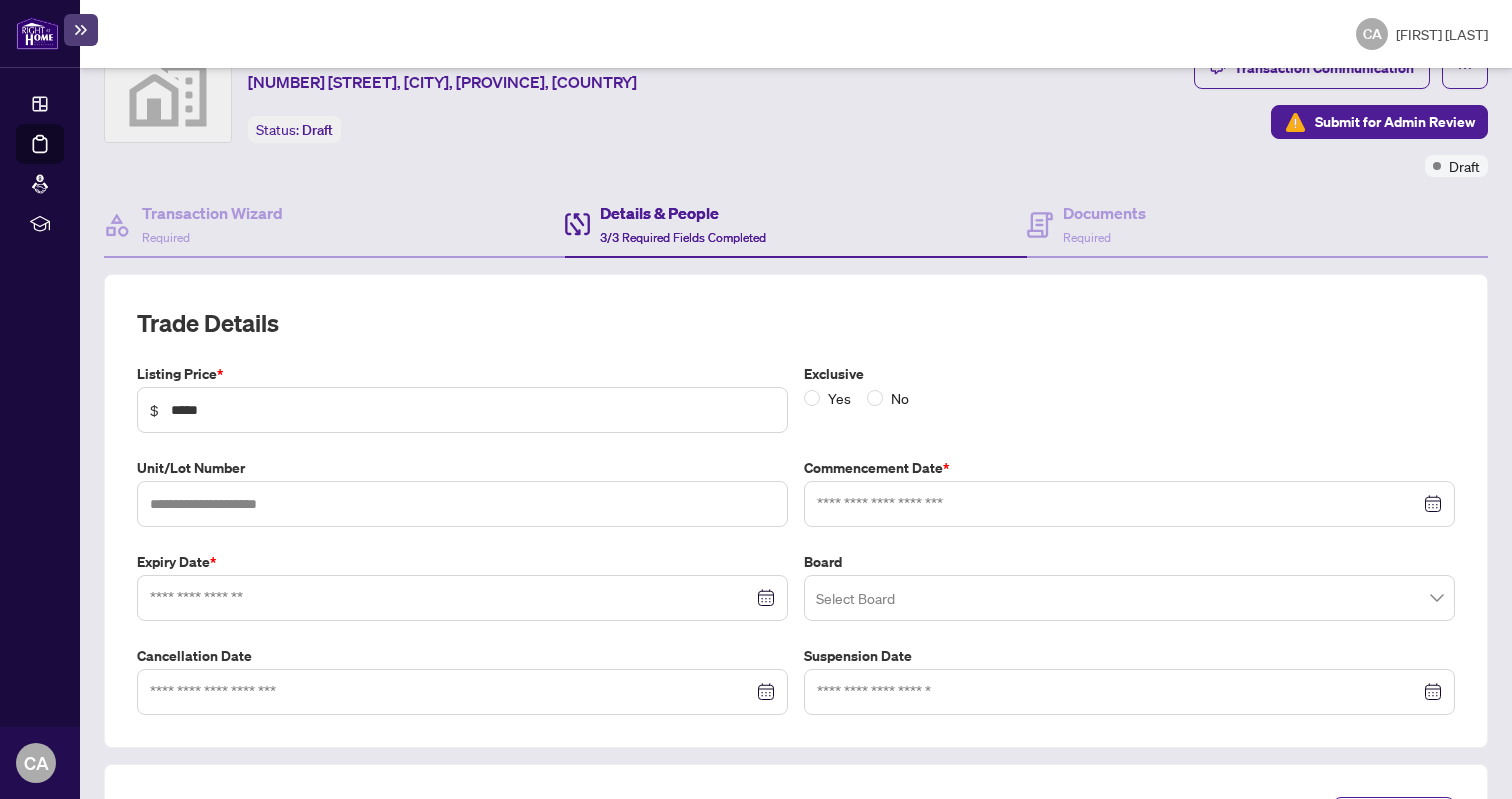 type on "**********" 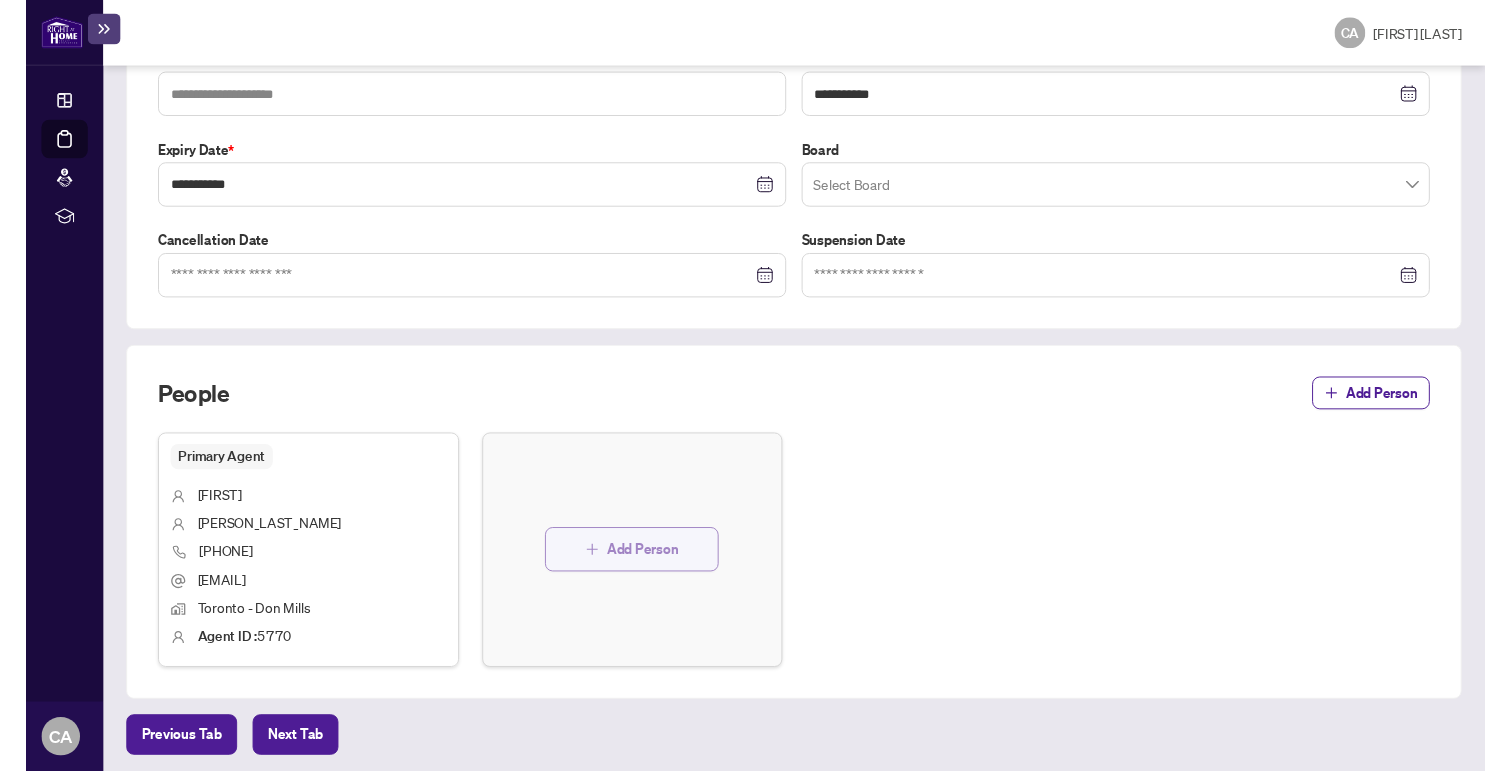 scroll, scrollTop: 0, scrollLeft: 0, axis: both 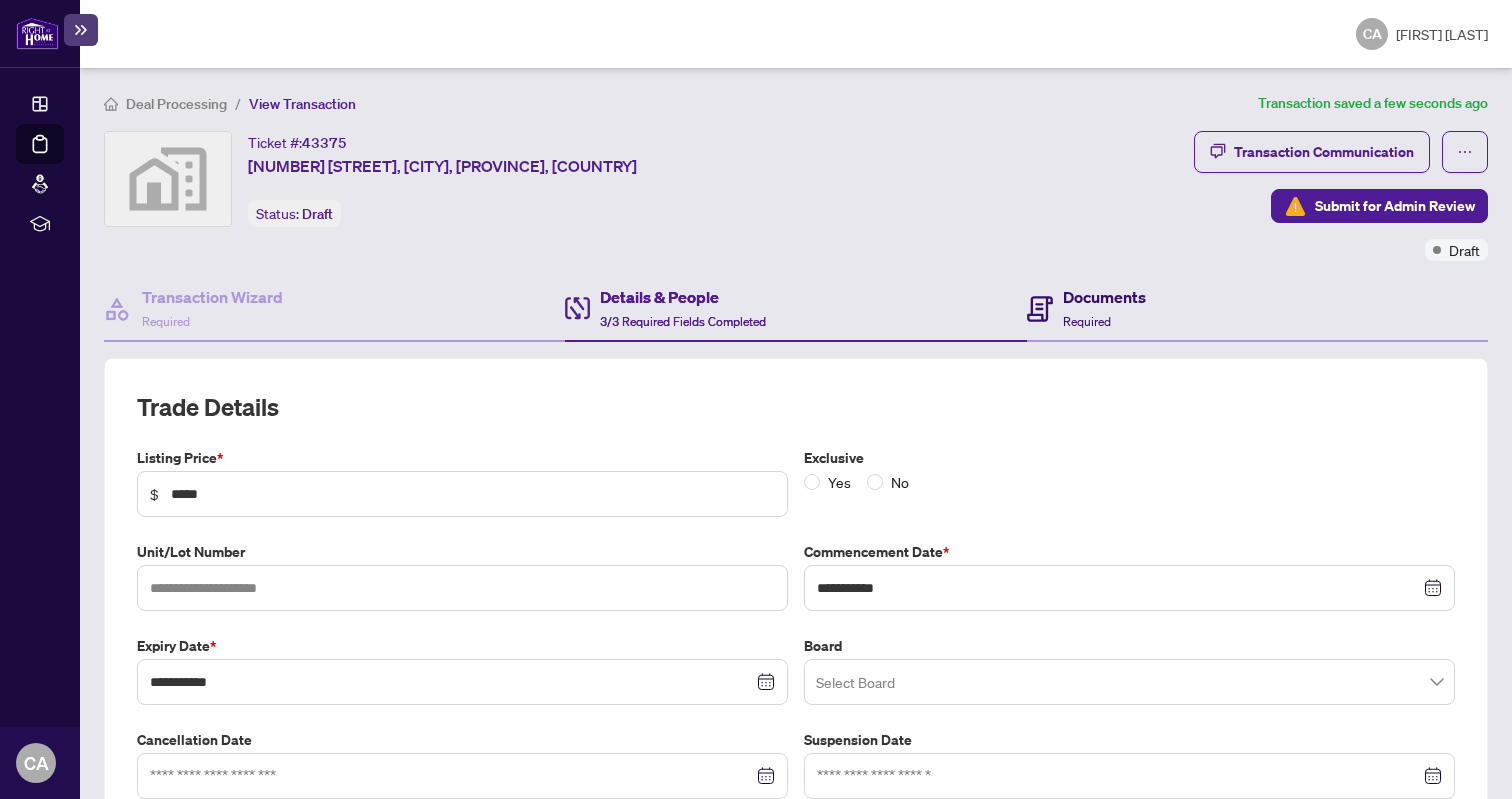 click on "Documents" at bounding box center (1104, 297) 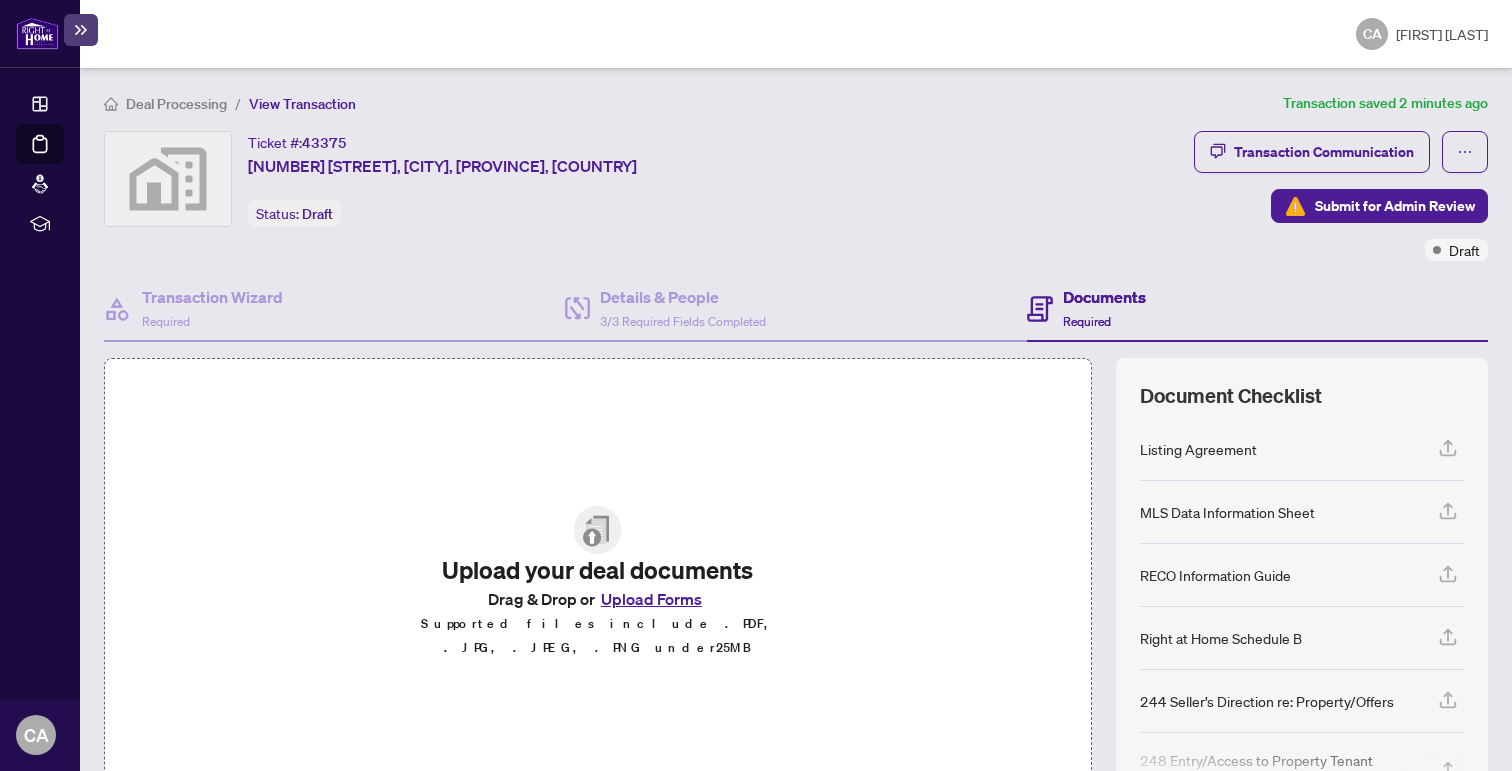 click on "Upload Forms" at bounding box center [651, 599] 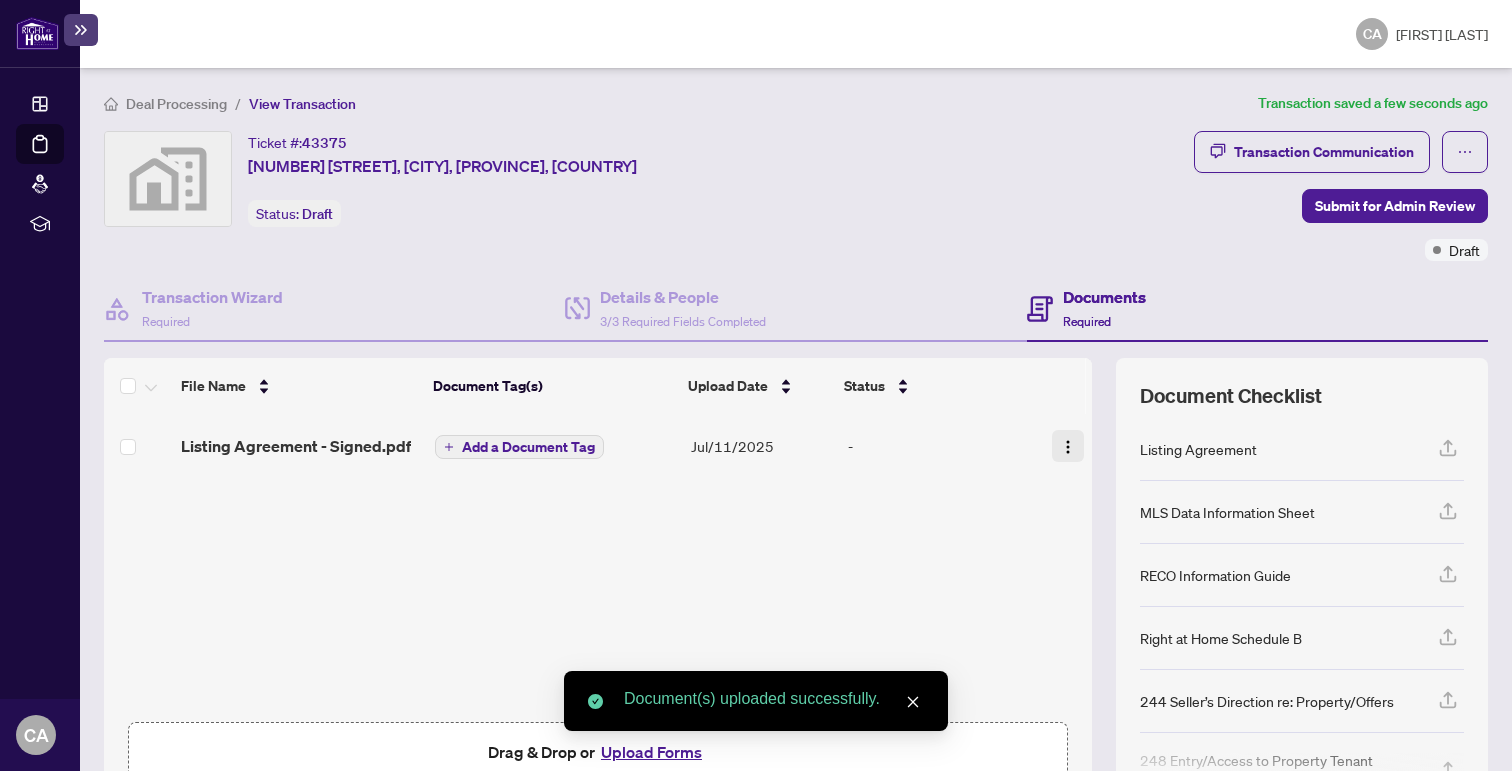 click at bounding box center [1068, 447] 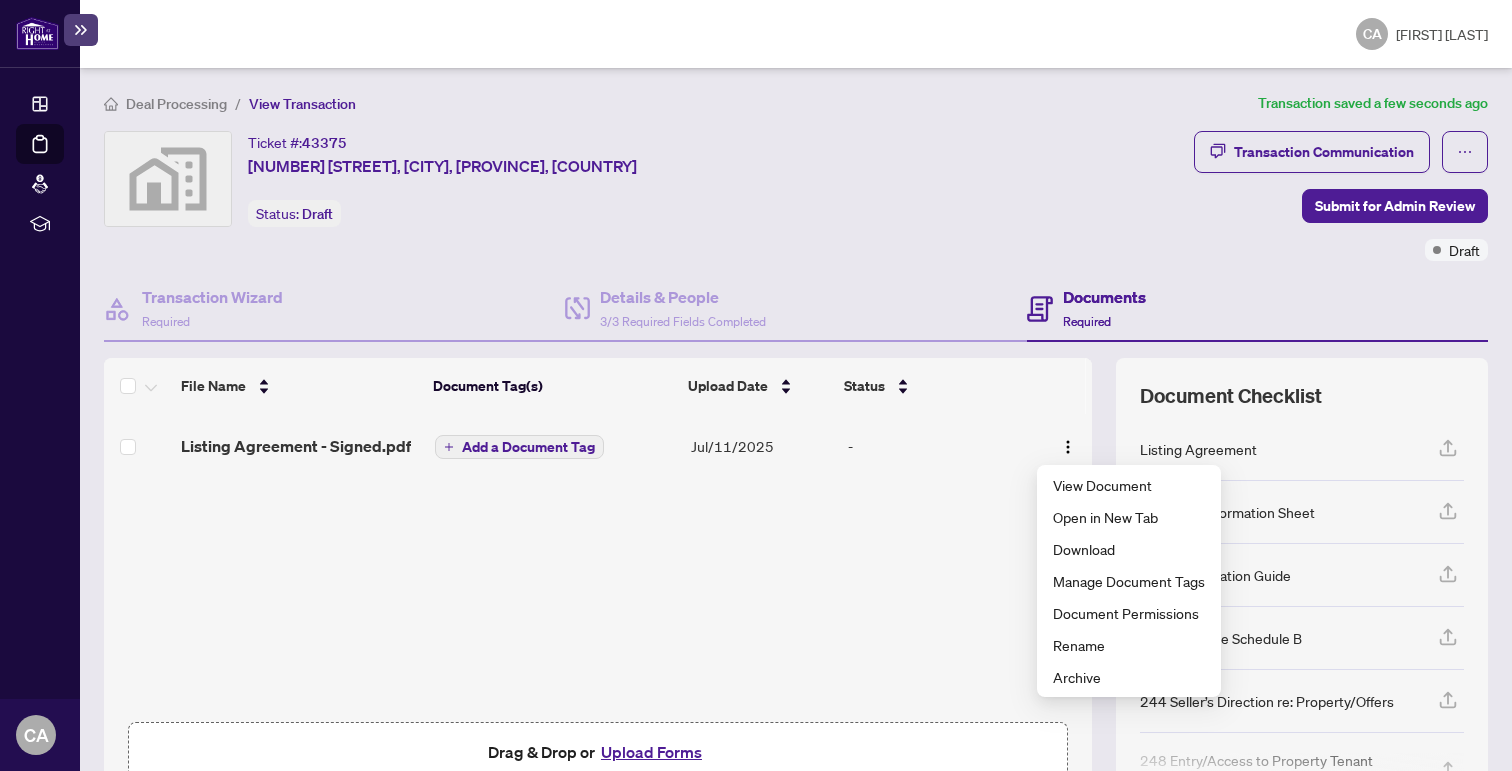 click on "Add a Document Tag" at bounding box center [519, 447] 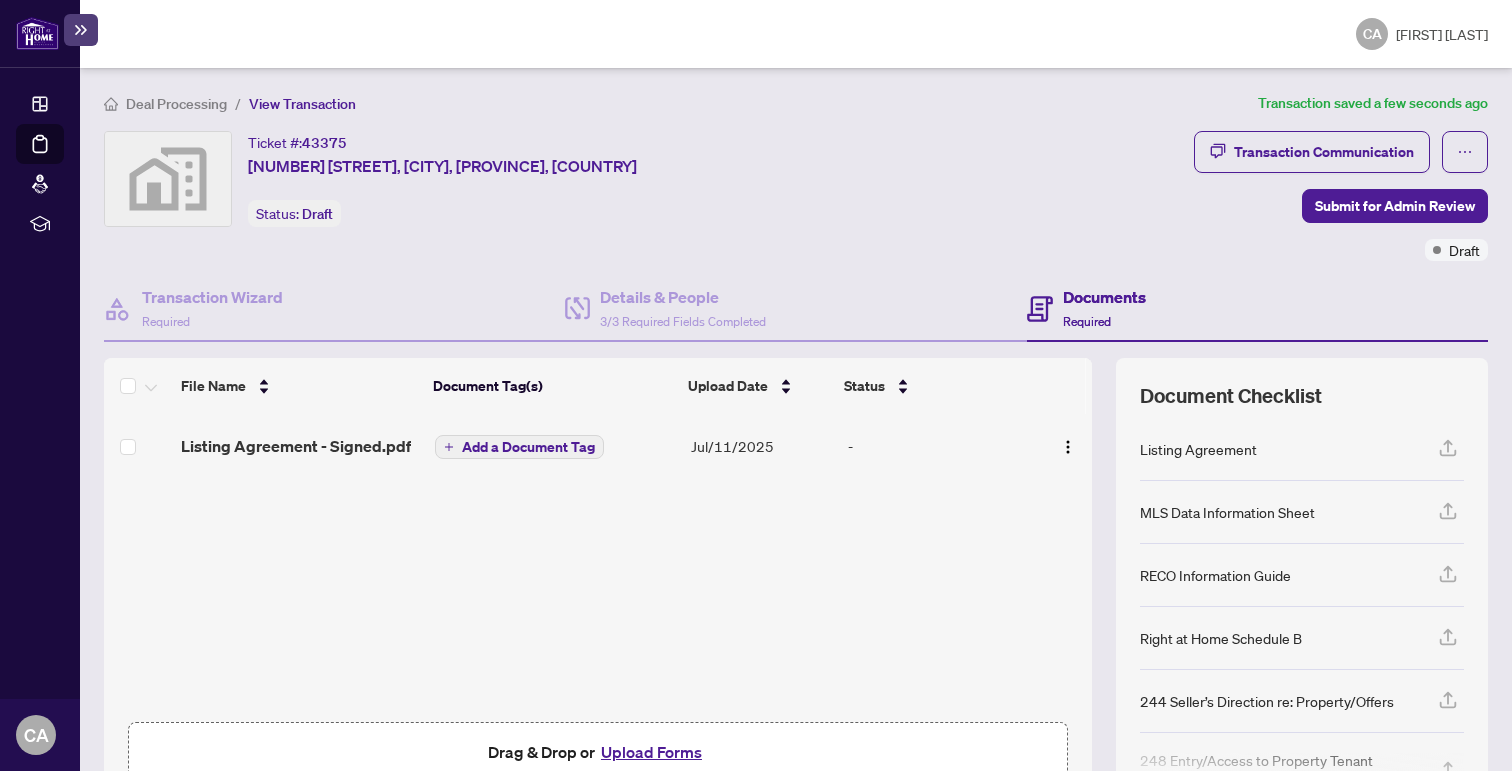 click on "Add a Document Tag" at bounding box center (528, 447) 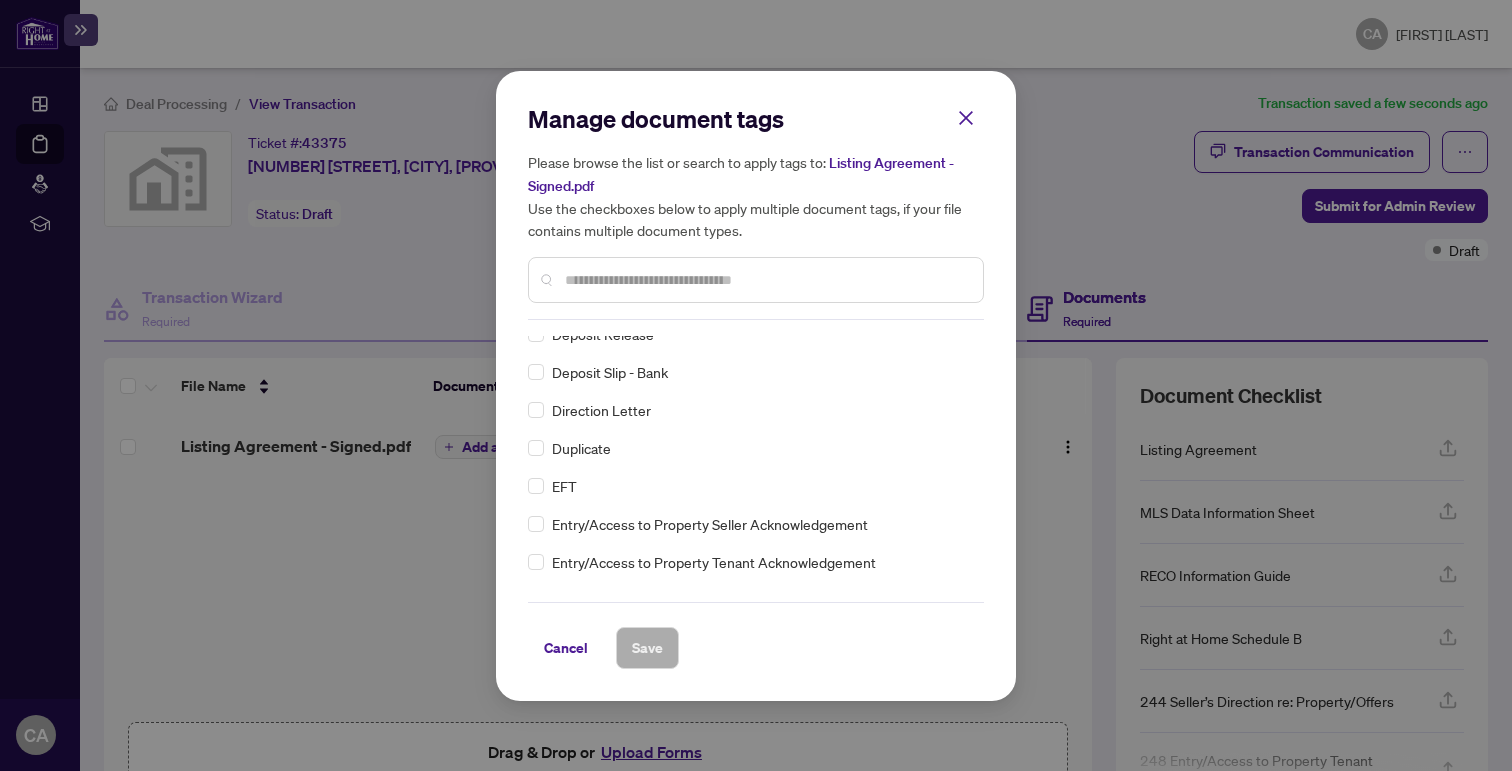 scroll, scrollTop: 2554, scrollLeft: 0, axis: vertical 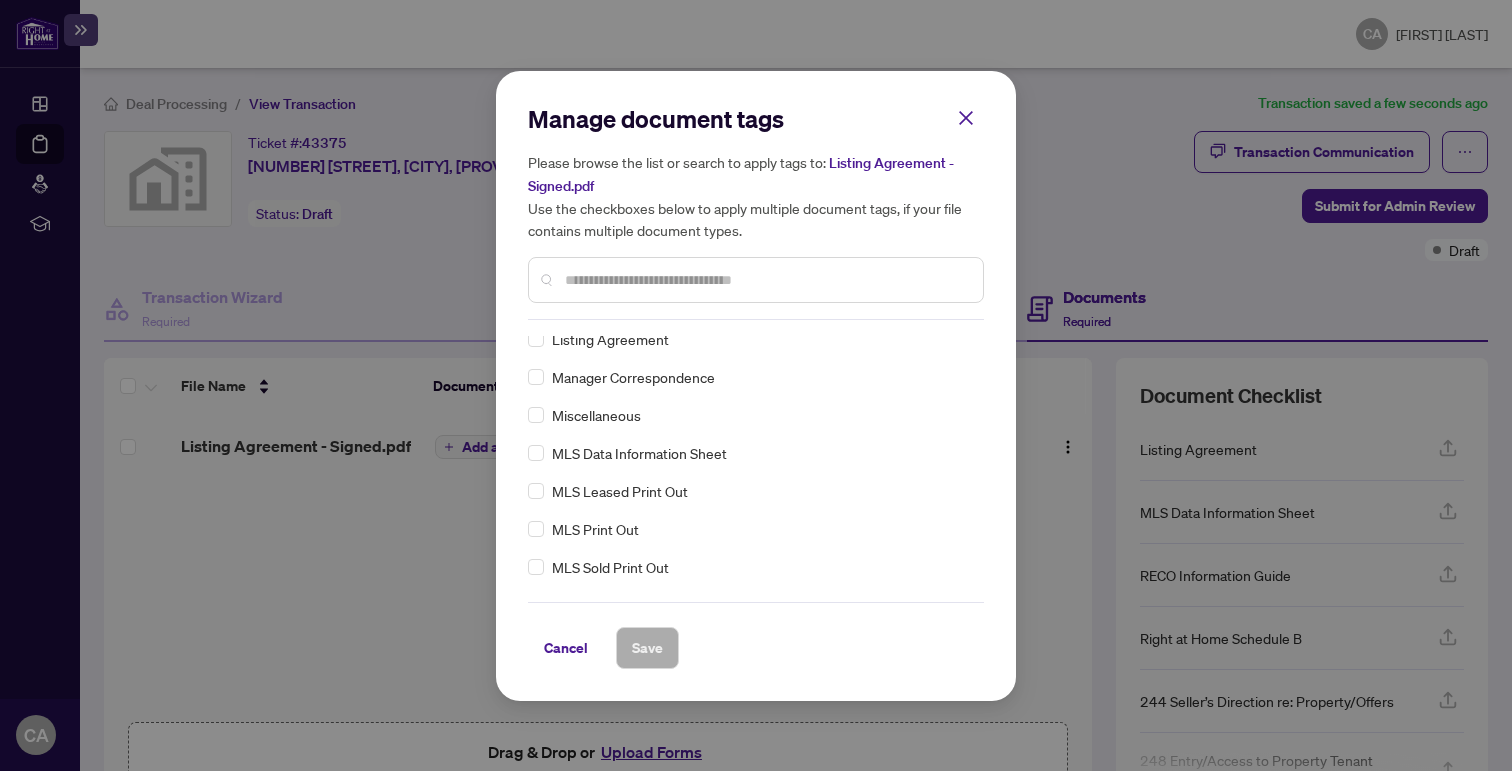 click on "Listing Agreement" at bounding box center [750, 339] 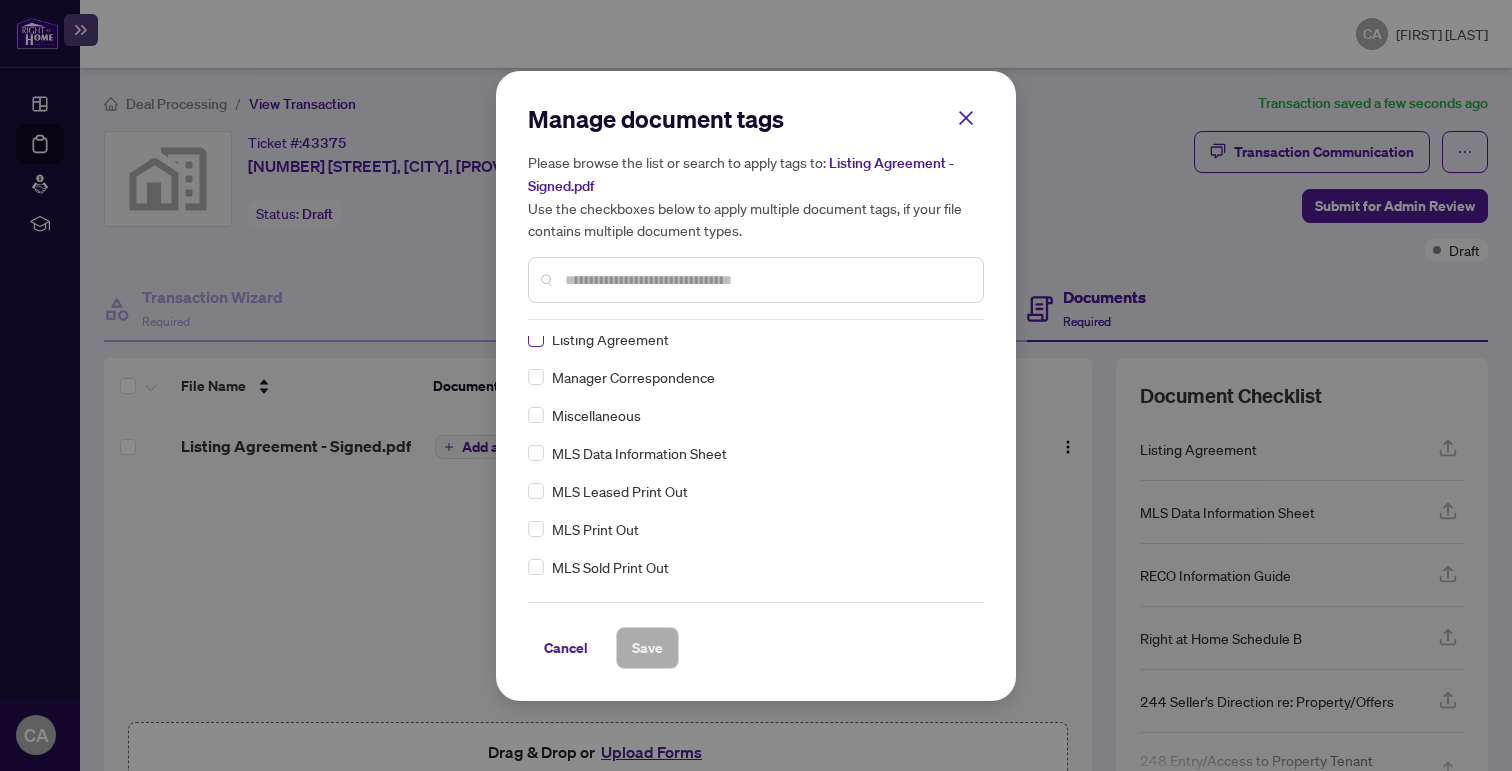 click at bounding box center [536, 339] 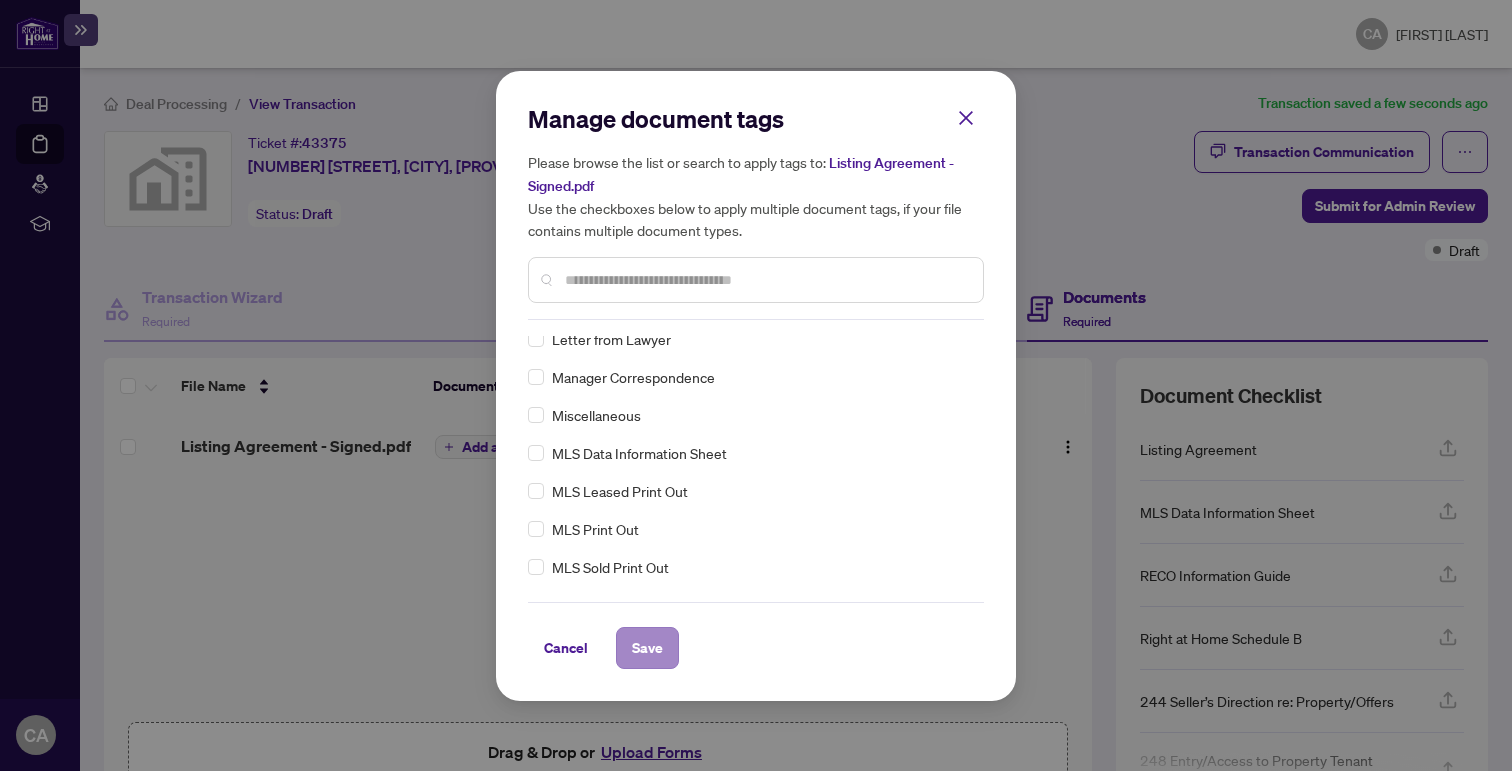 click on "Save" at bounding box center [647, 648] 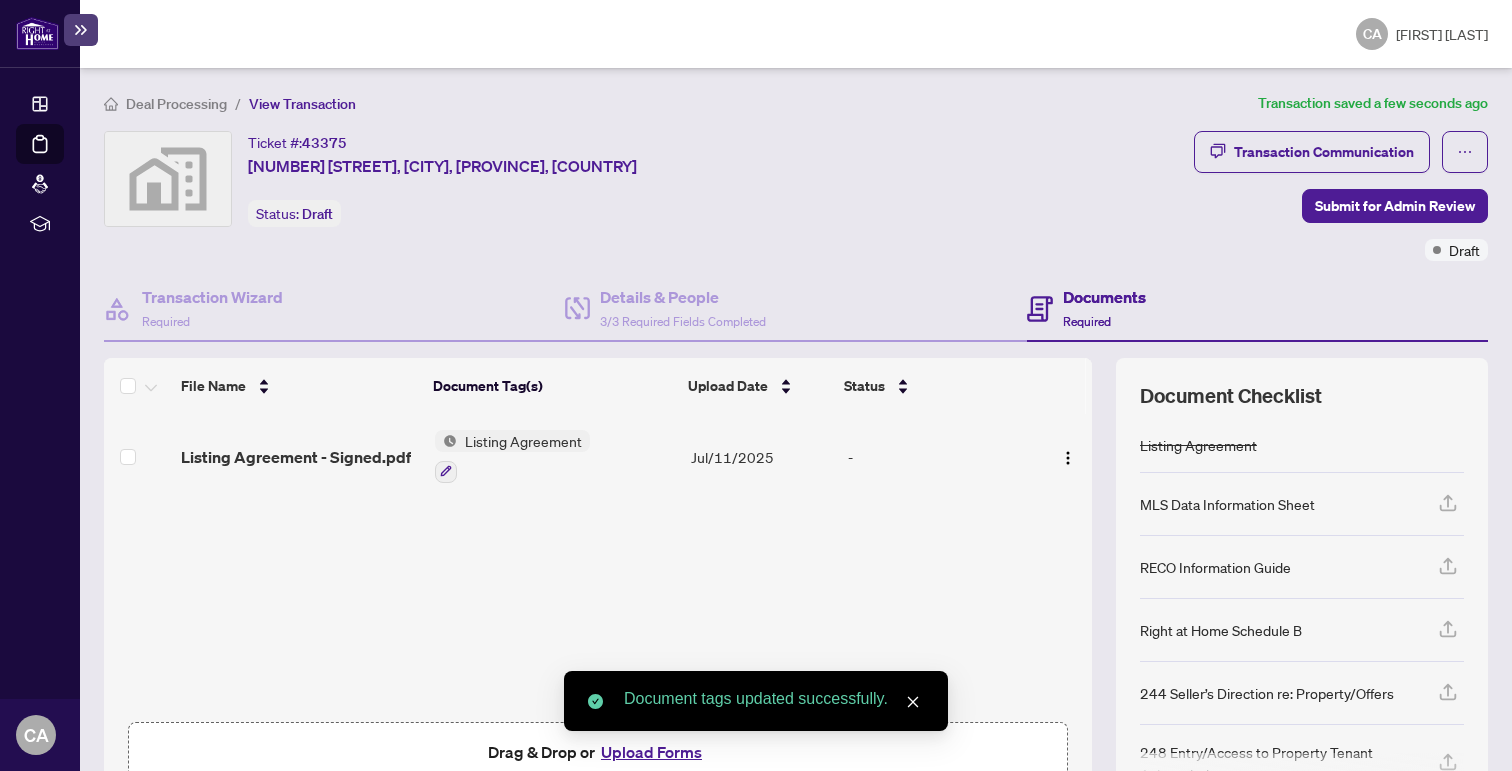 click on "Upload Forms" at bounding box center [651, 752] 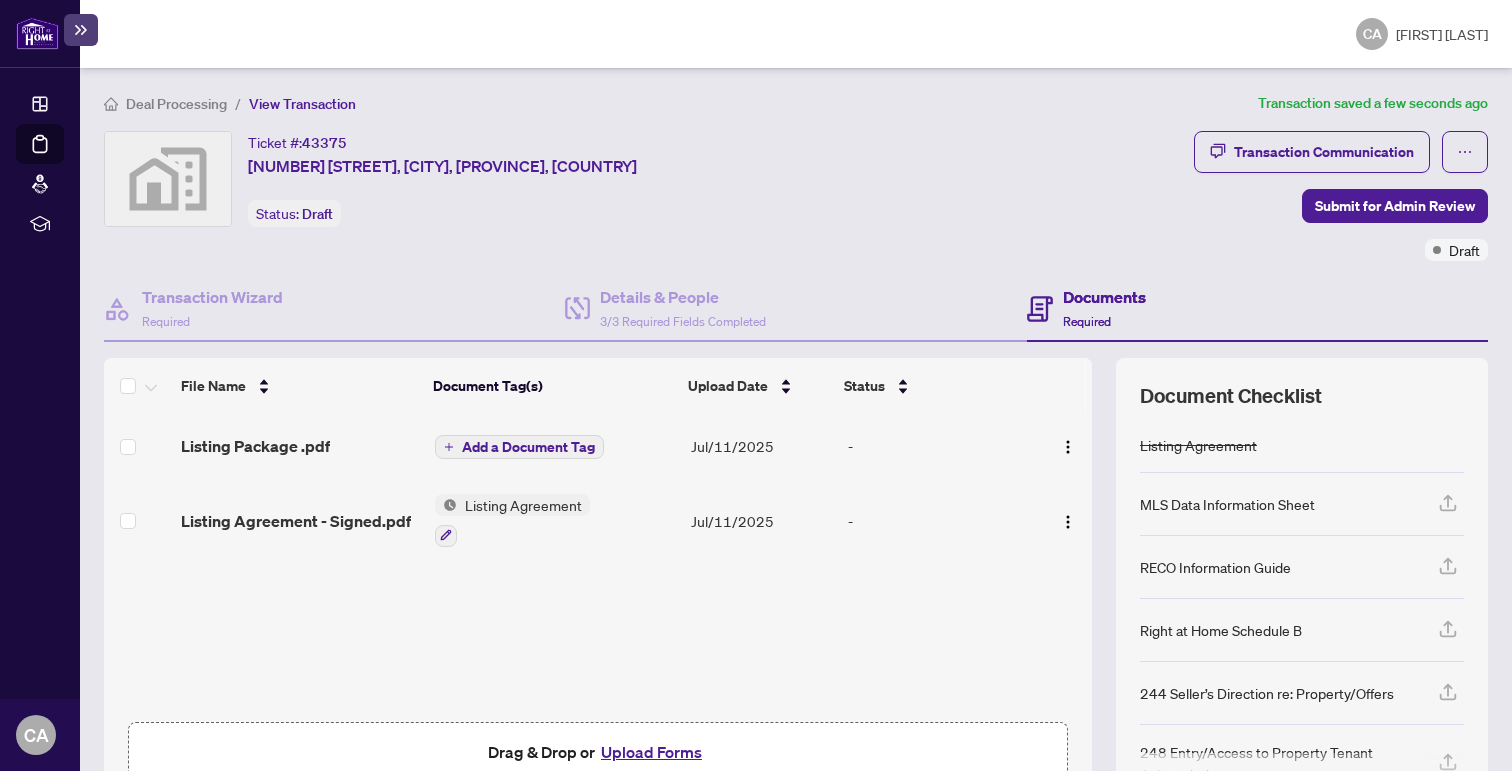 click on "Add a Document Tag" at bounding box center [528, 447] 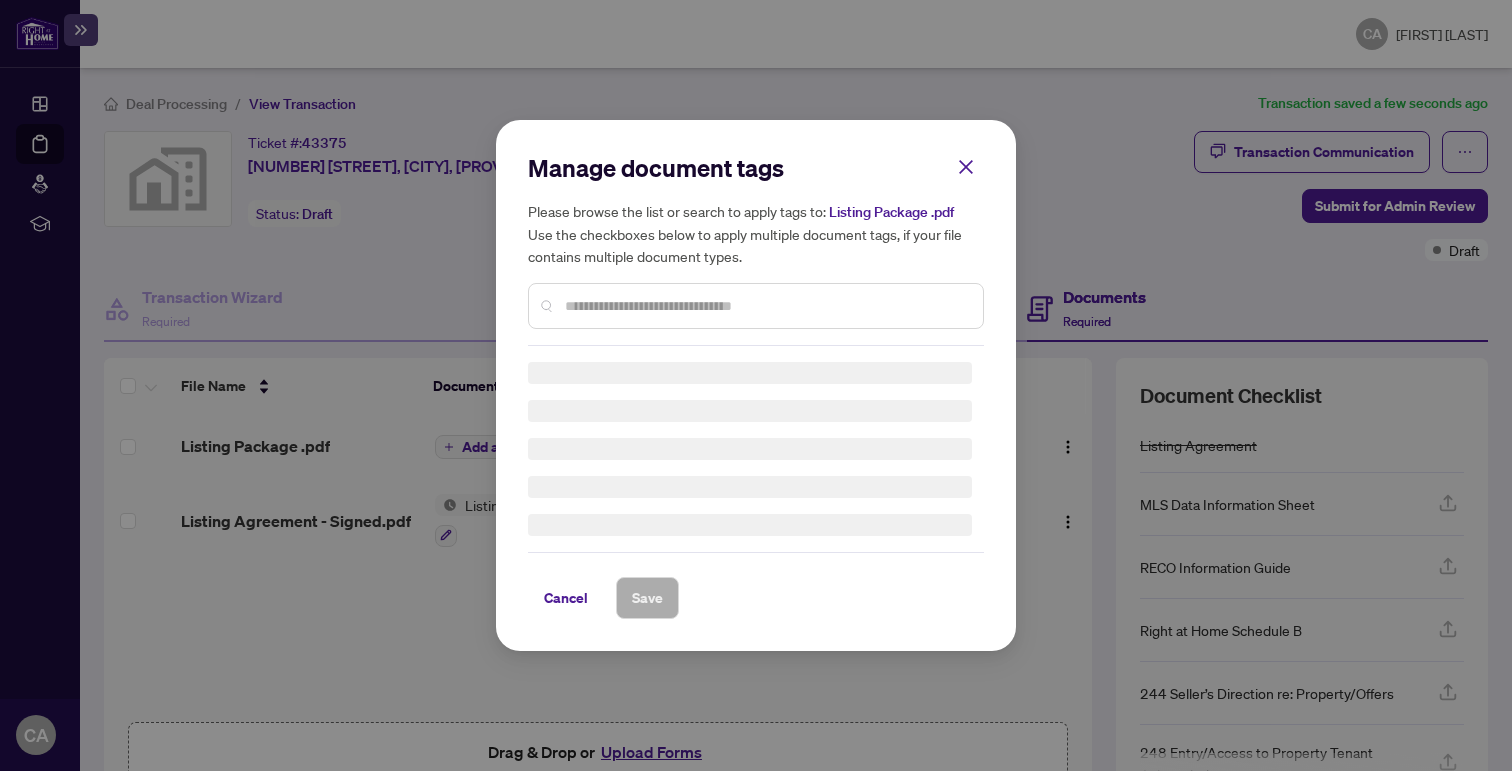 click at bounding box center (766, 306) 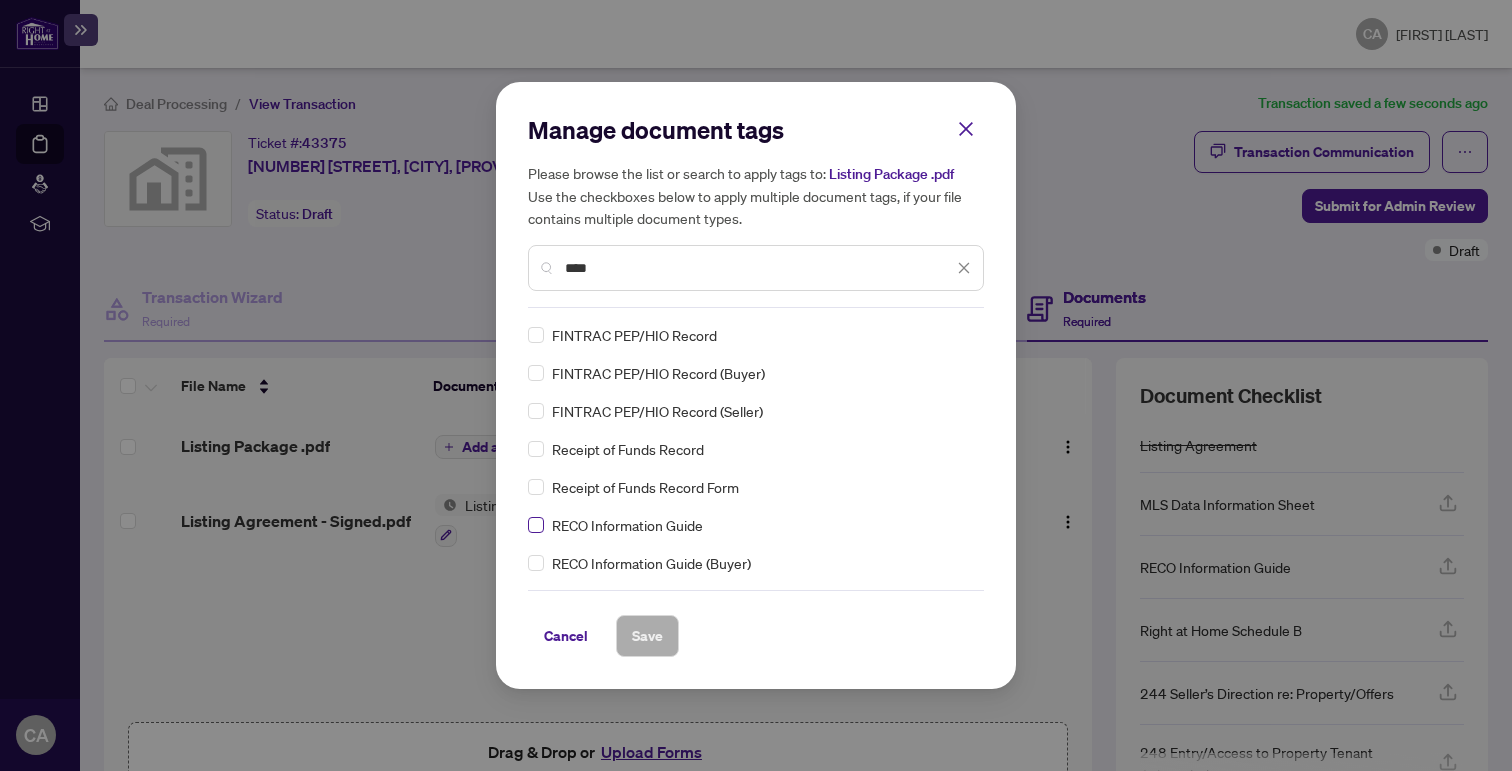 type on "****" 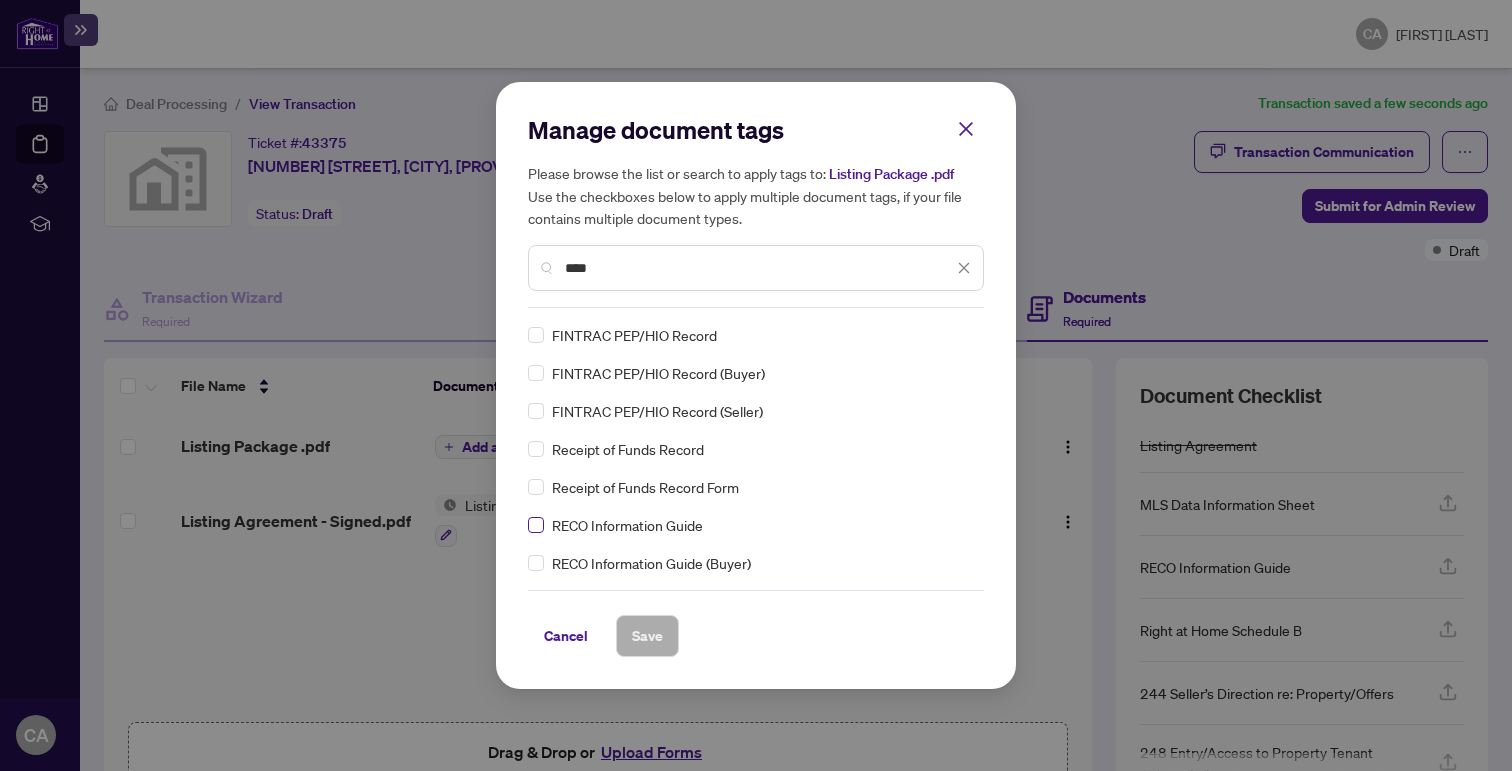 click at bounding box center (536, 525) 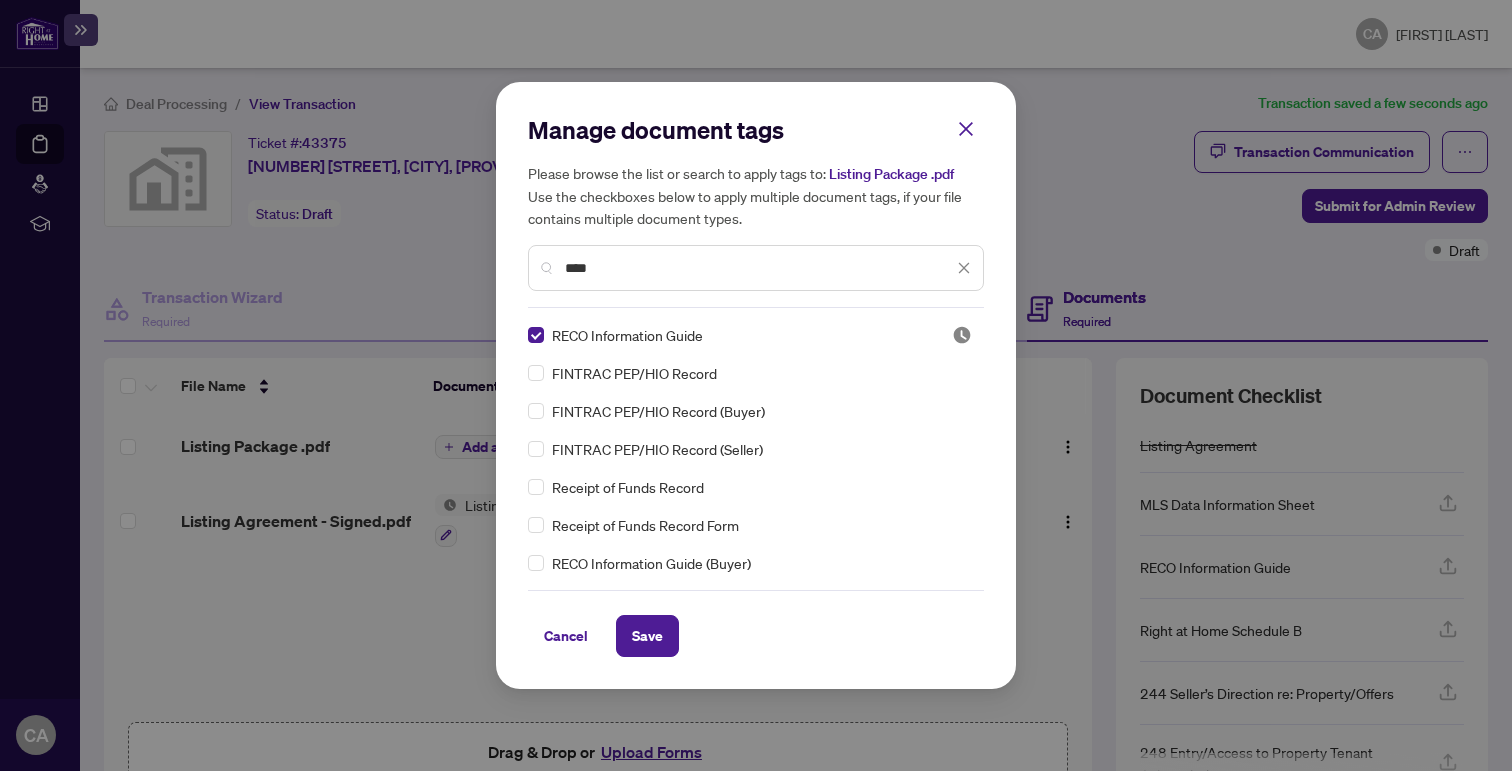 scroll, scrollTop: 326, scrollLeft: 0, axis: vertical 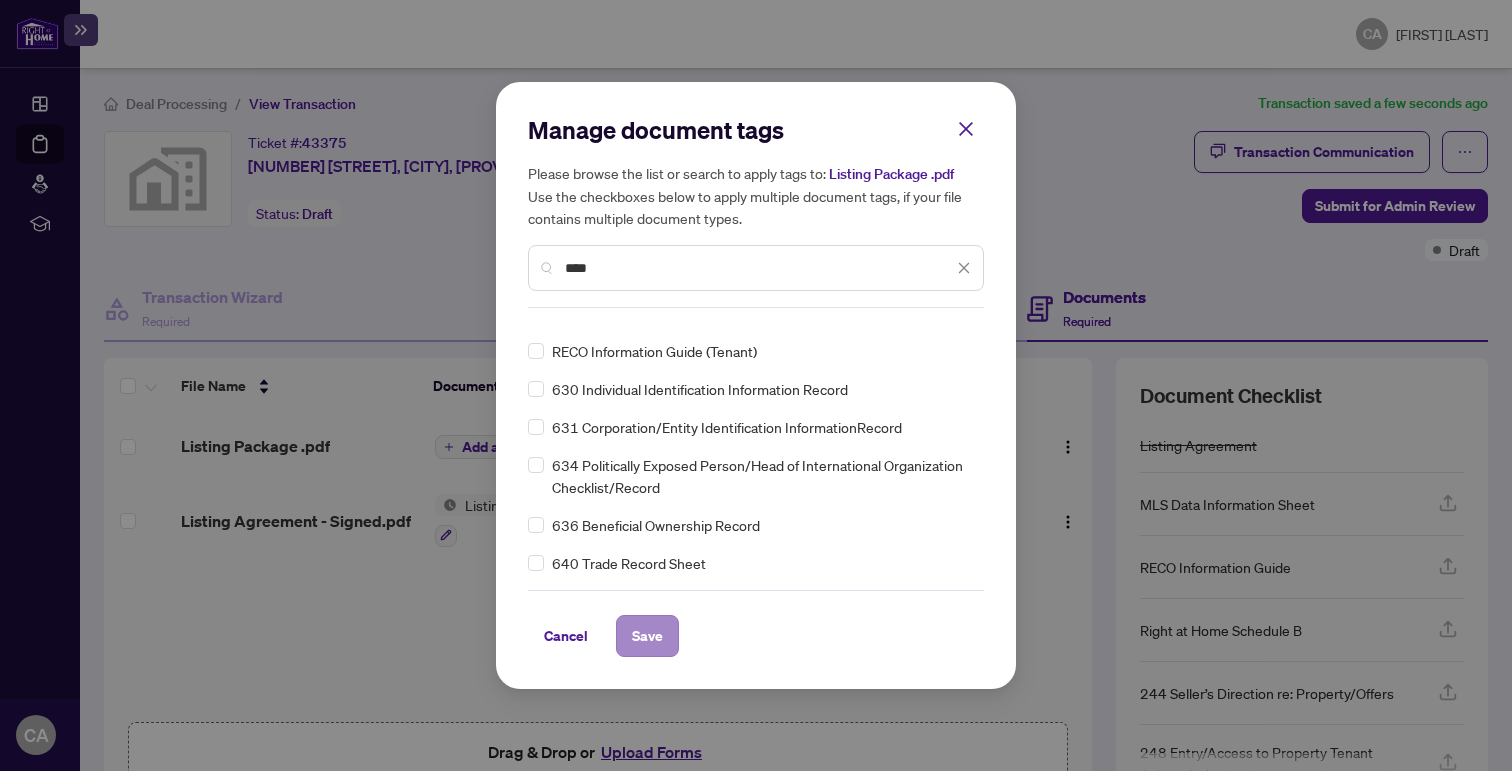 click on "Save" at bounding box center (647, 636) 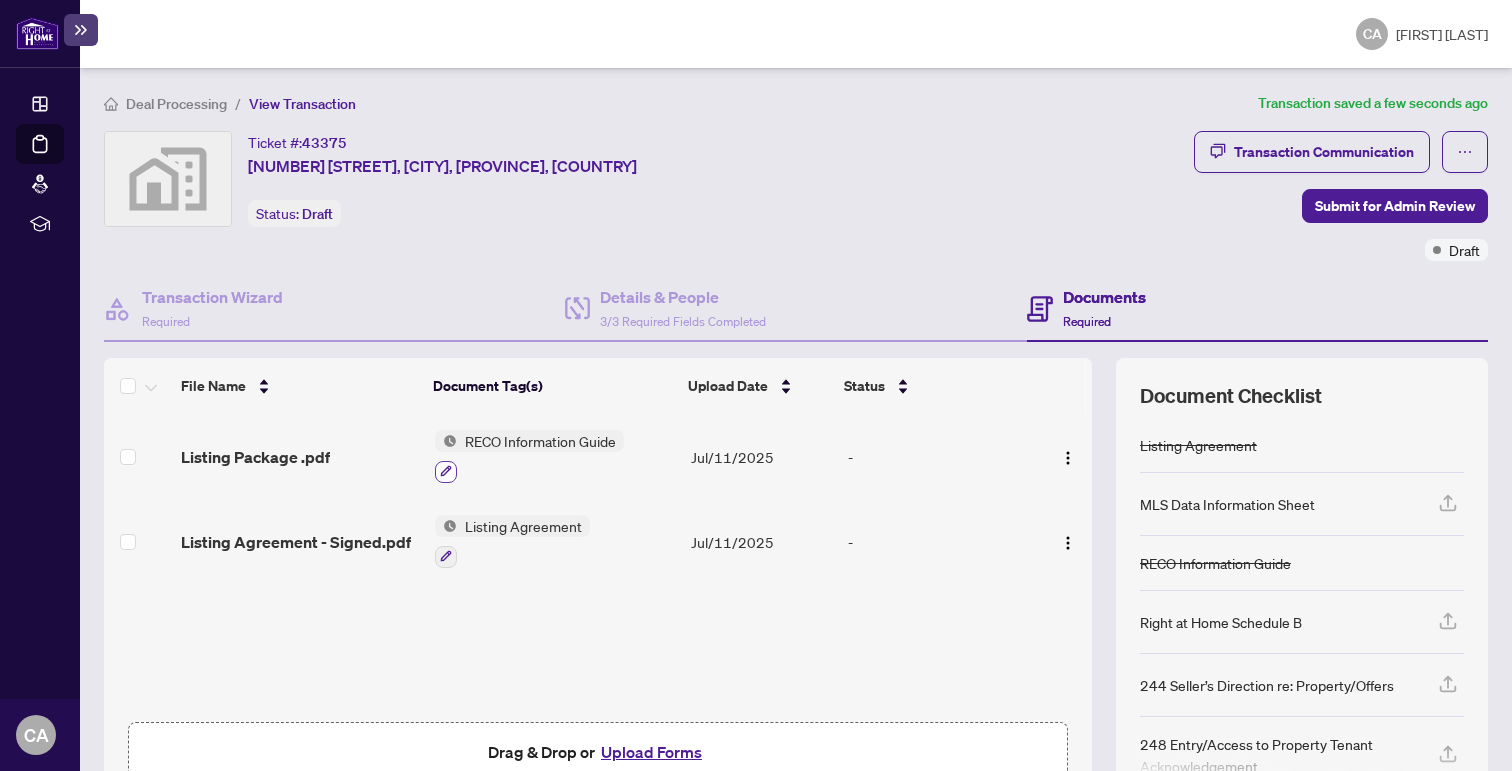 click 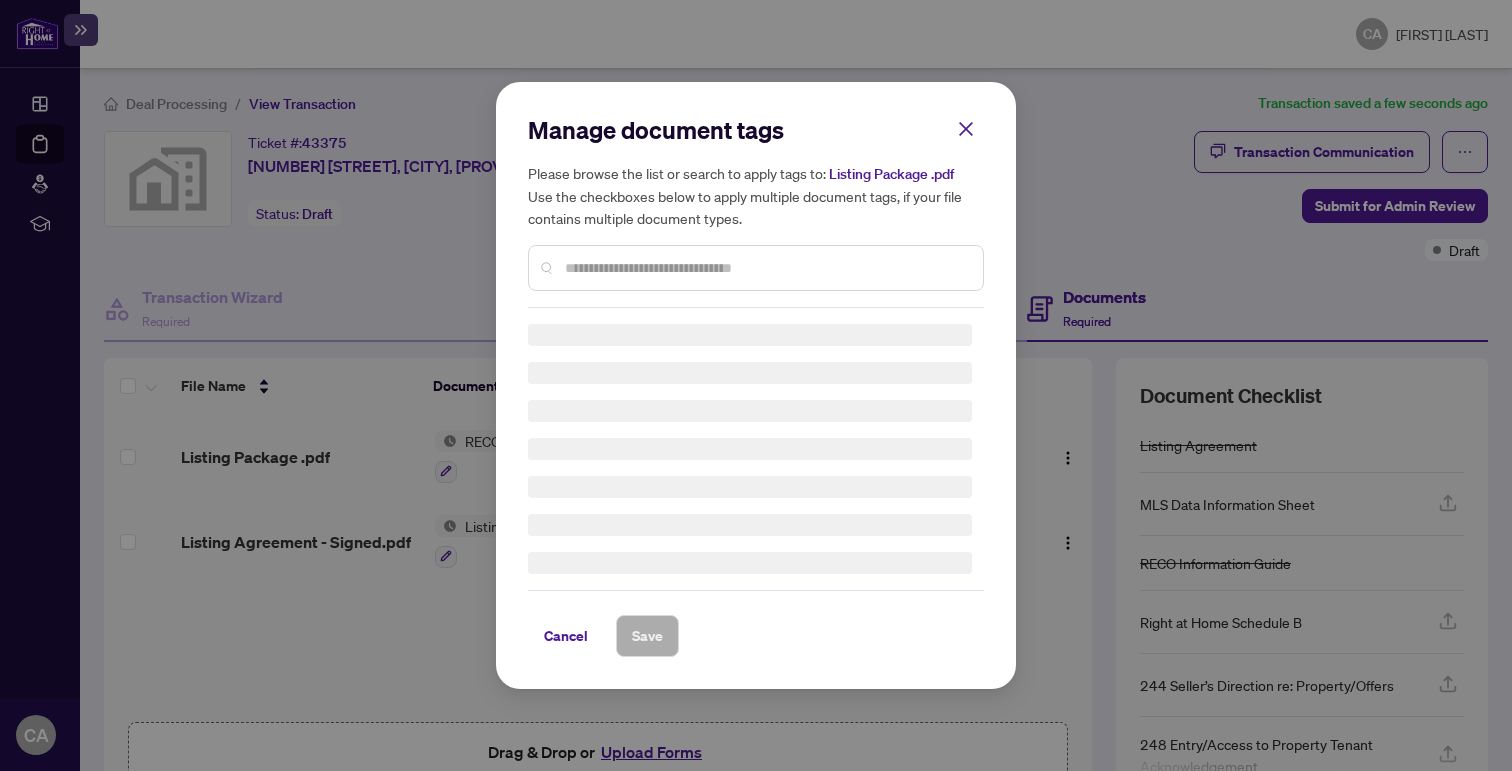 click at bounding box center (766, 268) 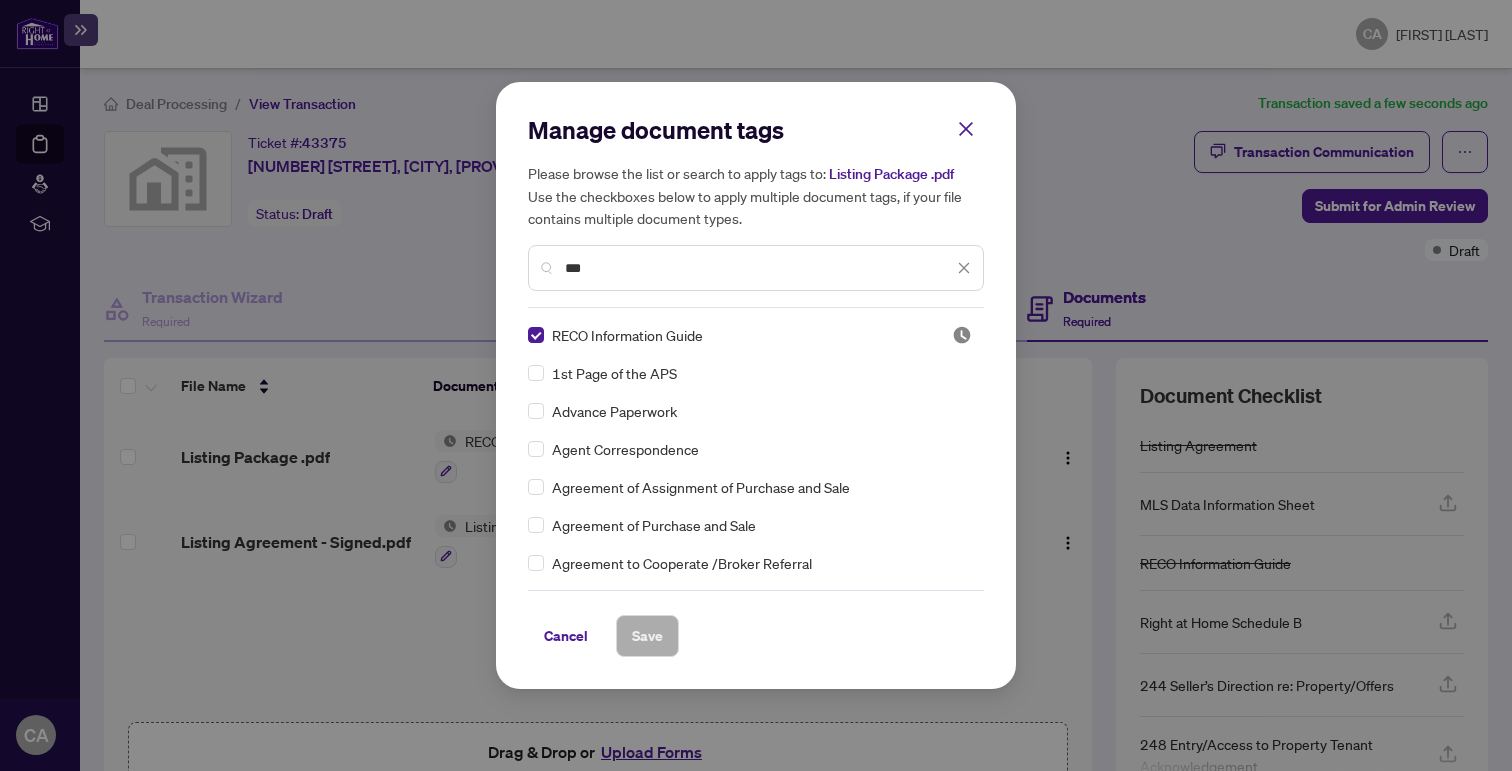 scroll, scrollTop: 0, scrollLeft: 0, axis: both 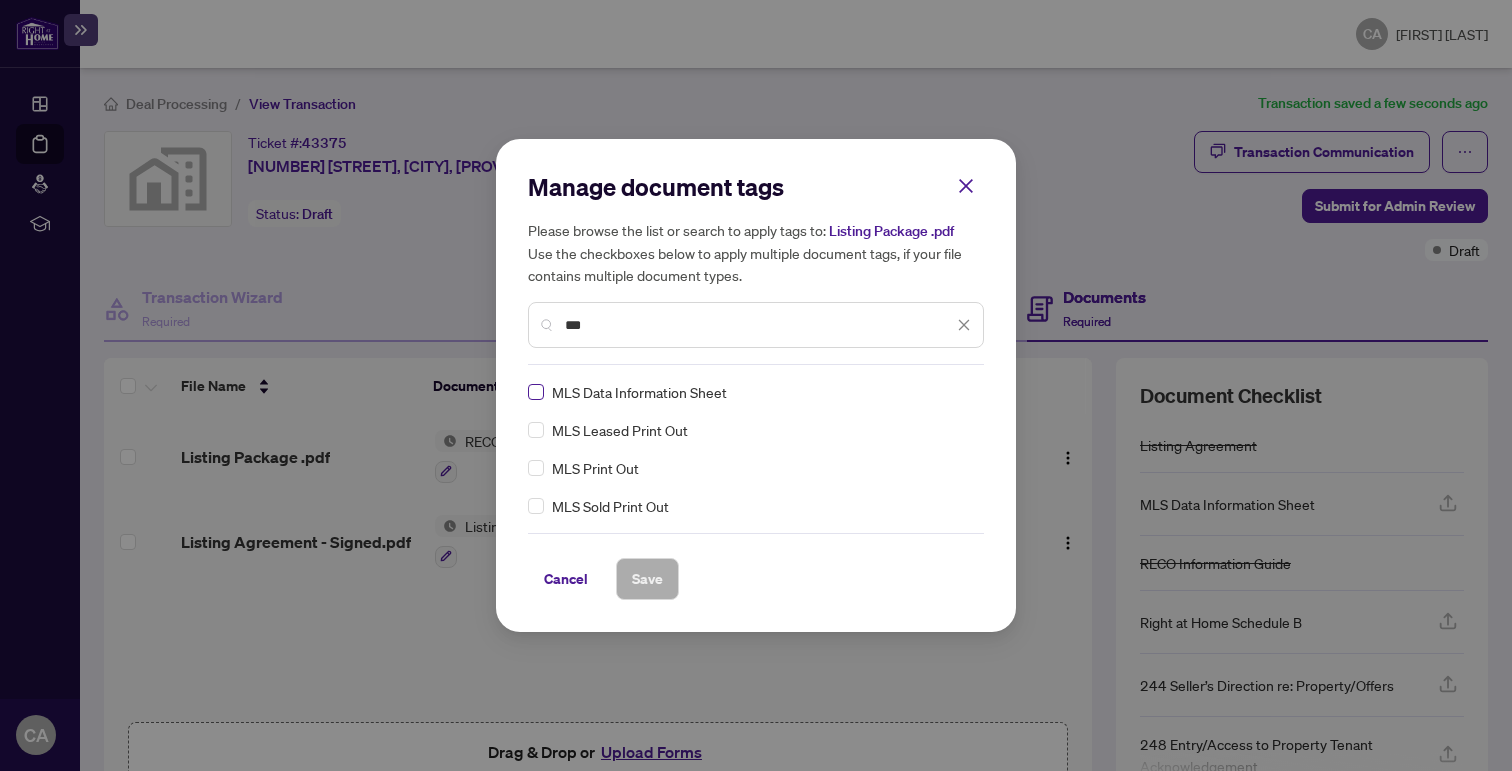 type on "***" 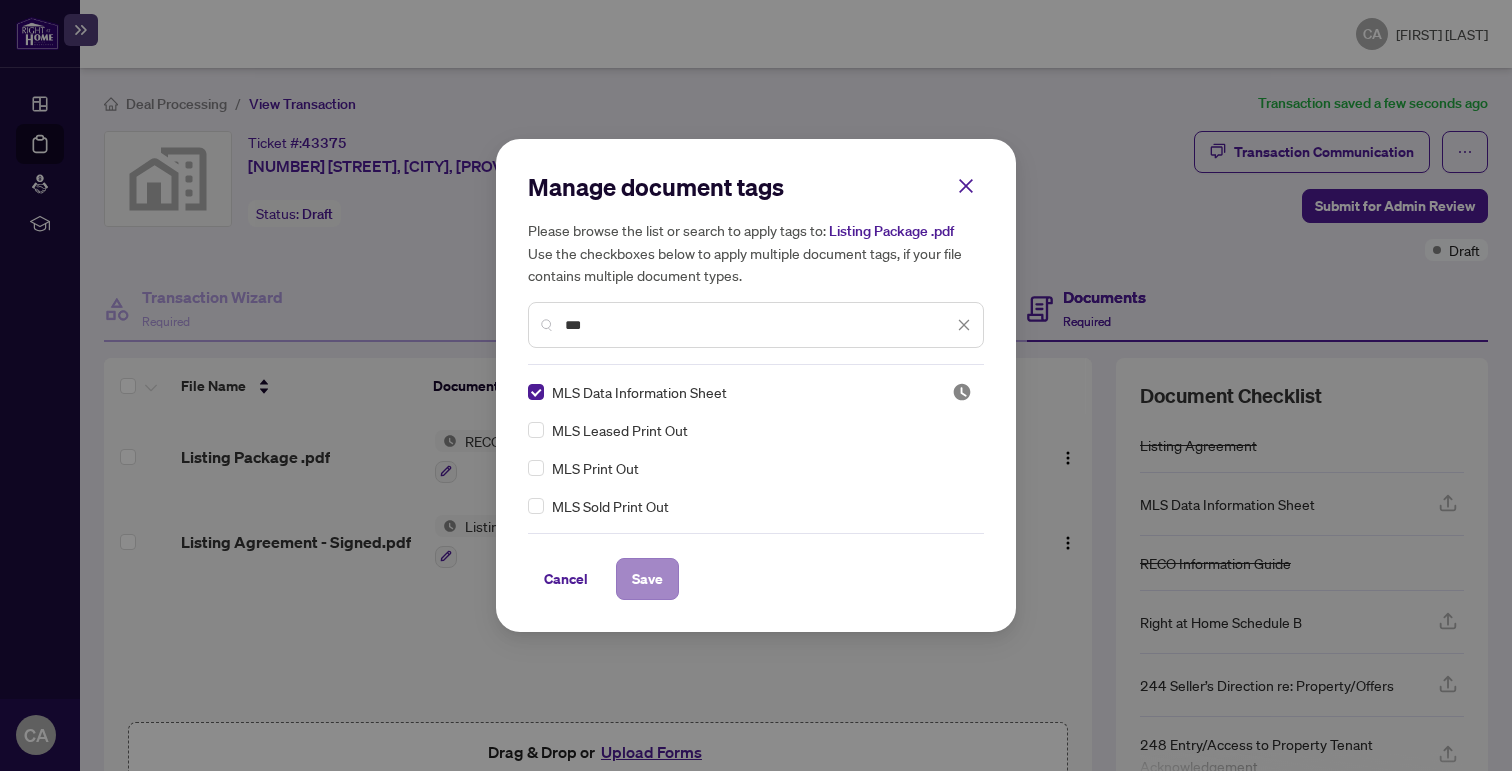 click on "Save" at bounding box center [647, 579] 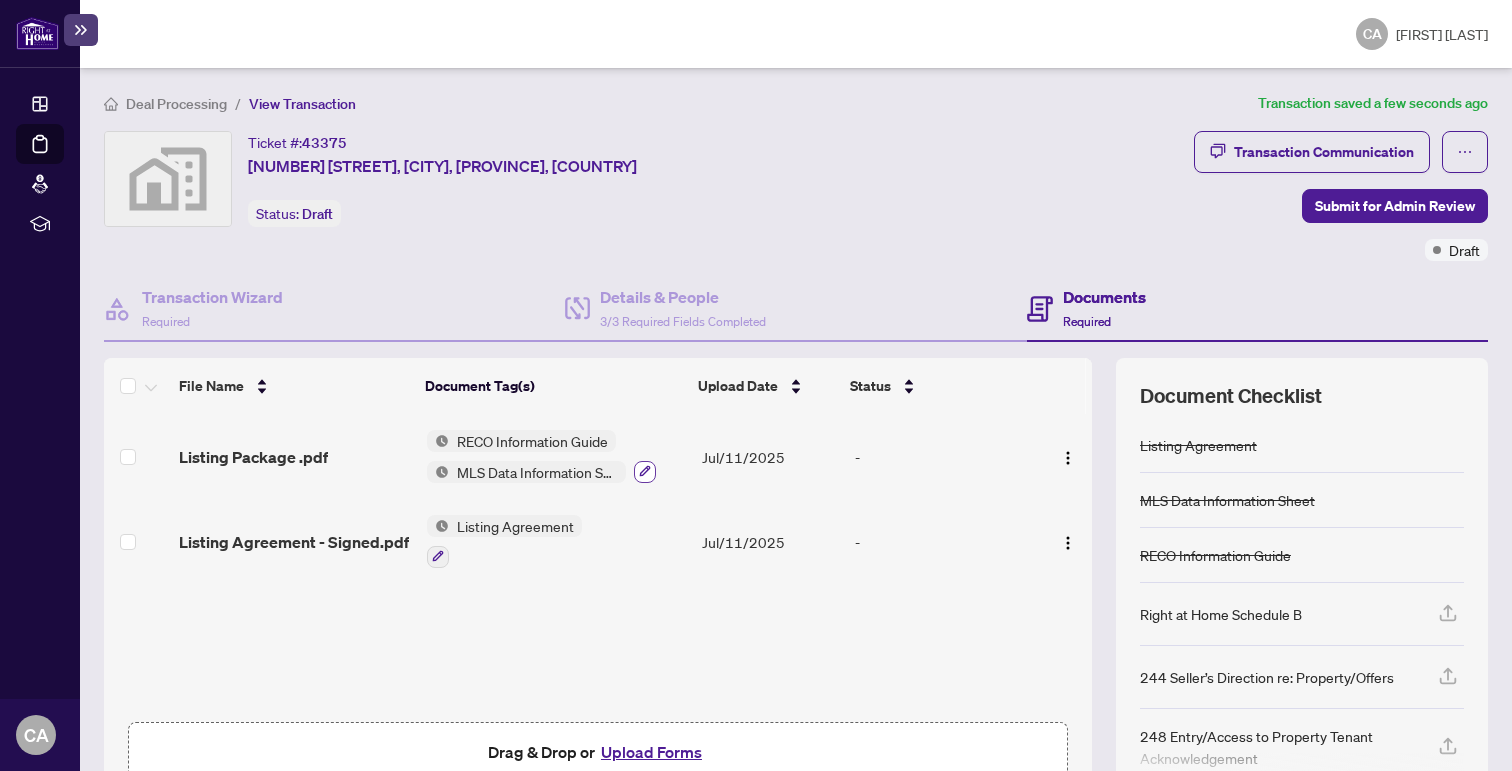 click 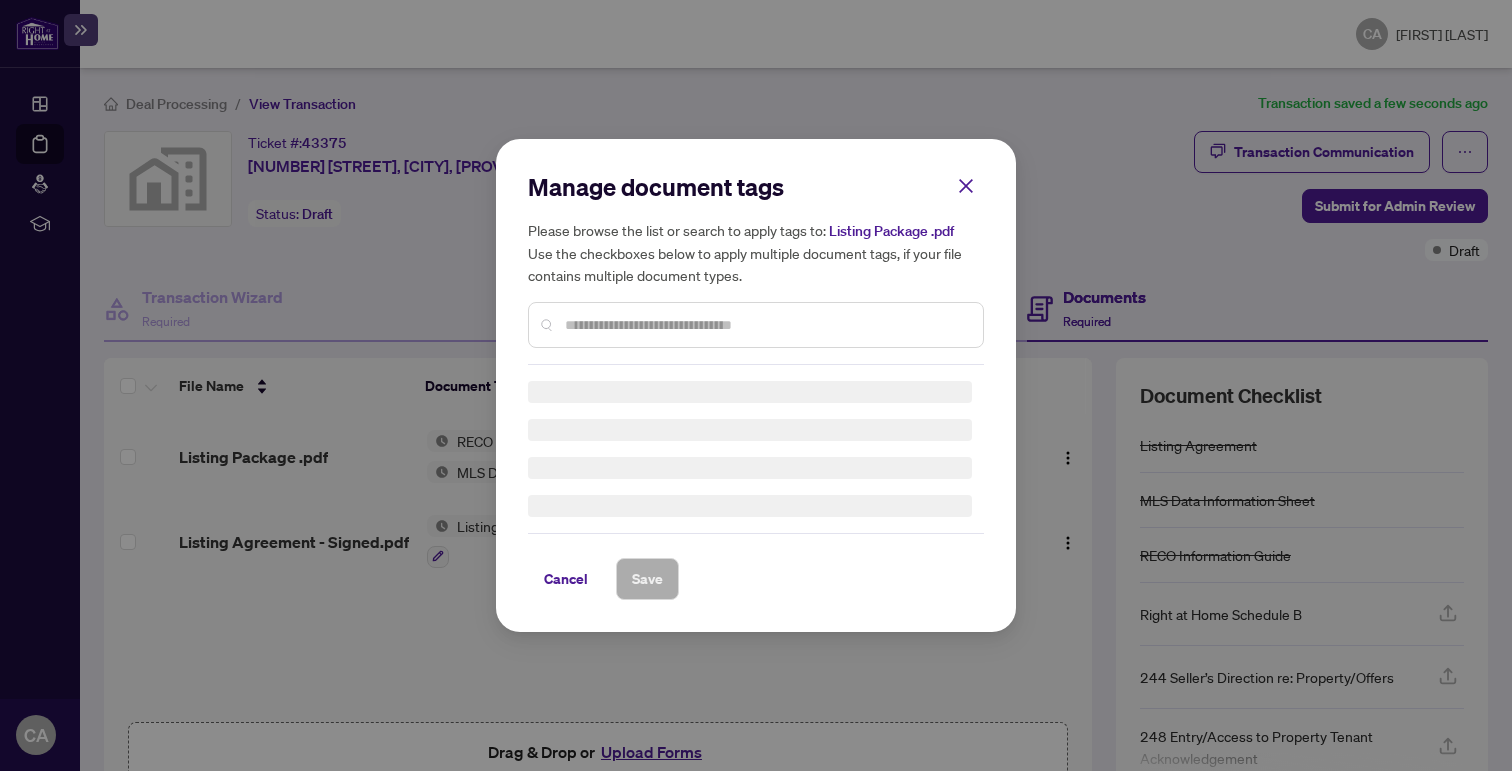 click at bounding box center [756, 325] 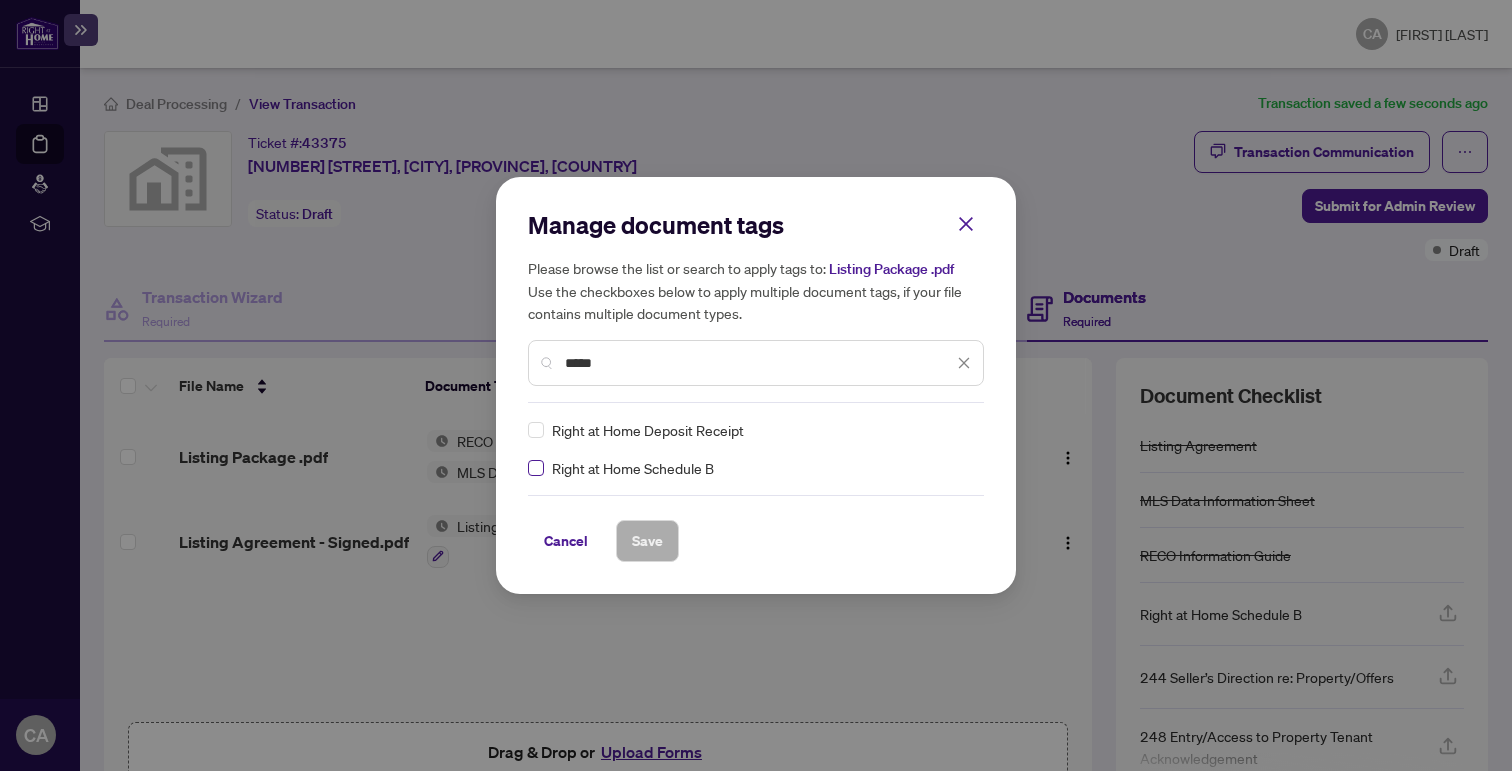 type on "*****" 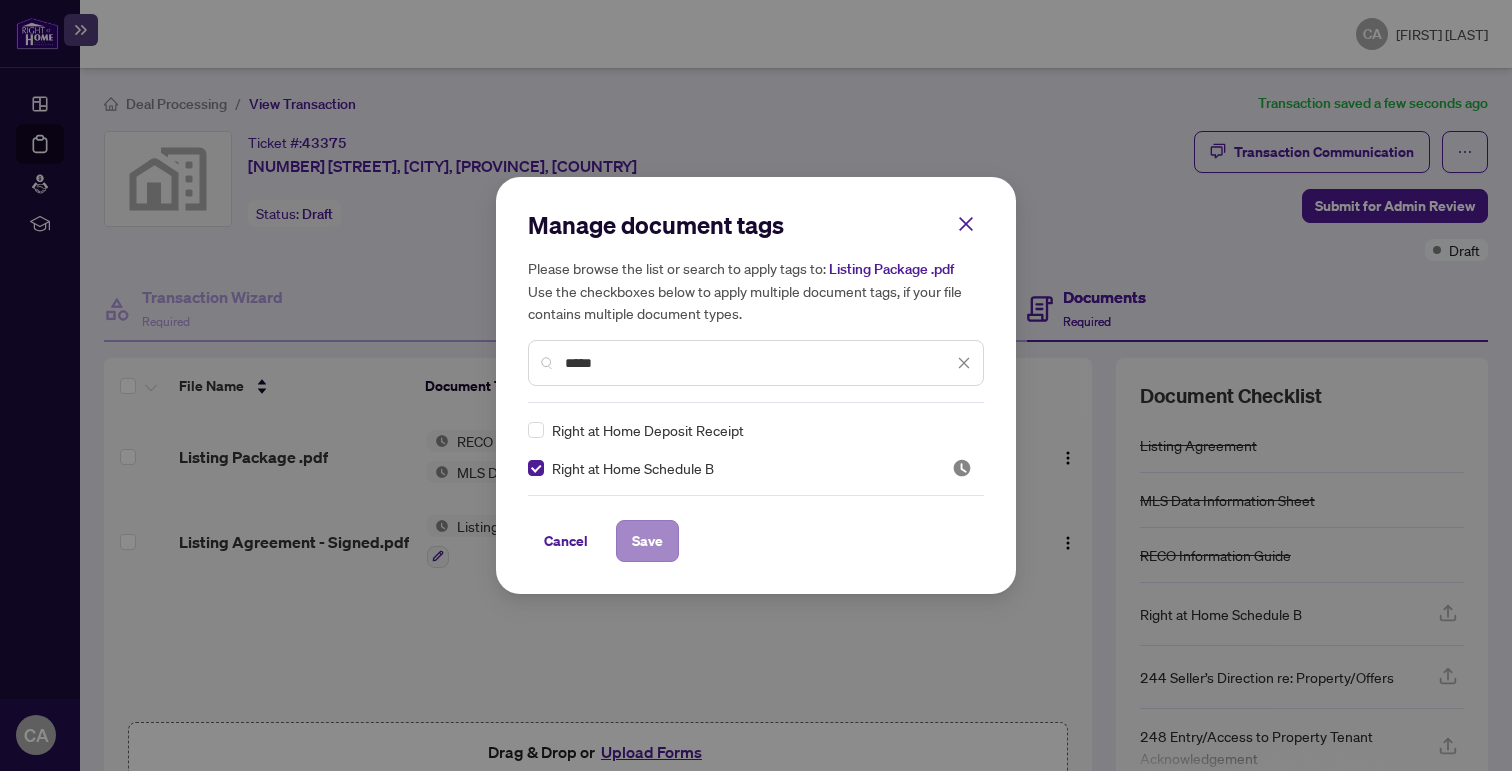 click on "Save" at bounding box center (647, 541) 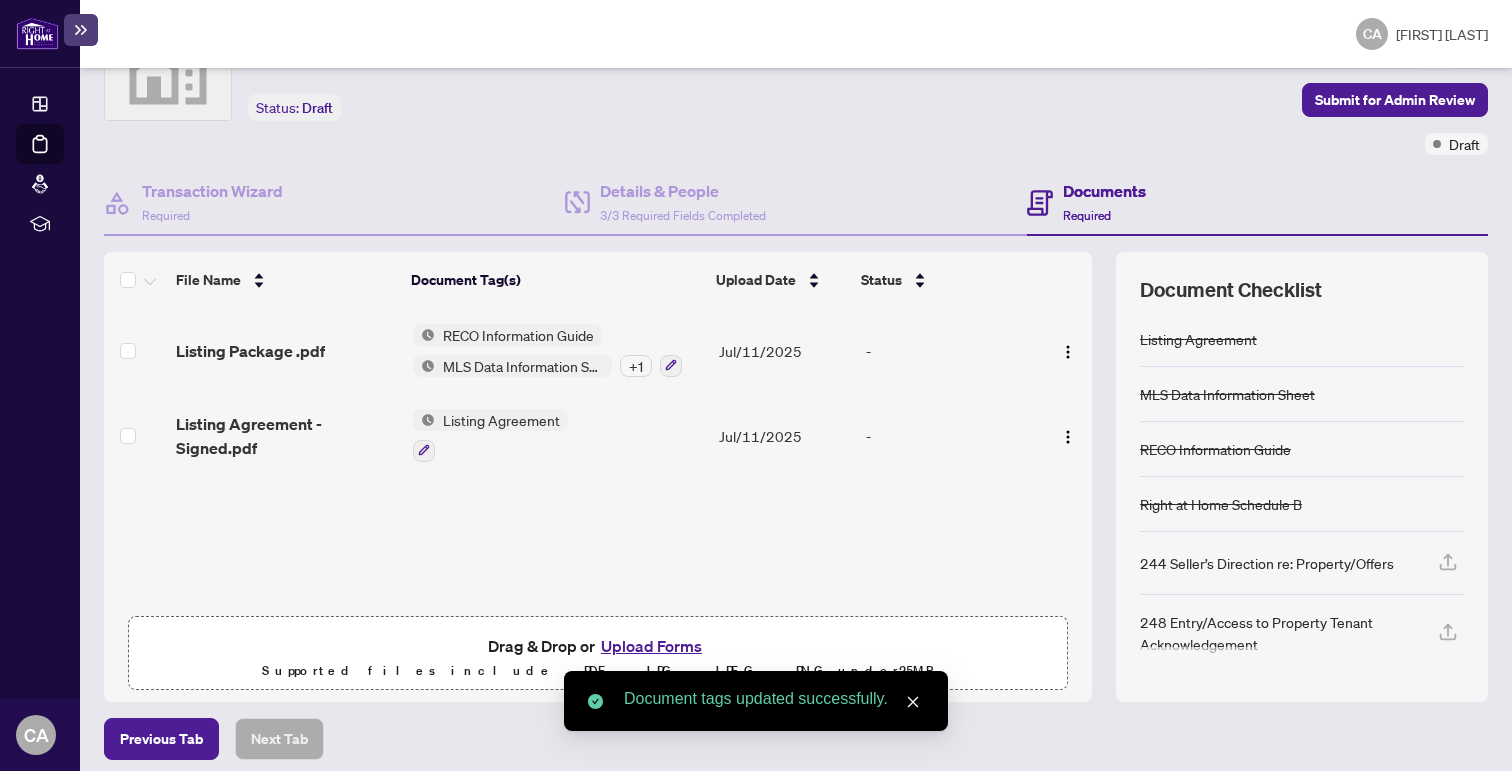 scroll, scrollTop: 86, scrollLeft: 0, axis: vertical 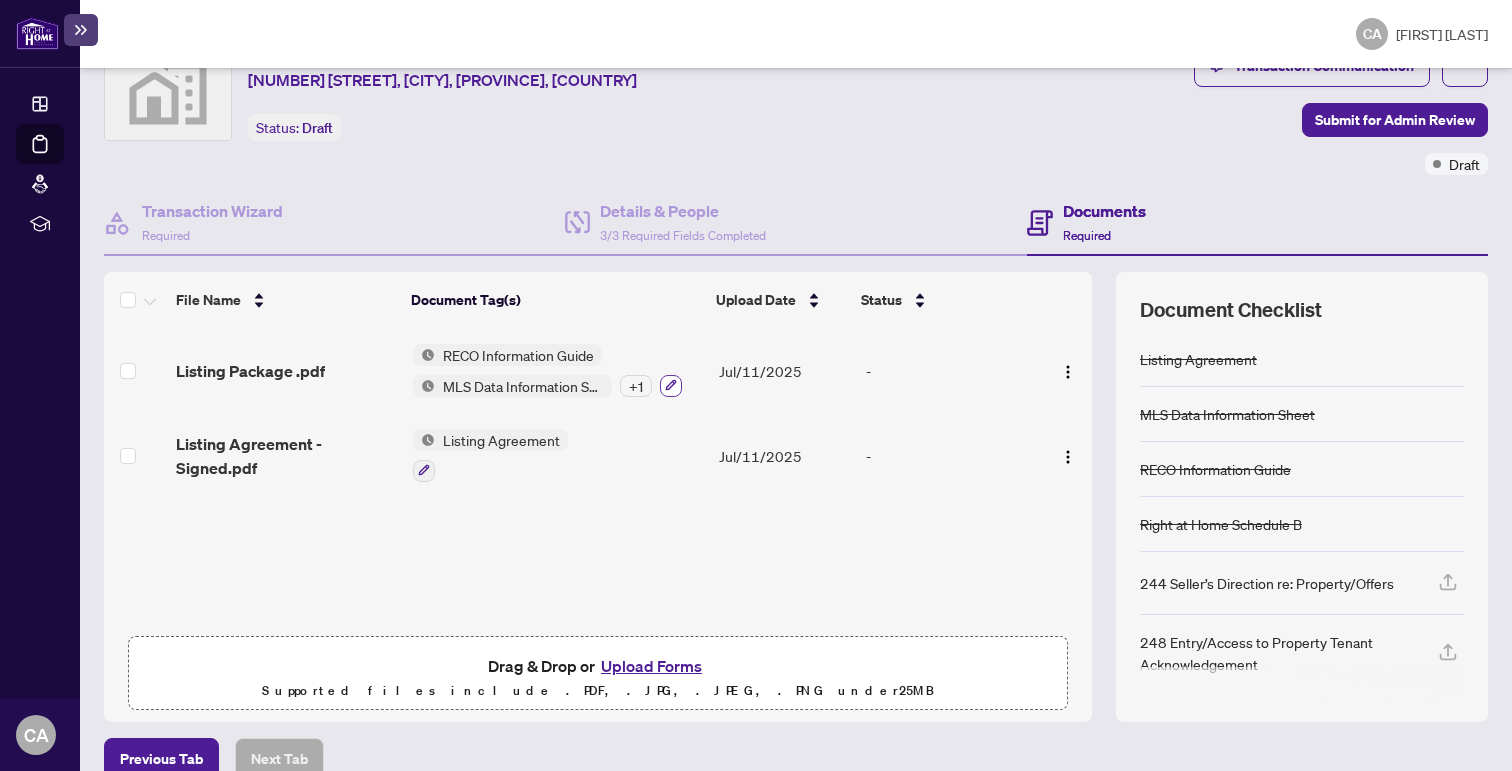 click at bounding box center [671, 386] 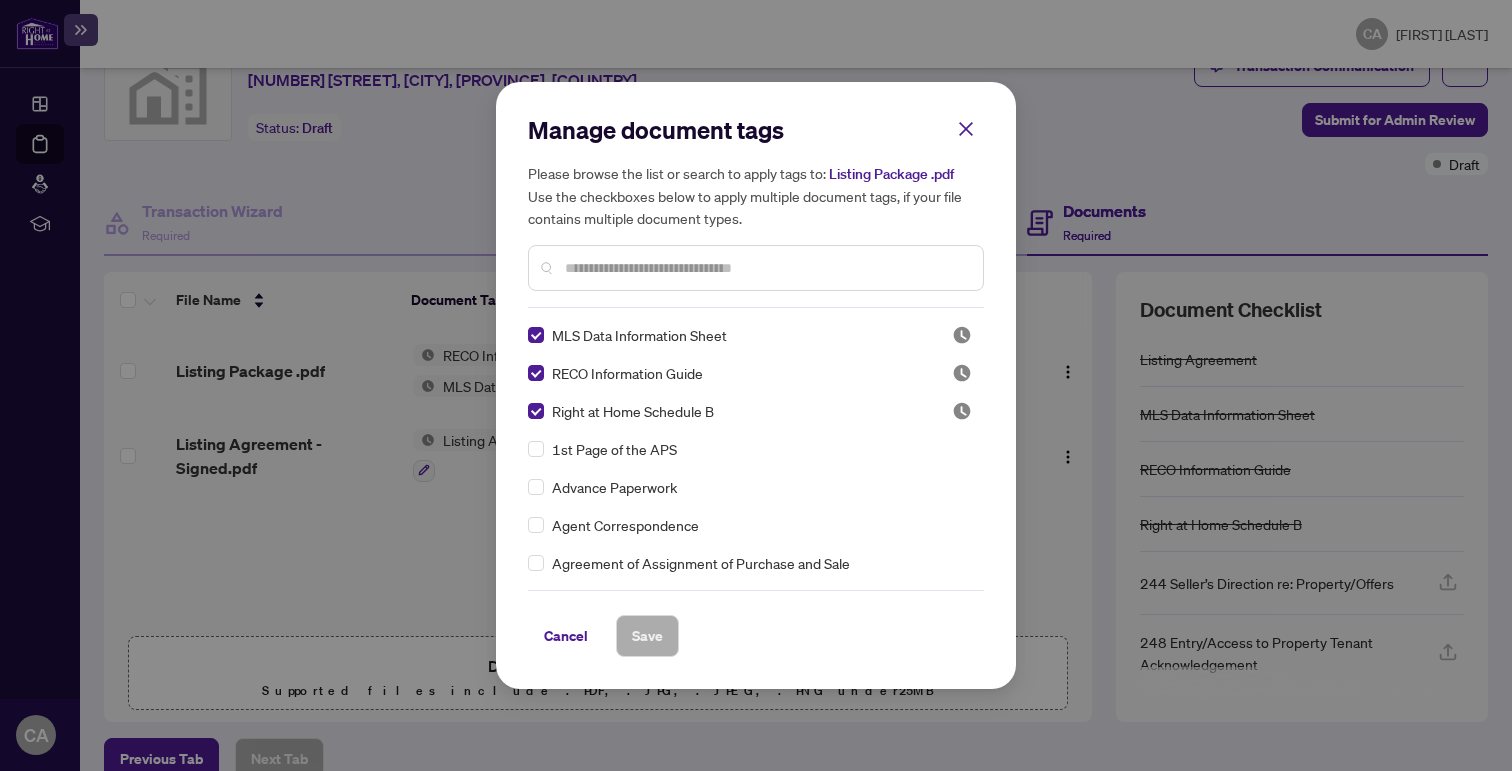 click on "RECO Information Guide" at bounding box center [627, 373] 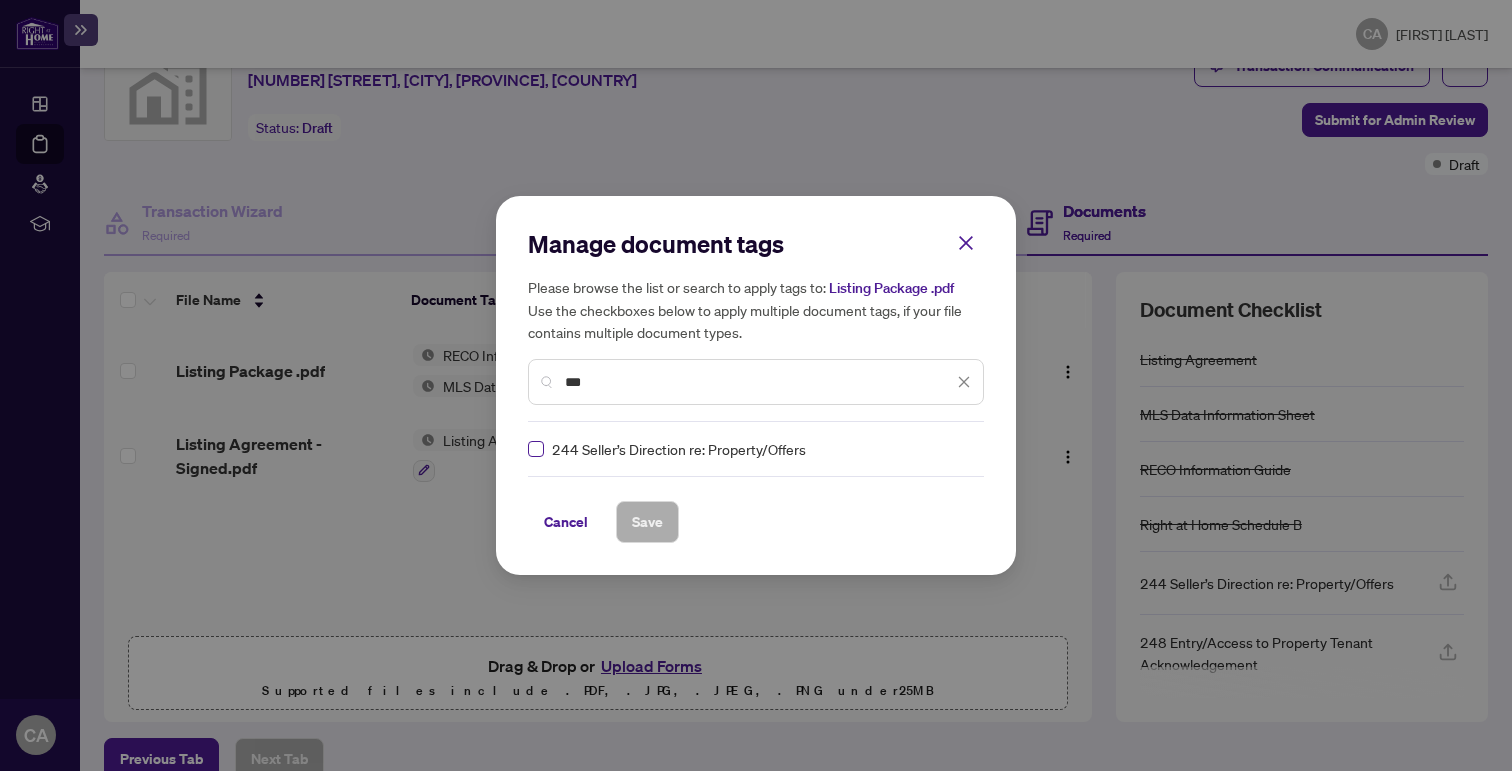type on "***" 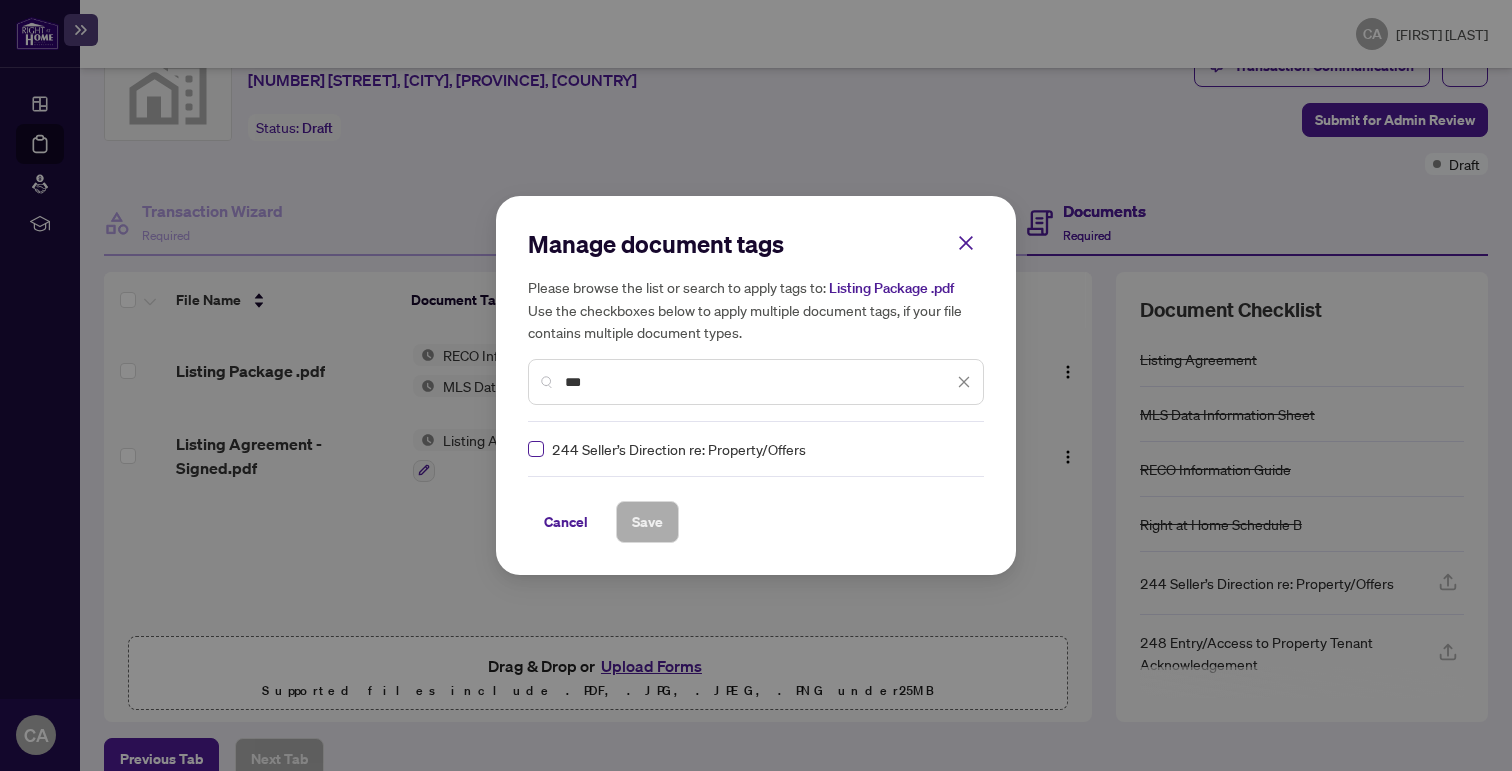 click at bounding box center [536, 449] 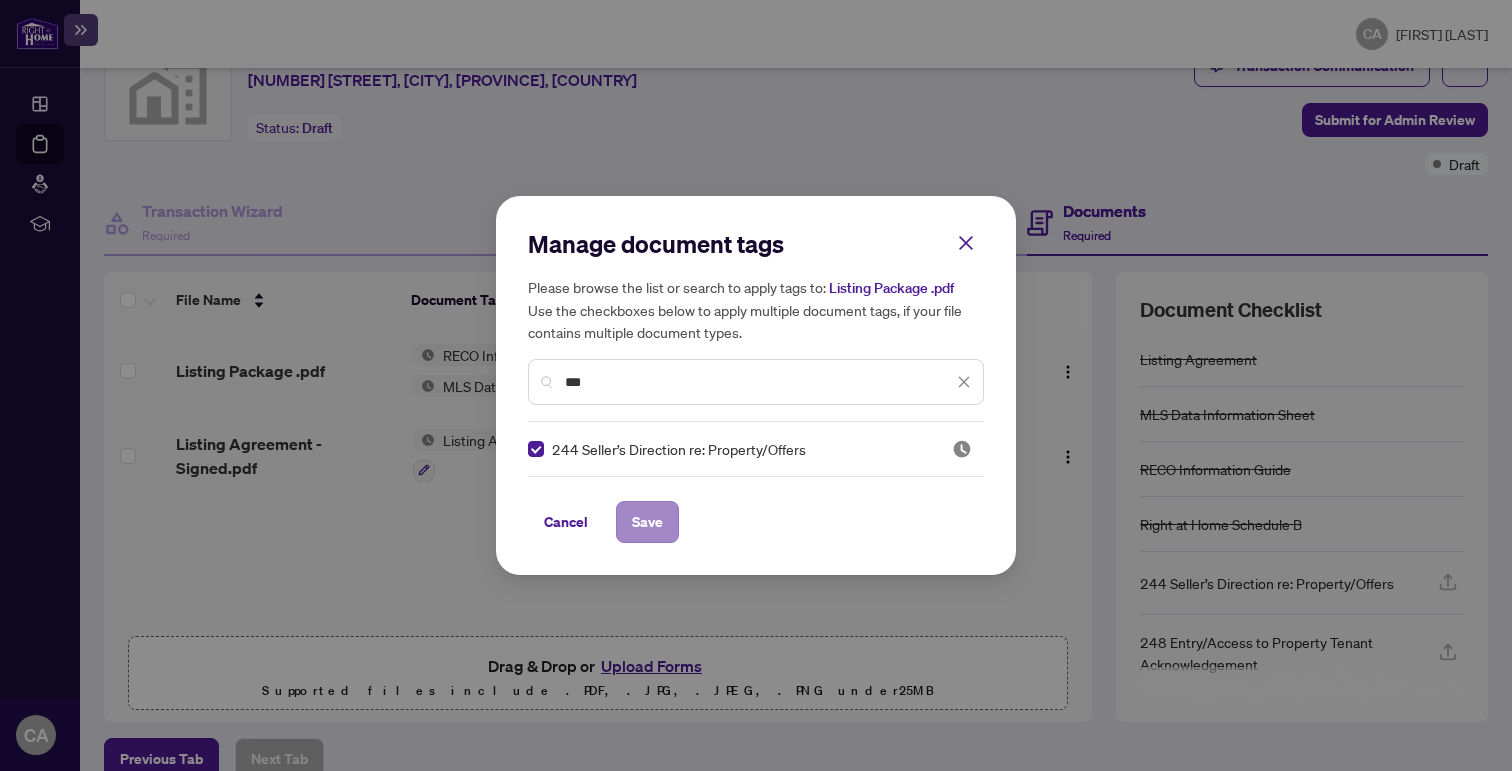 click on "Save" at bounding box center (647, 522) 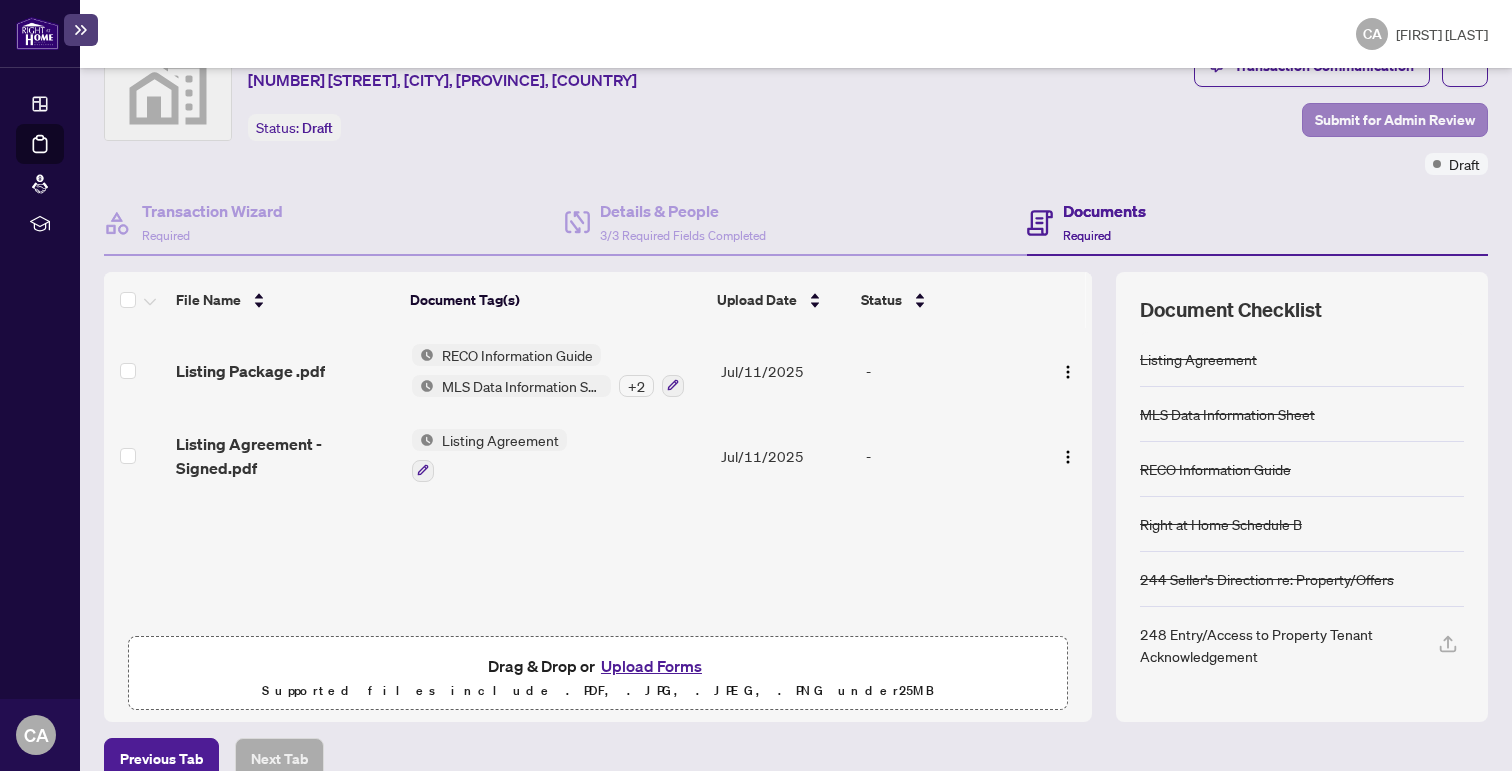 click on "Submit for Admin Review" at bounding box center [1395, 120] 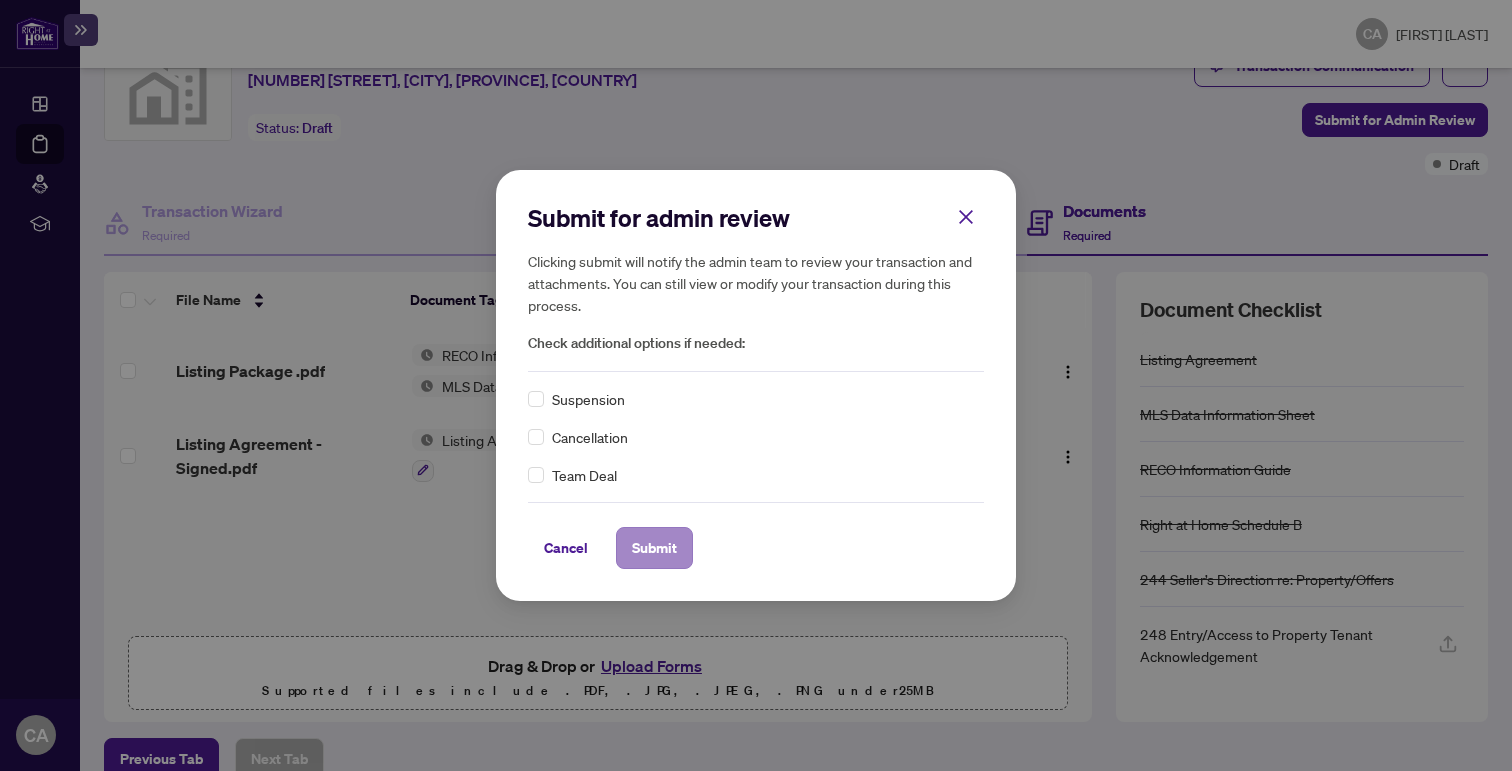 click on "Submit" at bounding box center [654, 548] 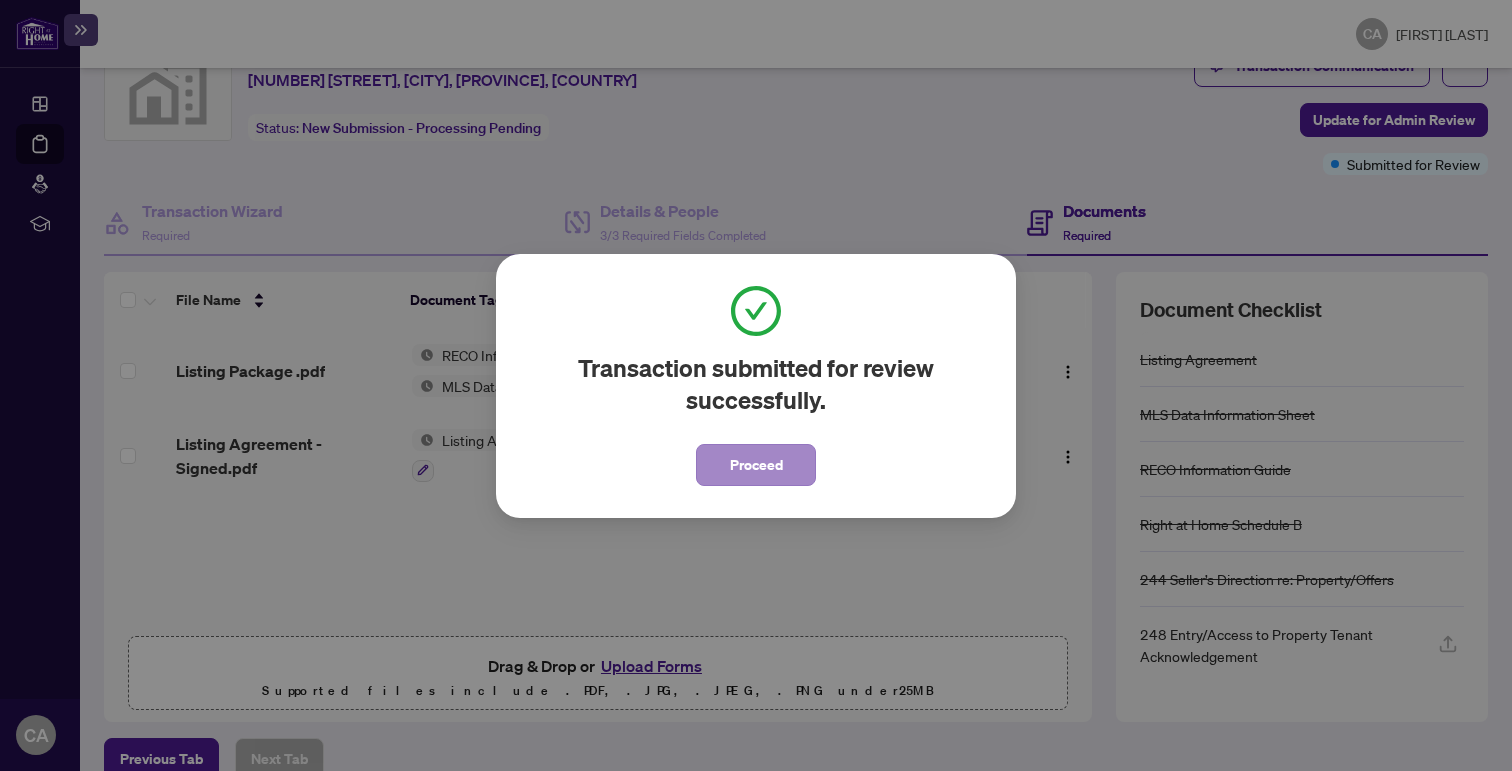 click on "Proceed" at bounding box center [756, 465] 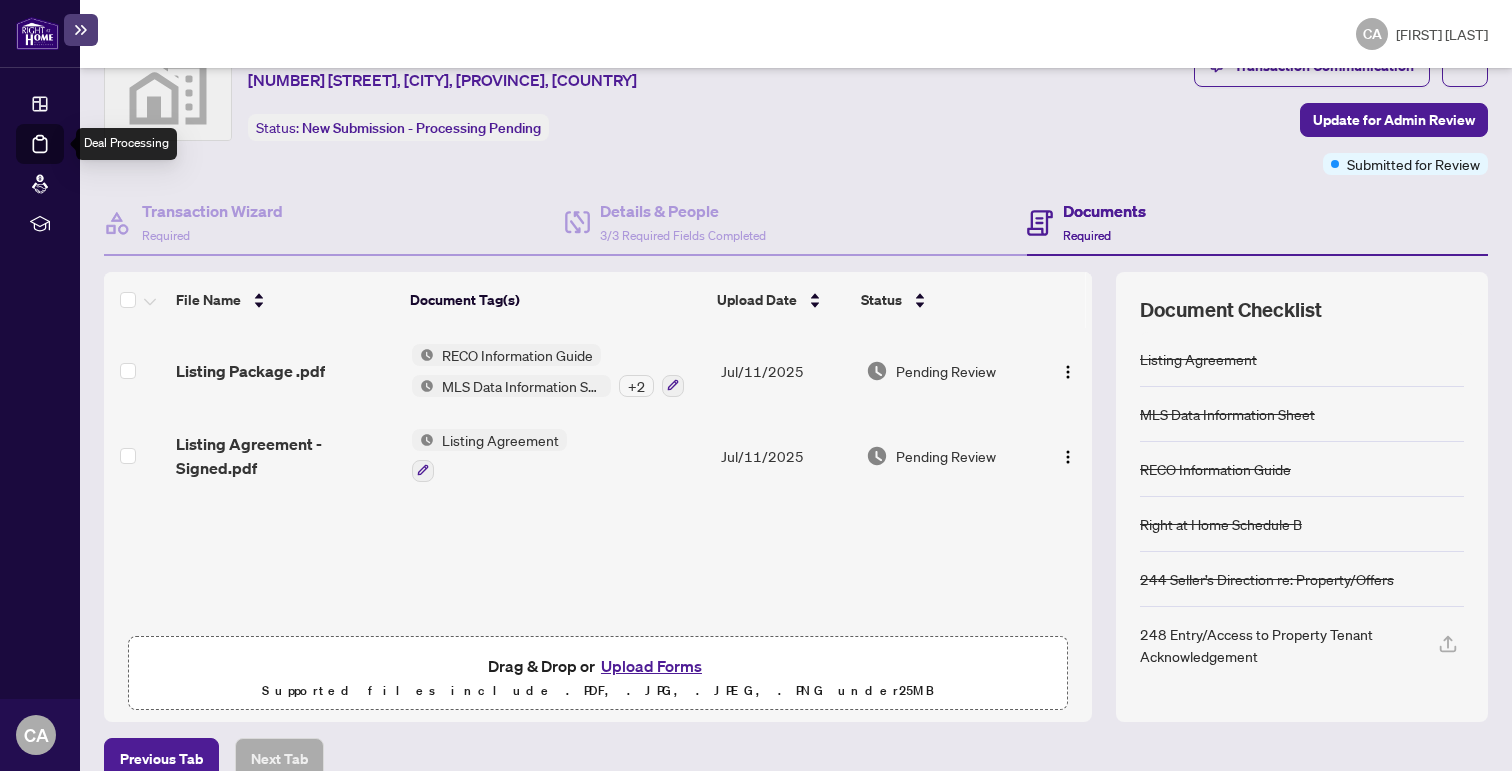 click on "Deal Processing" at bounding box center [63, 158] 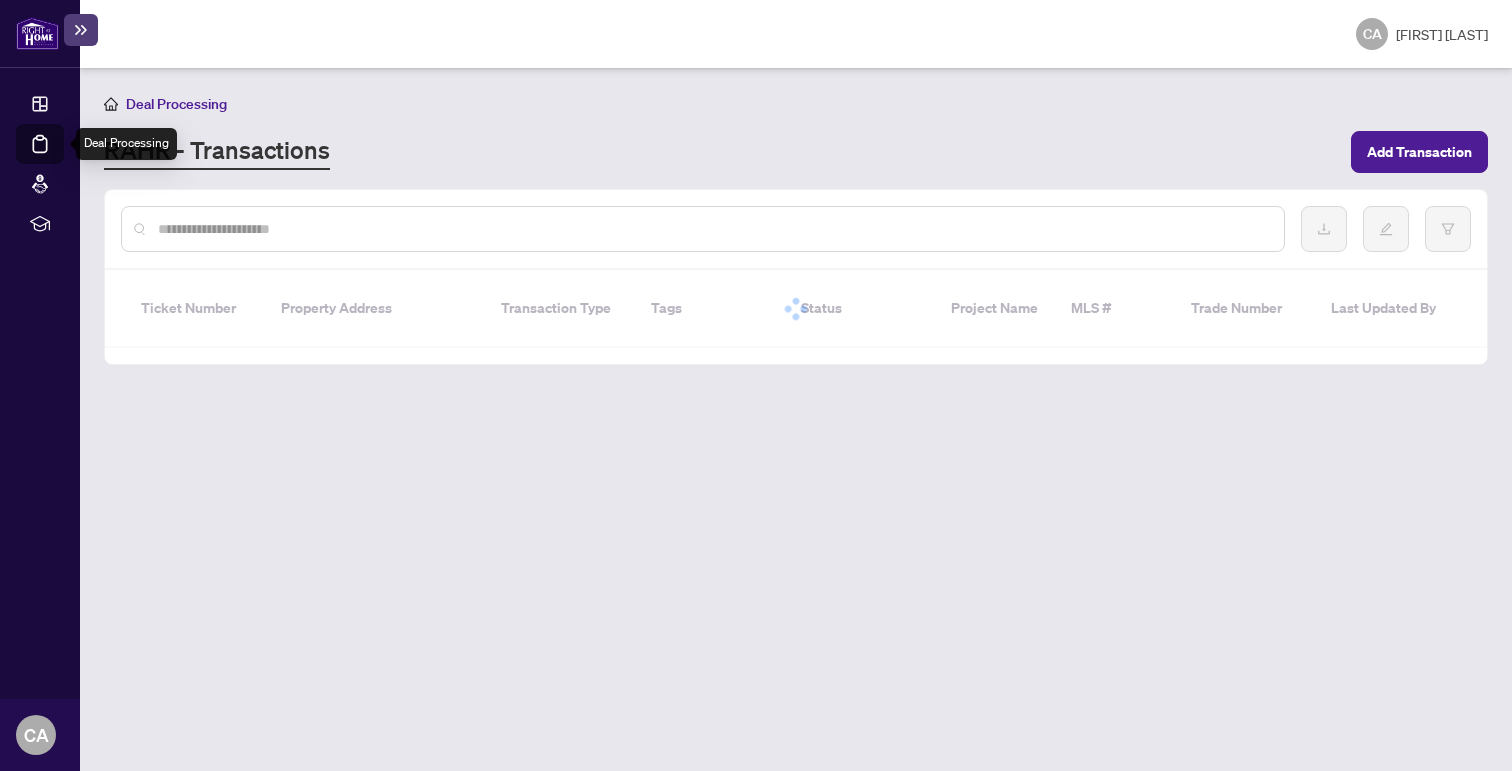 scroll, scrollTop: 0, scrollLeft: 0, axis: both 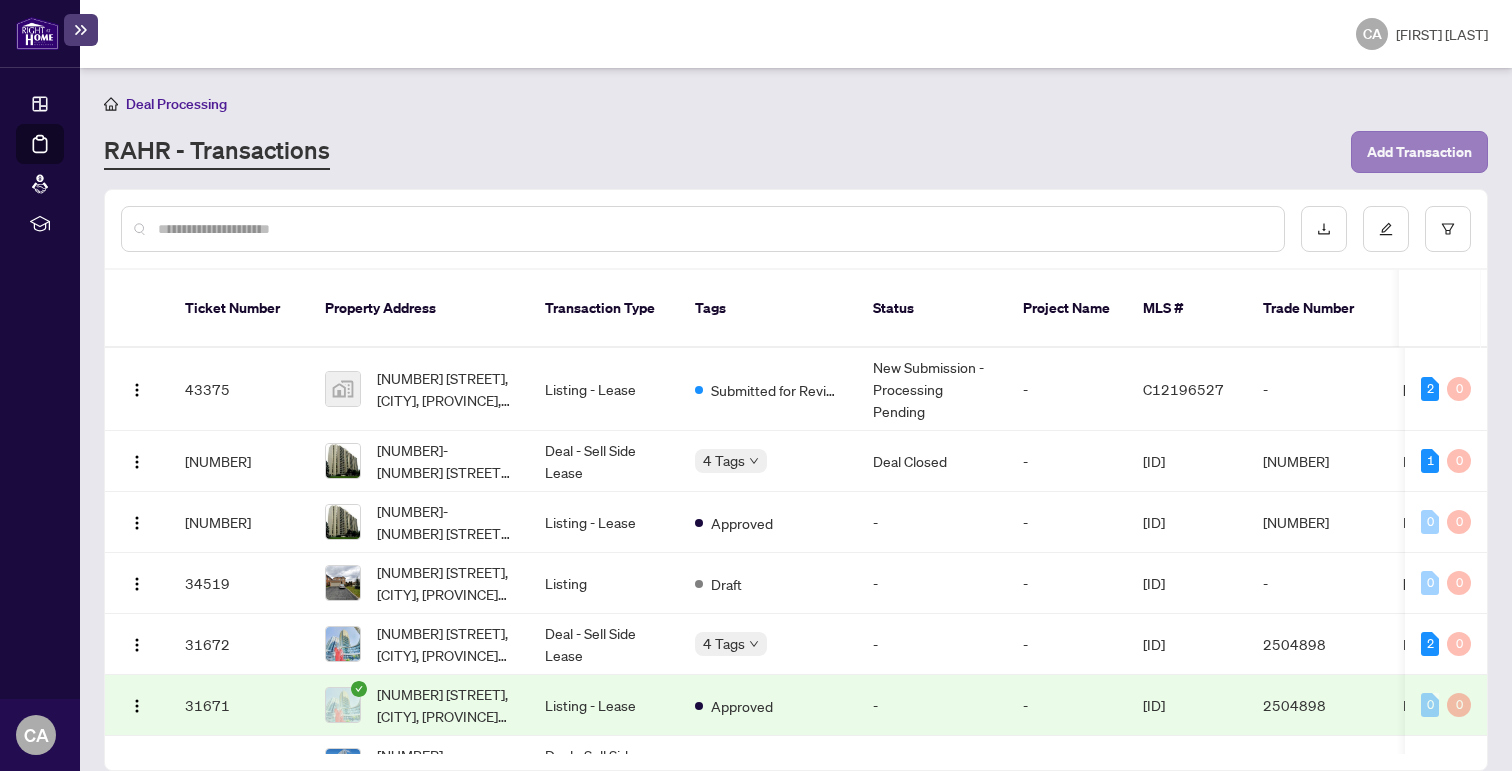 click on "Add Transaction" at bounding box center (1419, 152) 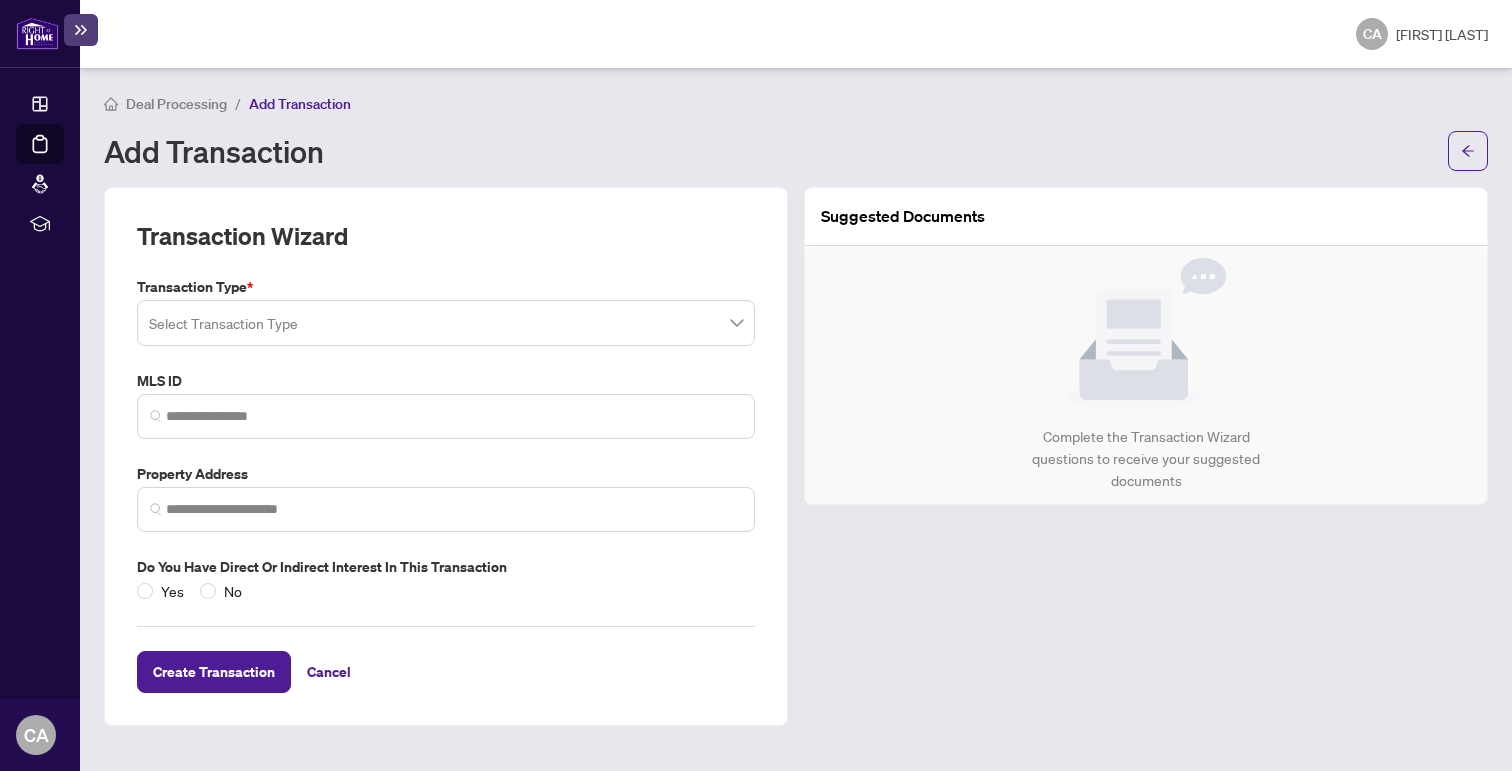 click at bounding box center (446, 323) 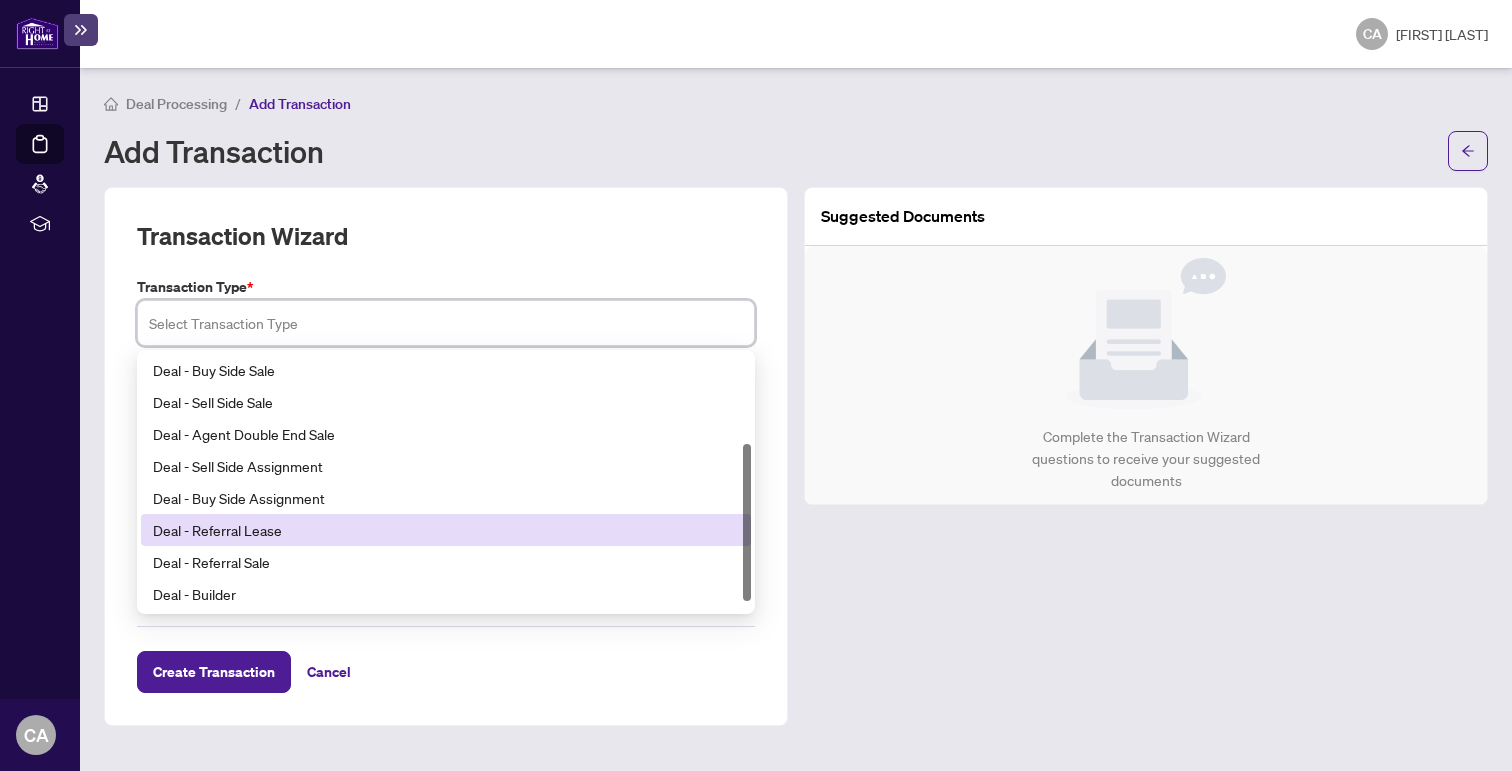scroll, scrollTop: 0, scrollLeft: 0, axis: both 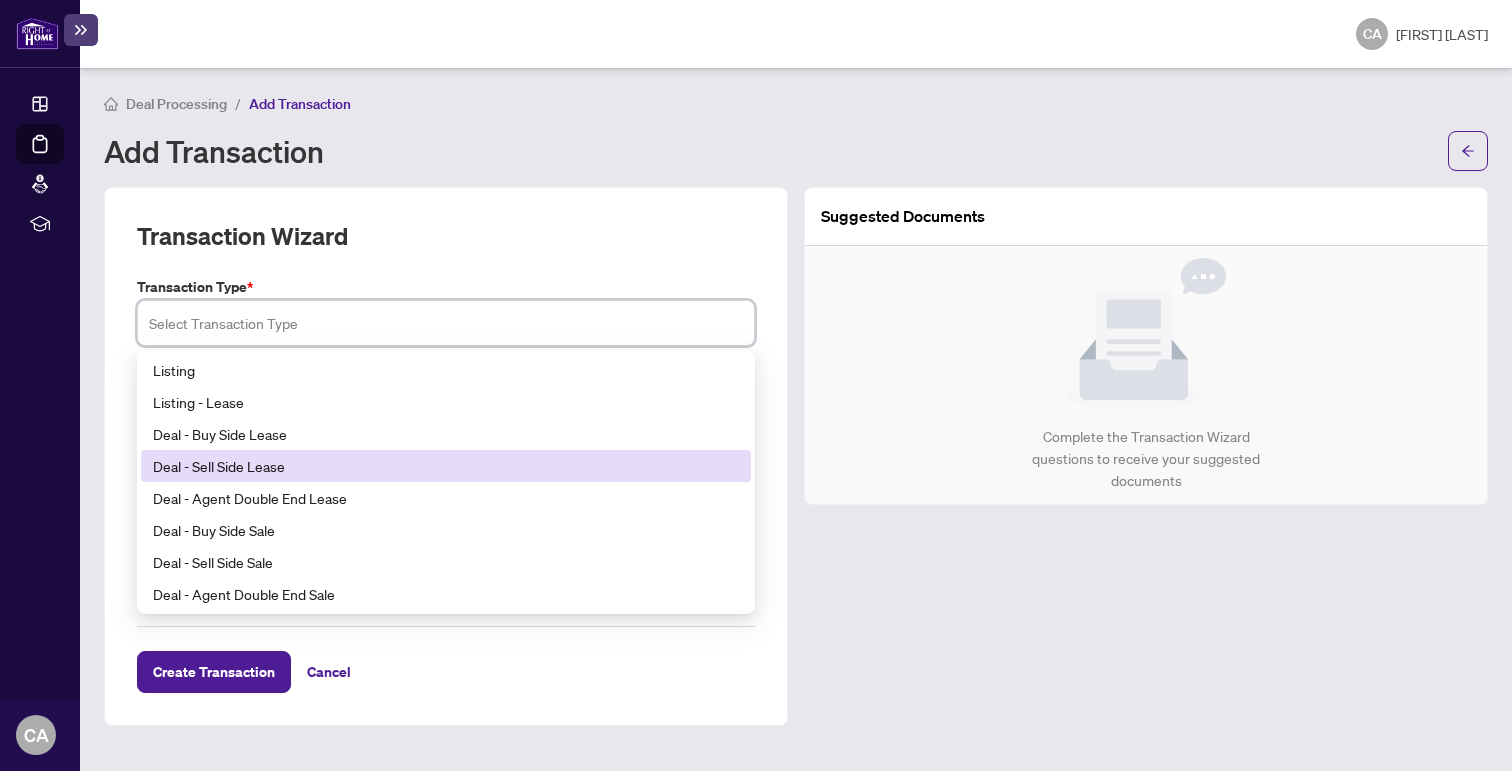 click on "Deal - Sell Side Lease" at bounding box center (446, 466) 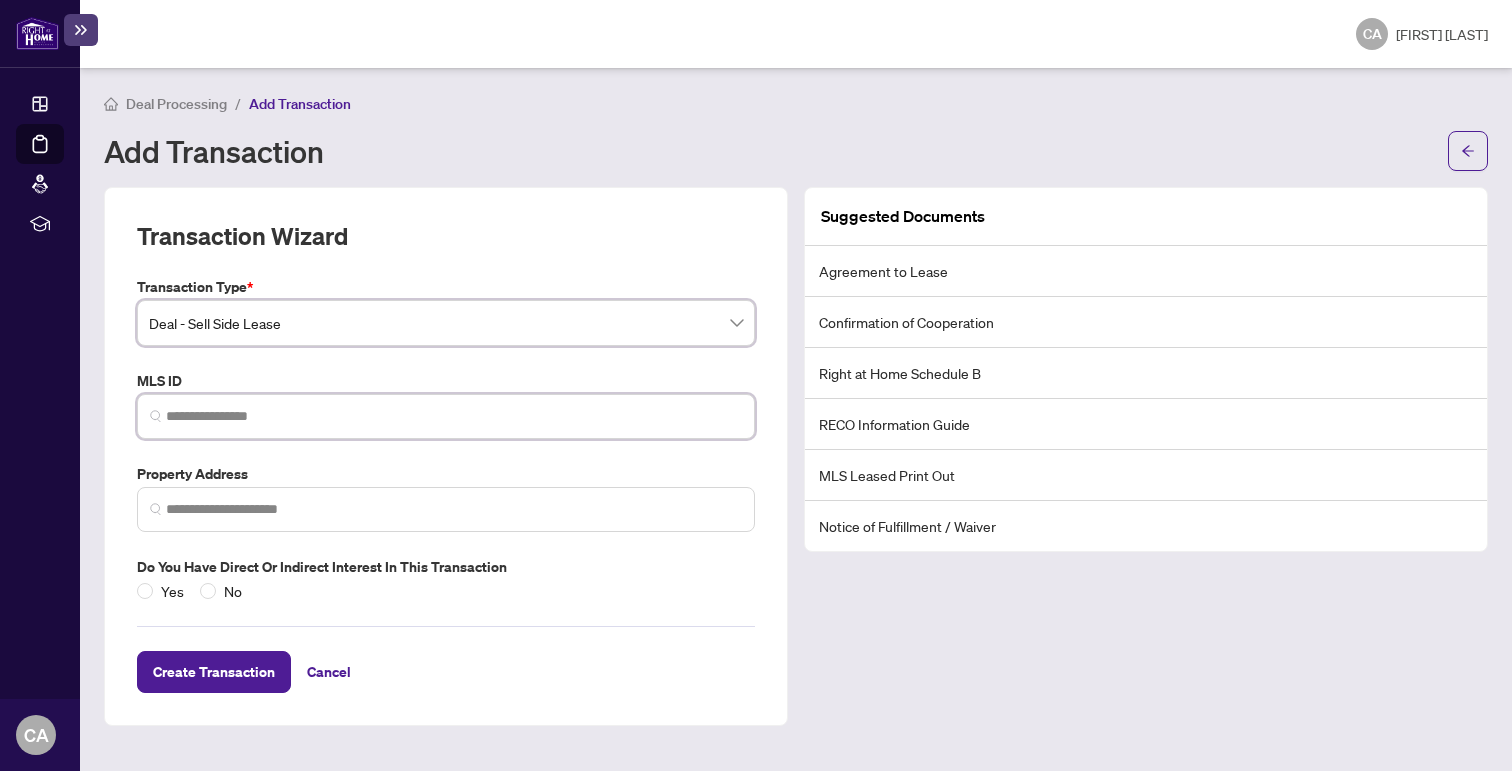 click at bounding box center [454, 416] 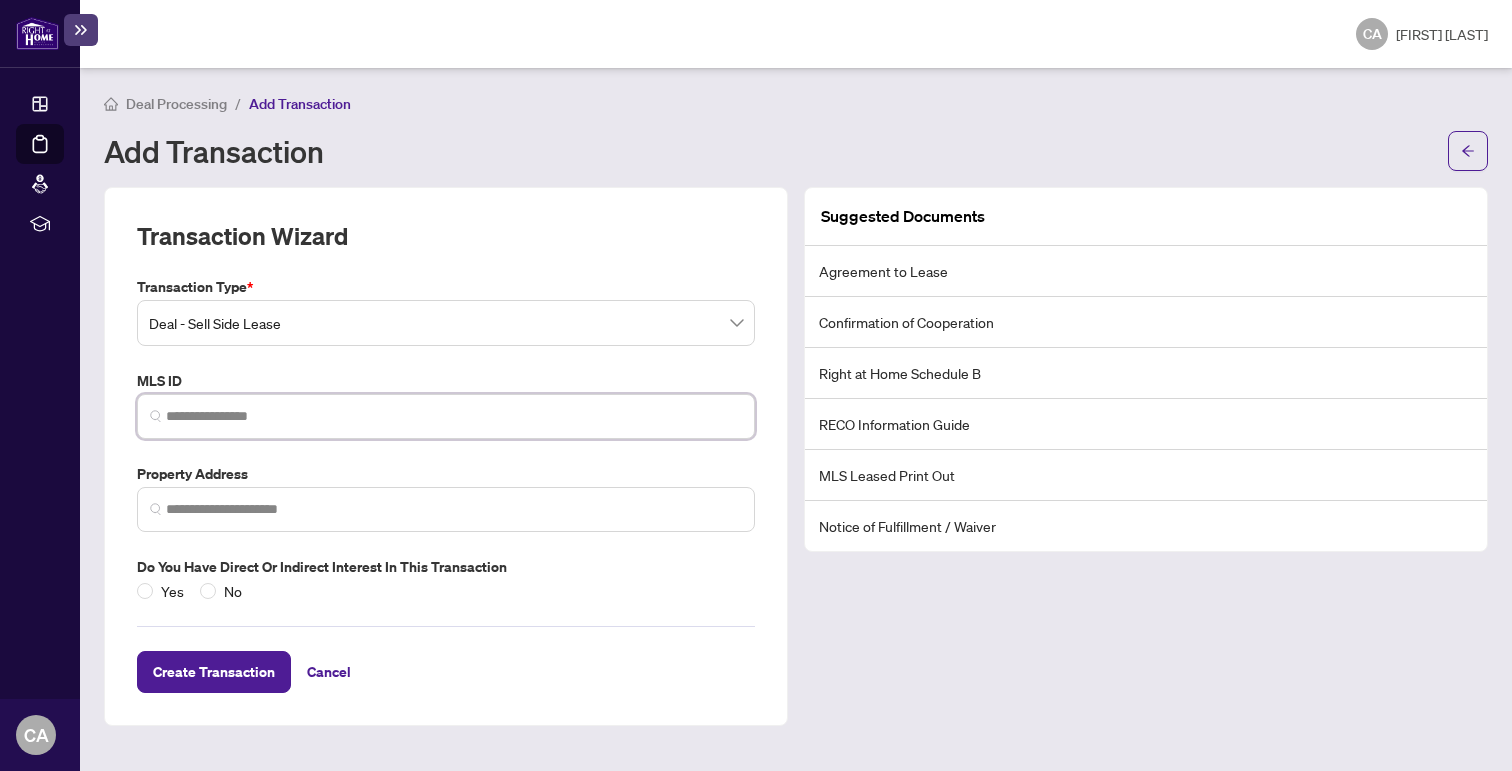 paste on "*********" 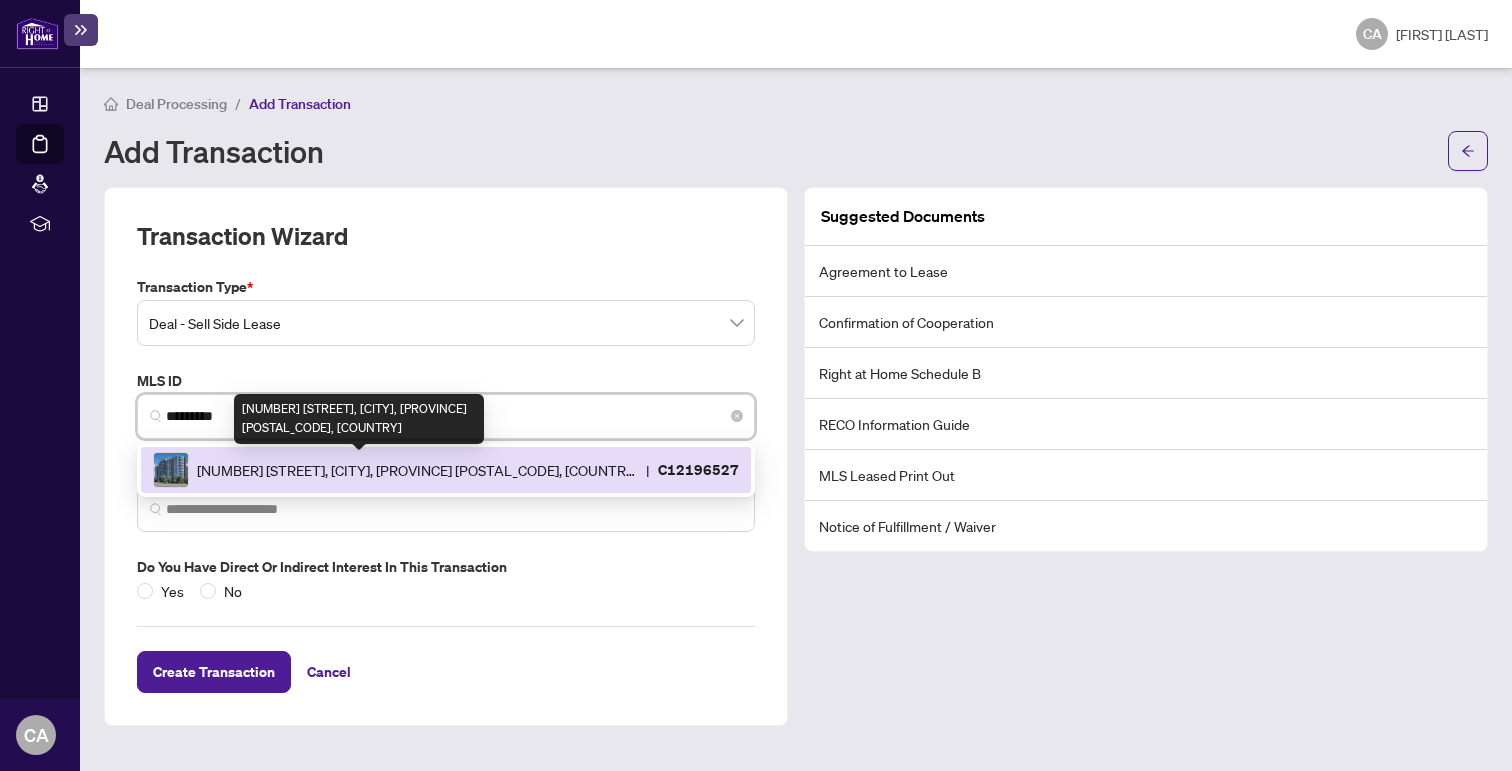 click on "233 Beecroft Rd, Toronto, Ontario M2N 6Z9, Canada" at bounding box center (417, 470) 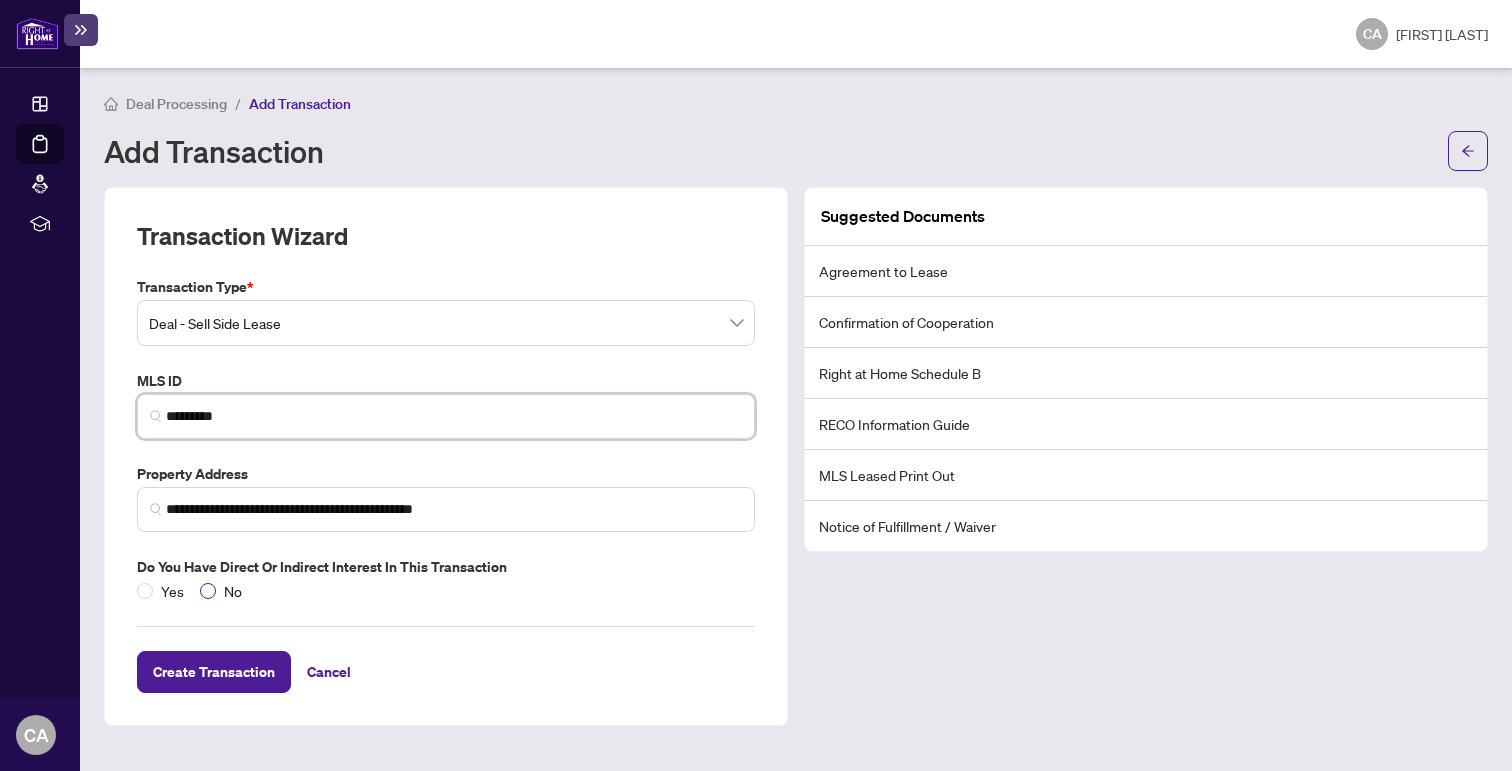 type on "*********" 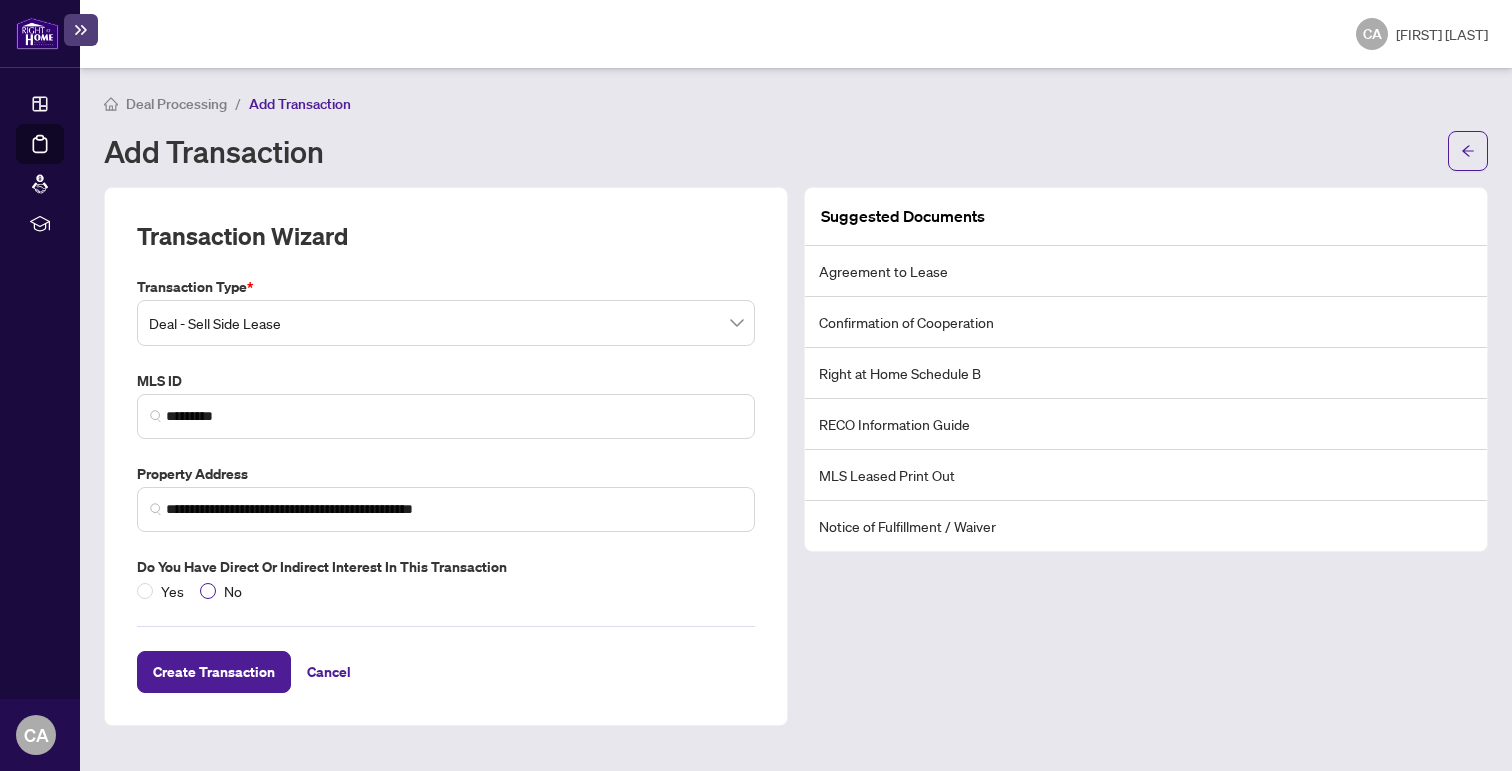click on "No" at bounding box center [225, 591] 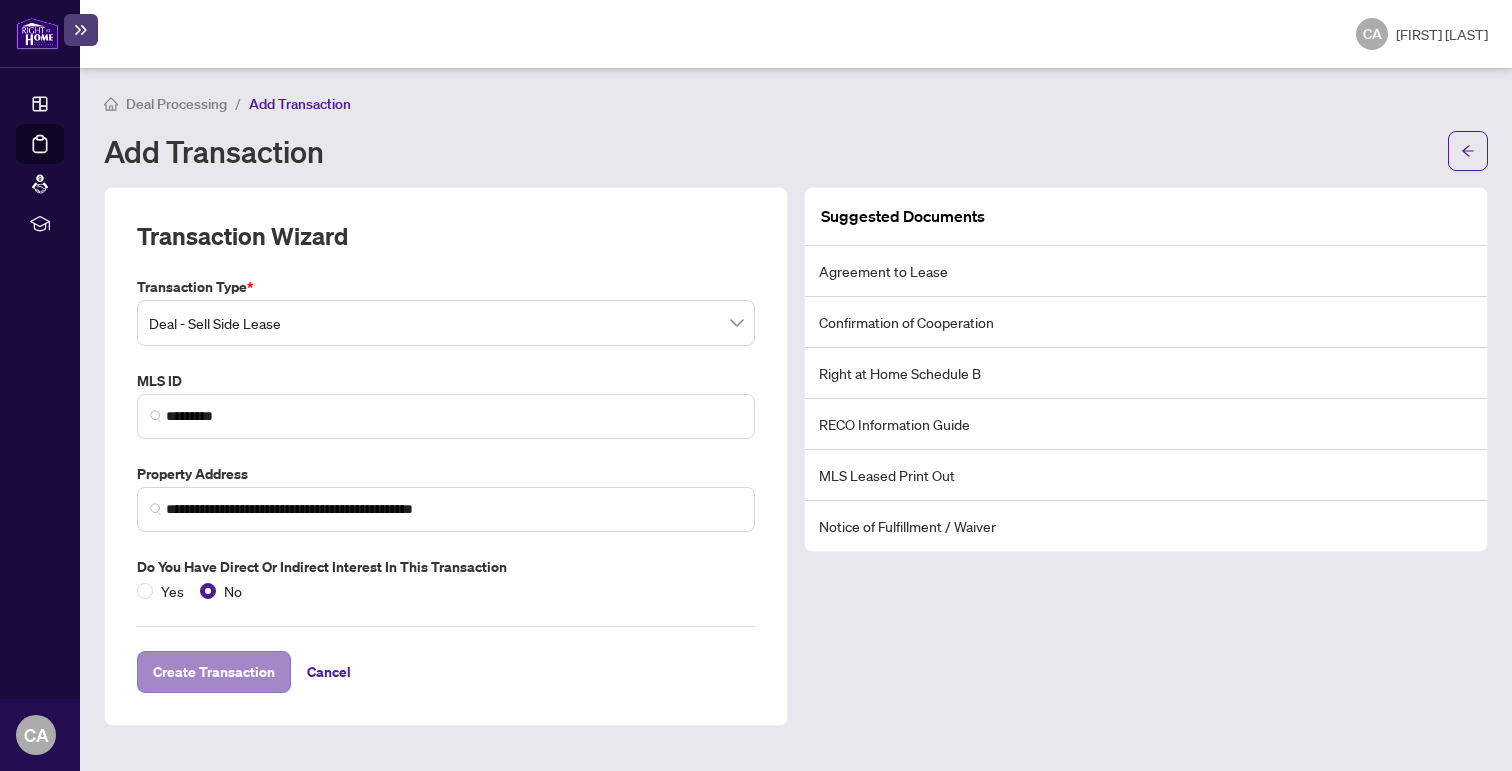 click on "Create Transaction" at bounding box center (214, 672) 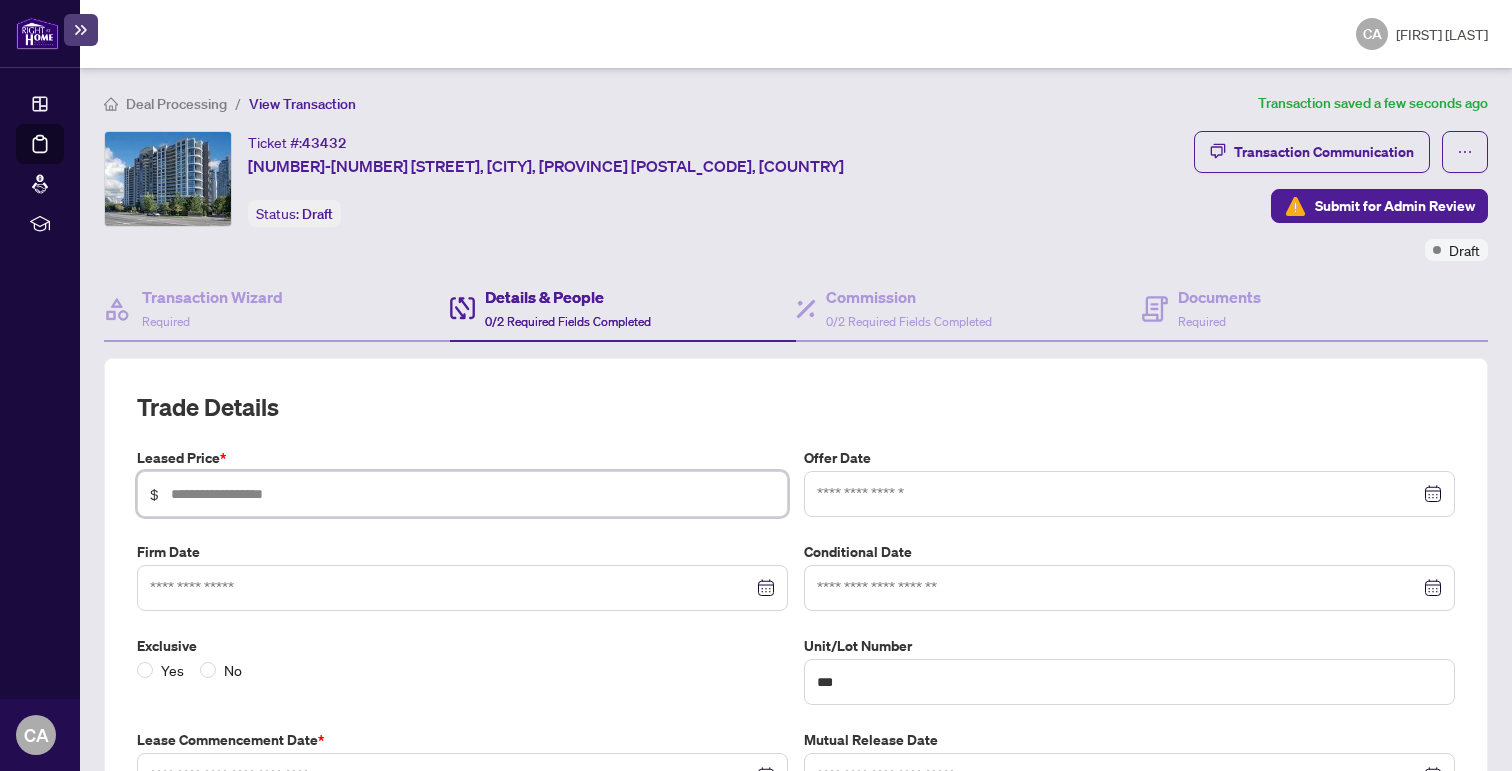 click at bounding box center (473, 494) 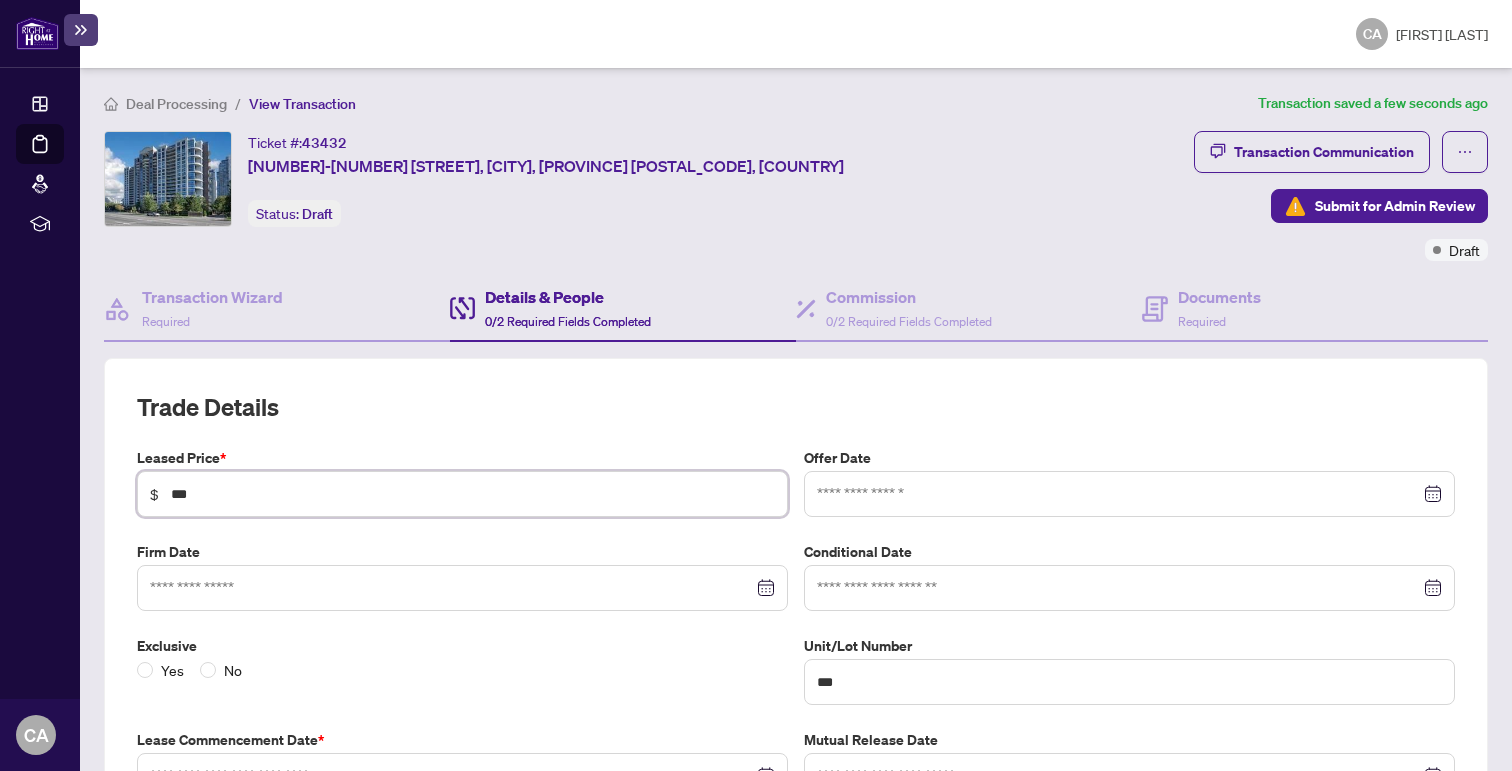 type on "*****" 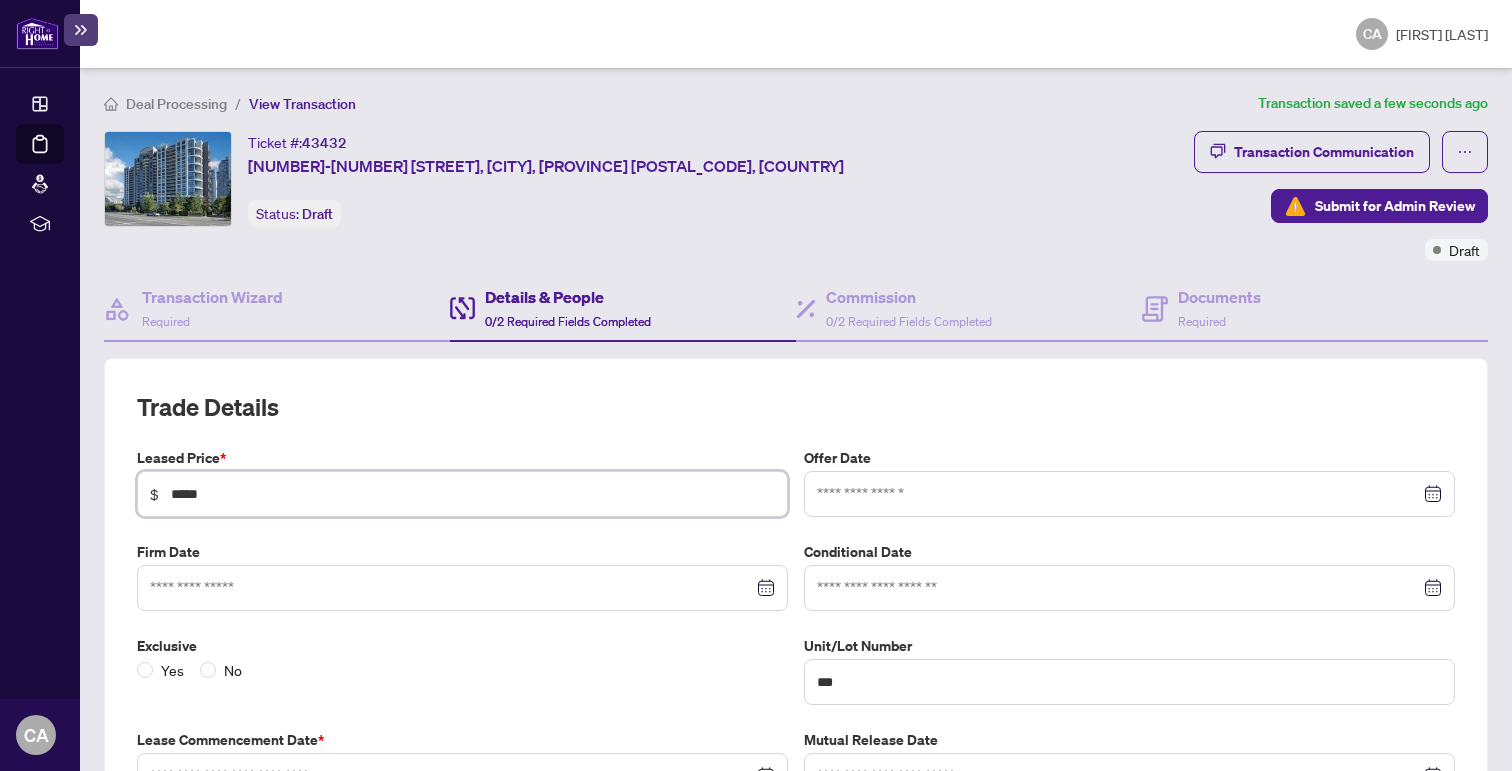 click at bounding box center [462, 588] 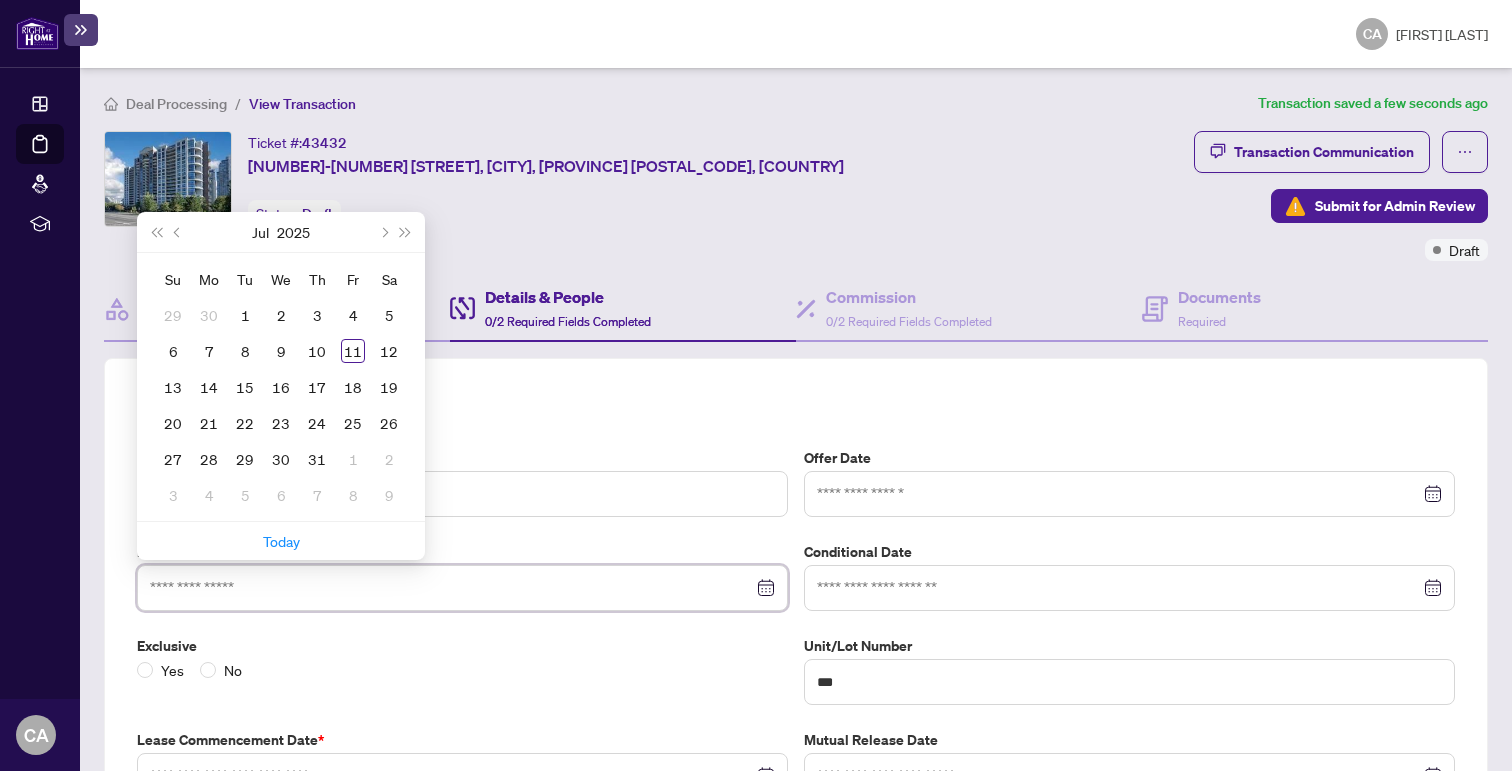 scroll, scrollTop: 41, scrollLeft: 0, axis: vertical 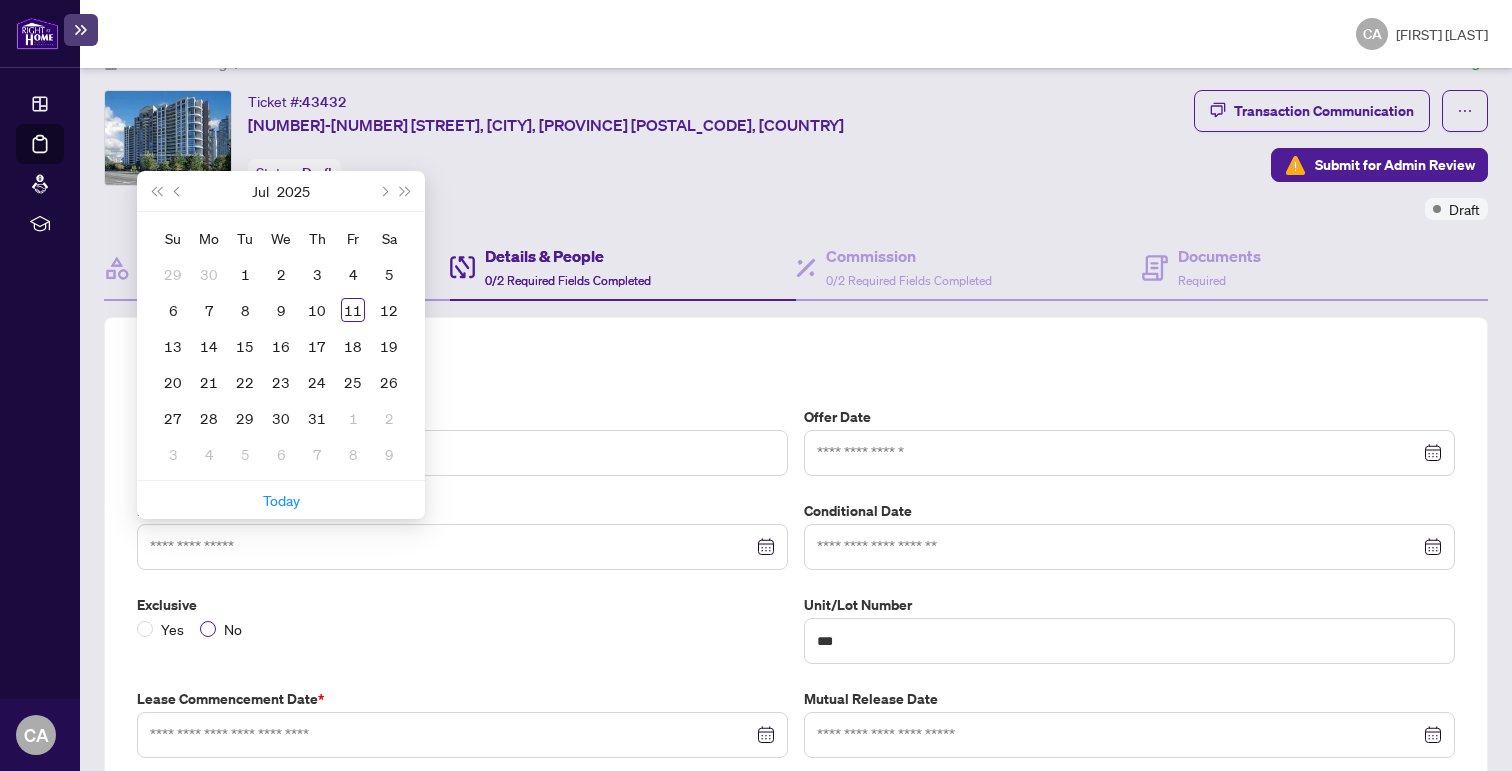 click on "No" at bounding box center (233, 629) 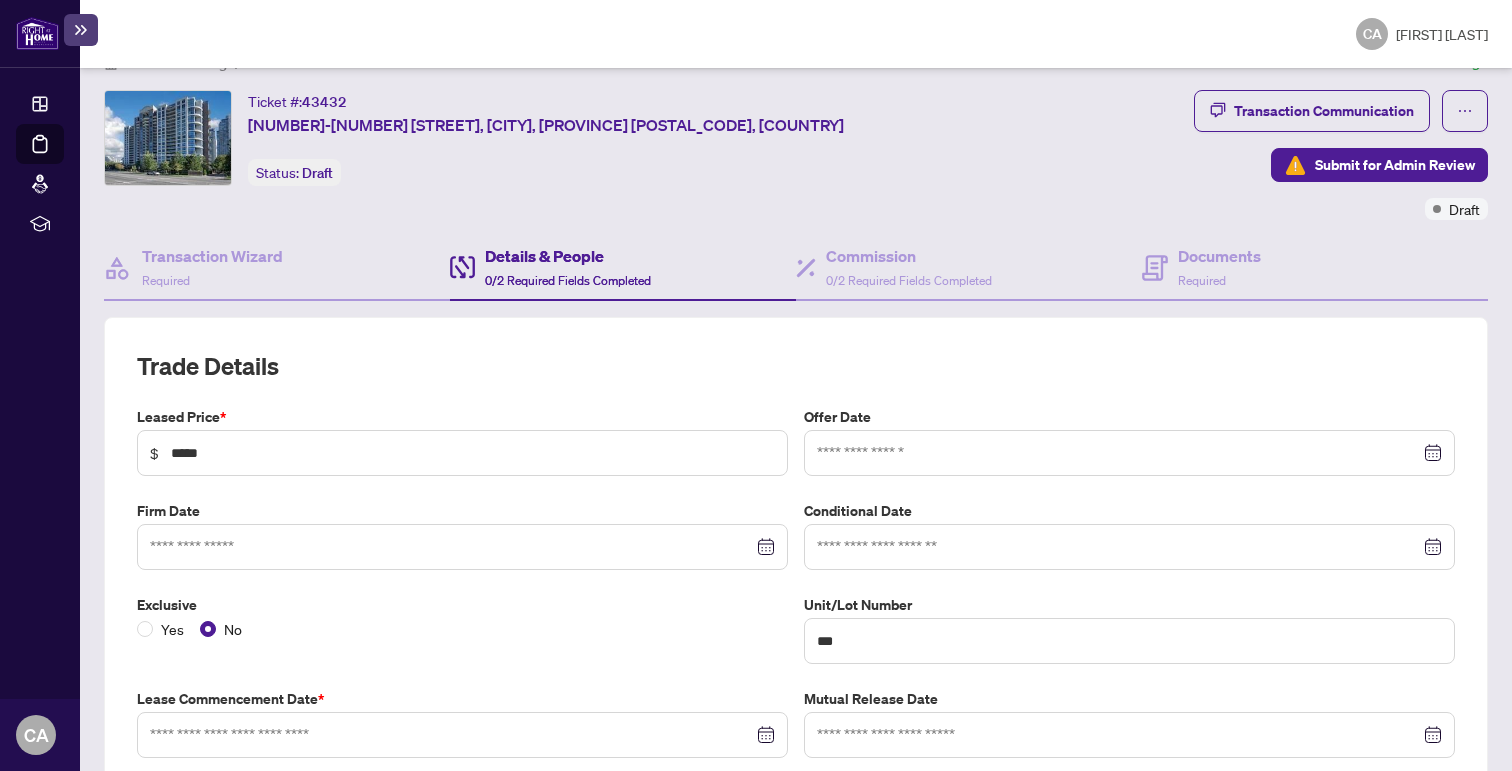 scroll, scrollTop: 82, scrollLeft: 0, axis: vertical 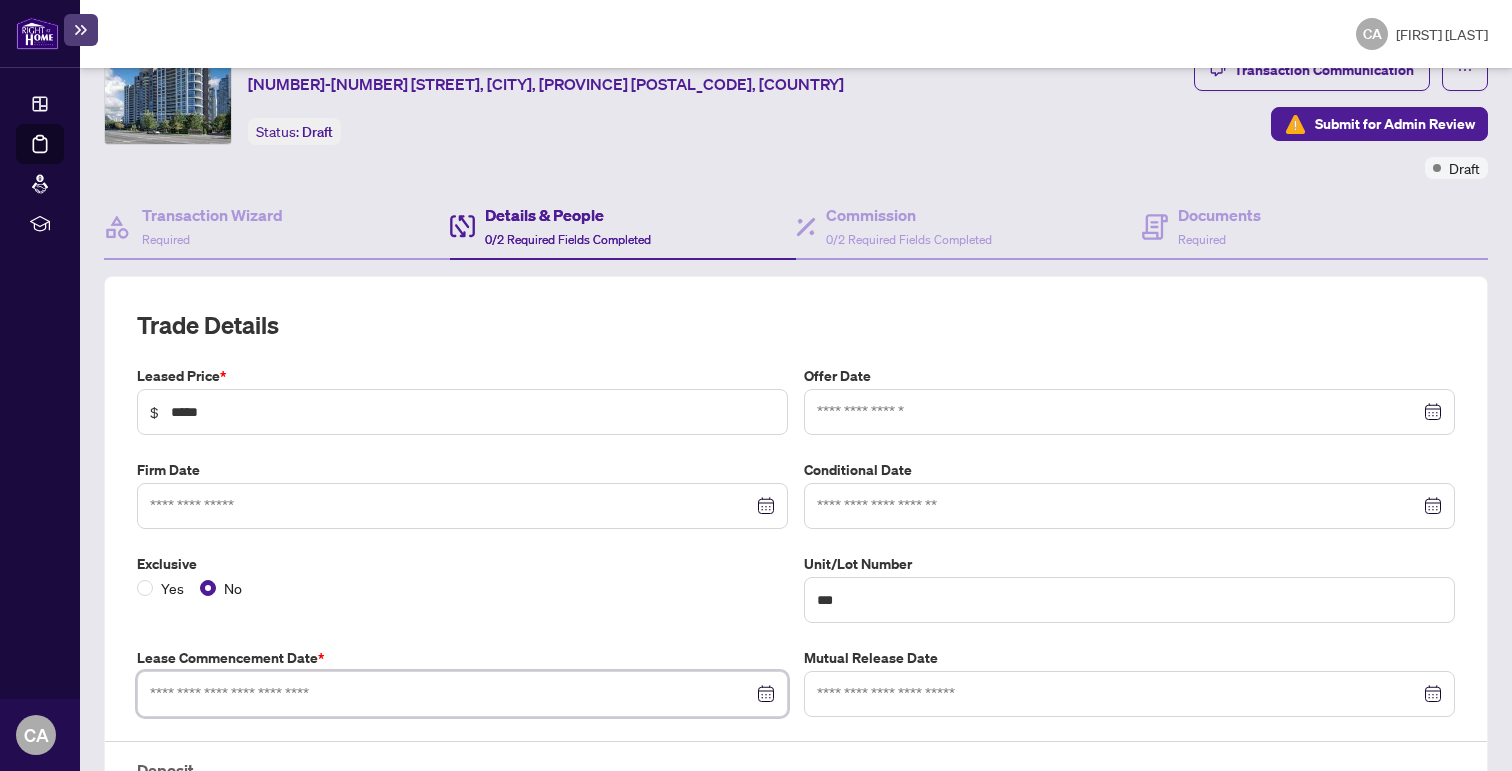 click at bounding box center [451, 694] 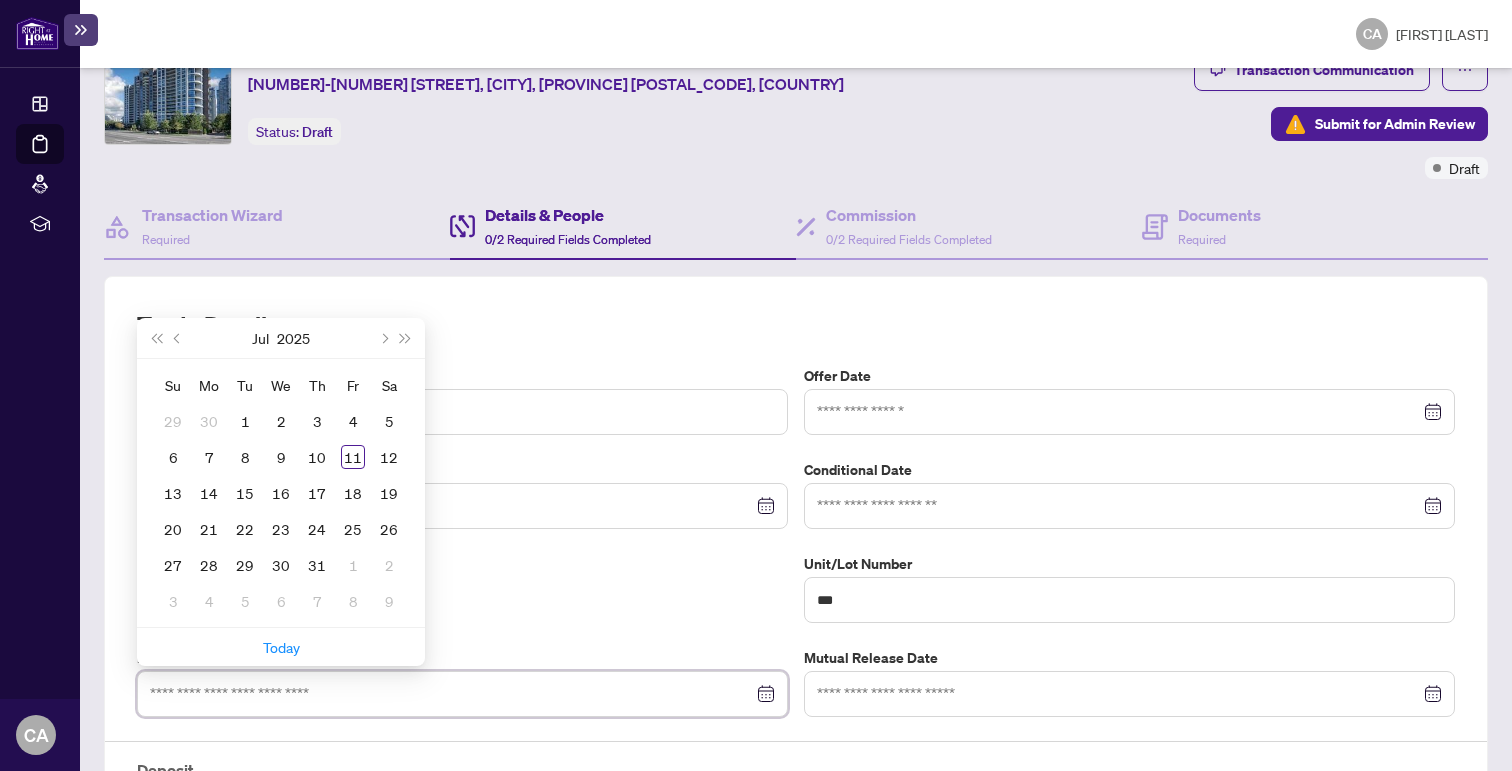 click at bounding box center [462, 694] 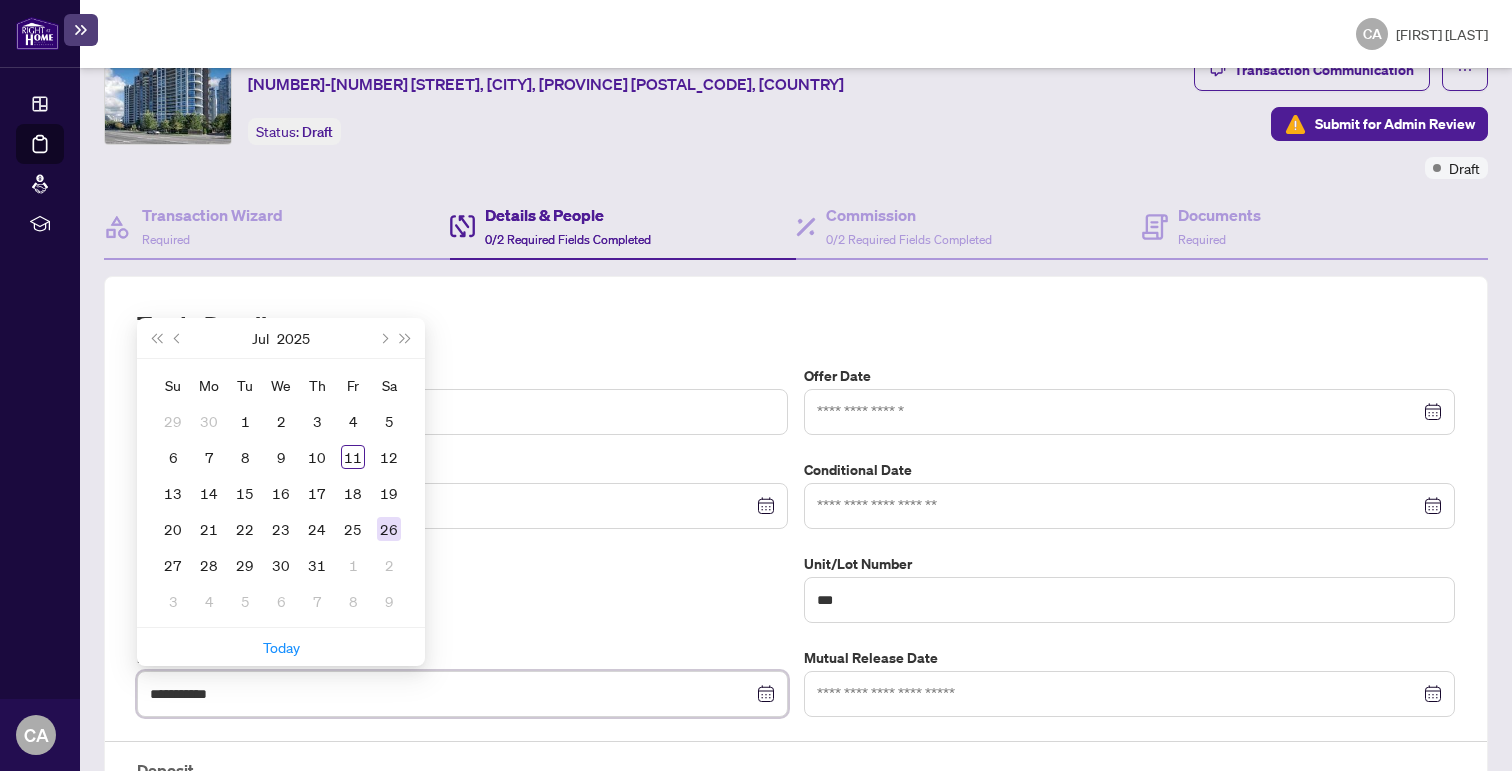 type on "**********" 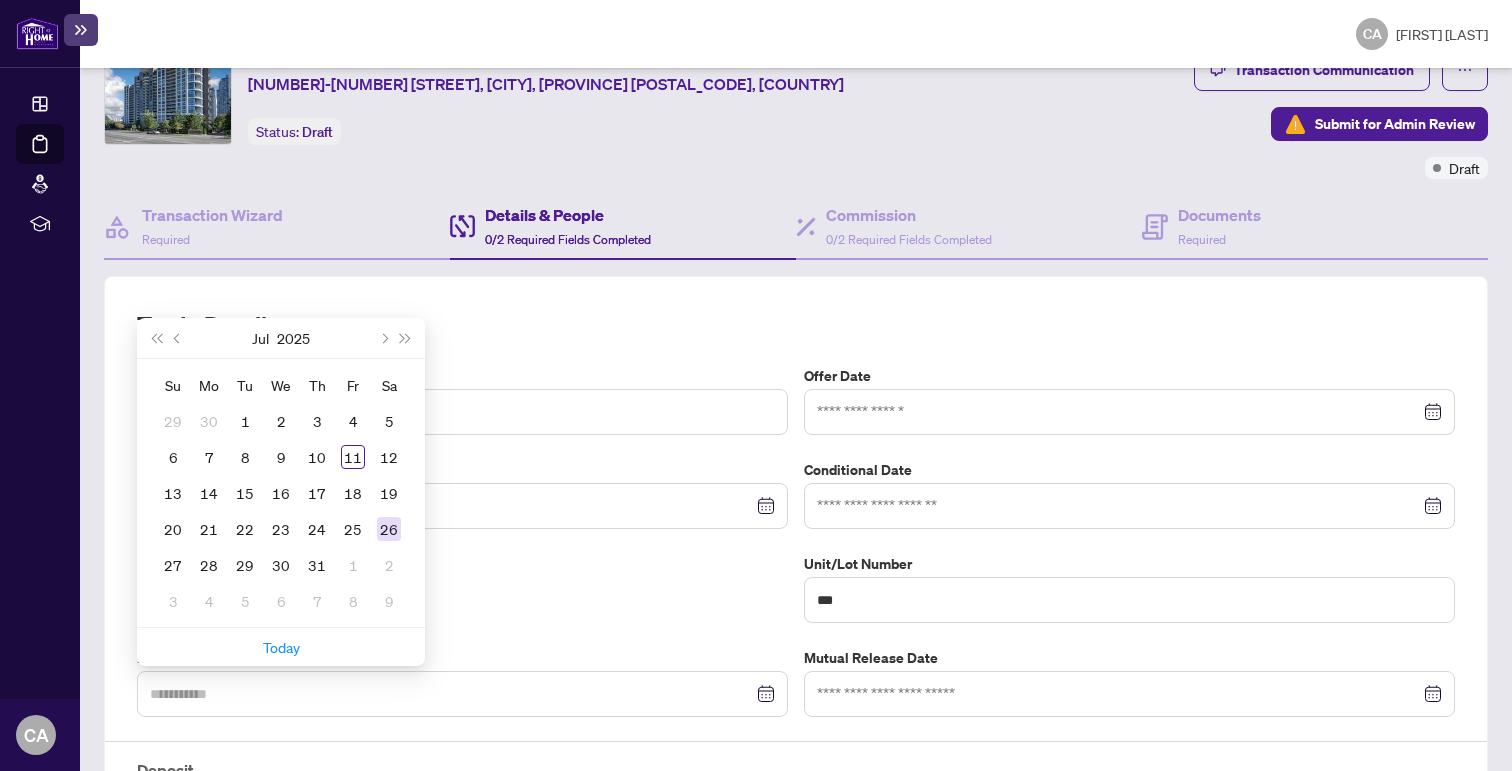 click on "26" at bounding box center (389, 529) 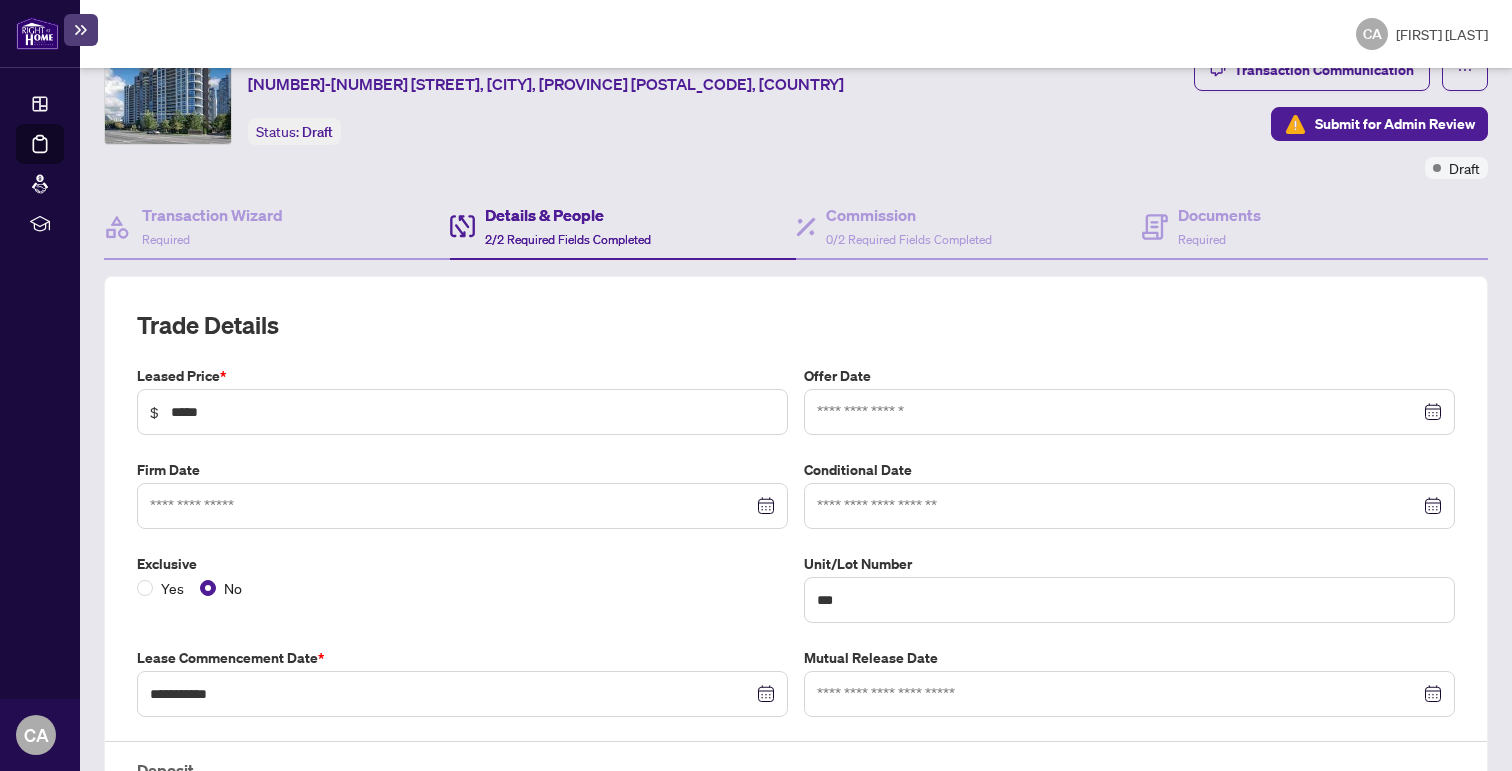 scroll, scrollTop: 273, scrollLeft: 0, axis: vertical 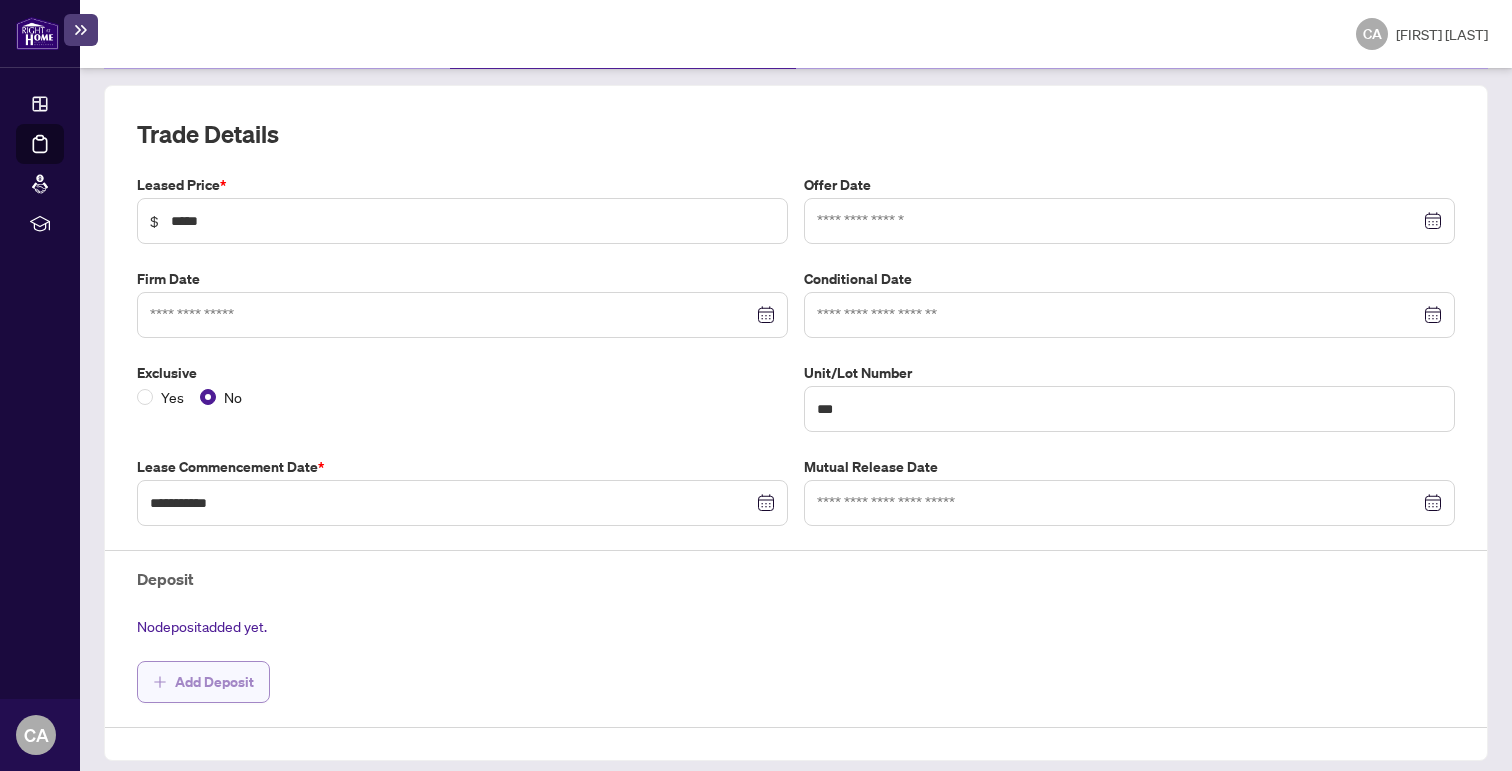 click on "Add Deposit" at bounding box center [214, 682] 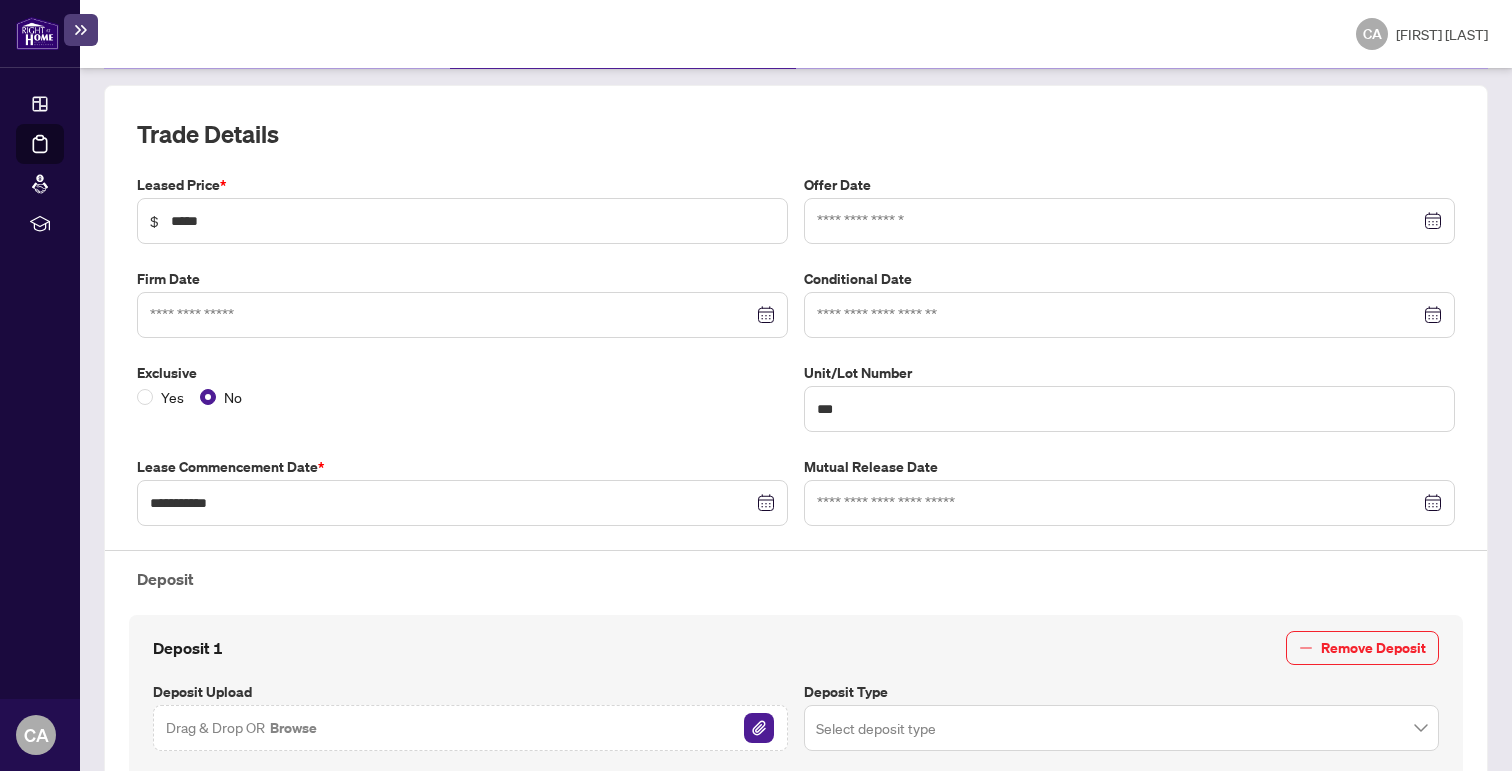 scroll, scrollTop: 451, scrollLeft: 0, axis: vertical 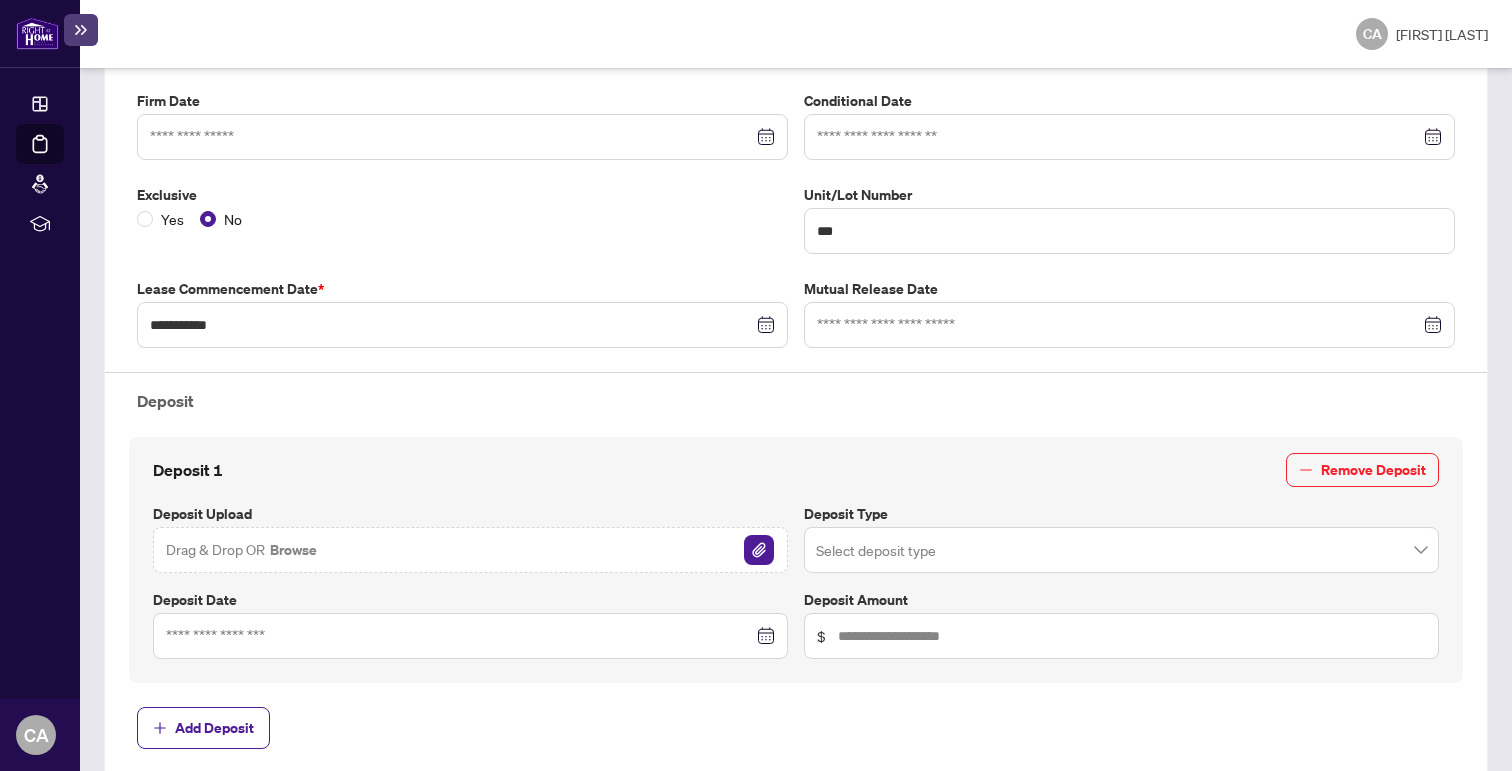 click on "Browse" at bounding box center (293, 550) 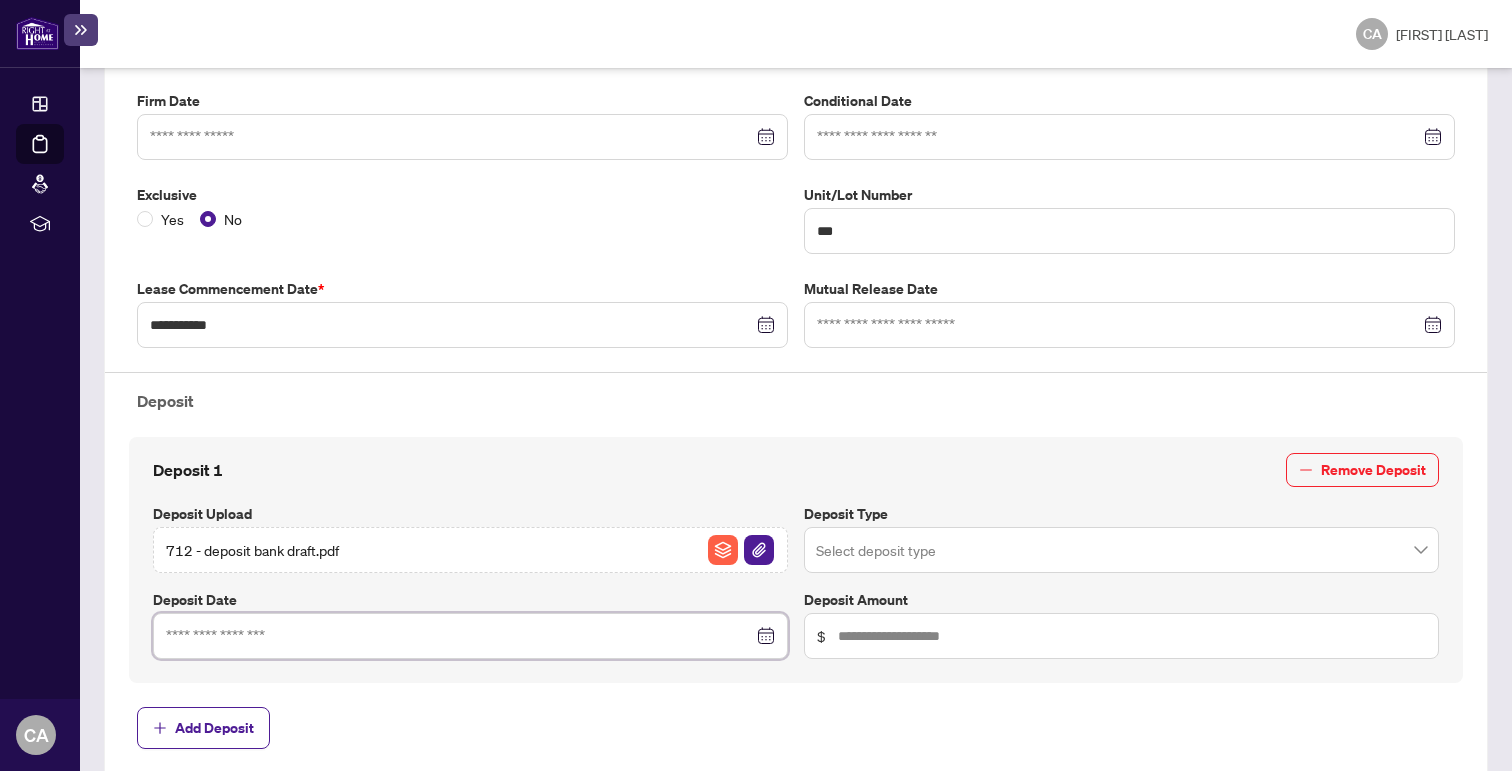 click at bounding box center (459, 636) 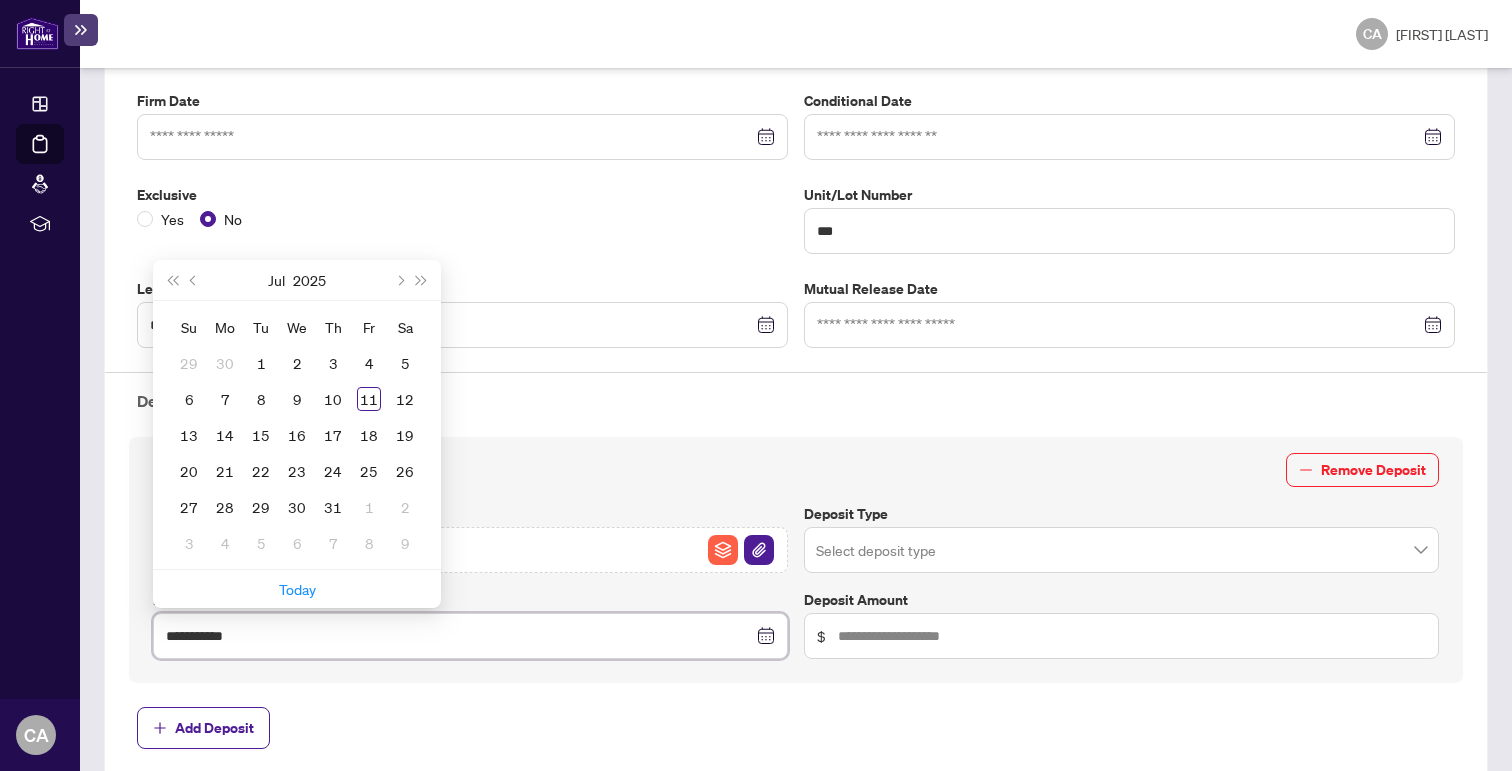 type on "**********" 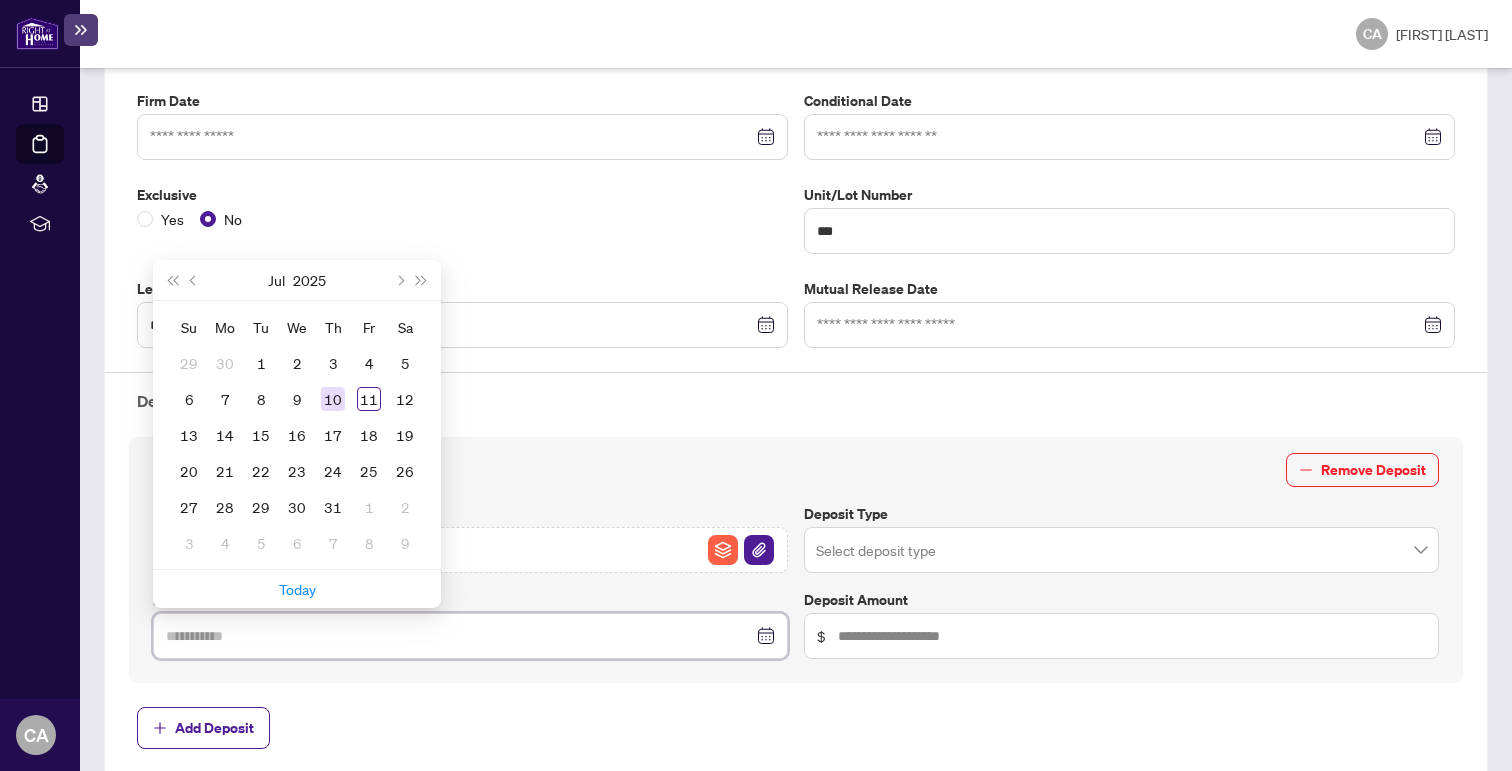 type on "**********" 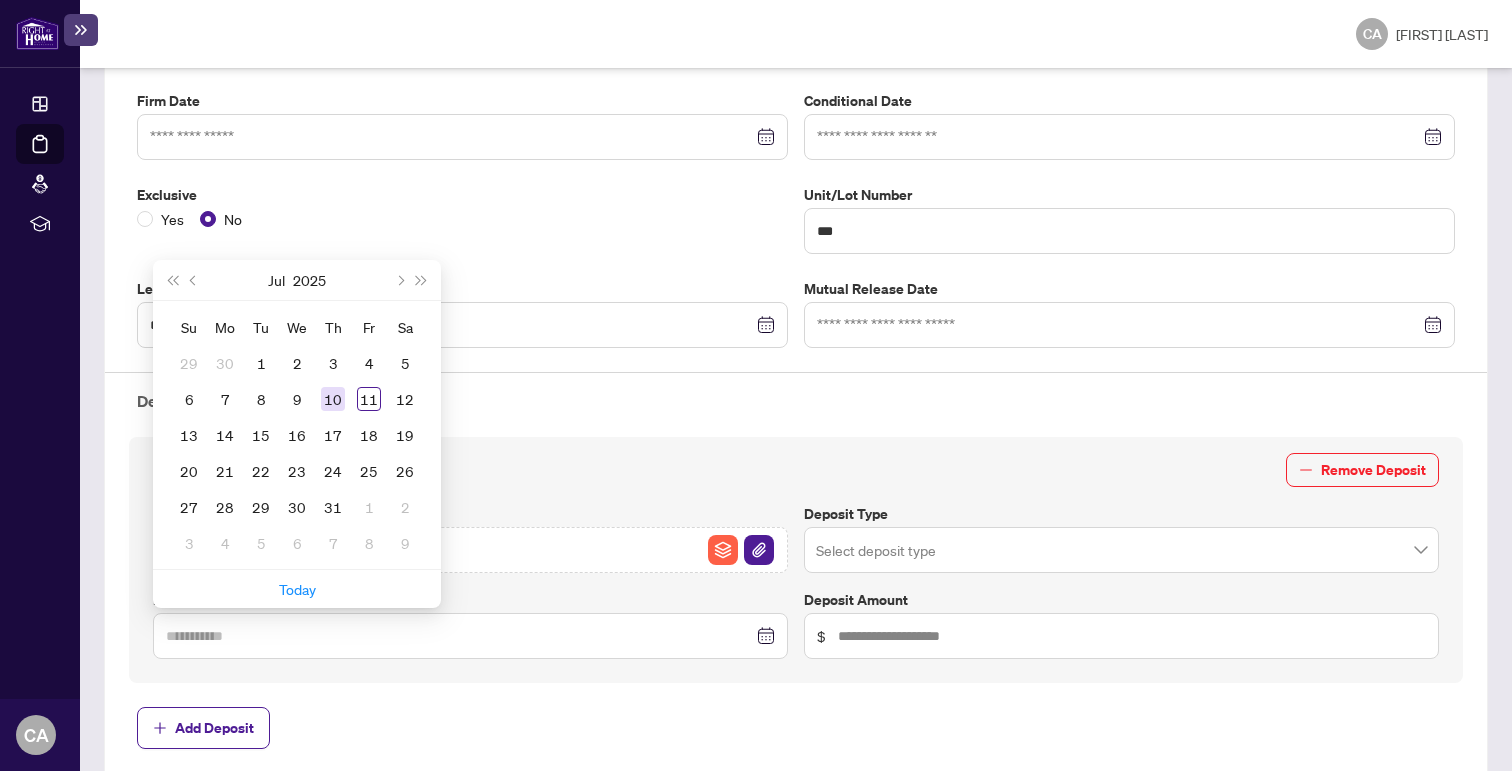 click on "10" at bounding box center [333, 399] 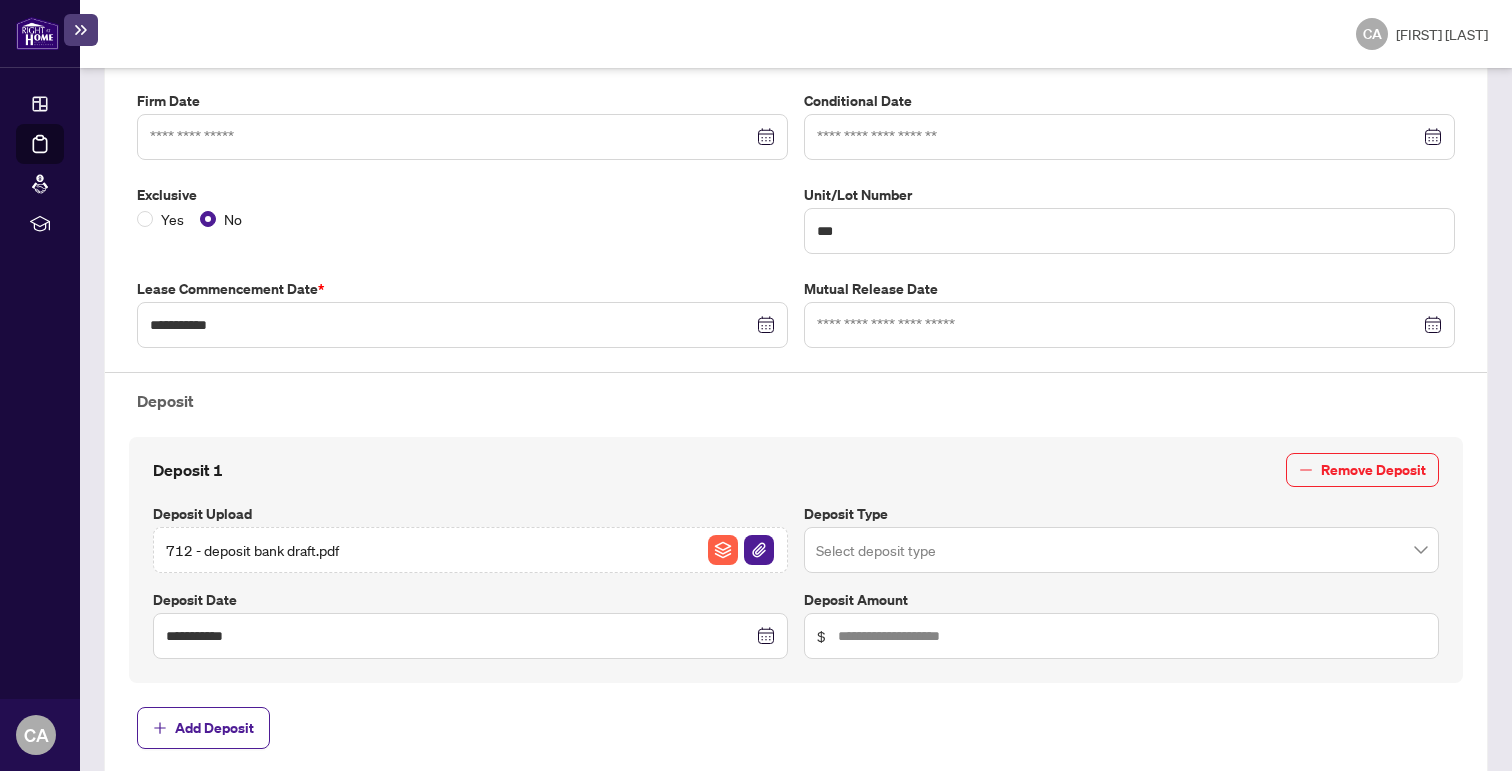 click at bounding box center [1121, 550] 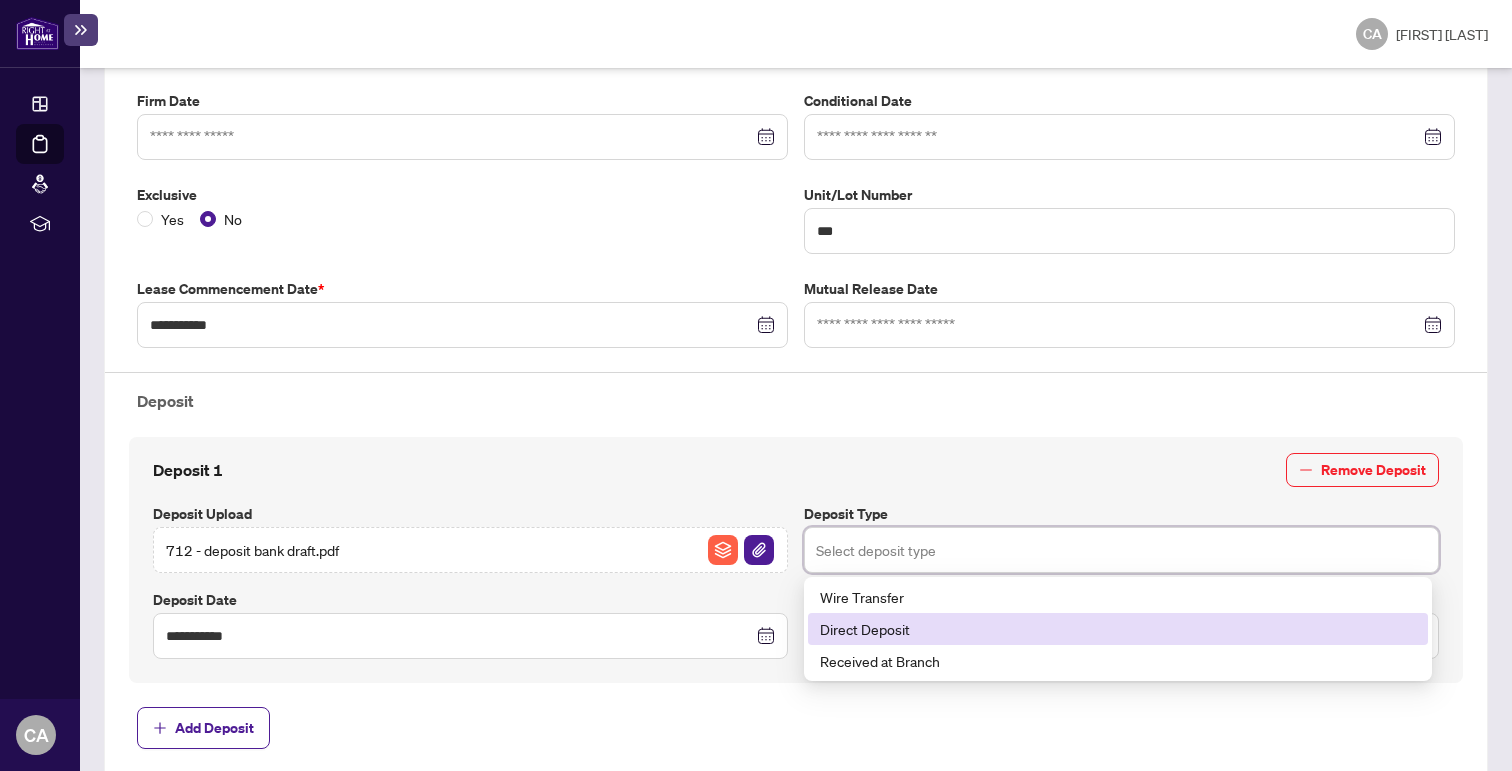 click on "Direct Deposit" at bounding box center [1118, 629] 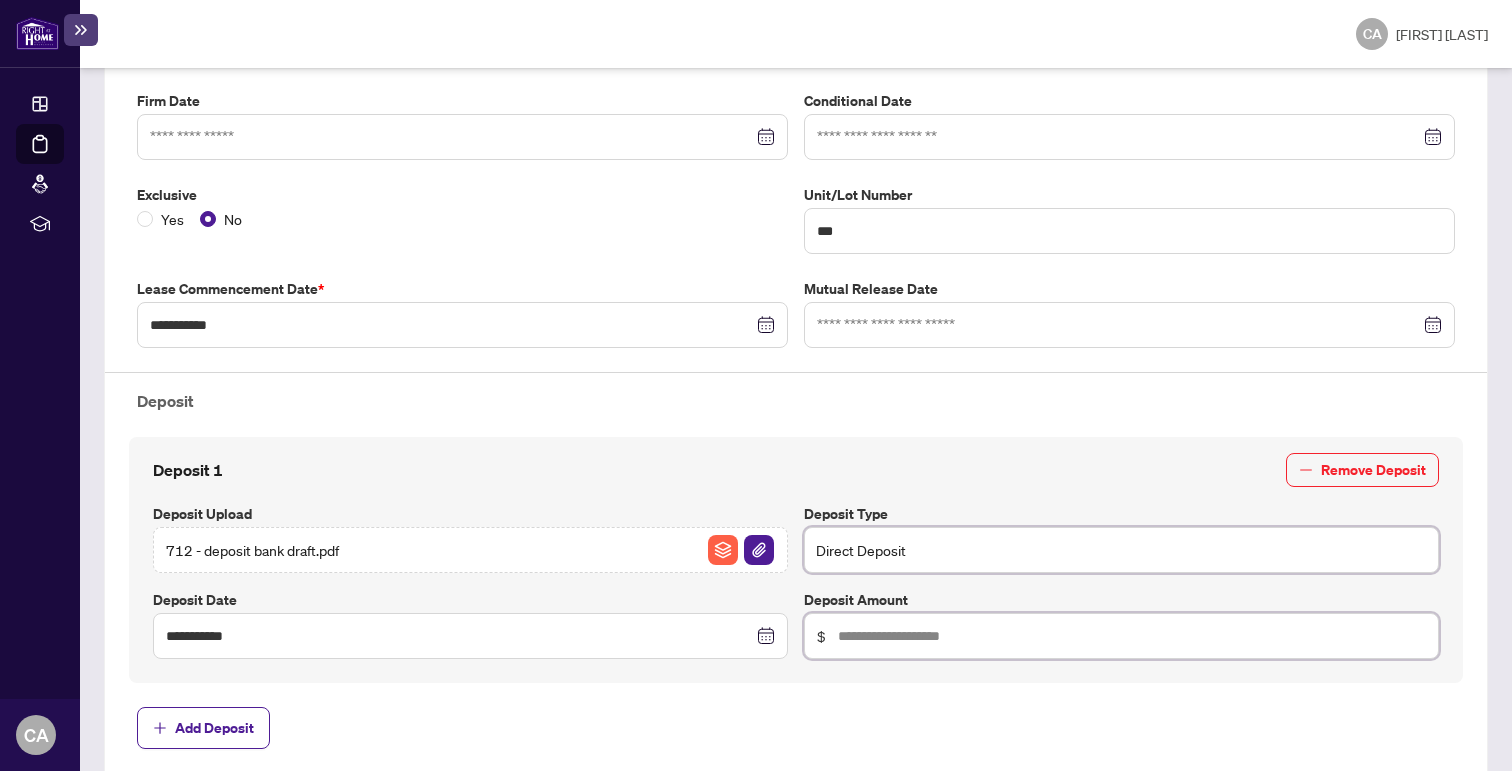 click at bounding box center [1132, 636] 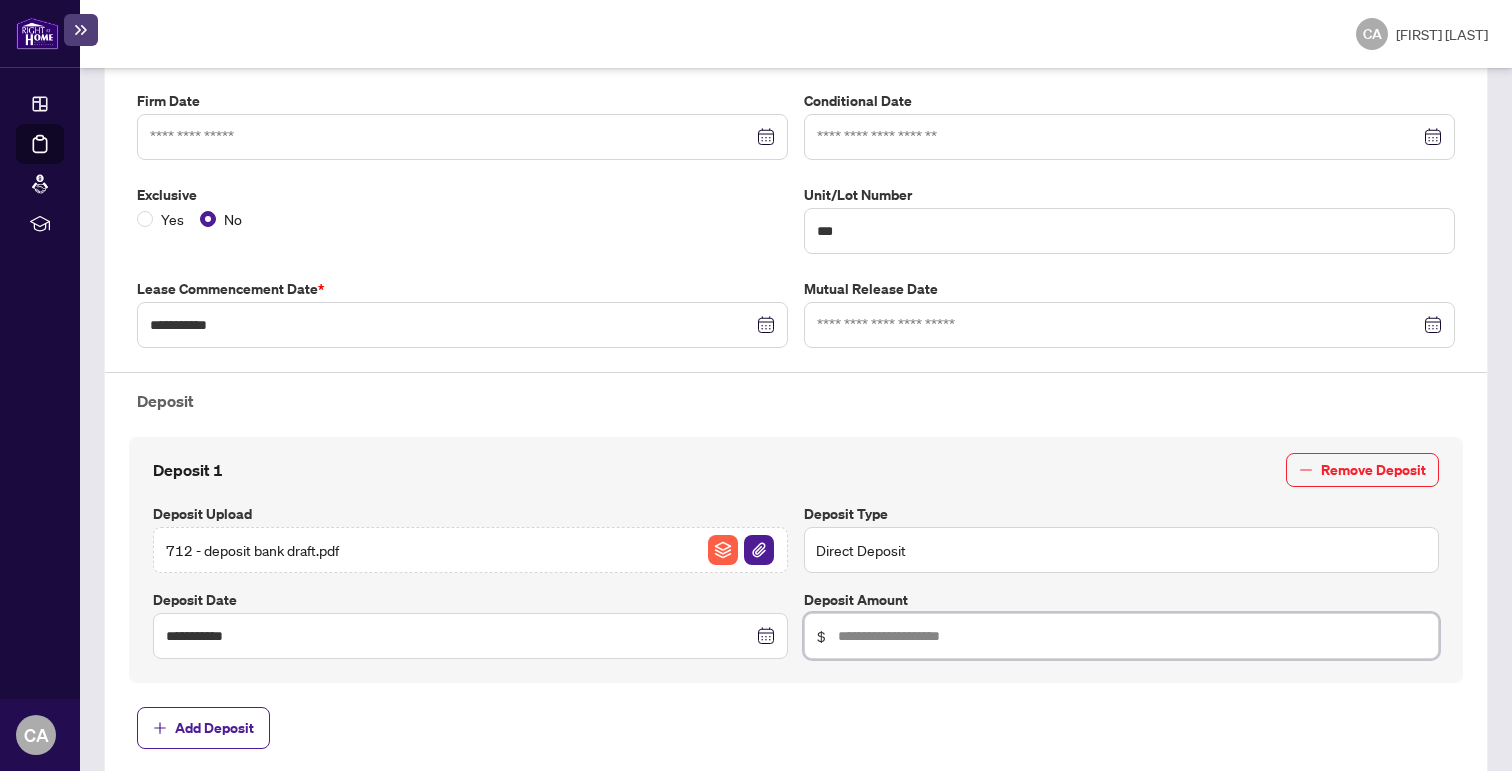 click on "Direct Deposit" at bounding box center [1121, 550] 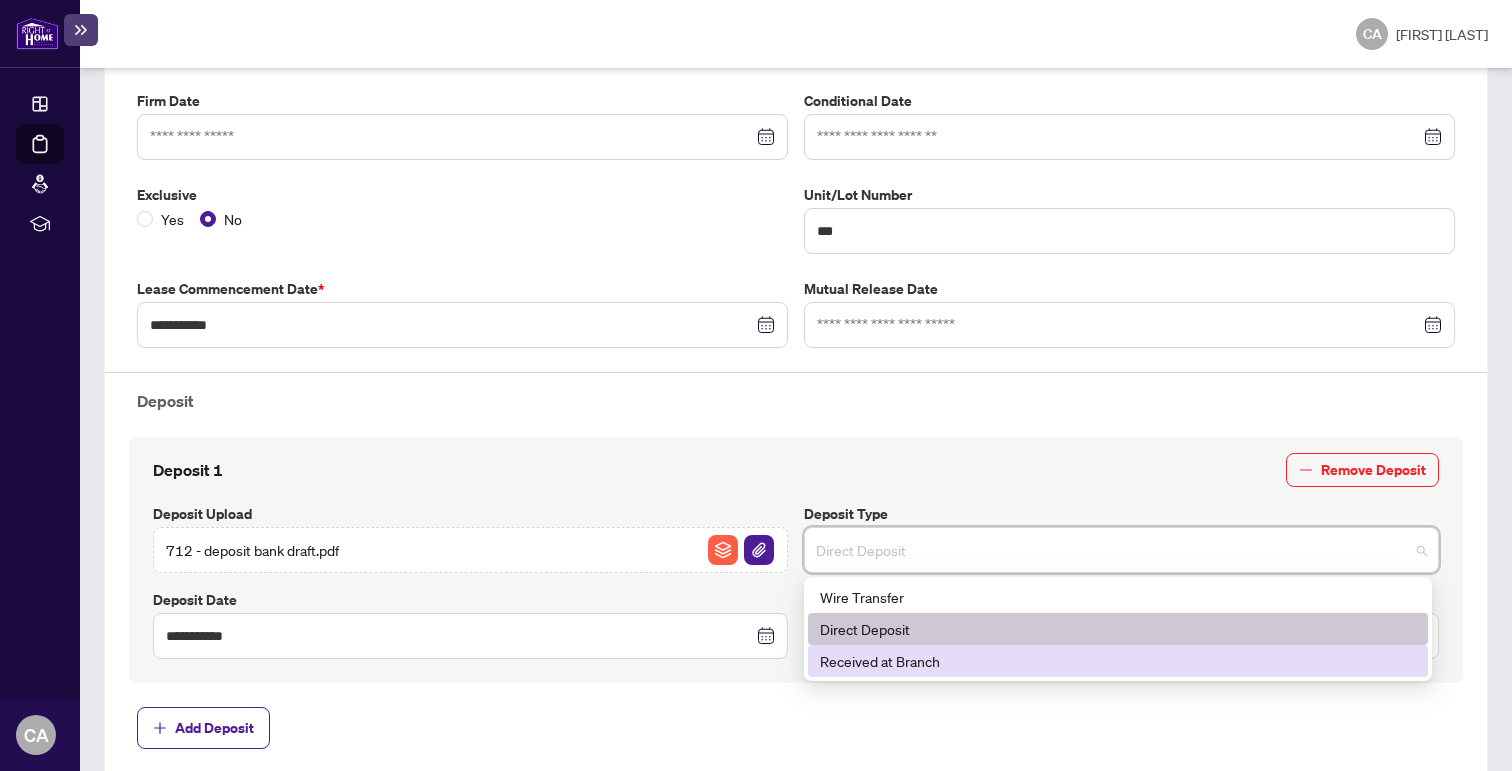 click on "Received at Branch" at bounding box center (1118, 661) 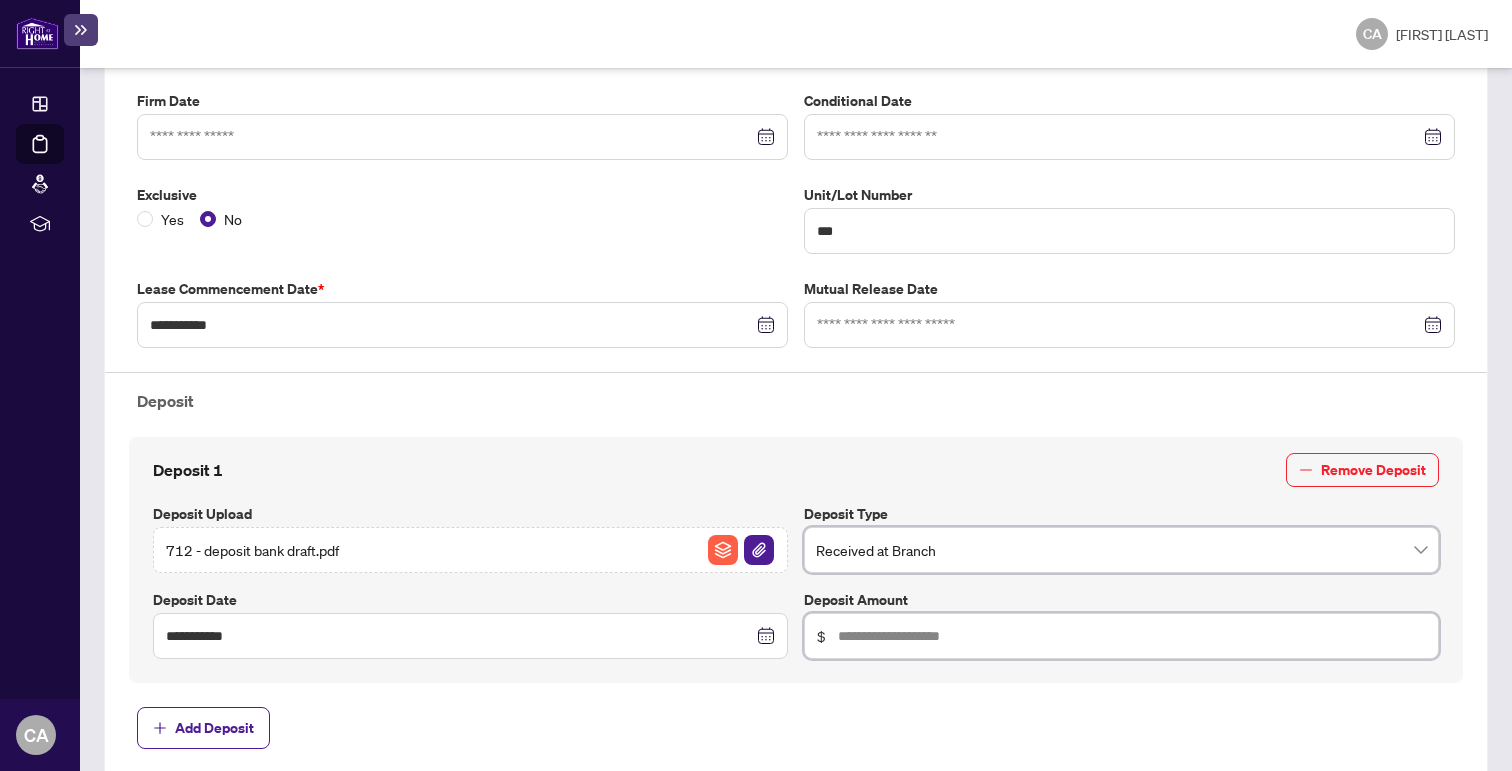 click at bounding box center (1132, 636) 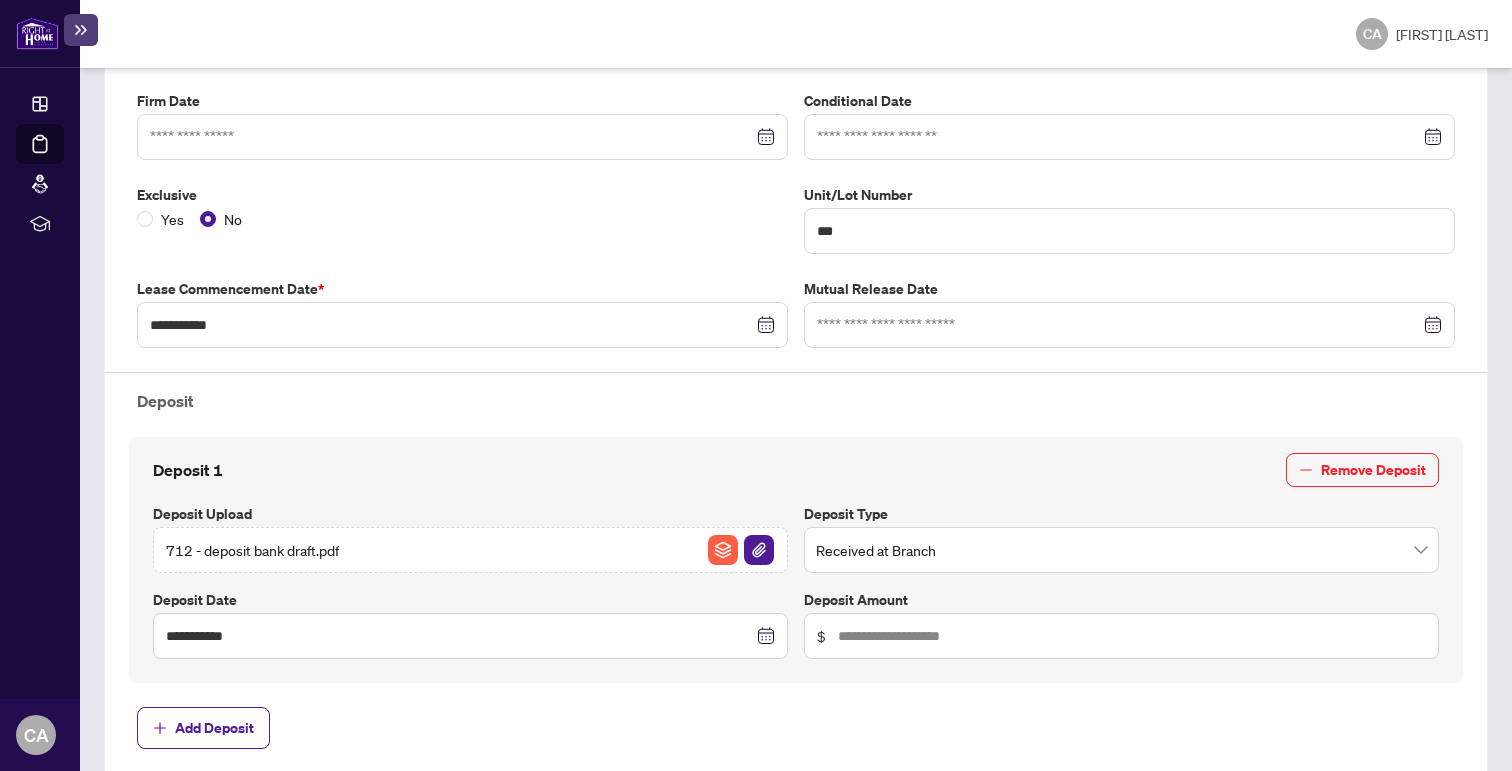 click on "712 - deposit bank draft.pdf" at bounding box center (252, 550) 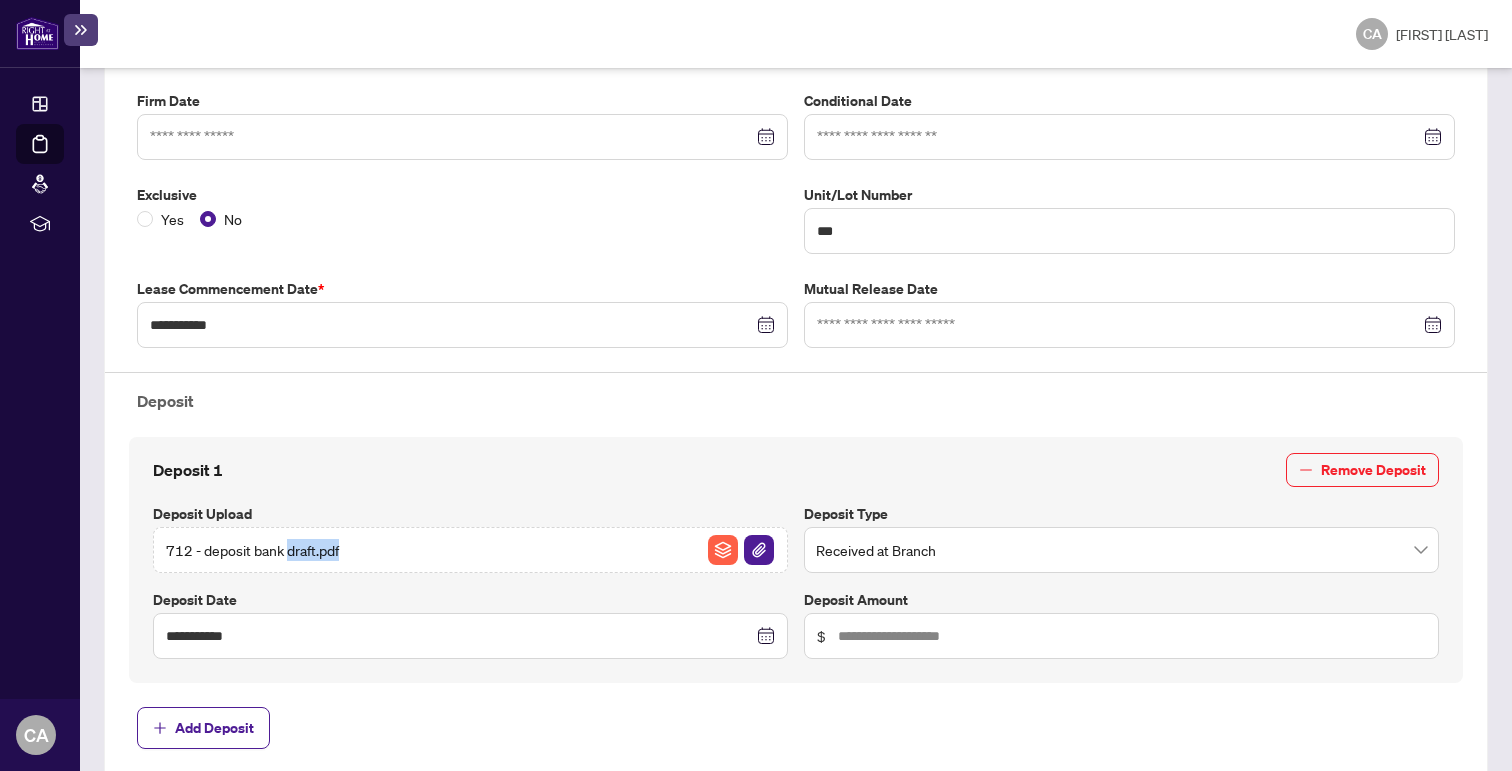 click on "712 - deposit bank draft.pdf" at bounding box center [252, 550] 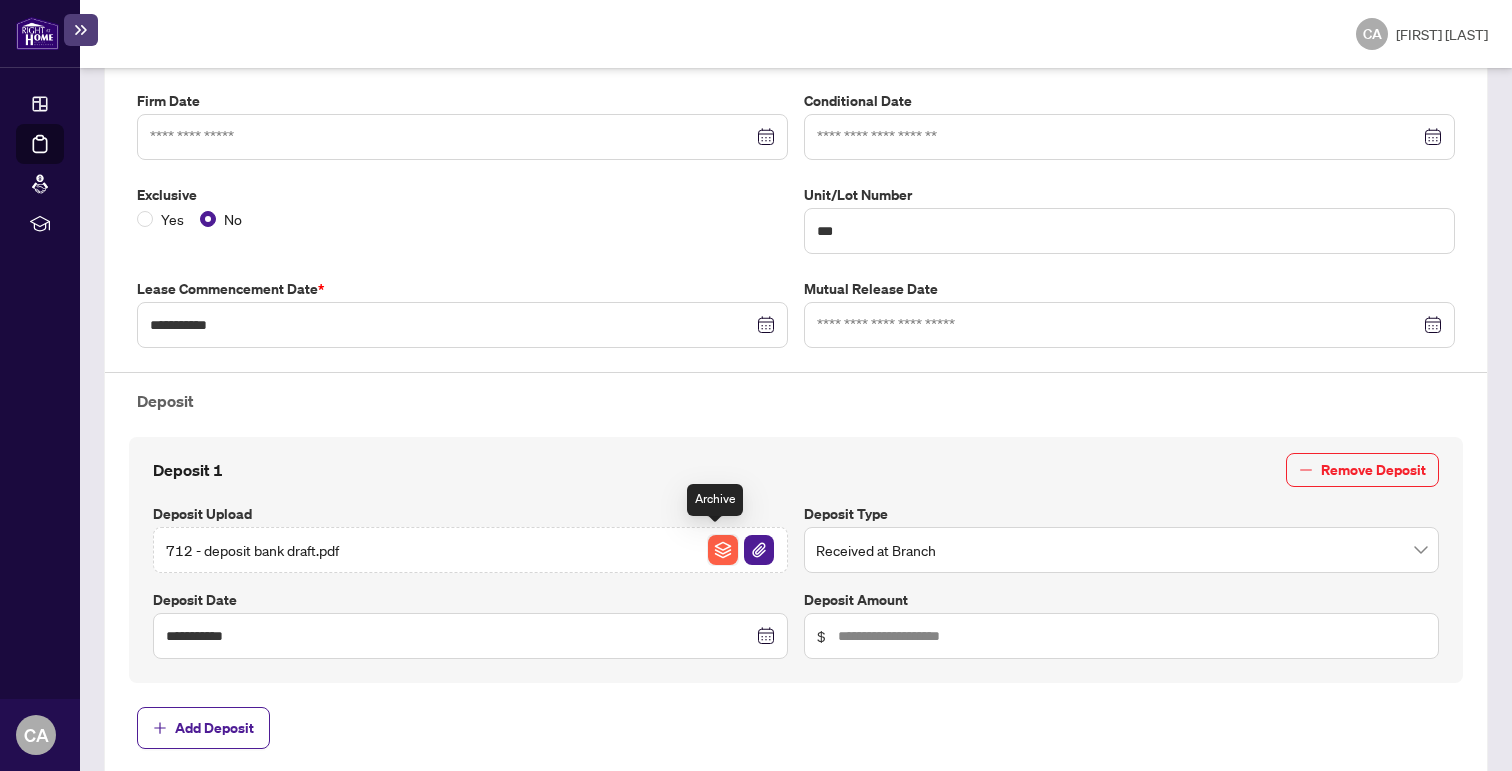 click at bounding box center [723, 550] 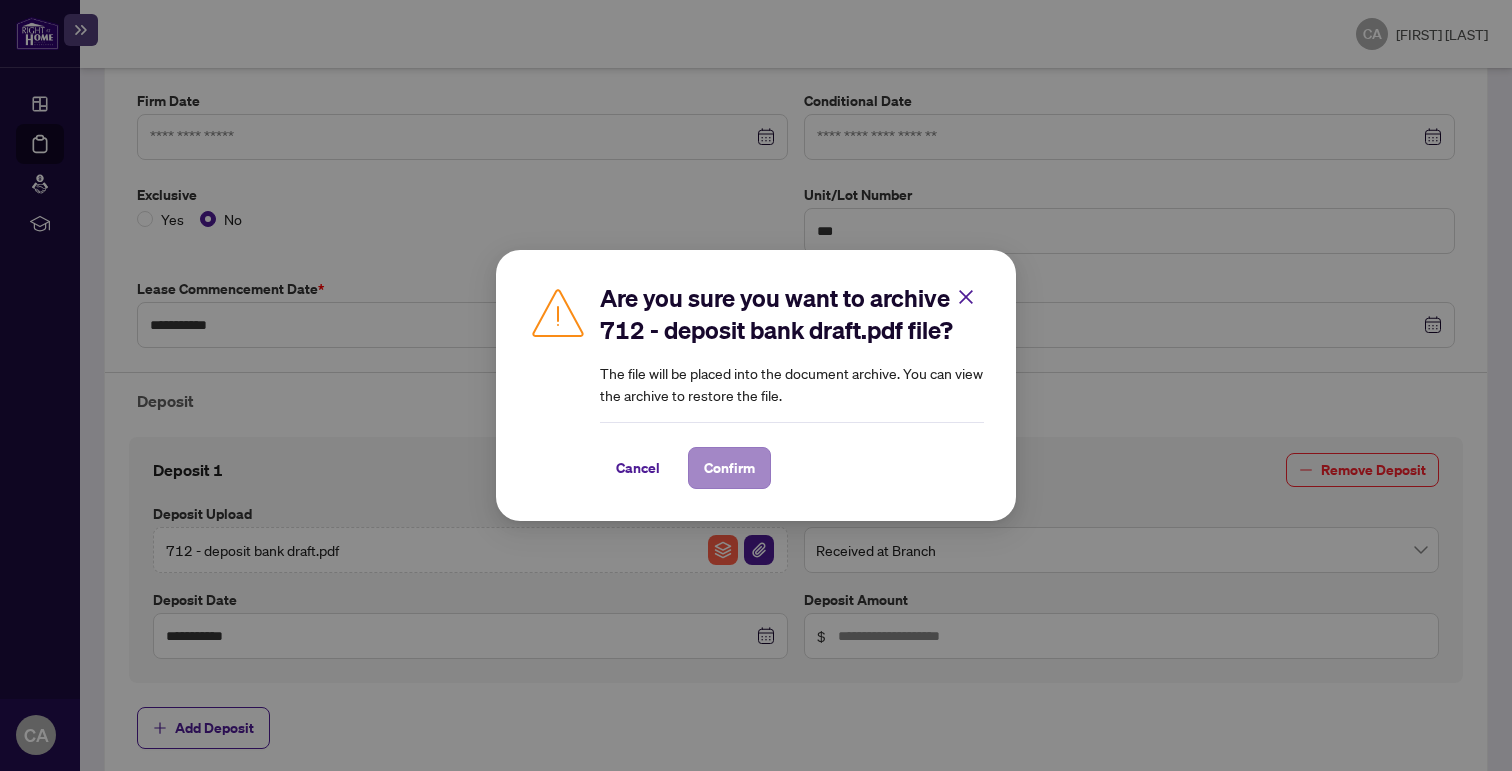 click on "Confirm" at bounding box center [729, 468] 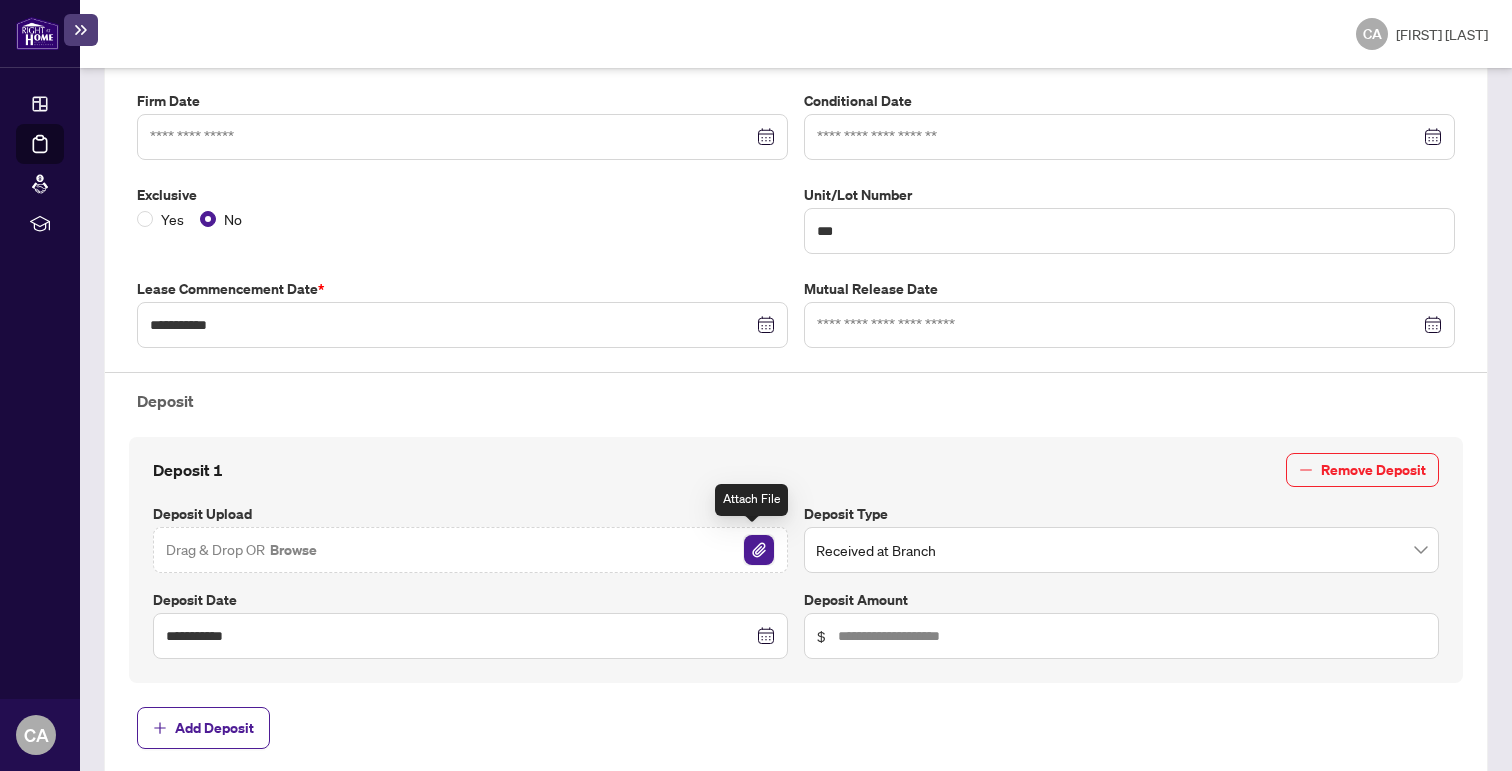 click at bounding box center [759, 550] 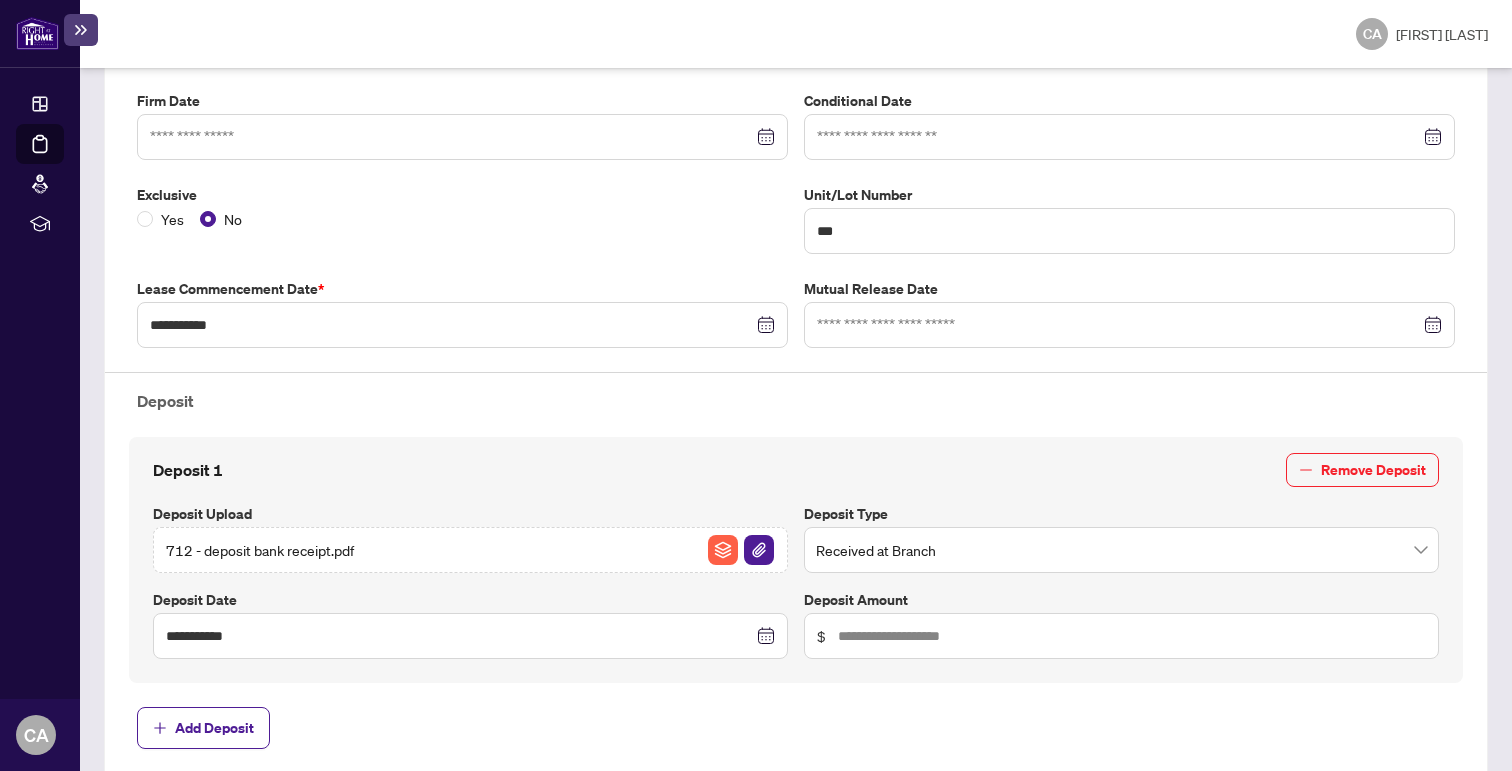 click on "$" at bounding box center (1121, 636) 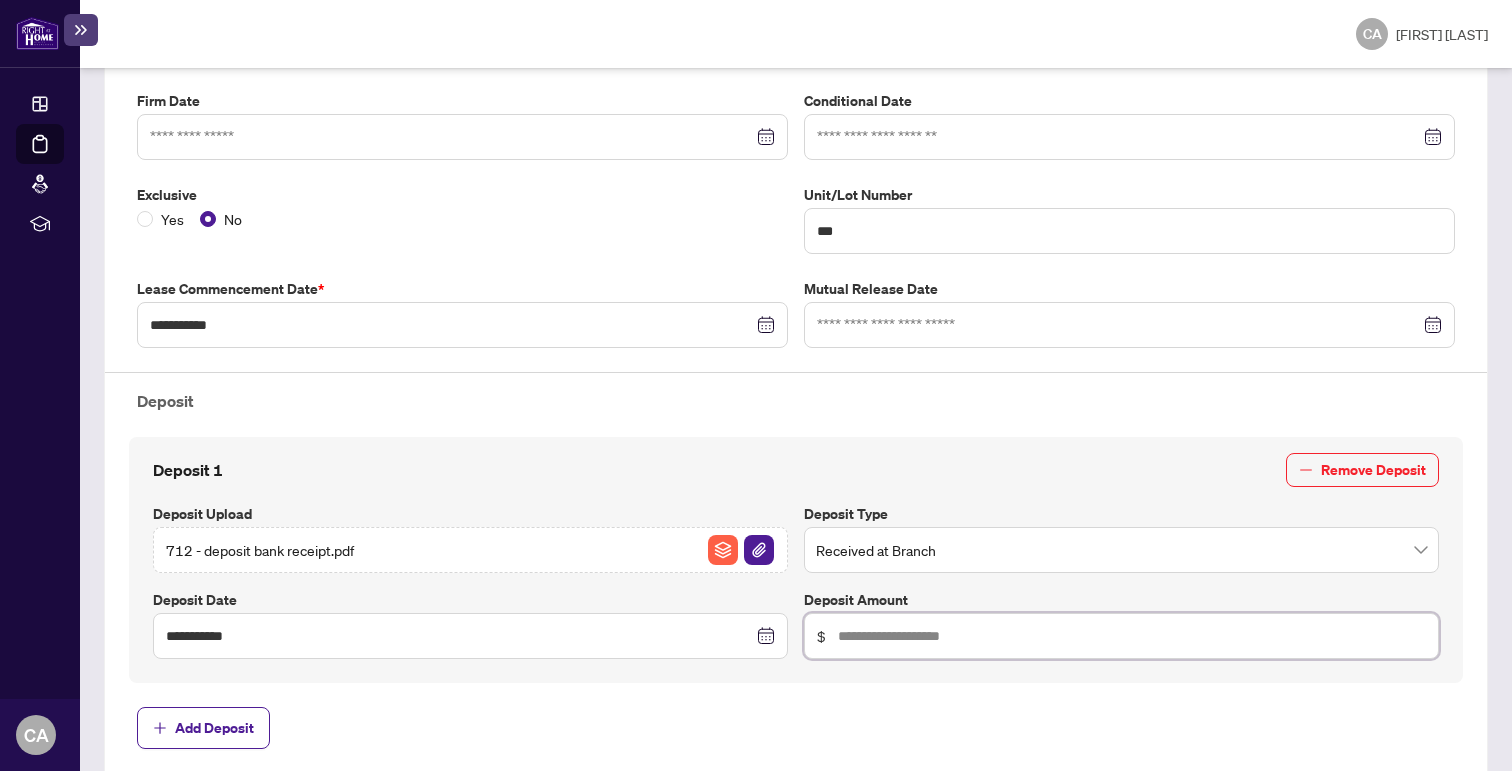 click at bounding box center [1132, 636] 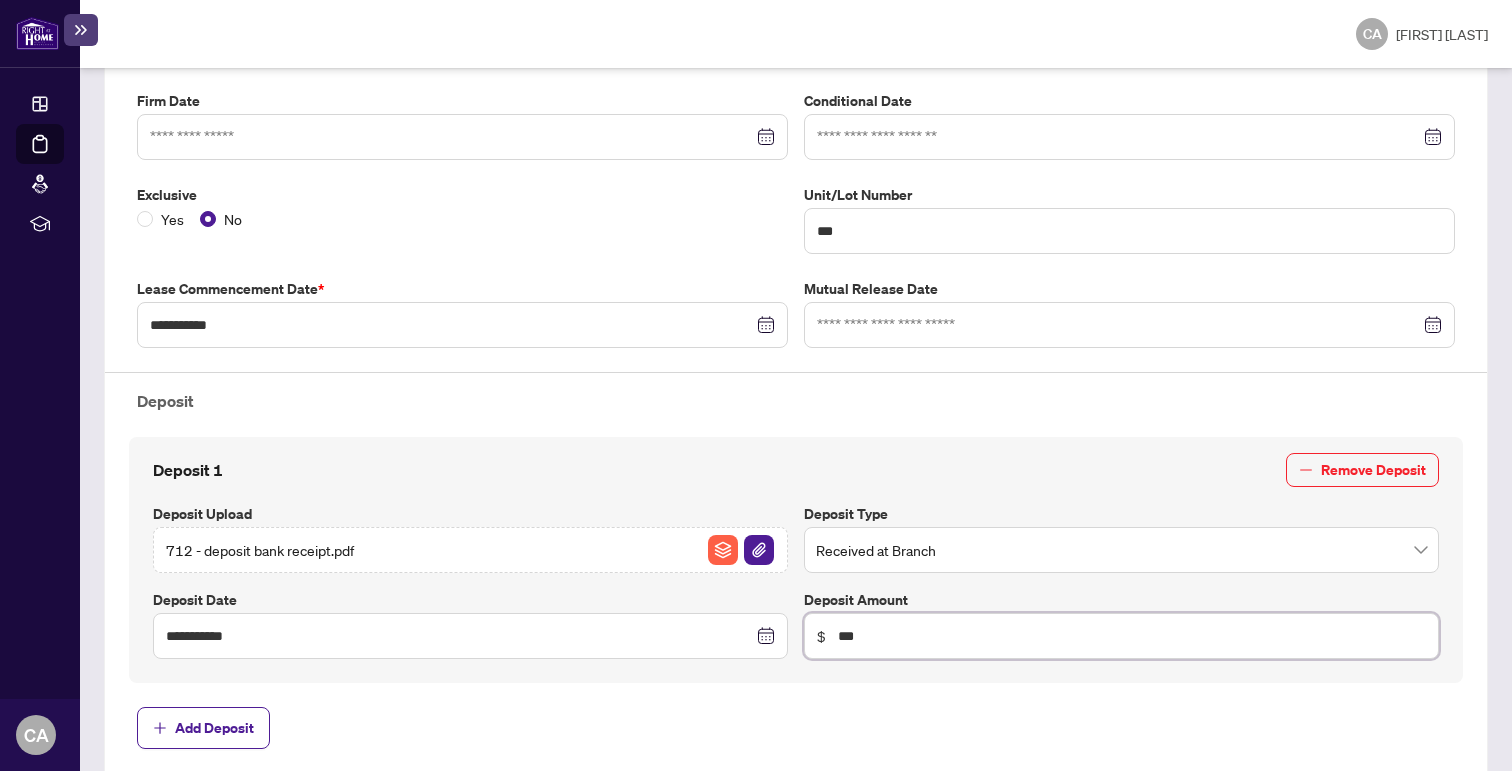 type on "*****" 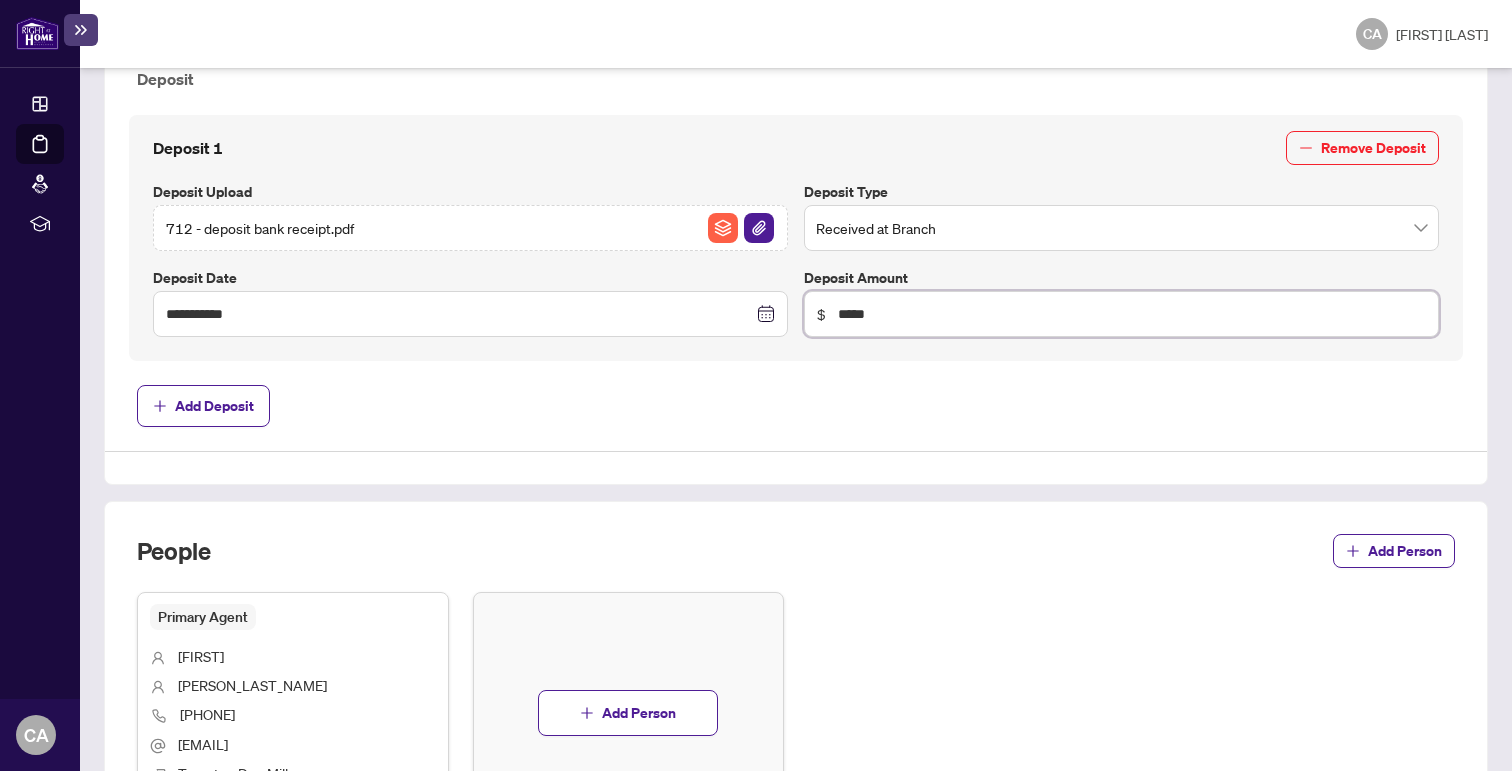 scroll, scrollTop: 815, scrollLeft: 0, axis: vertical 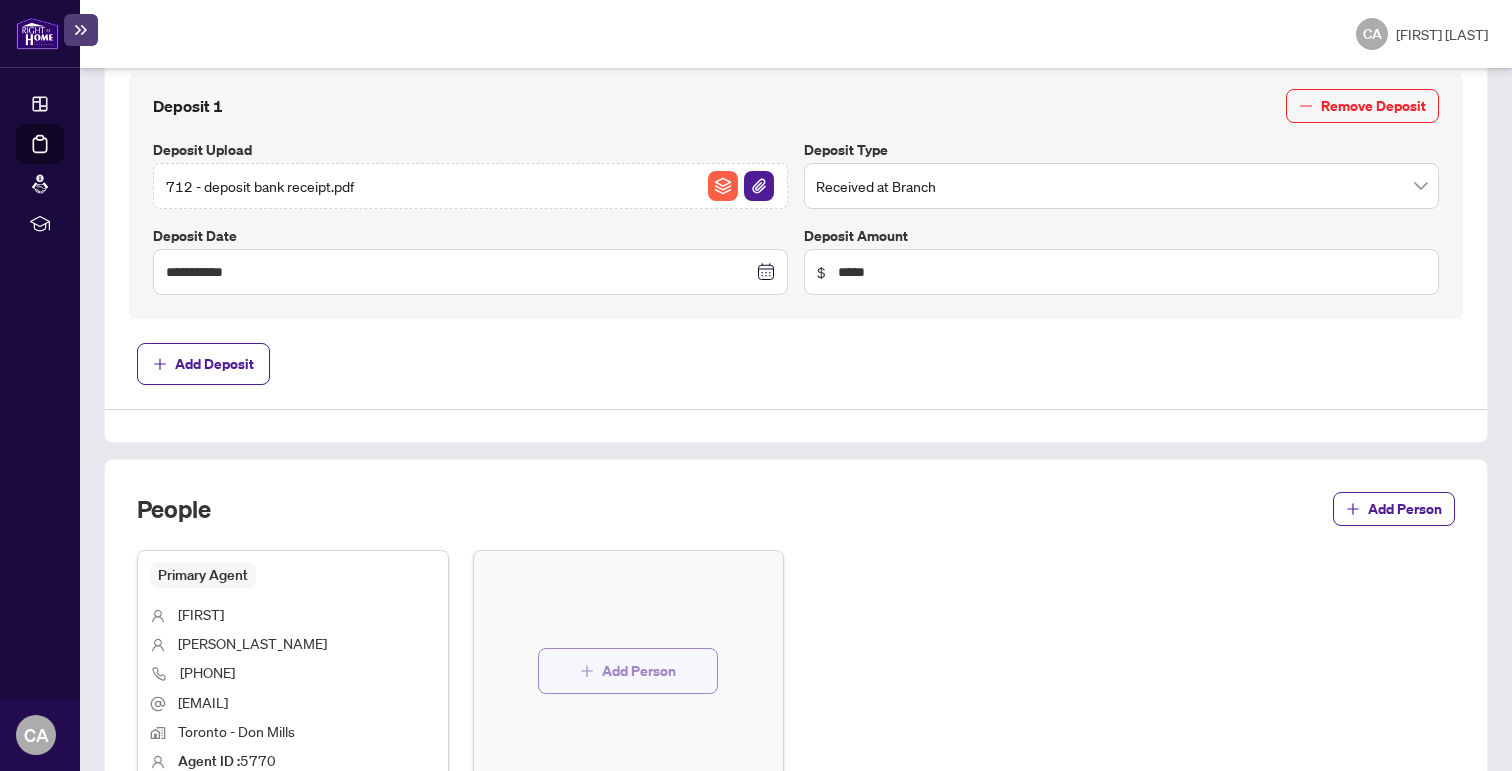 click on "Add Person" at bounding box center [639, 671] 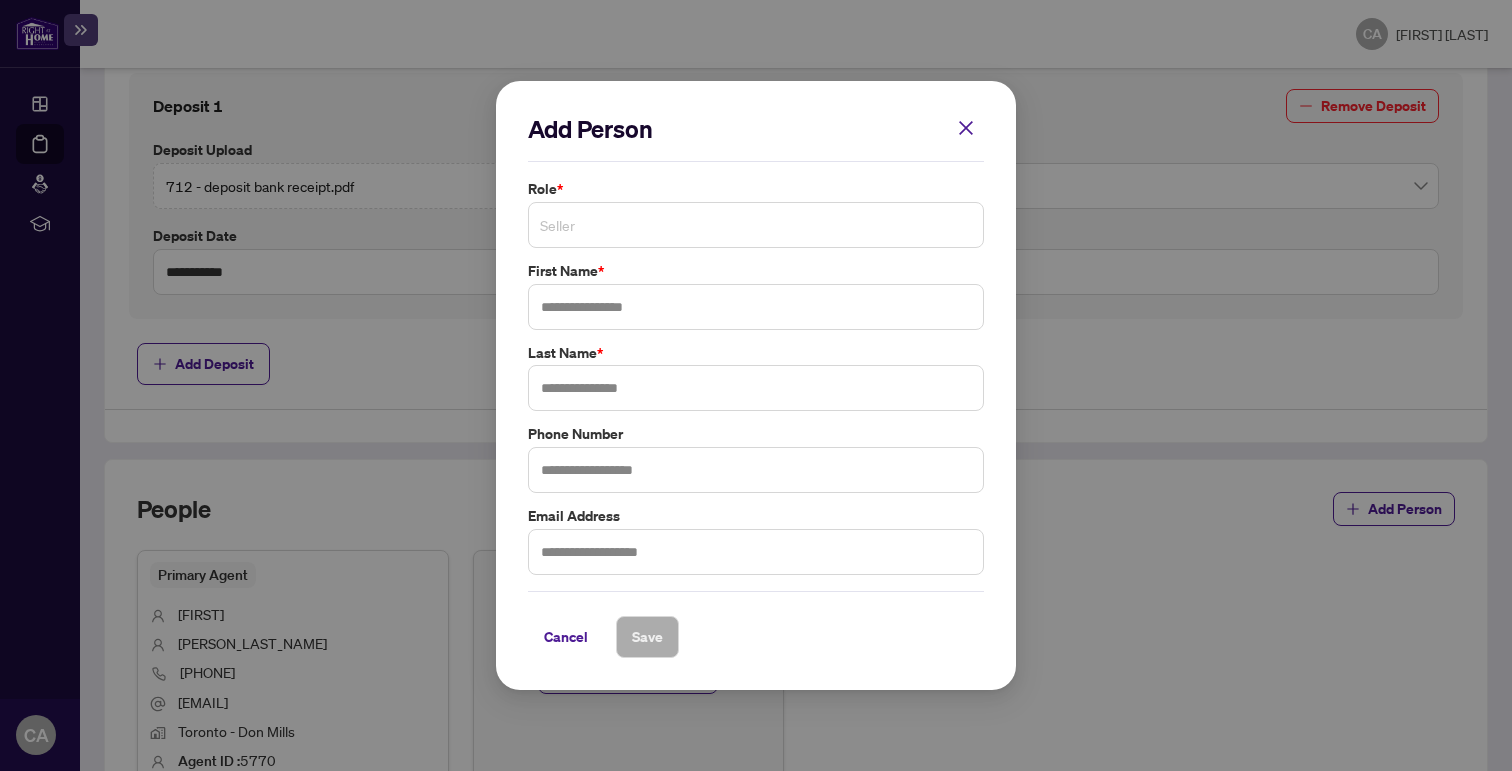 click on "Seller" at bounding box center [756, 225] 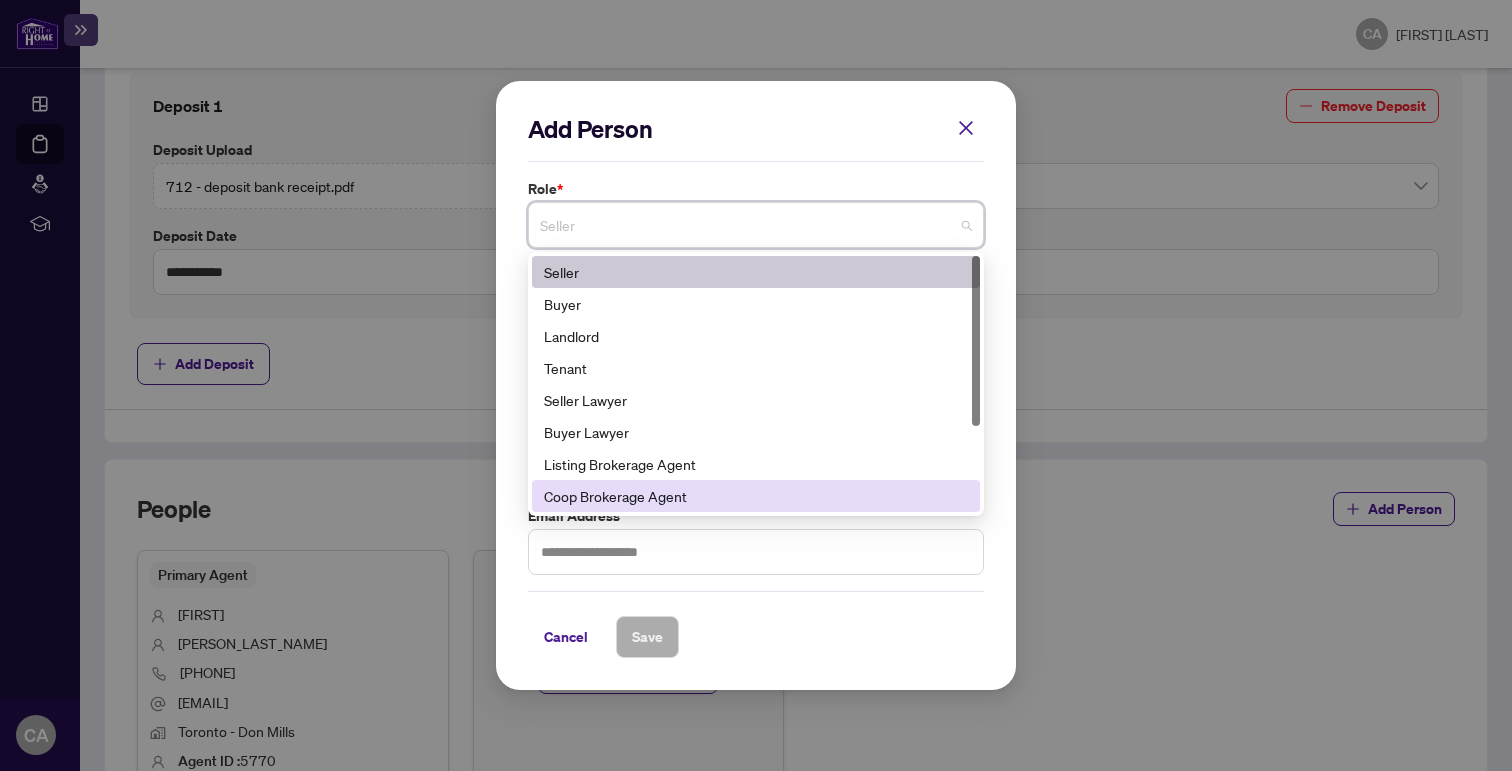 click on "Coop Brokerage Agent" at bounding box center [756, 496] 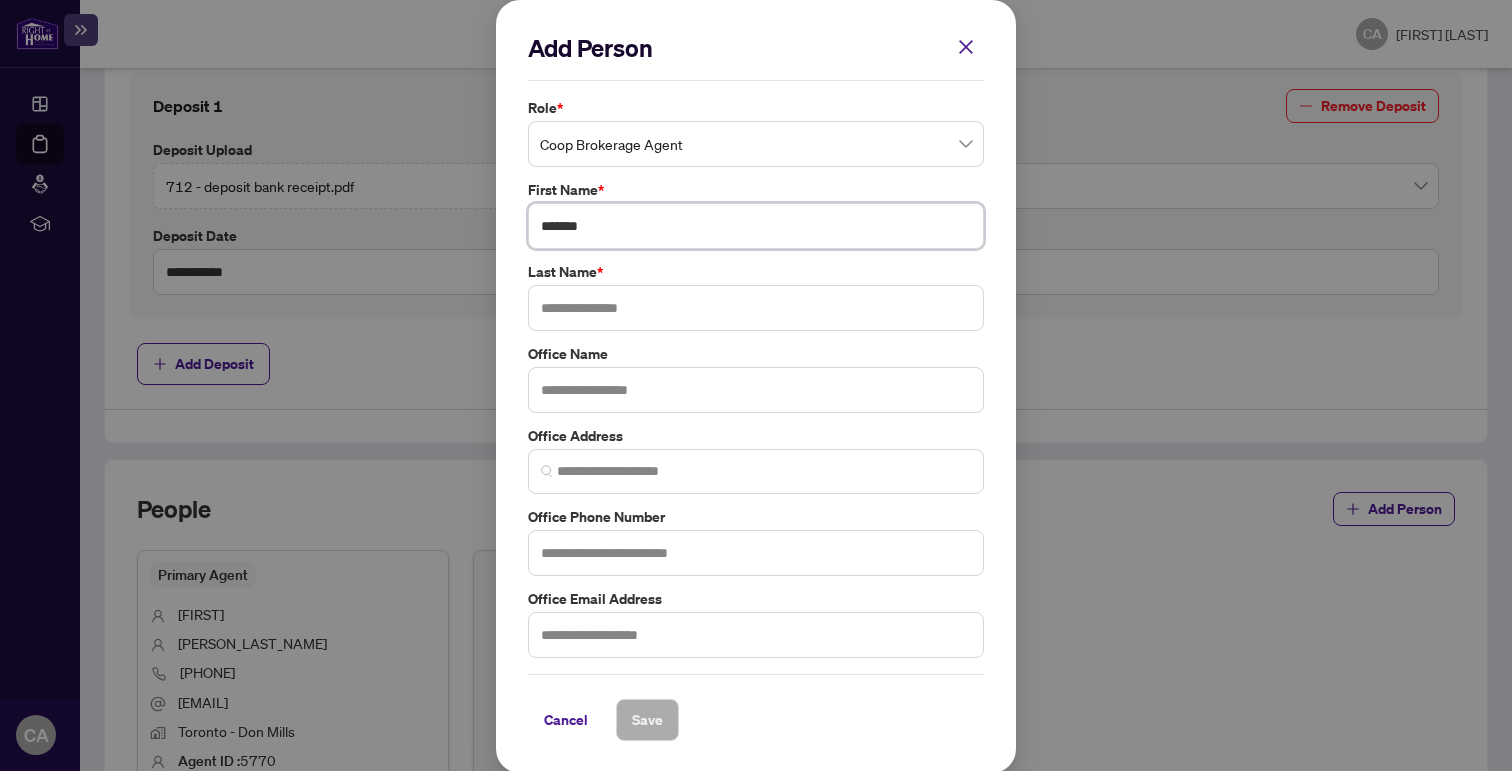 type on "*******" 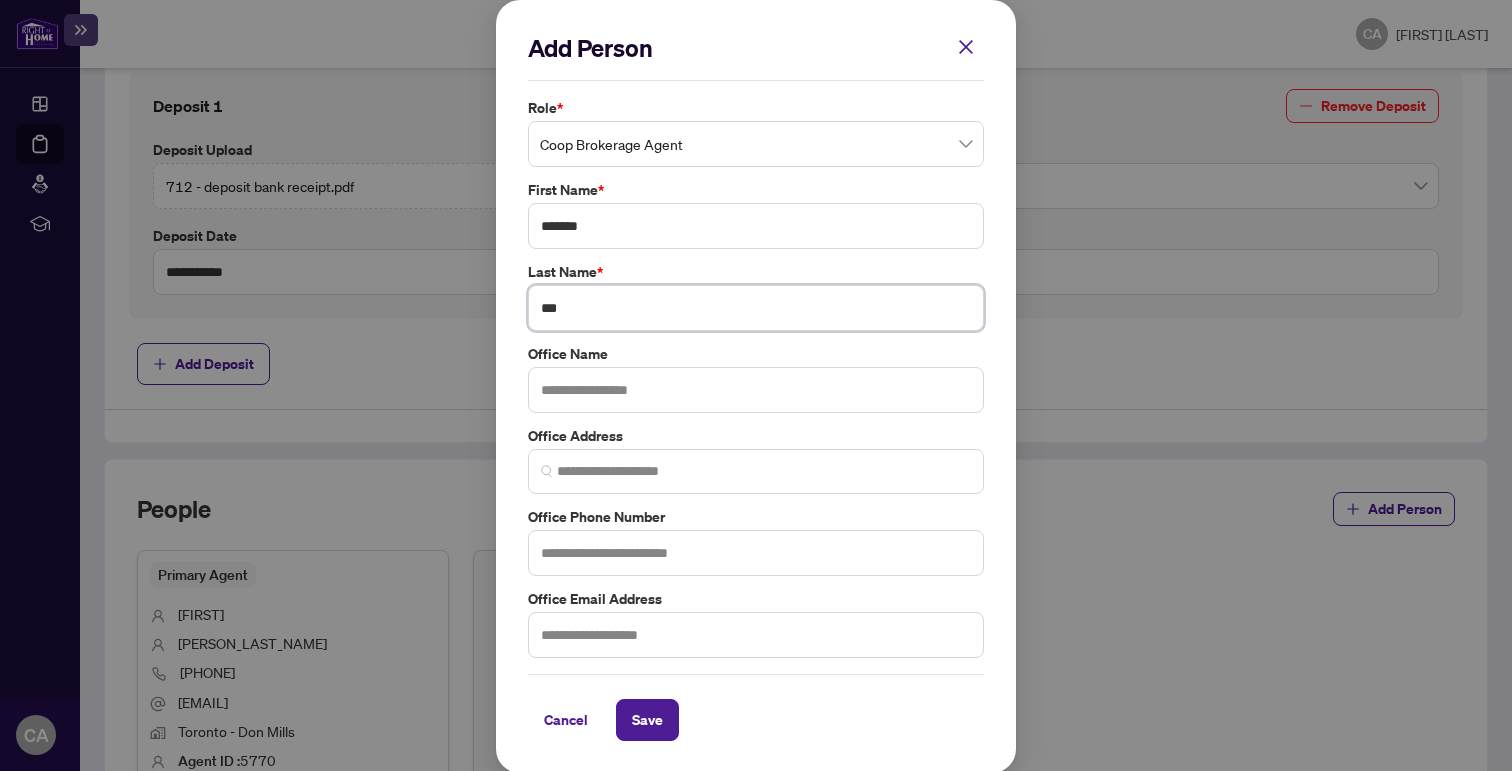 type on "***" 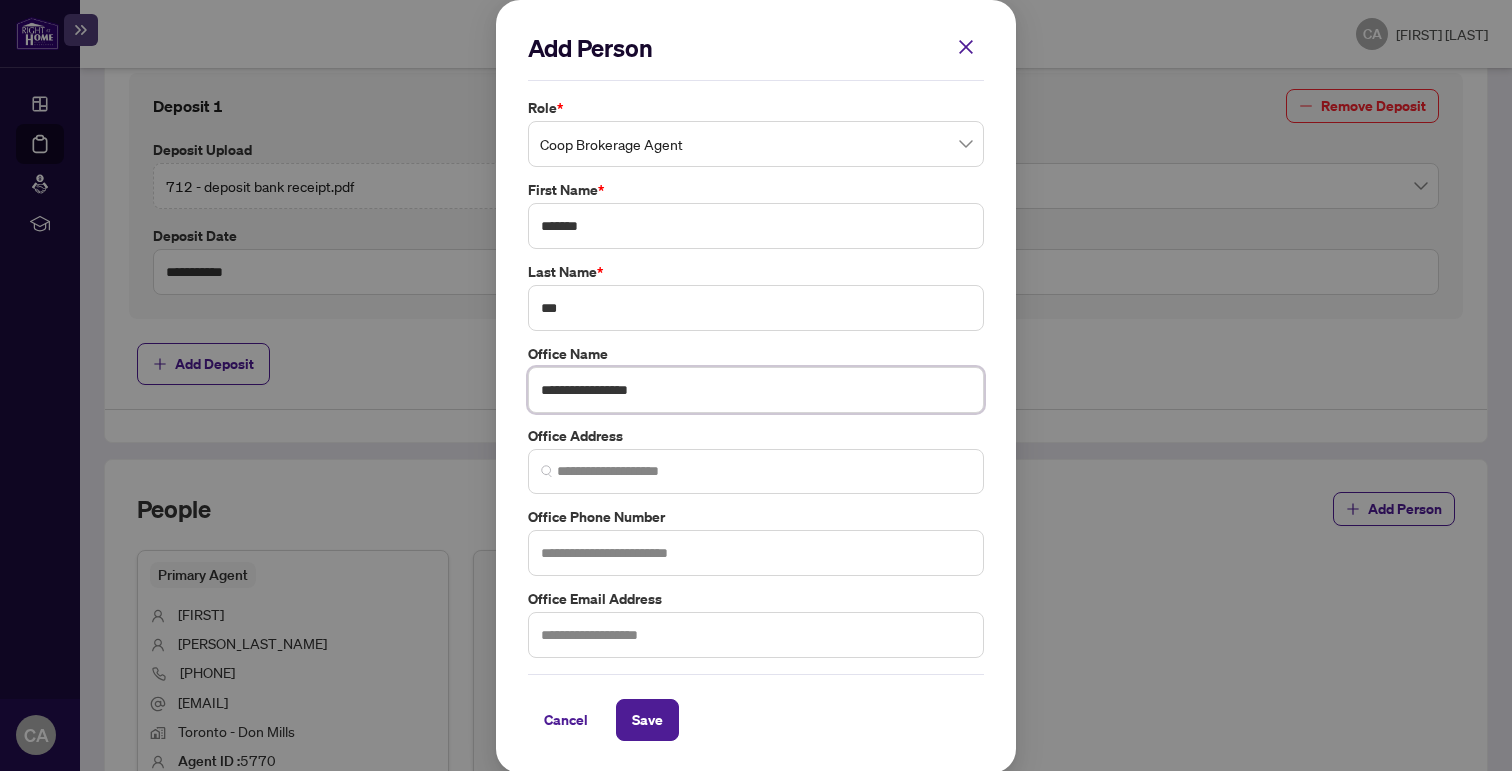 type on "**********" 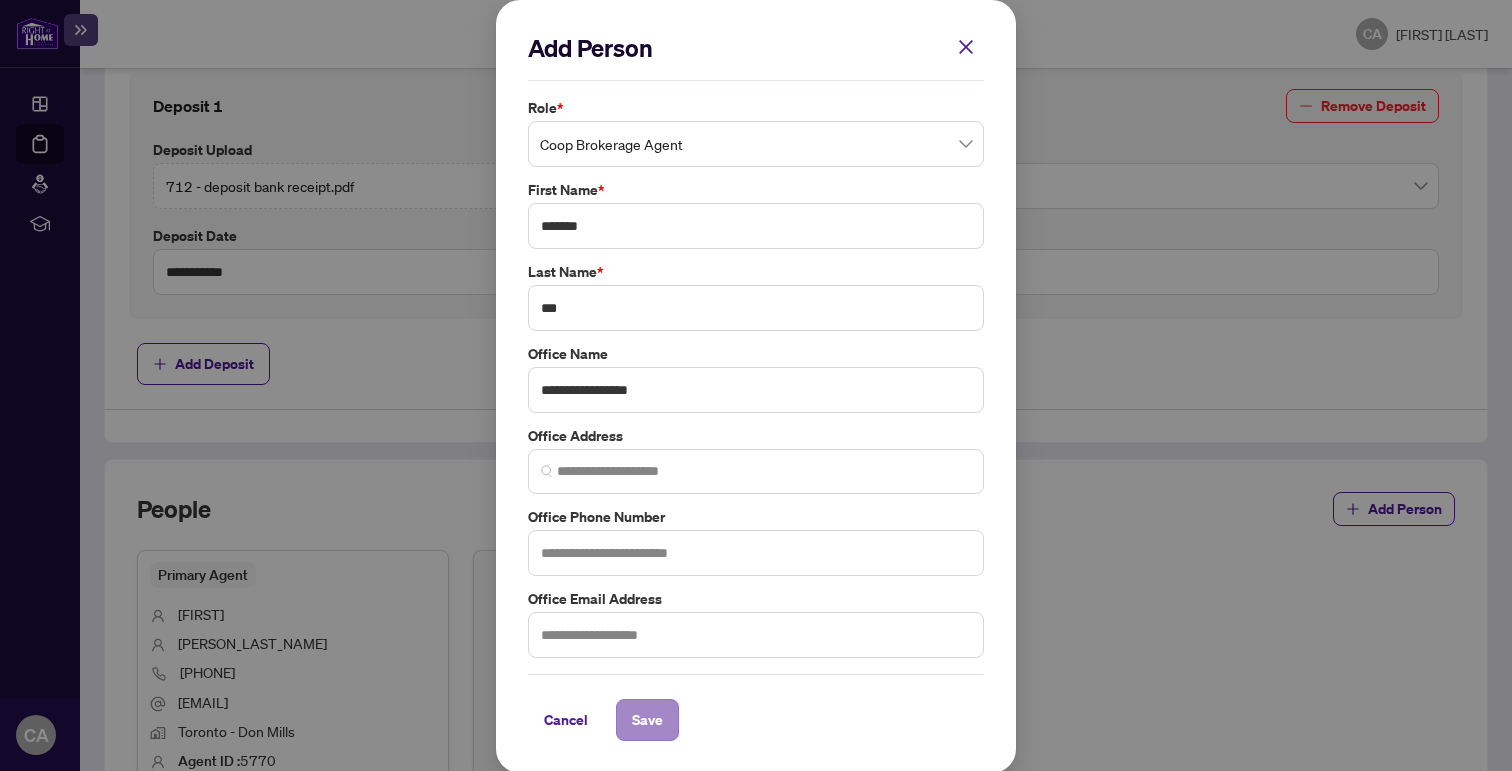 click on "Save" at bounding box center (647, 720) 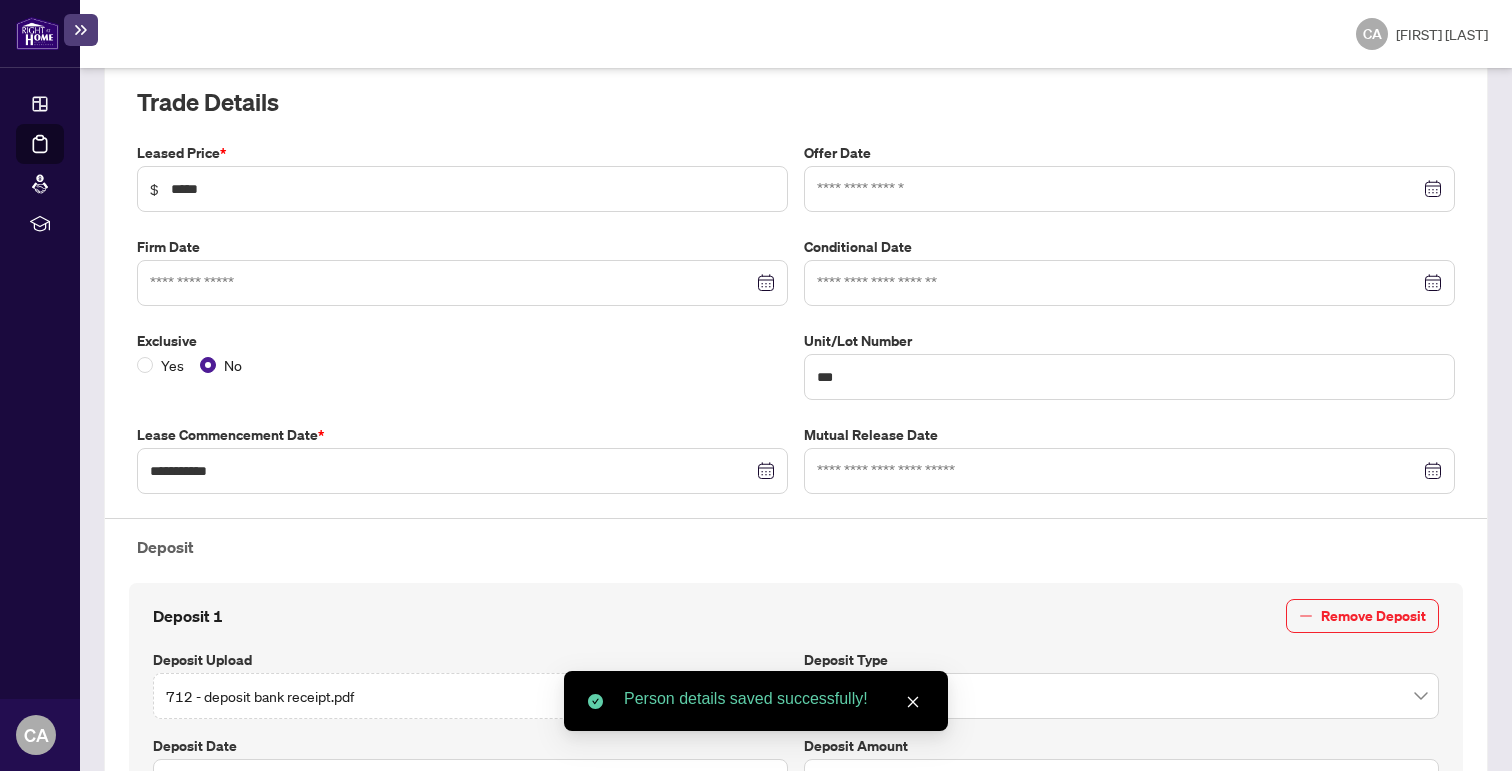 scroll, scrollTop: 0, scrollLeft: 0, axis: both 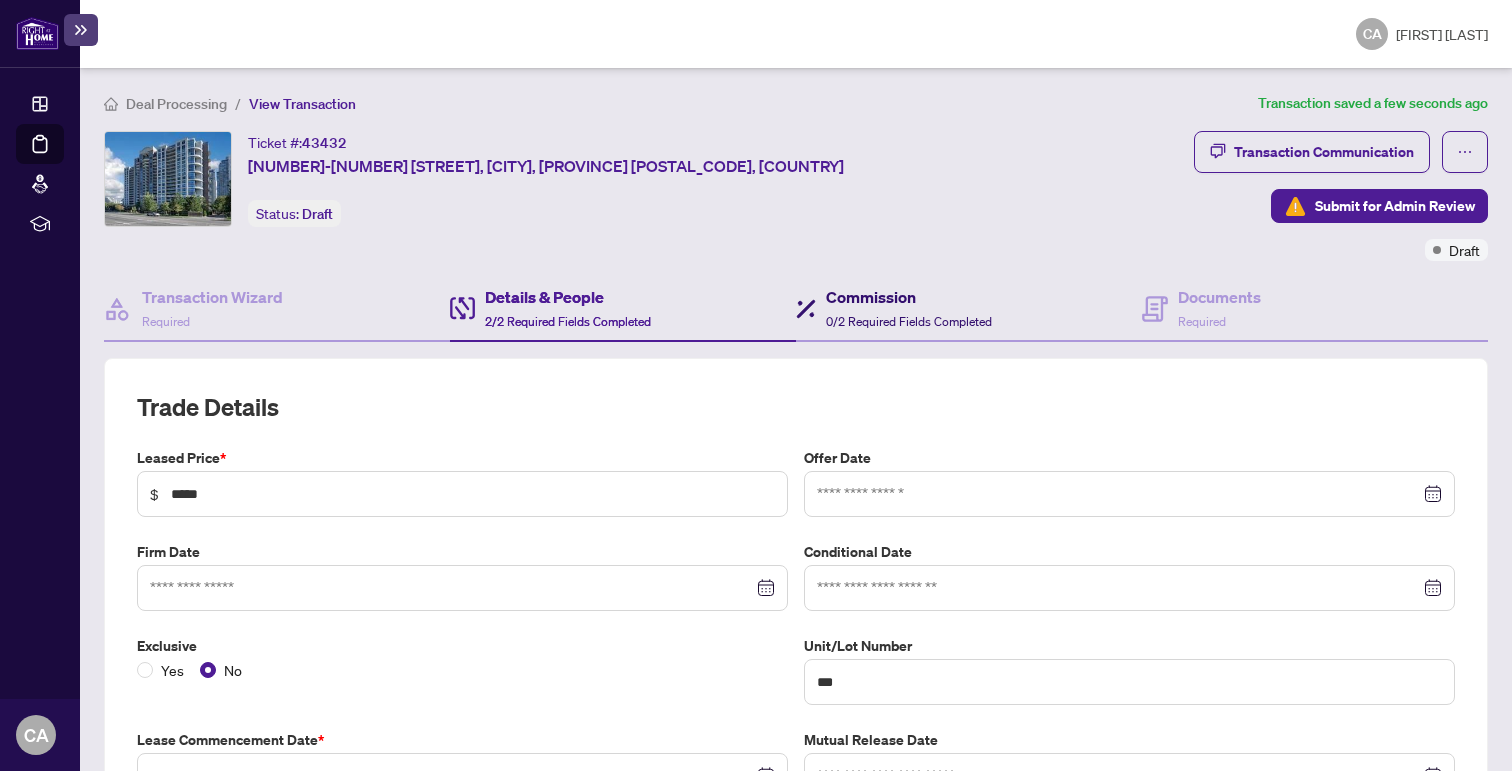 click on "Commission" at bounding box center (909, 297) 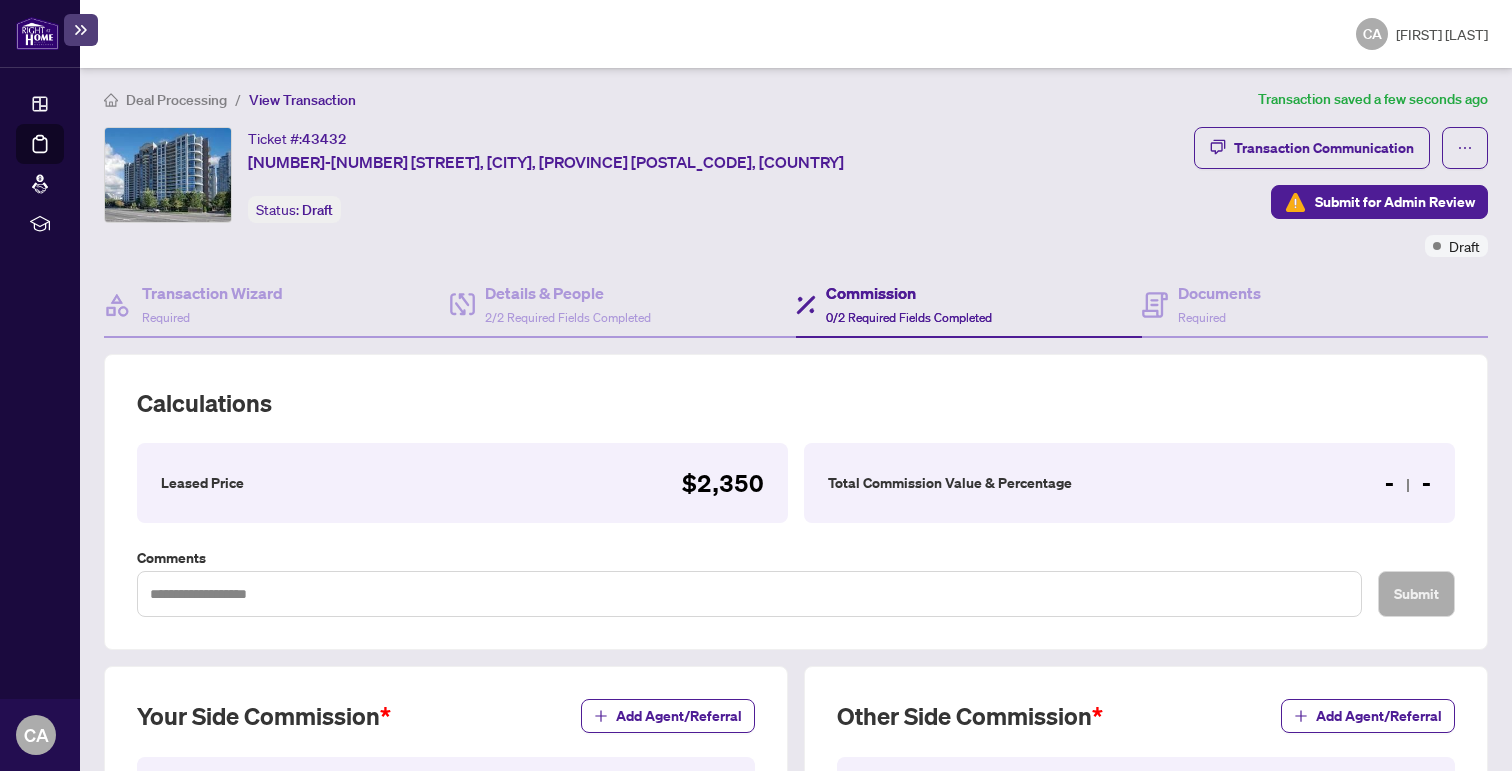 scroll, scrollTop: 184, scrollLeft: 0, axis: vertical 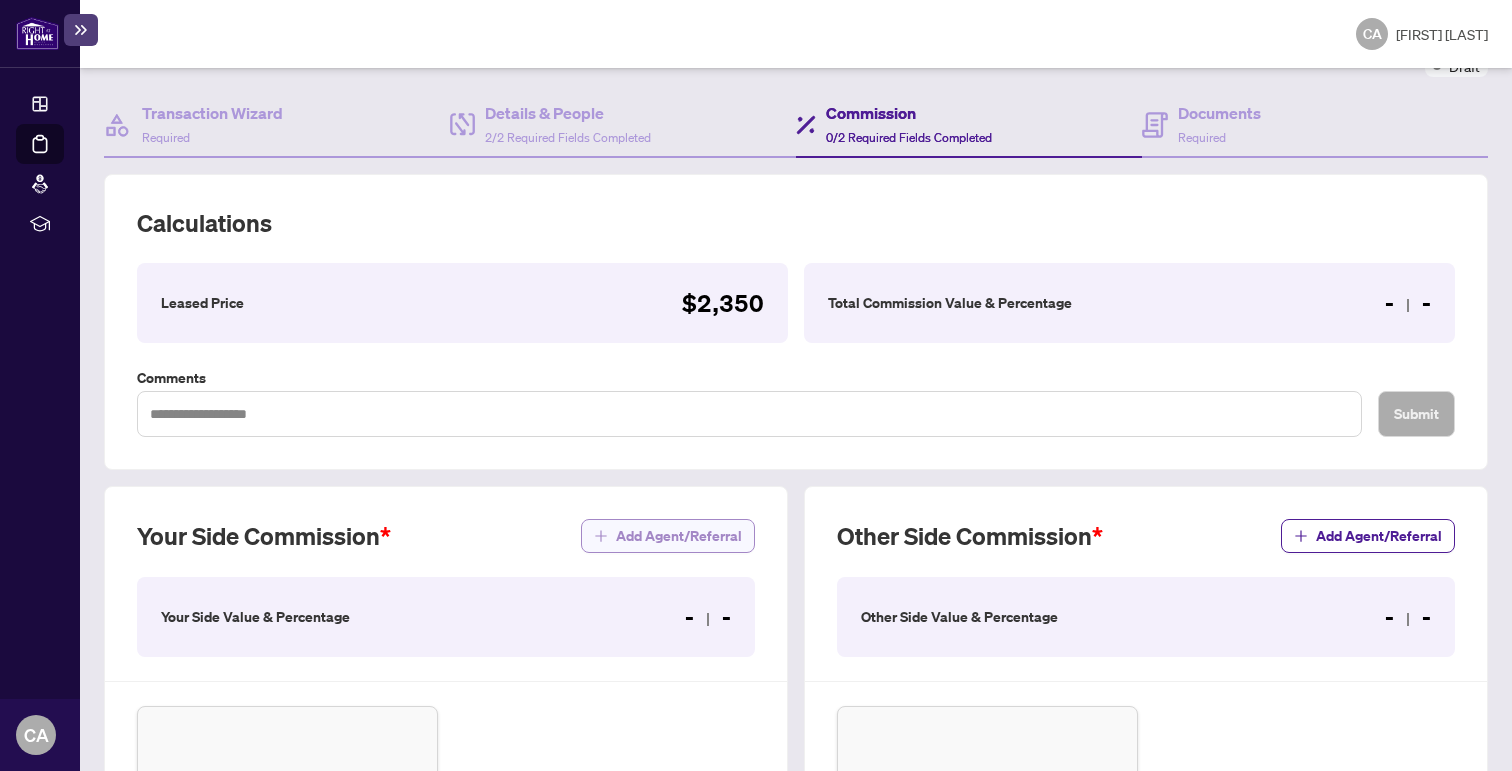 click on "Add Agent/Referral" at bounding box center (679, 536) 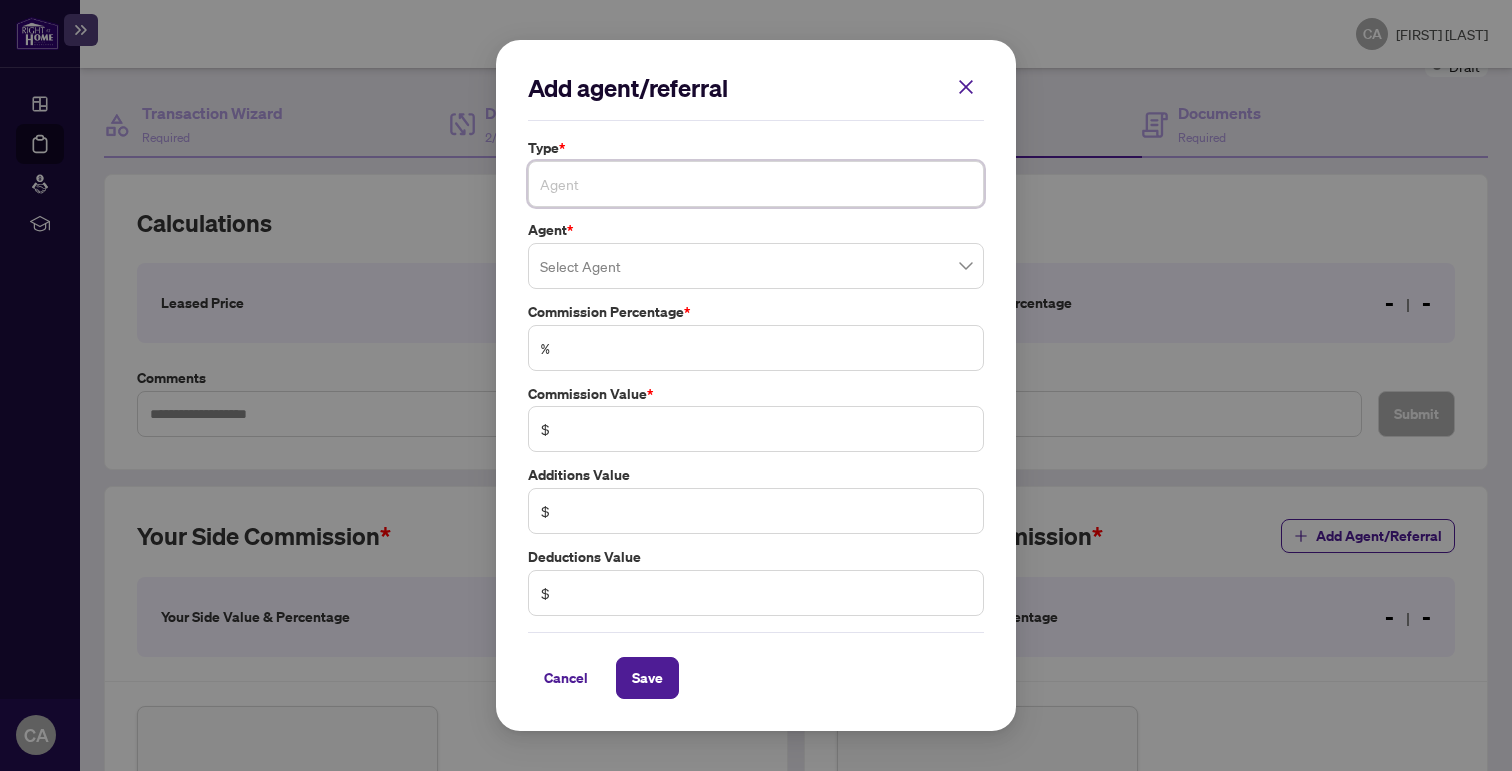 click at bounding box center (756, 184) 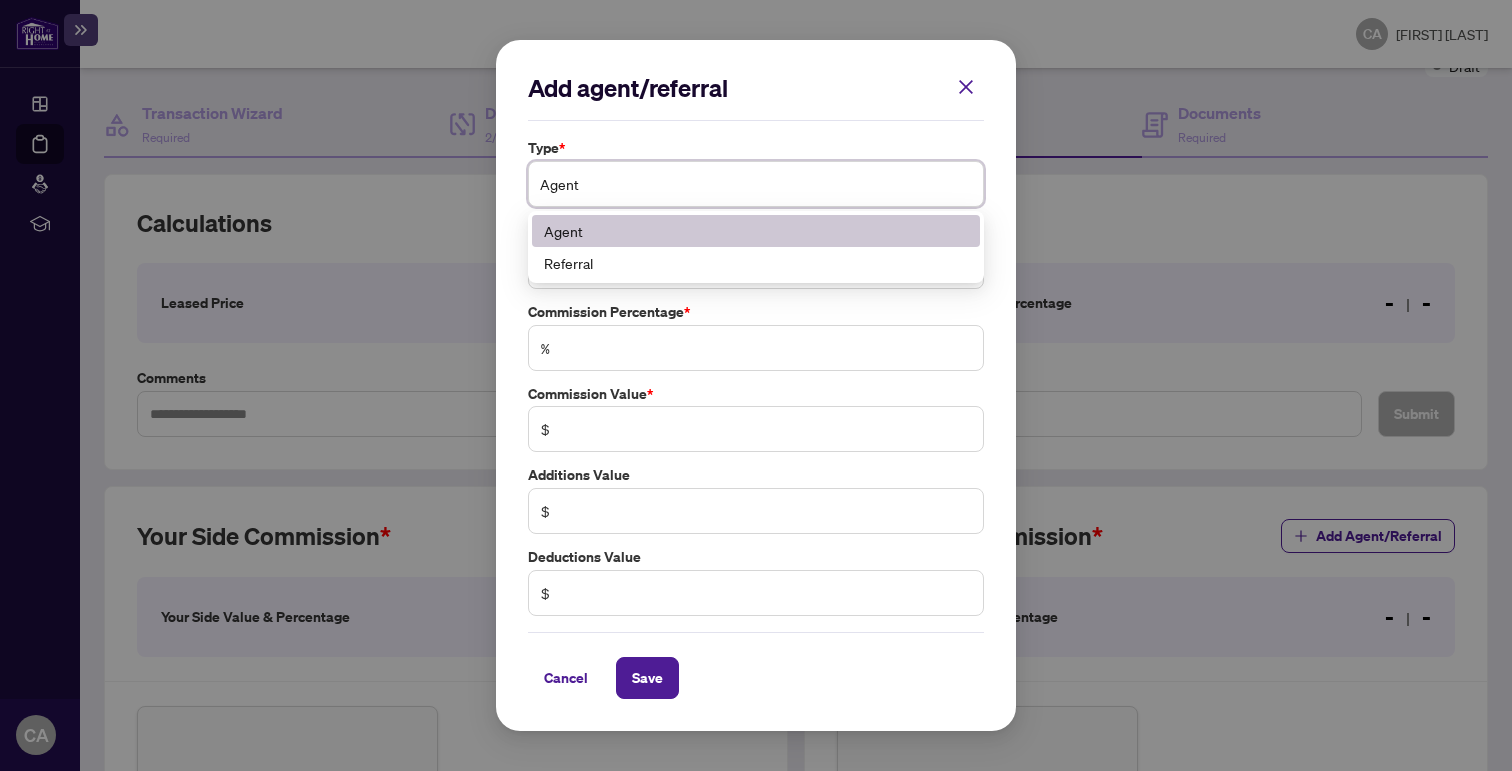 click on "Agent" at bounding box center (756, 184) 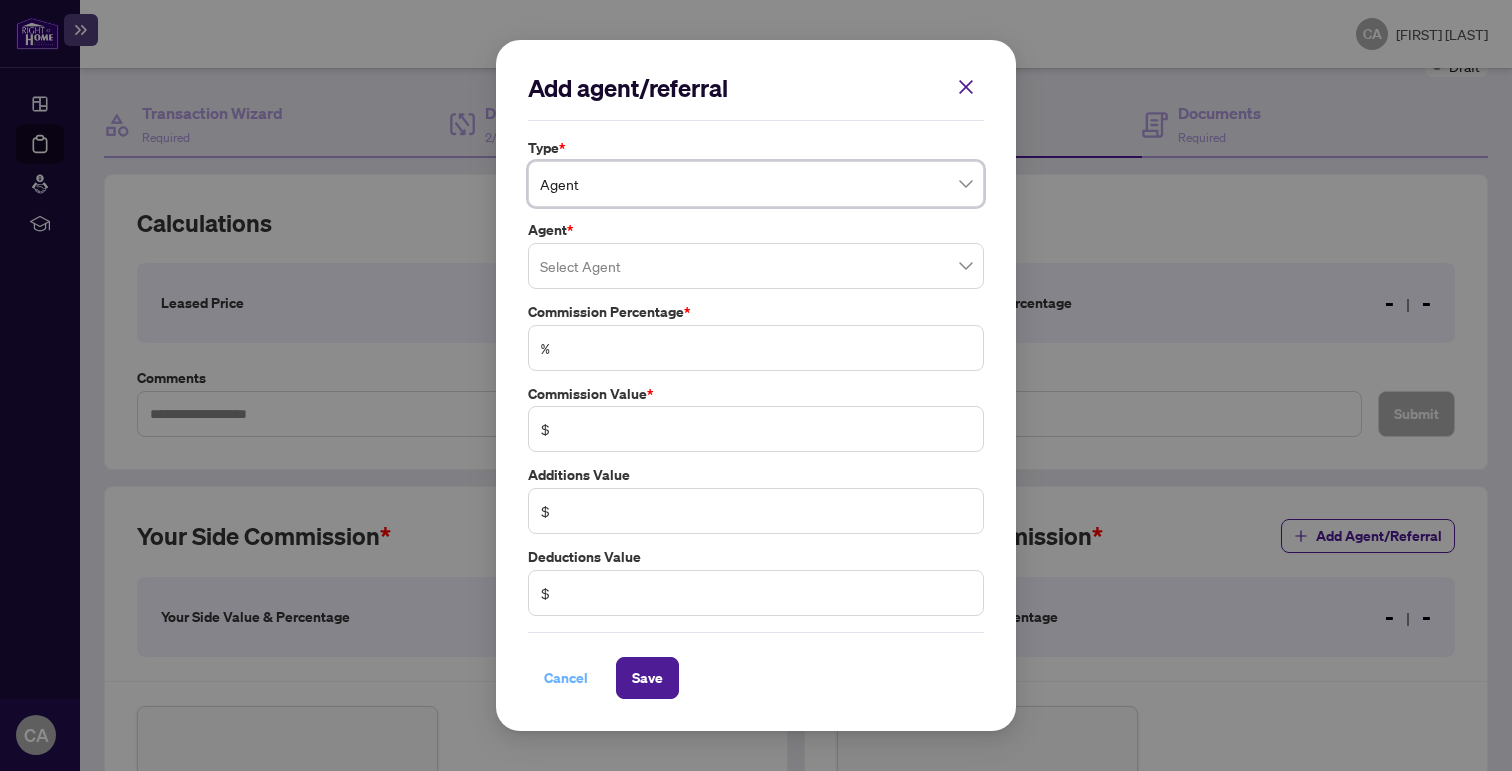 click on "Cancel" at bounding box center (566, 678) 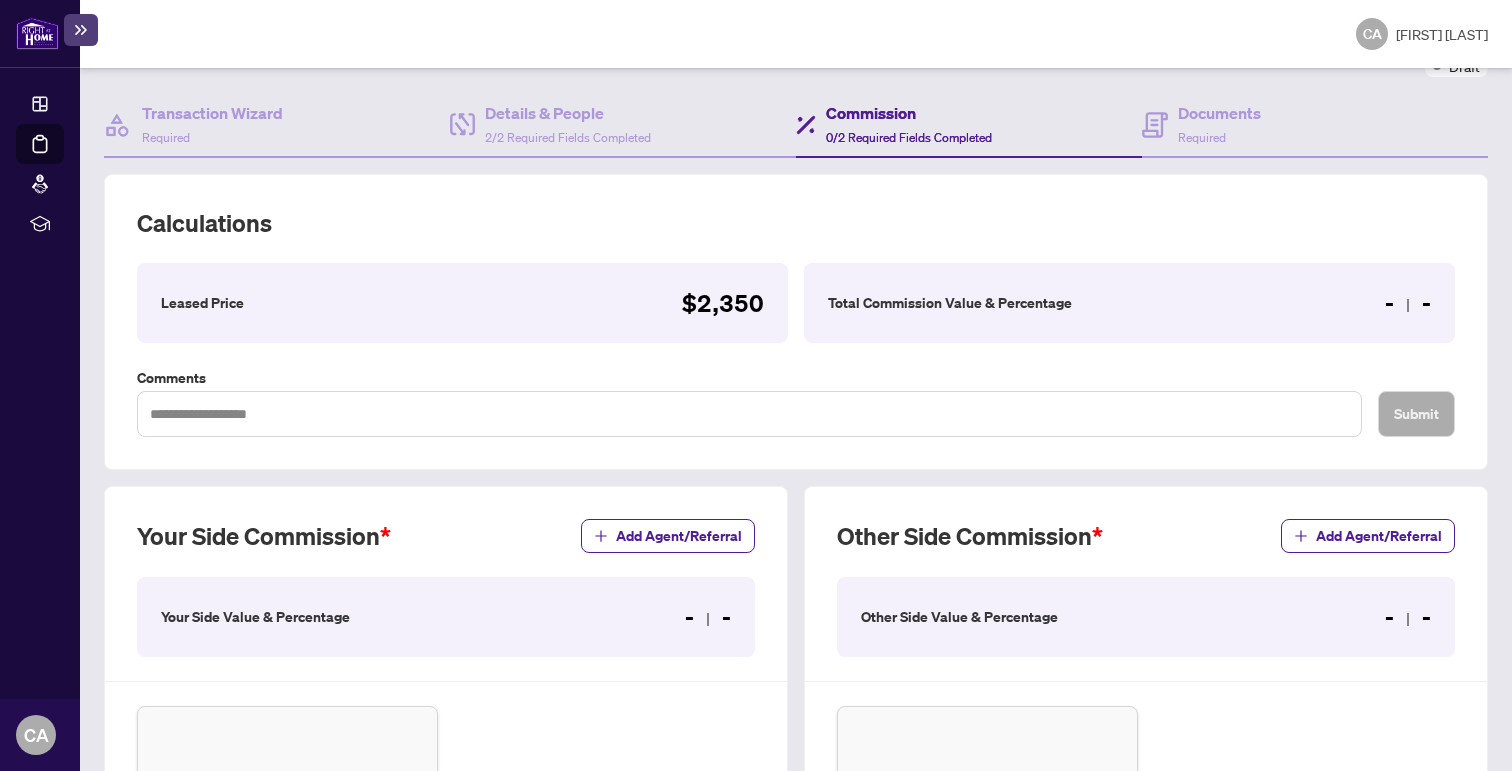 scroll, scrollTop: 432, scrollLeft: 0, axis: vertical 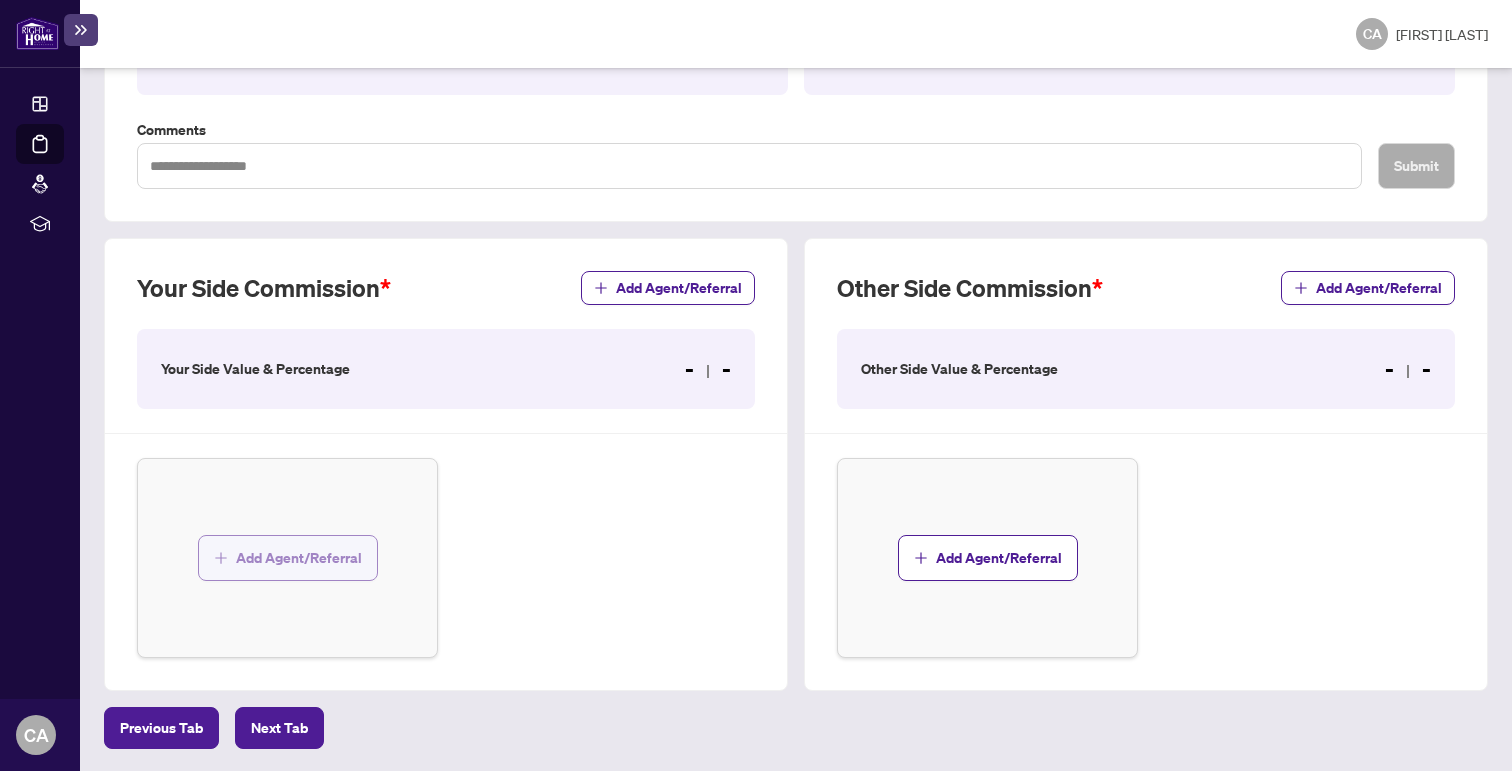 click on "Add Agent/Referral" at bounding box center [299, 558] 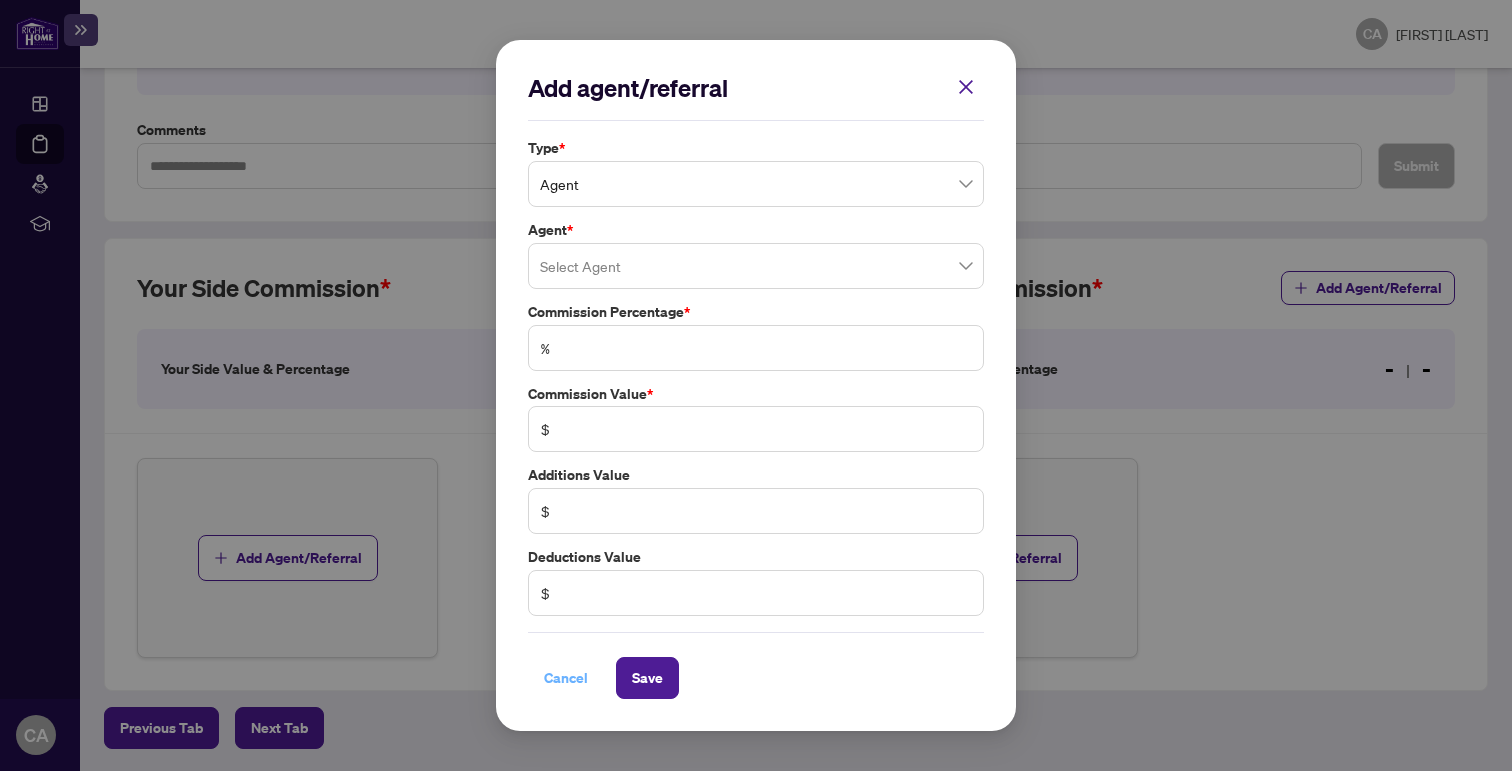 click on "Cancel" at bounding box center (566, 678) 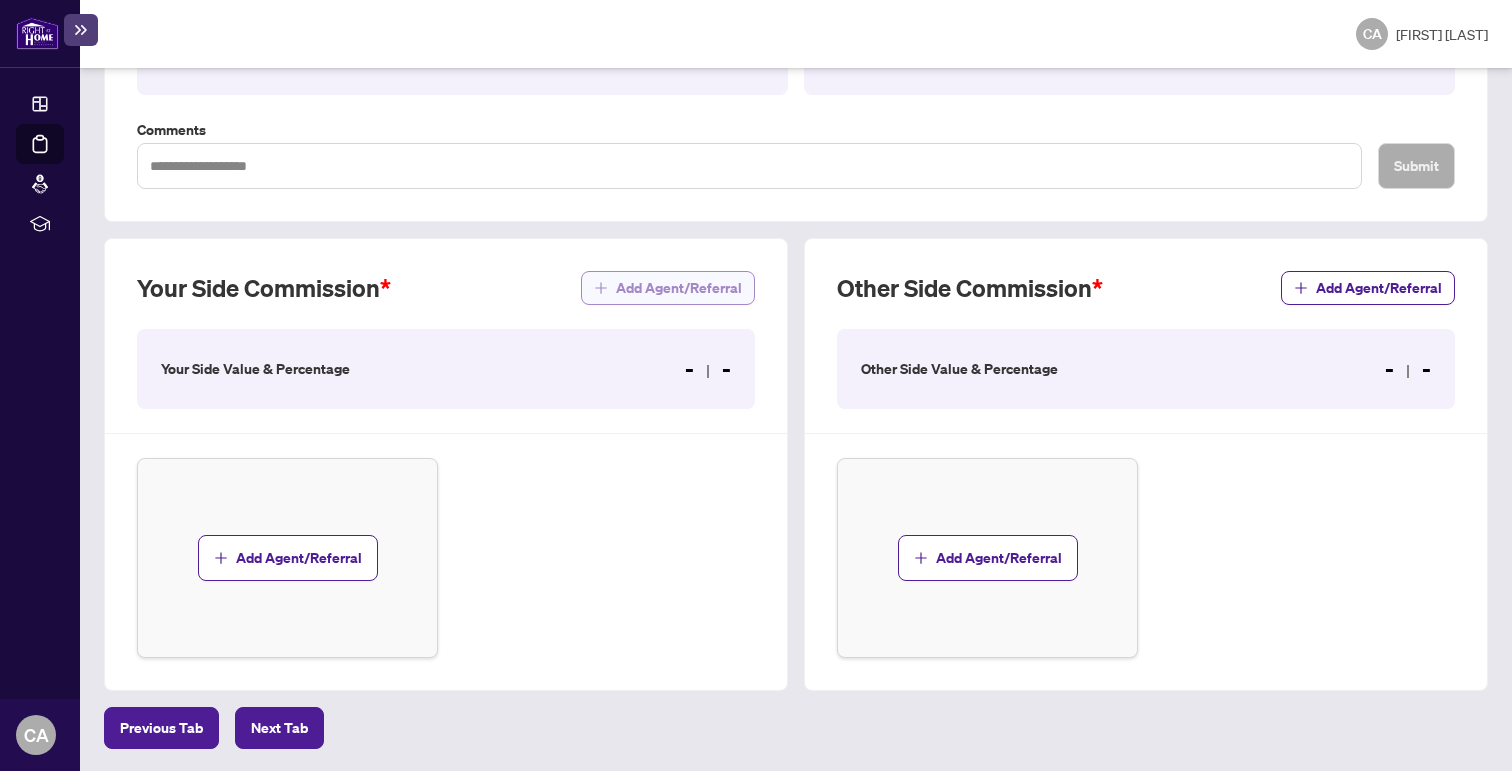 click on "Add Agent/Referral" at bounding box center (679, 288) 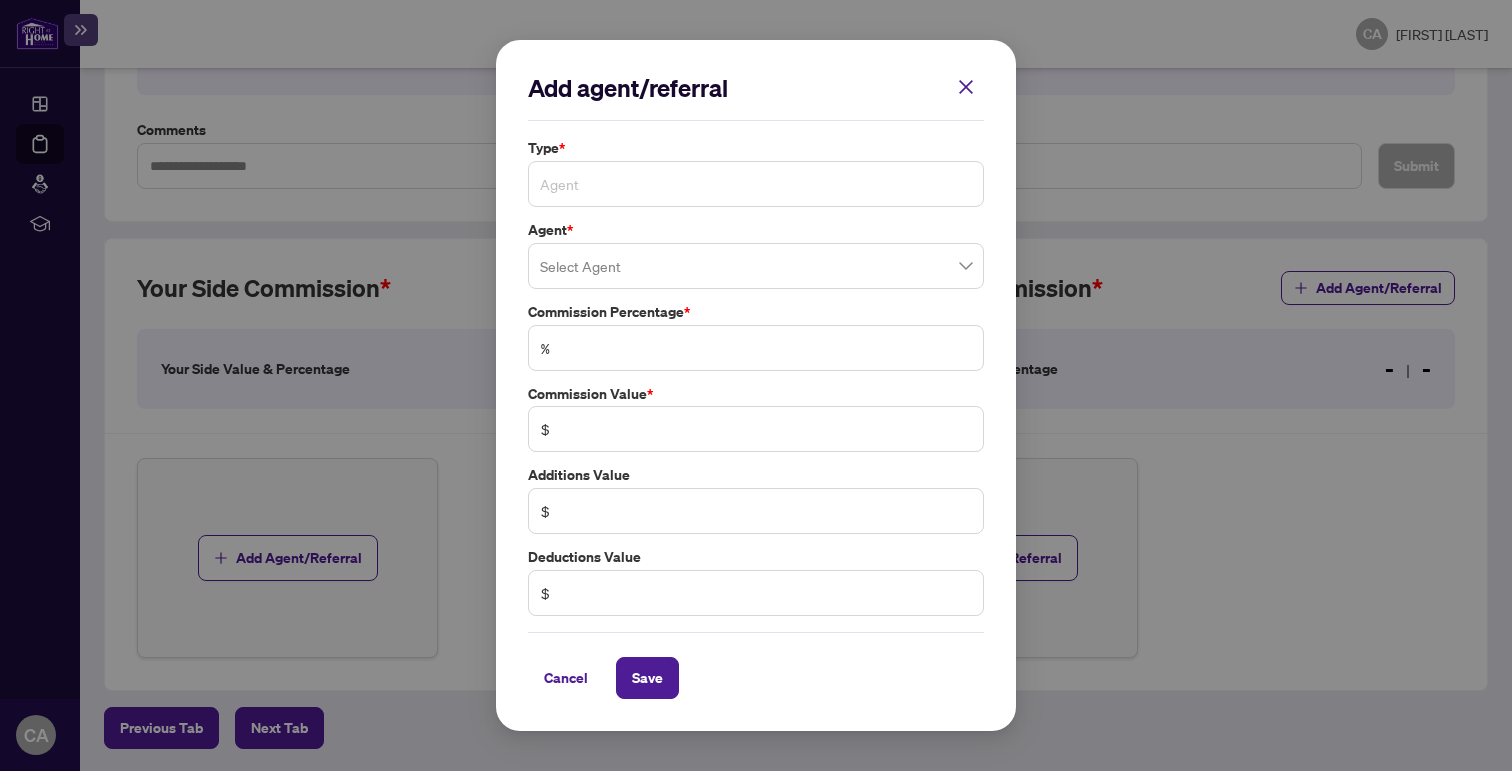 click on "Agent" at bounding box center [756, 184] 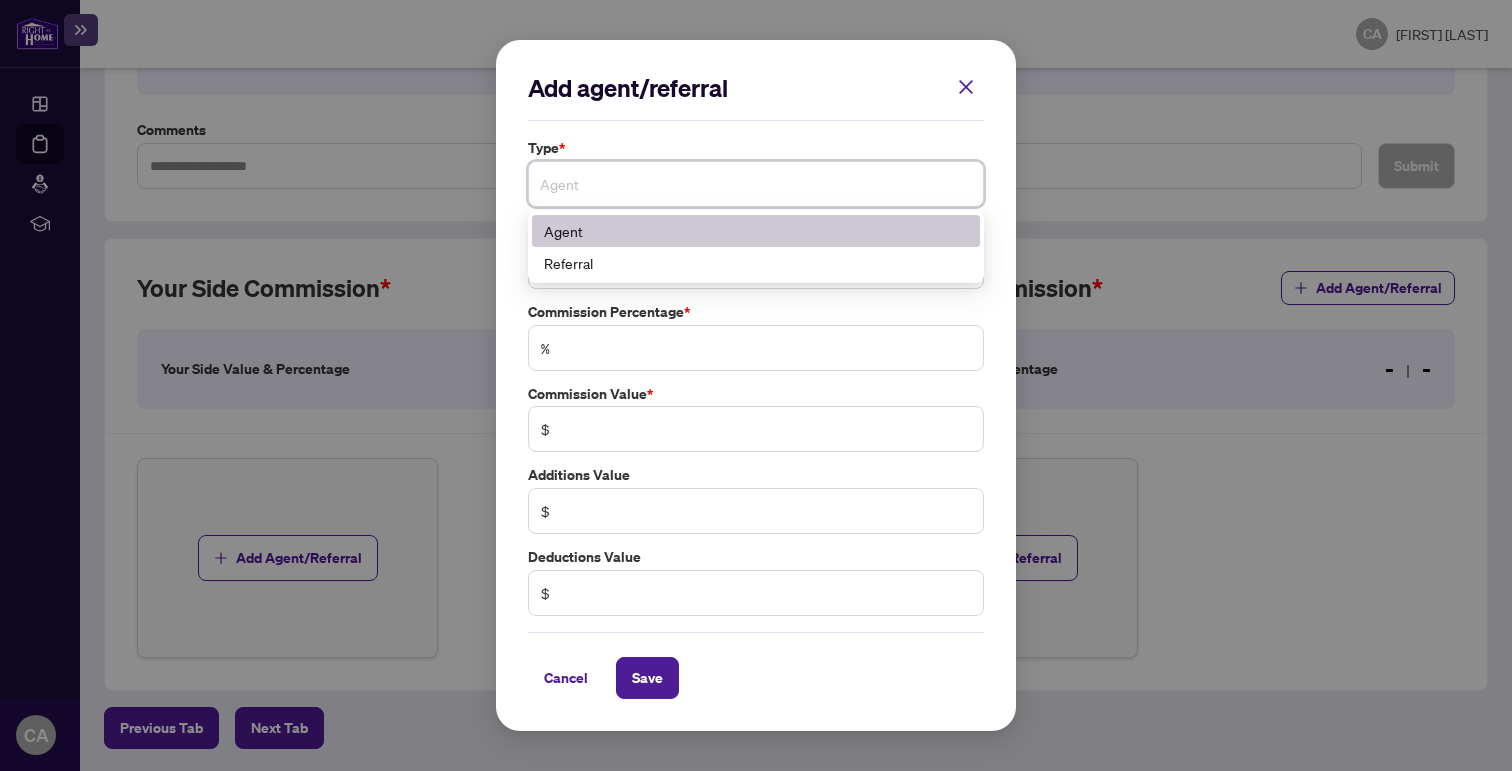 click on "Agent" at bounding box center [756, 231] 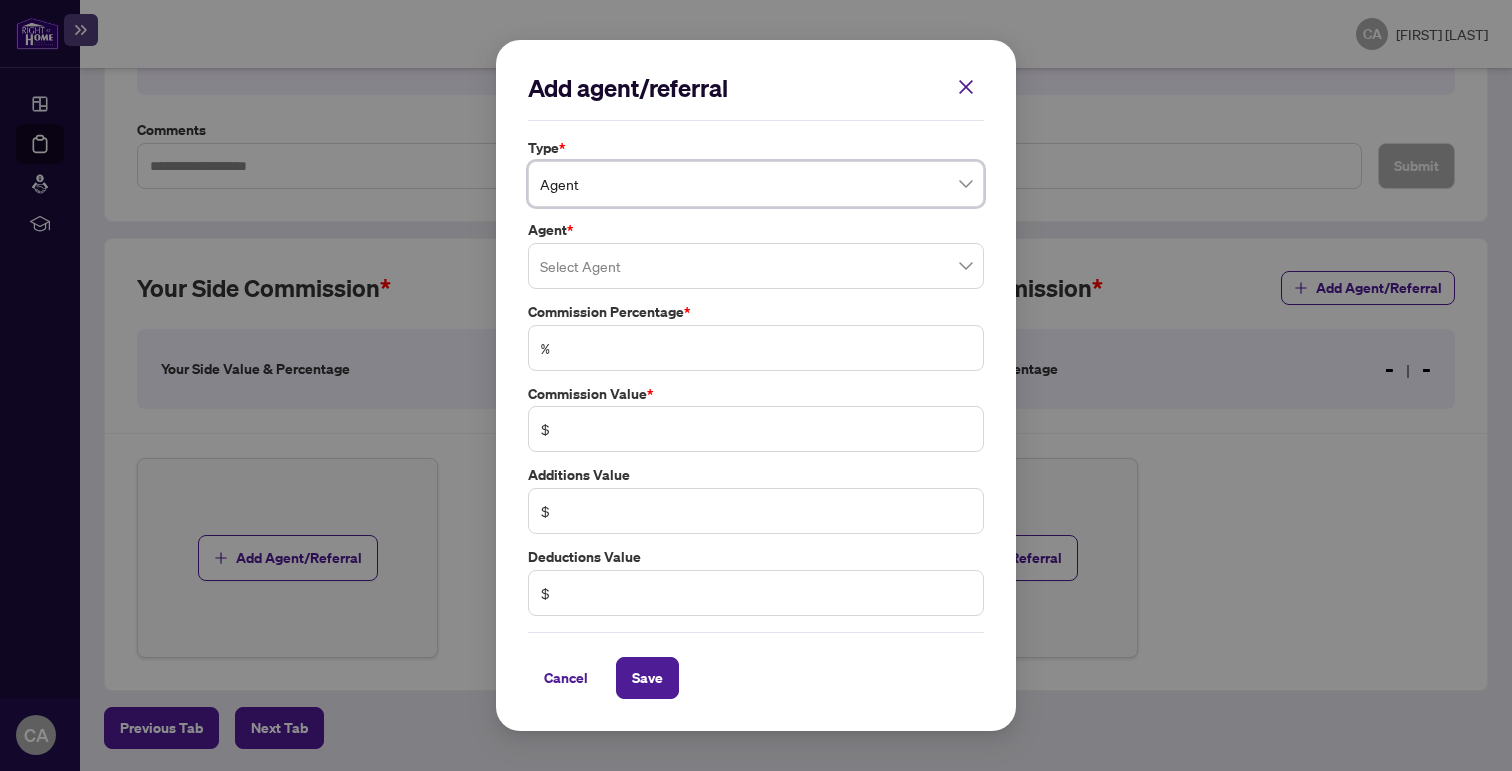 click at bounding box center (756, 266) 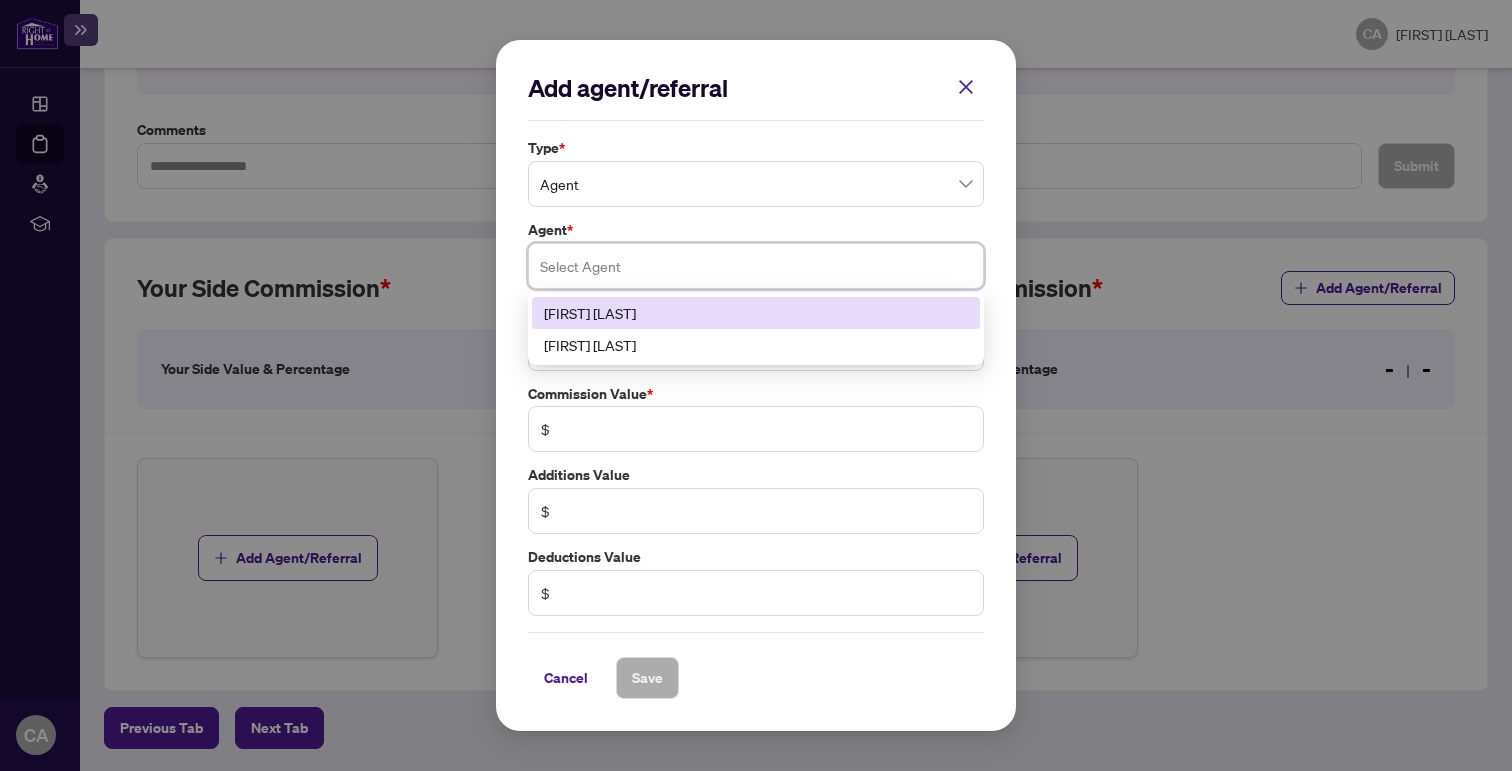 click on "[FIRST] [LAST]" at bounding box center [756, 313] 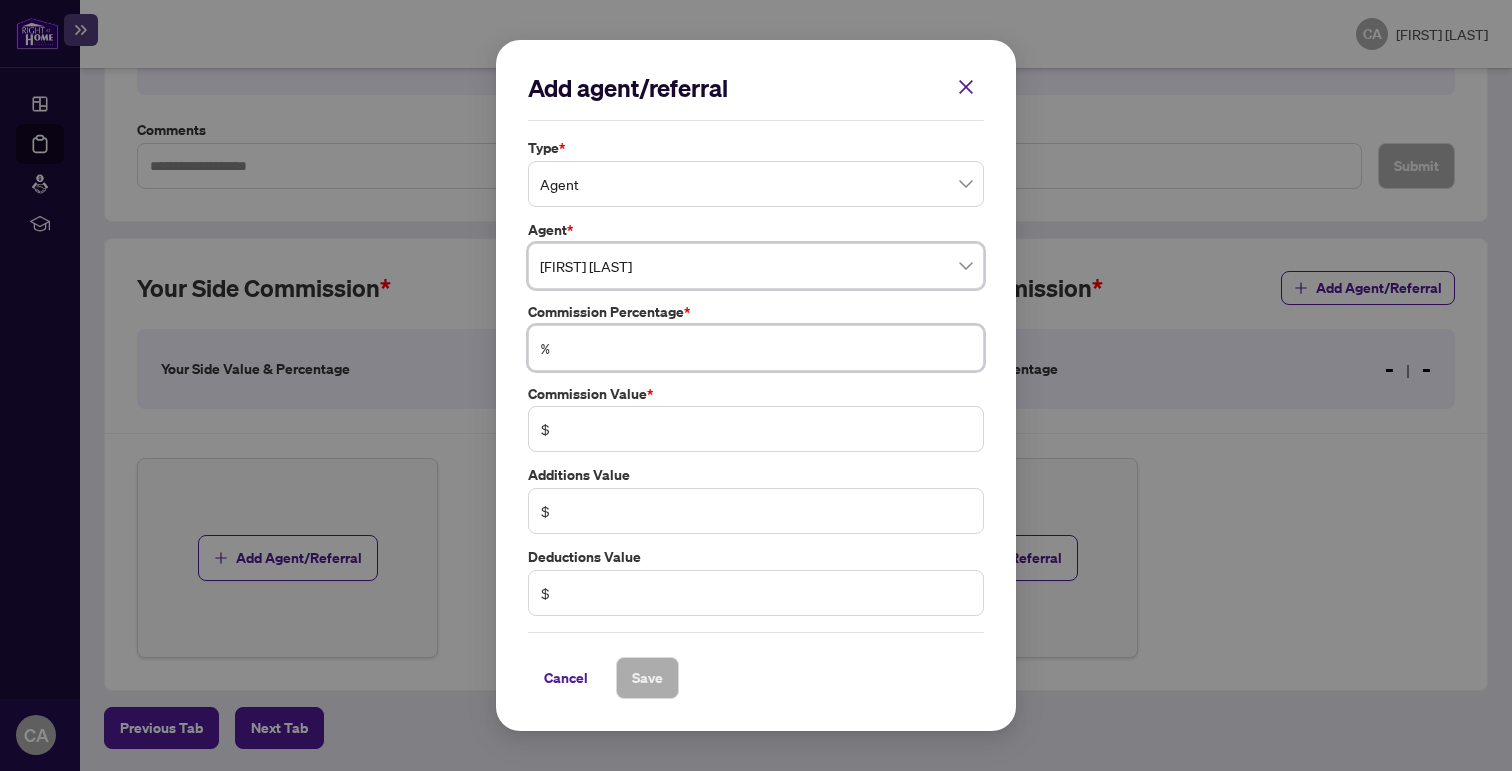 click at bounding box center [766, 348] 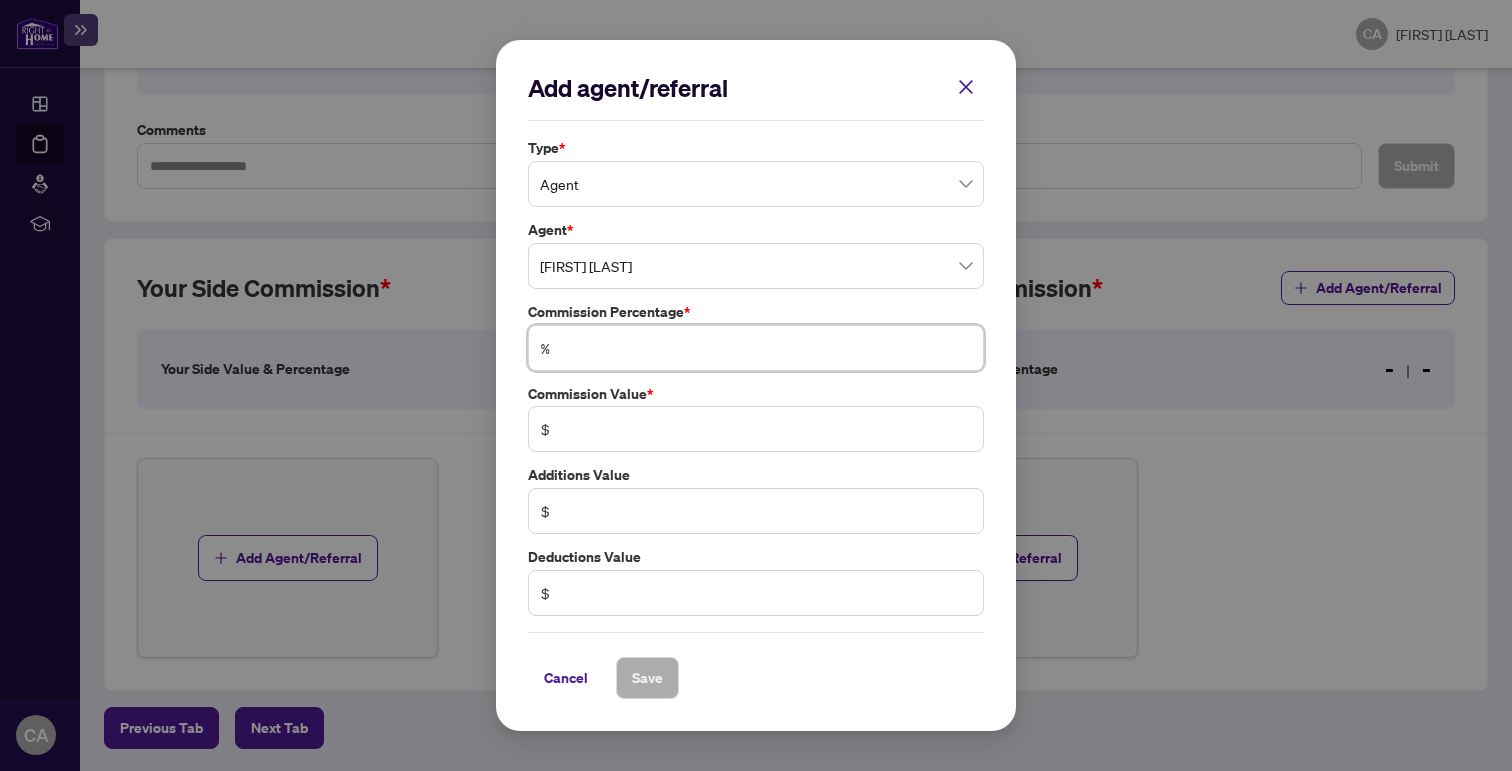 type on "*" 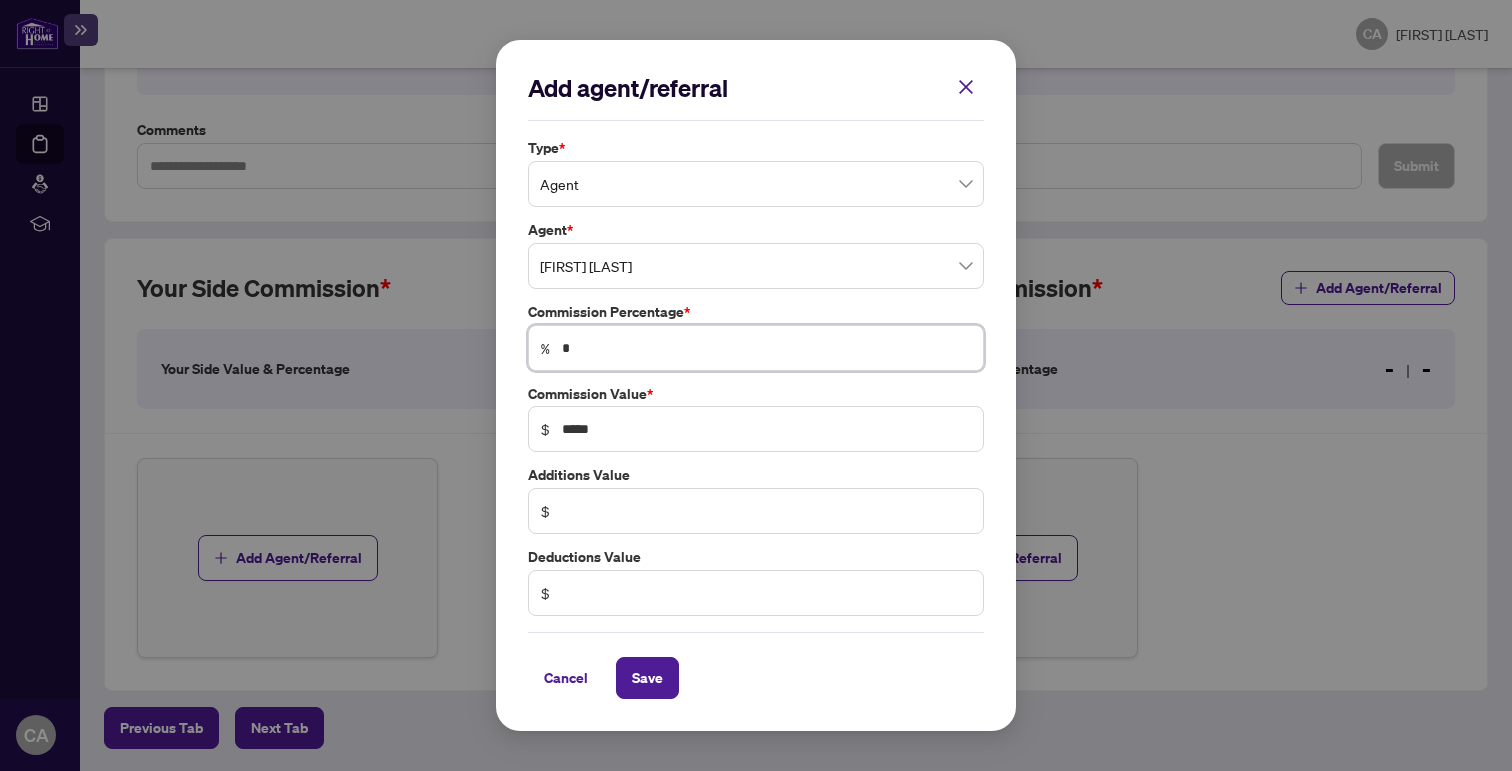type on "**" 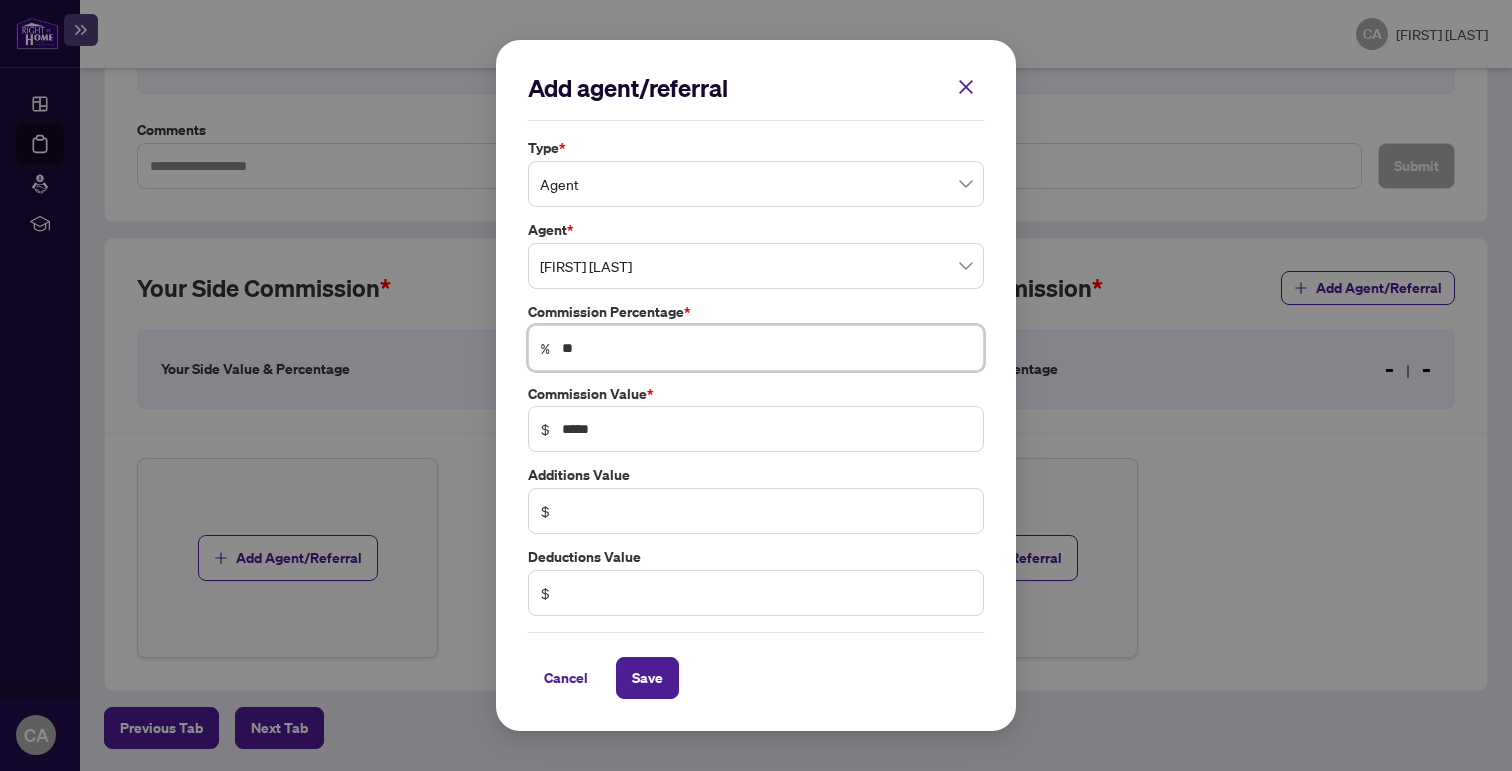 type on "**" 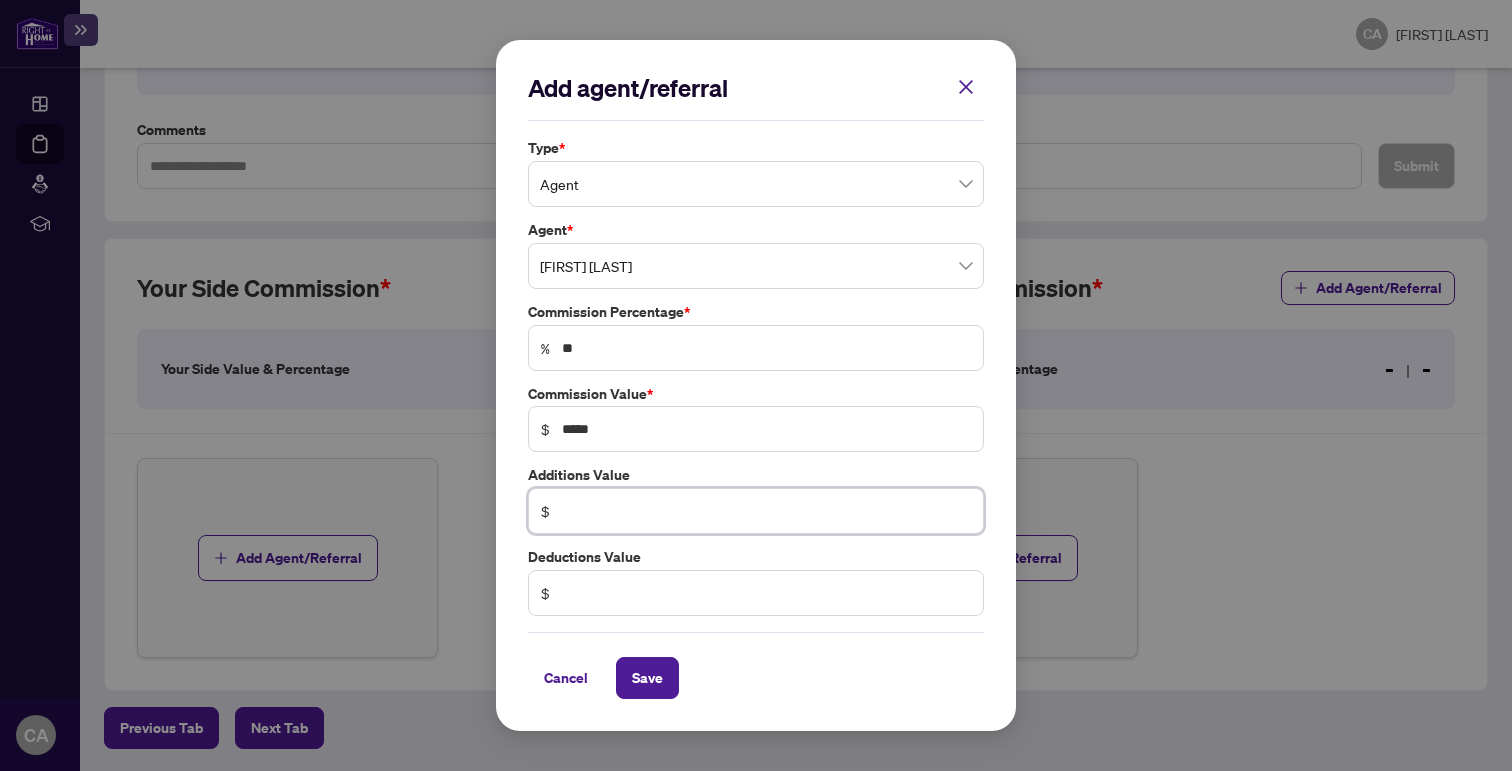click at bounding box center [766, 511] 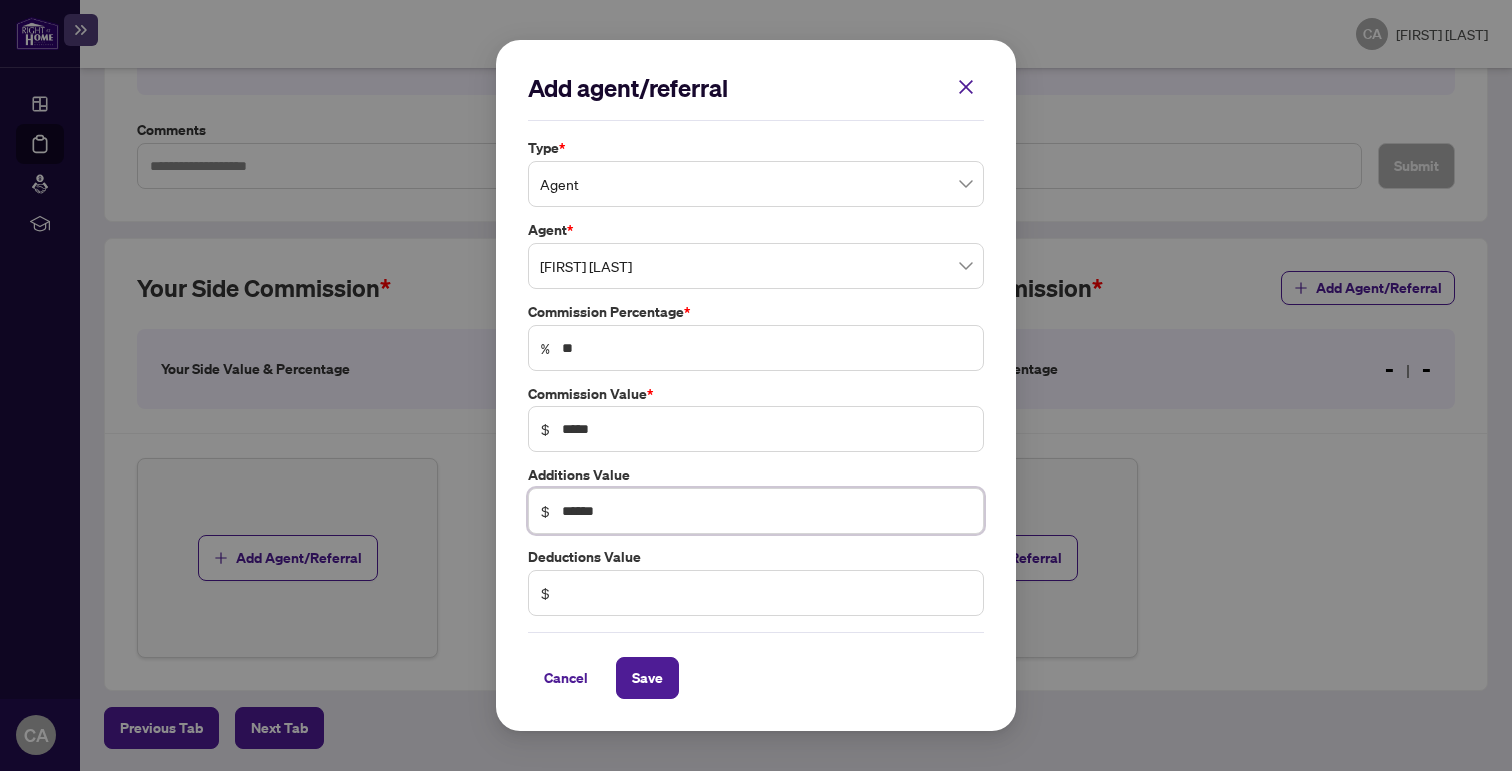 type on "******" 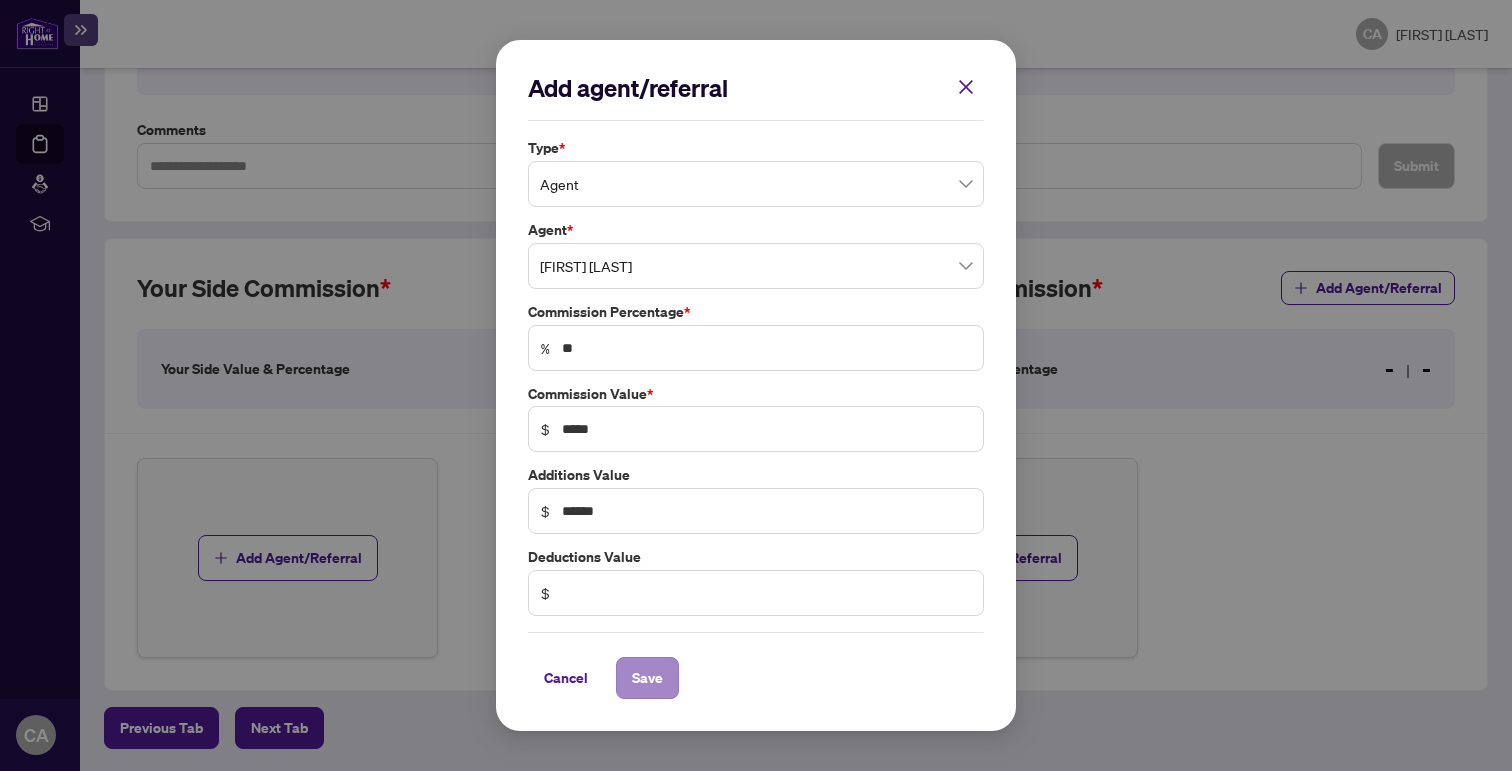 click on "Save" at bounding box center (647, 678) 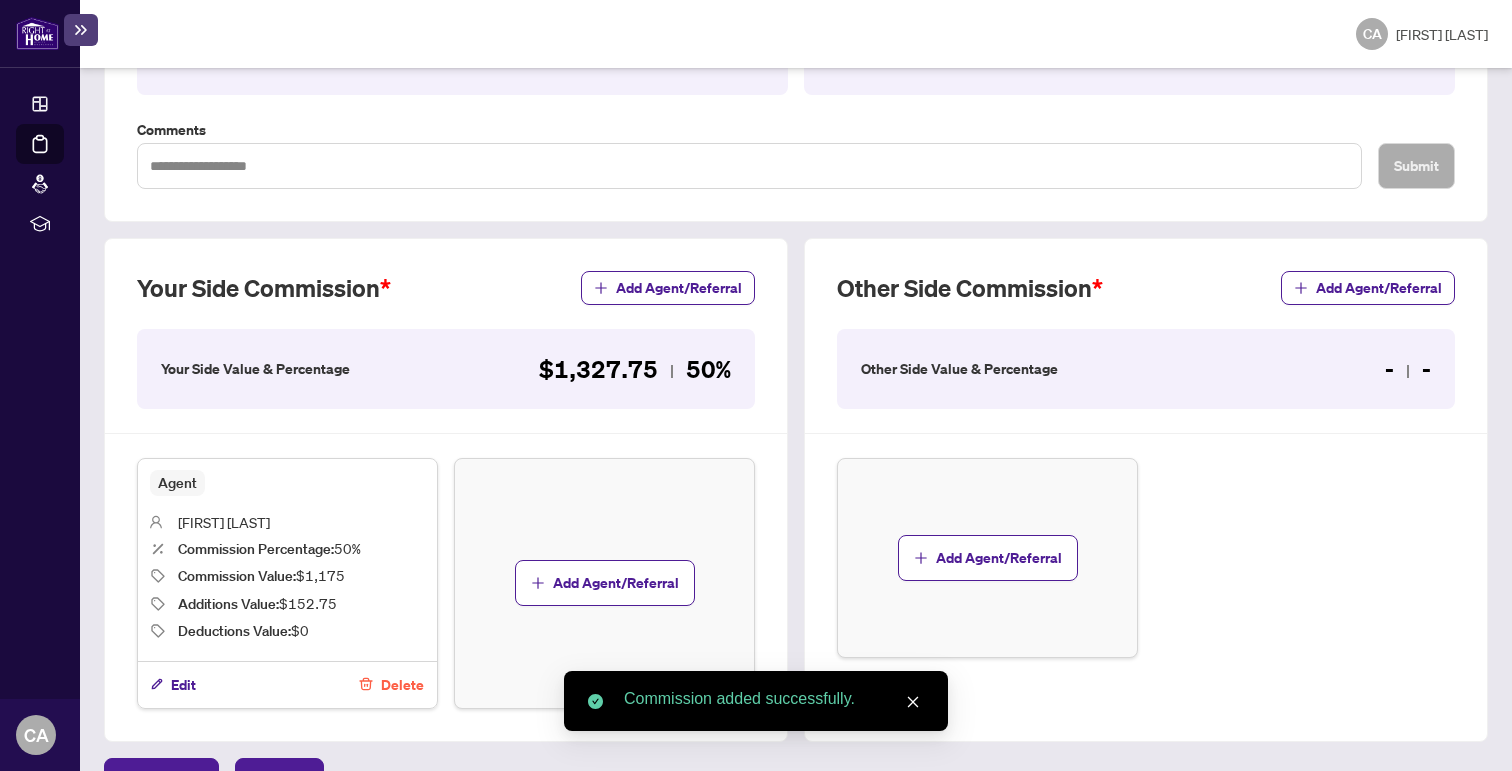 scroll, scrollTop: 475, scrollLeft: 0, axis: vertical 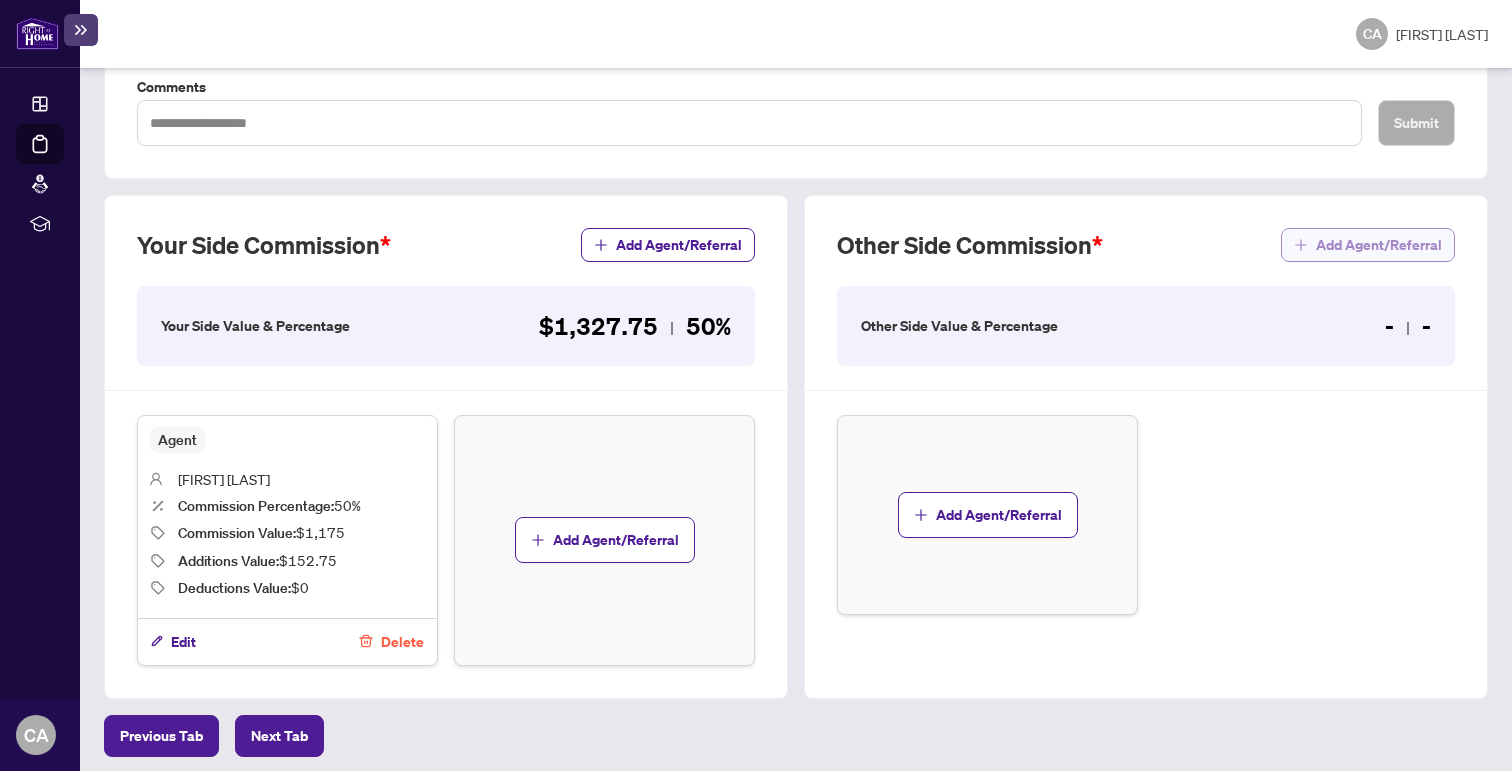 click on "Add Agent/Referral" at bounding box center [1379, 245] 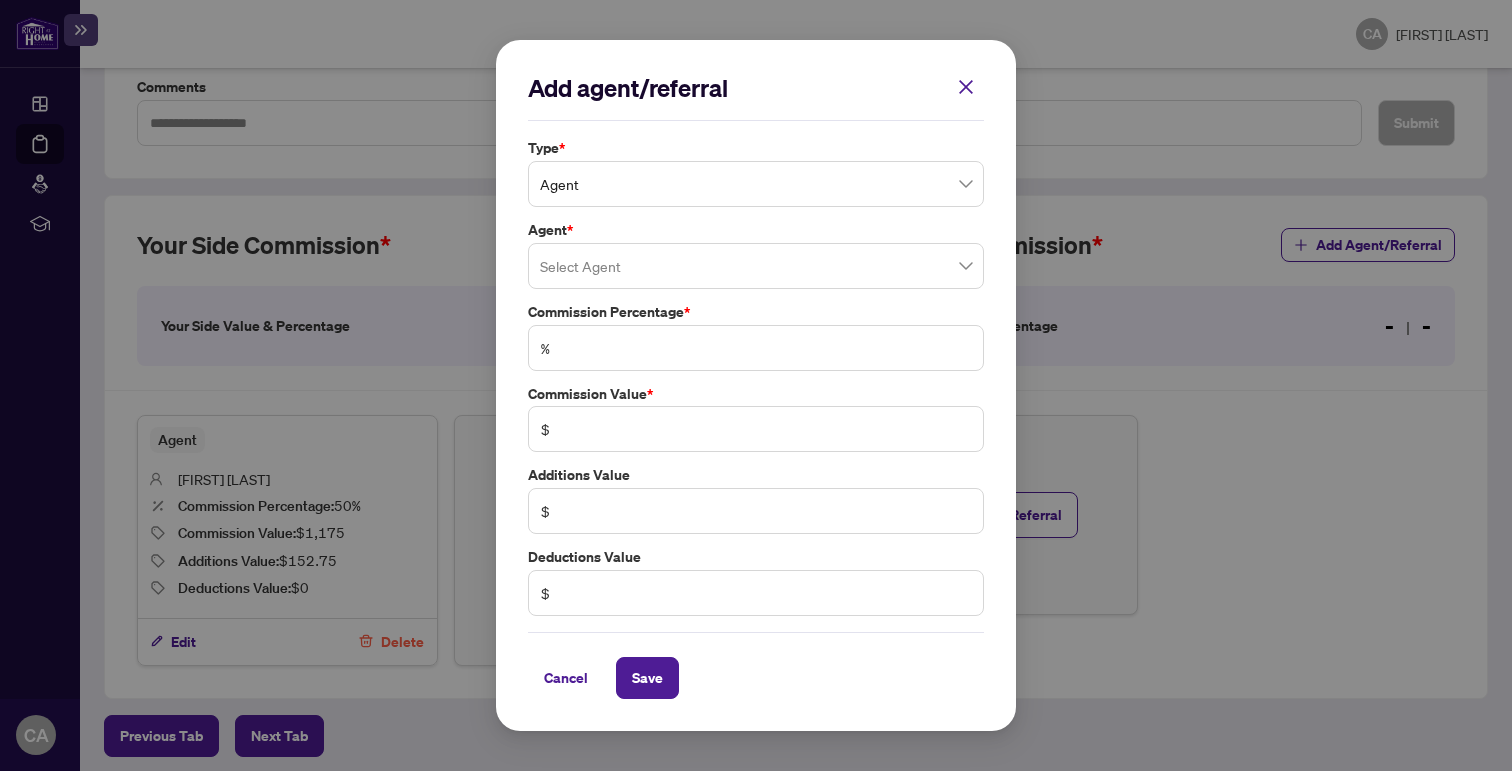 click on "Agent" at bounding box center (756, 184) 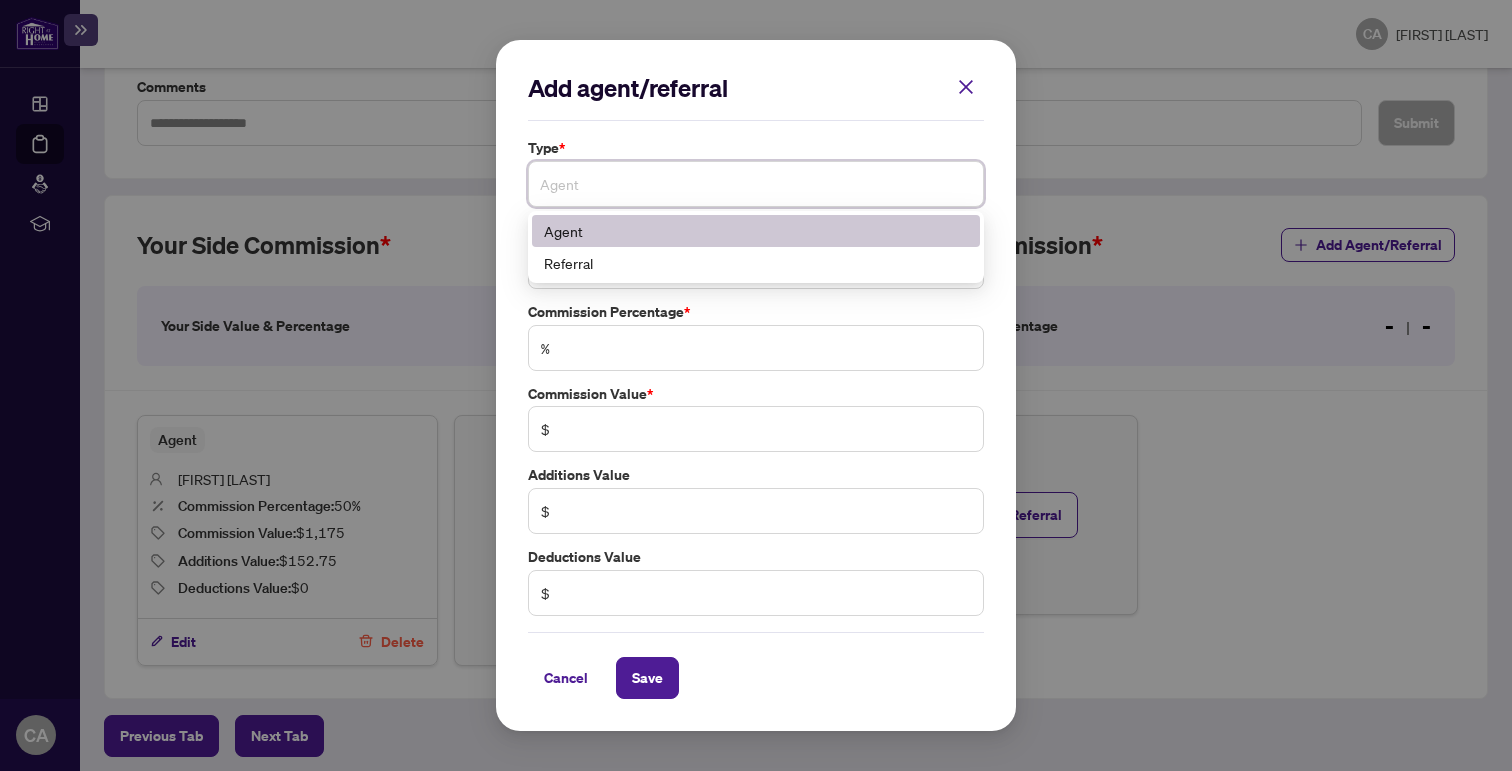 click on "Agent" at bounding box center [756, 231] 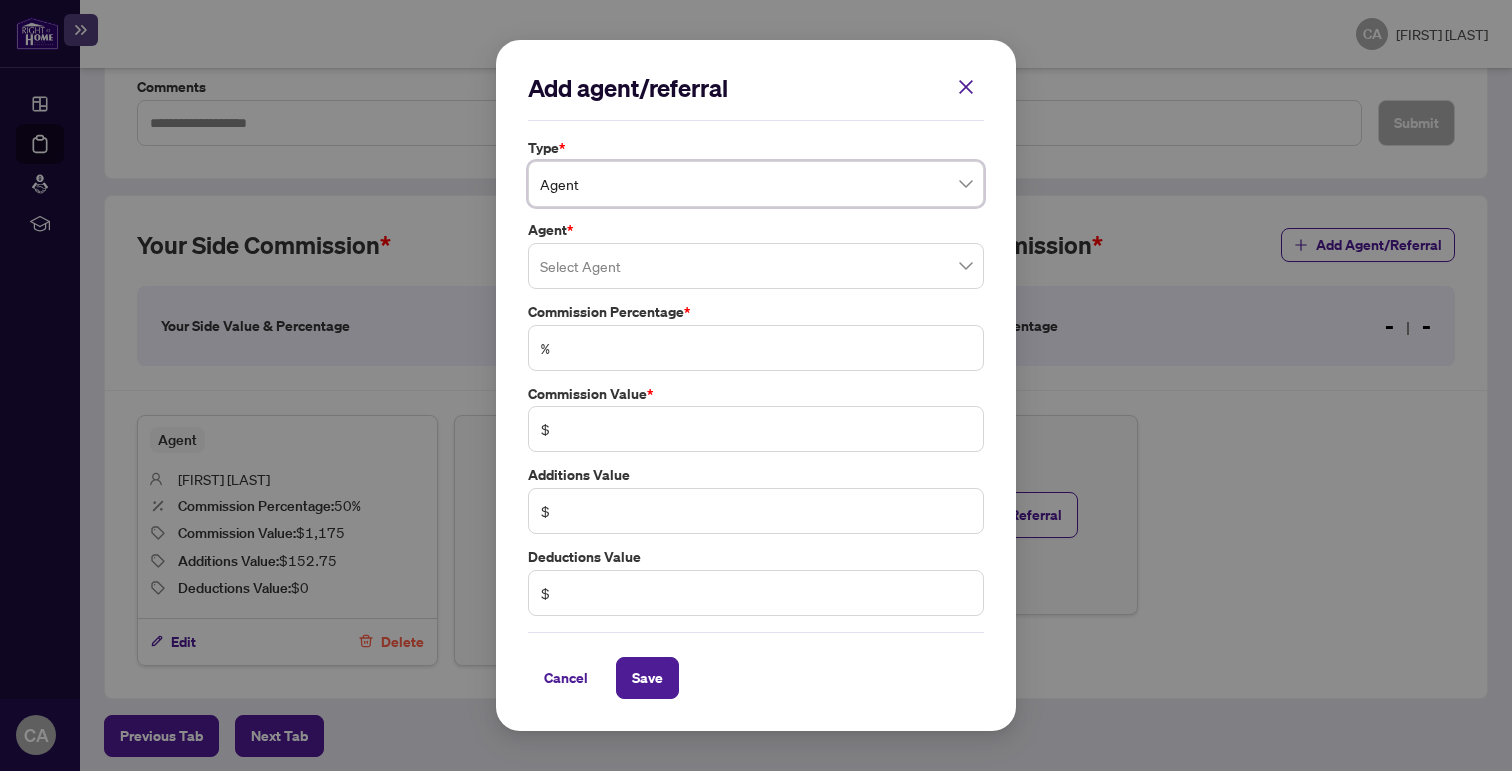 click at bounding box center (756, 266) 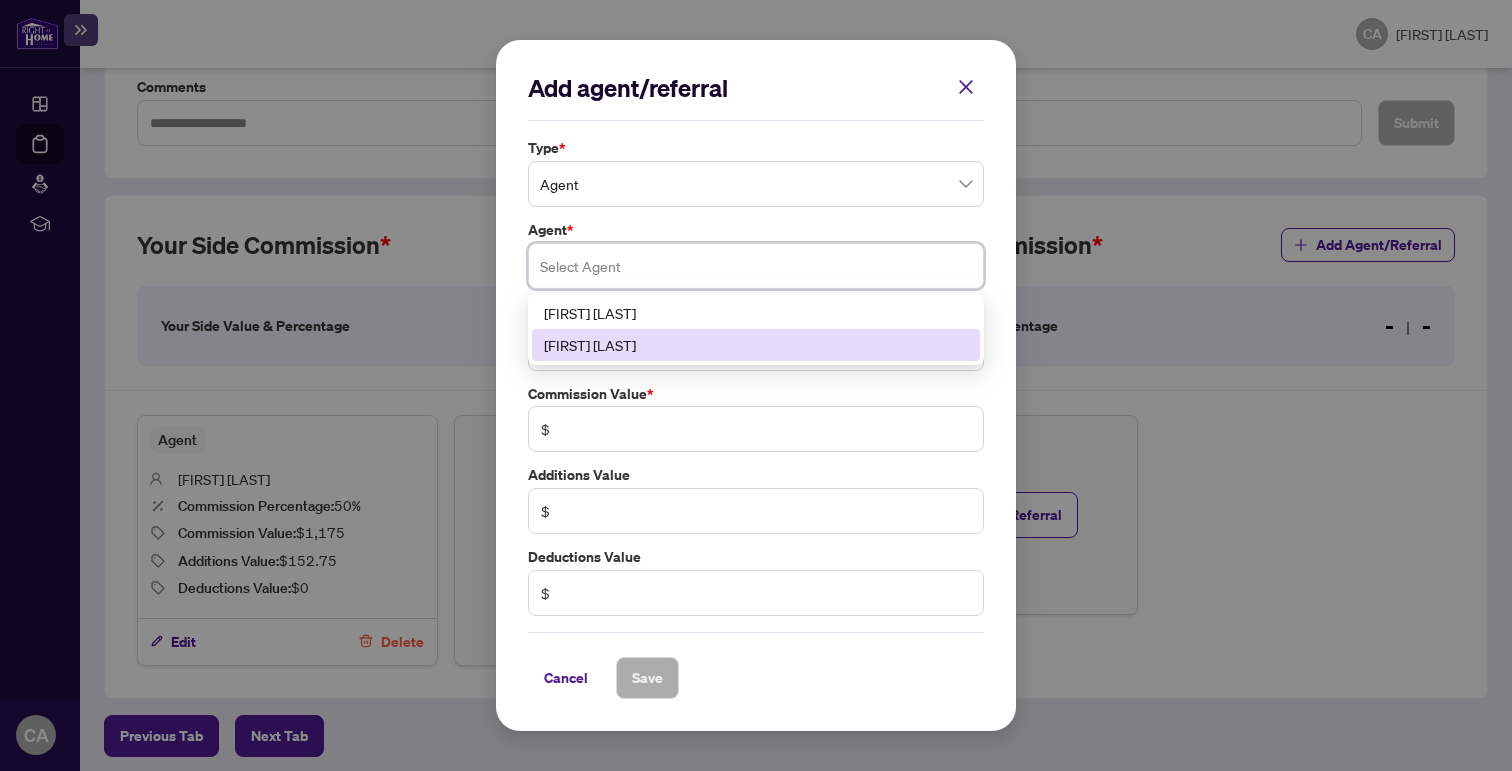click on "Serphin Lai" at bounding box center (756, 345) 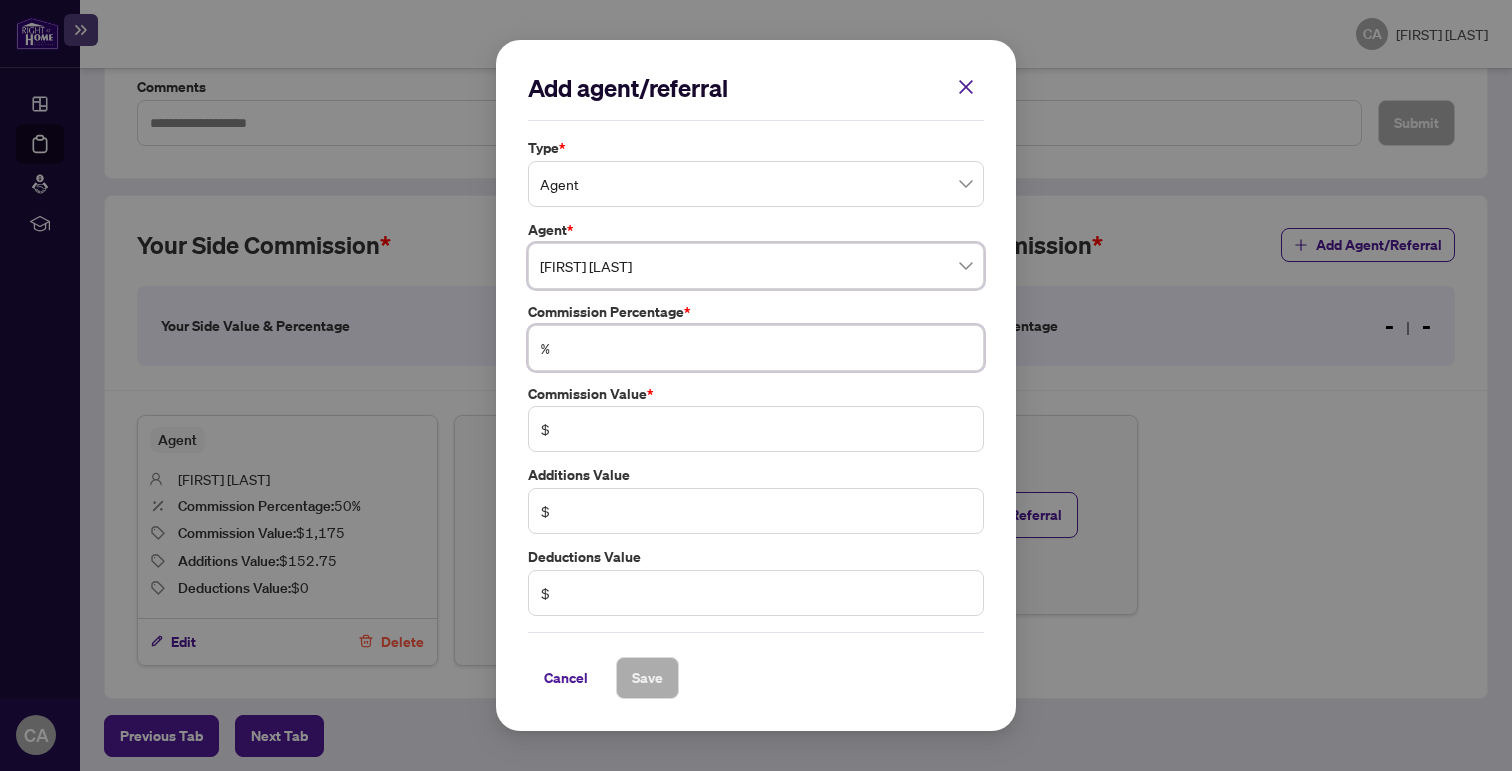 click at bounding box center (766, 348) 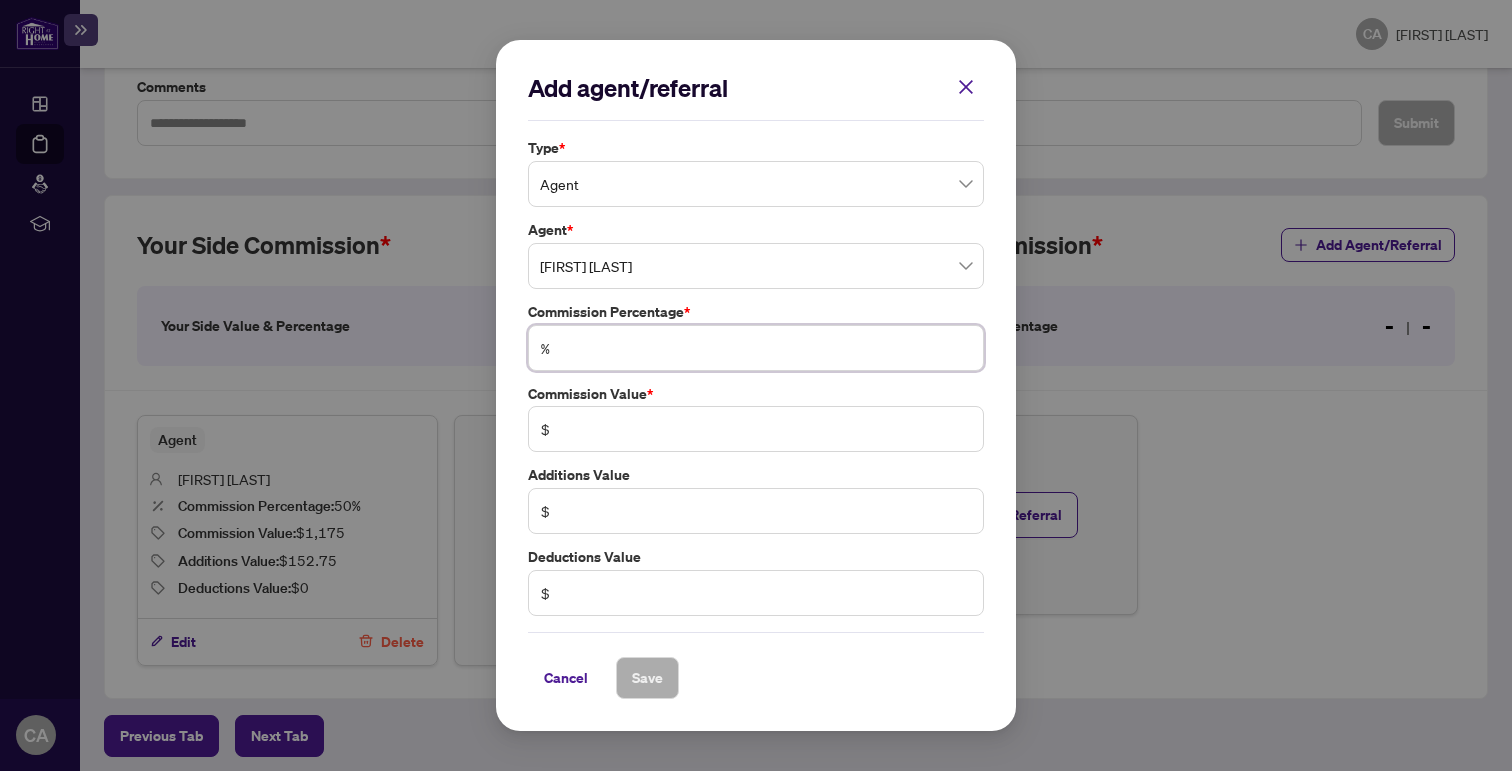 type on "*" 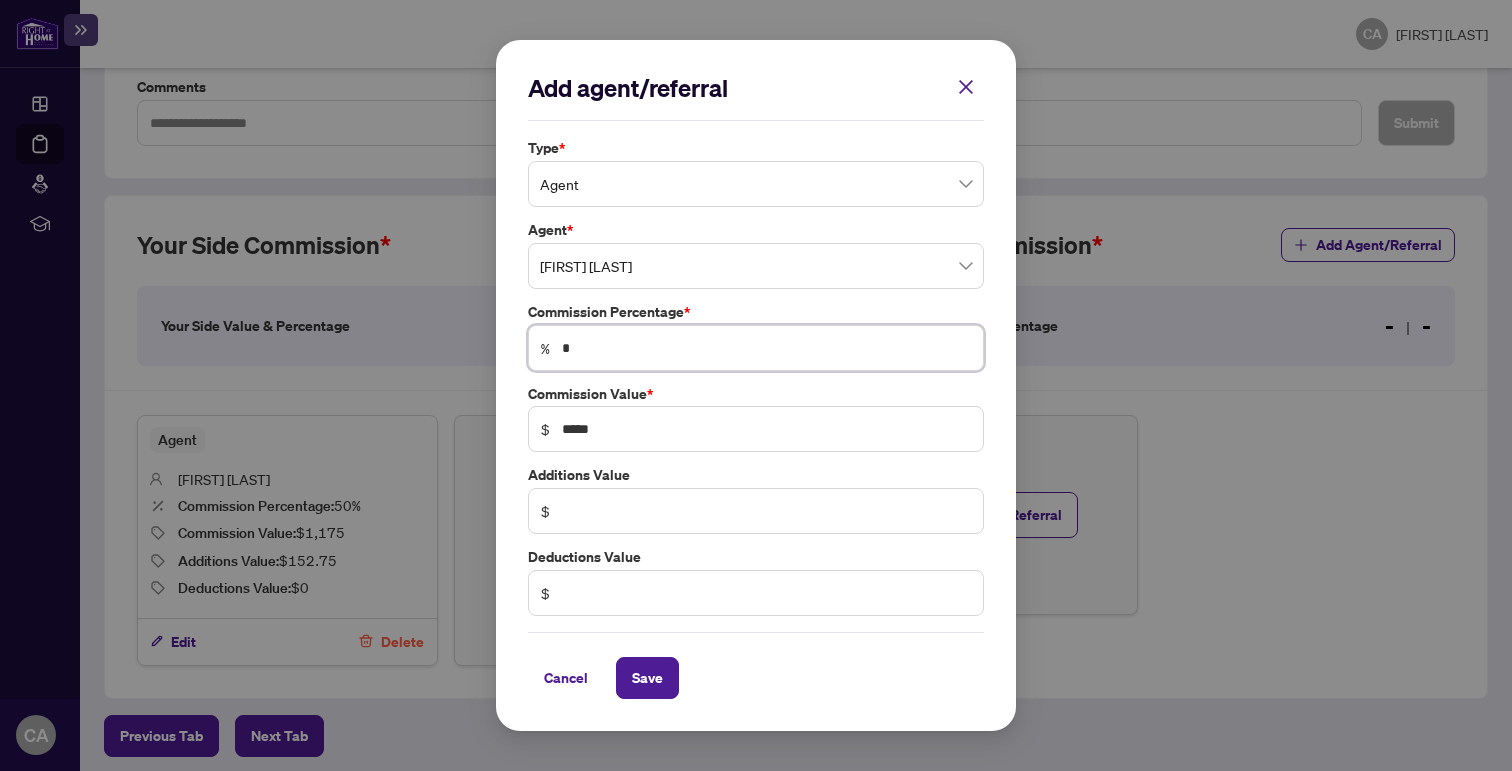 type on "**" 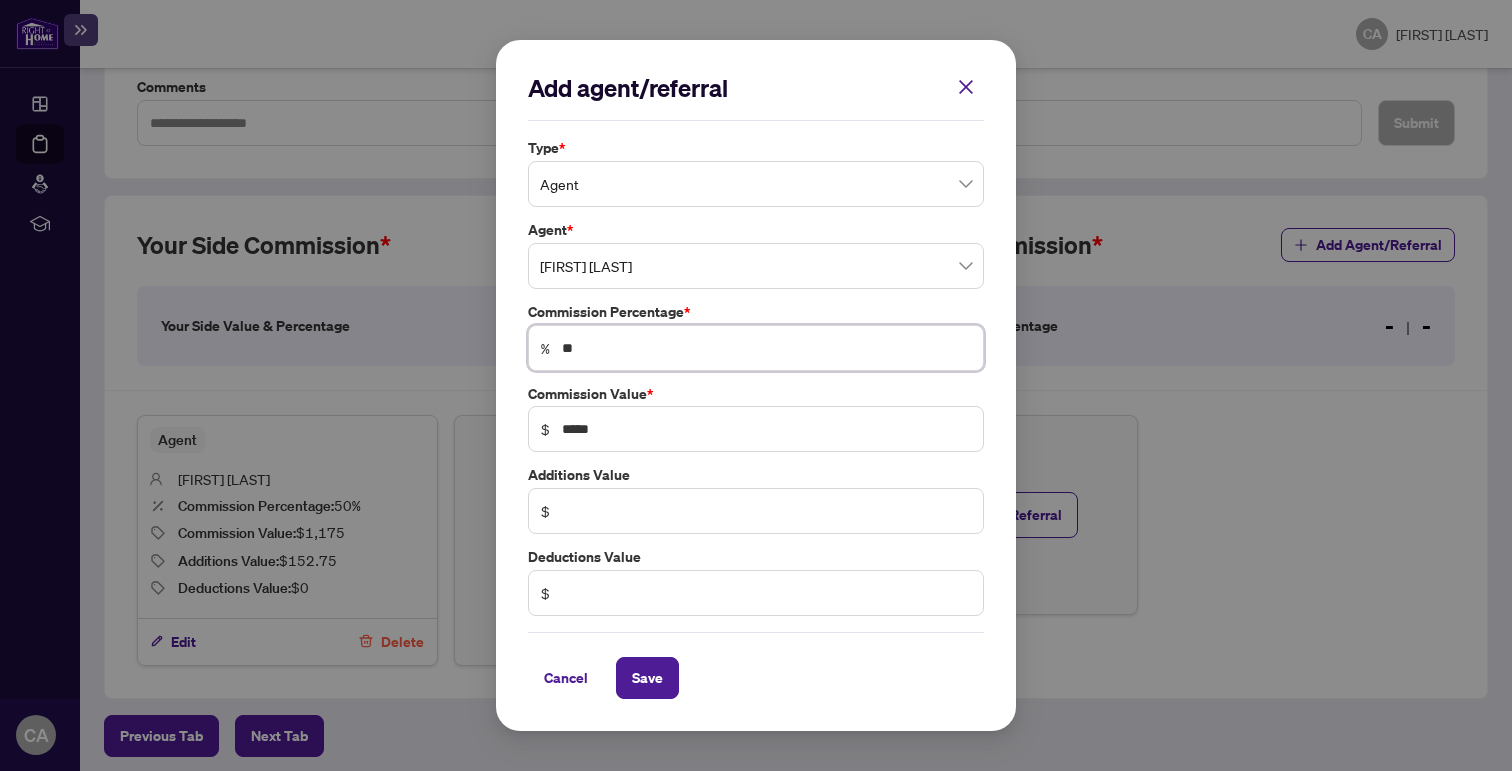 type on "**" 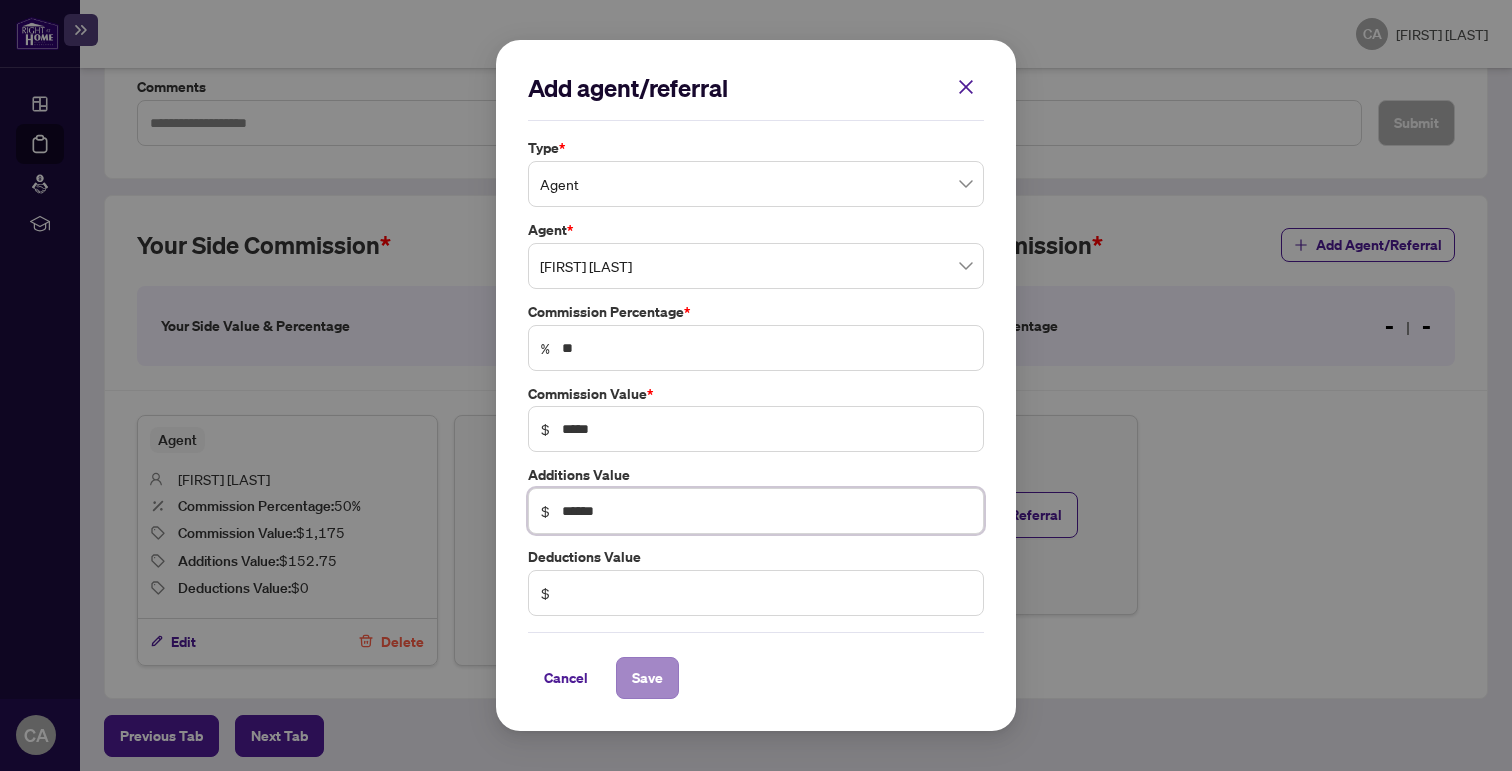 type on "******" 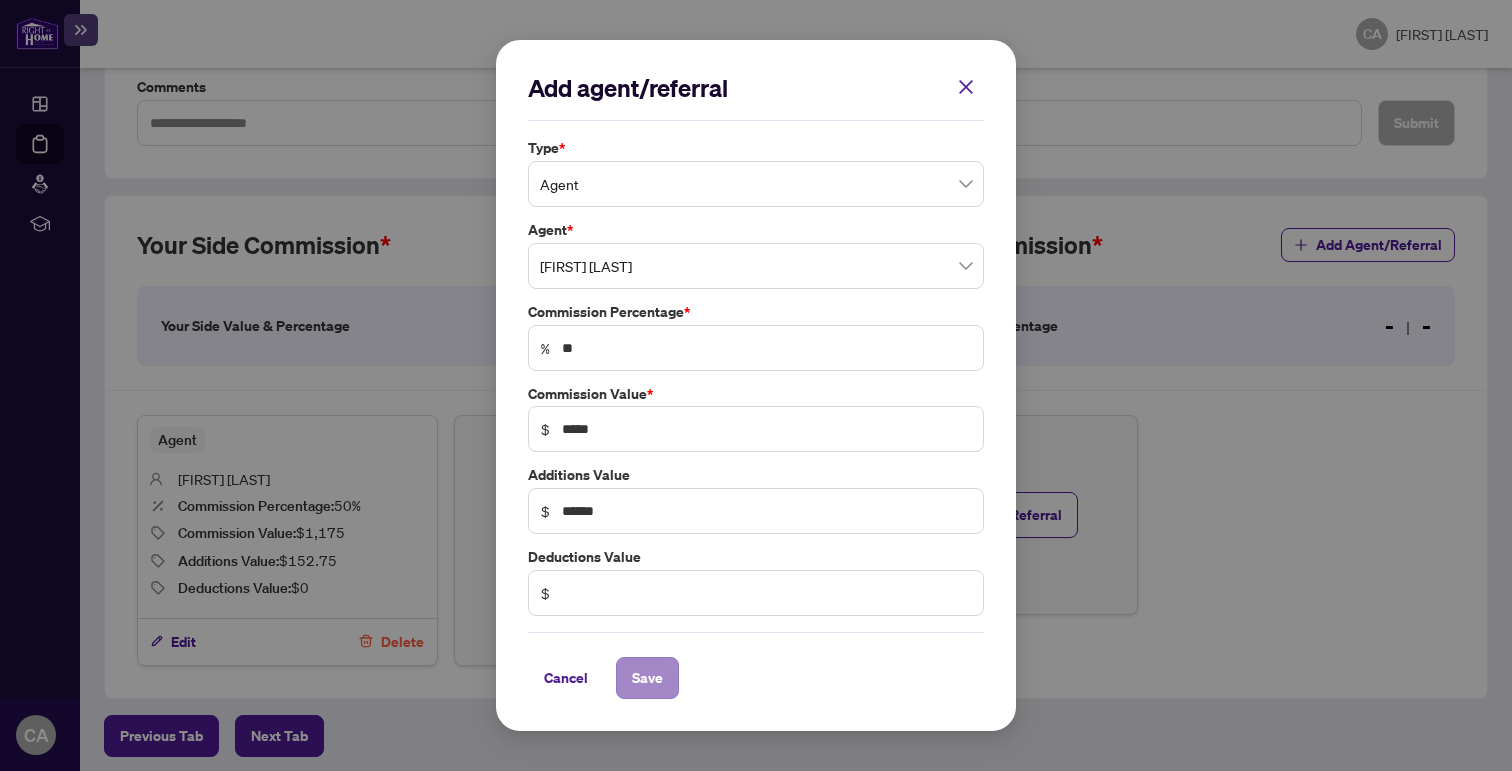 click on "Save" at bounding box center [647, 678] 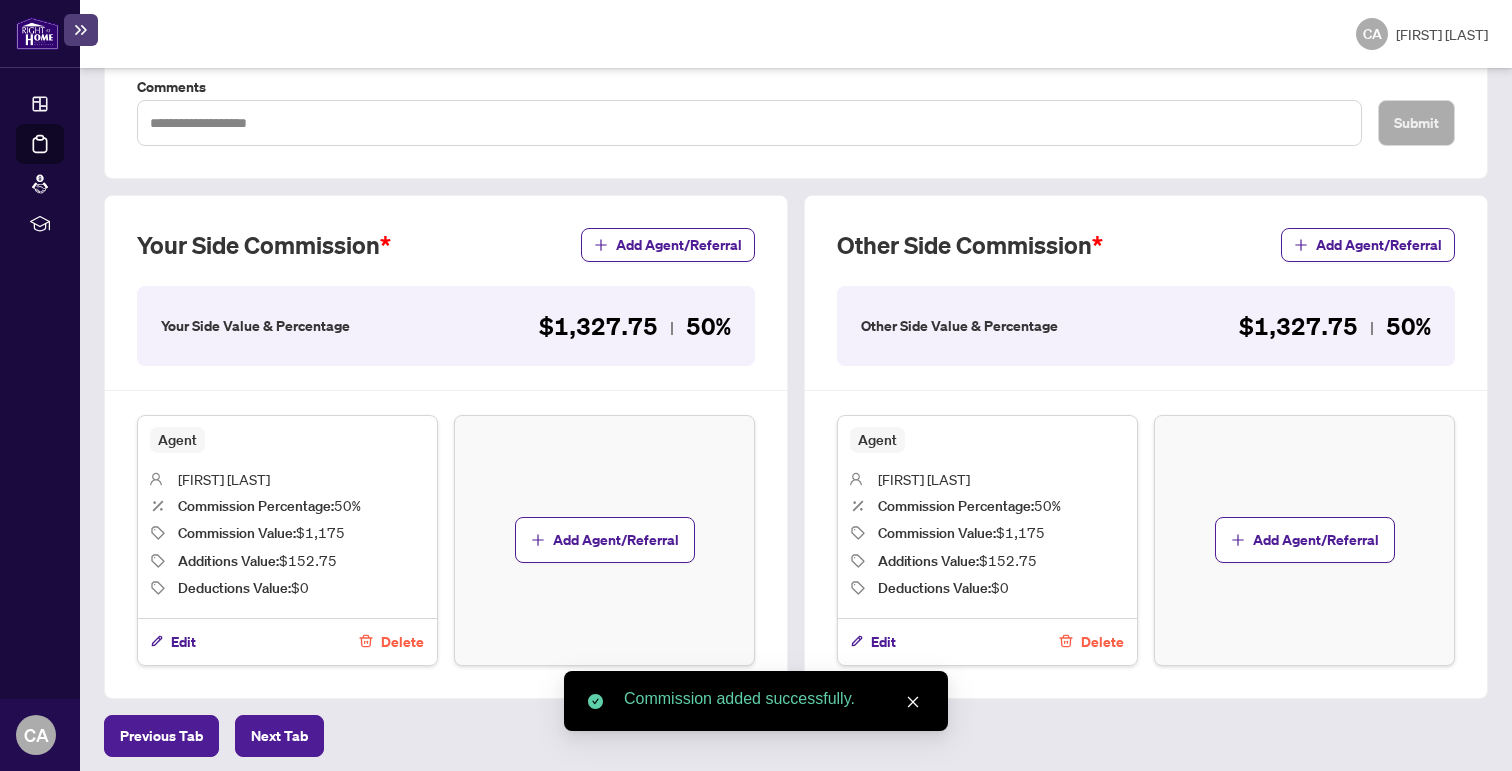 scroll, scrollTop: 0, scrollLeft: 0, axis: both 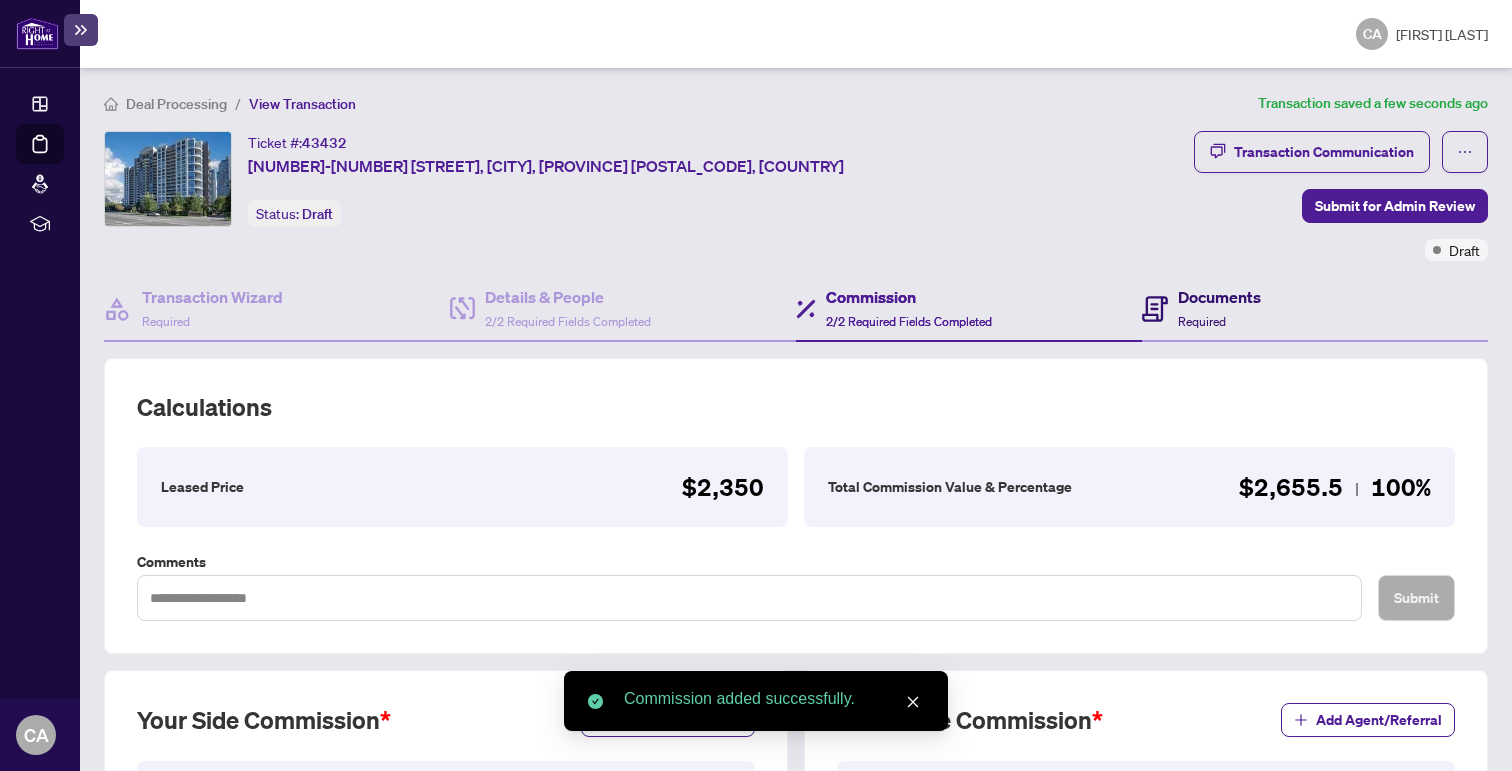 click on "Documents" at bounding box center (1219, 297) 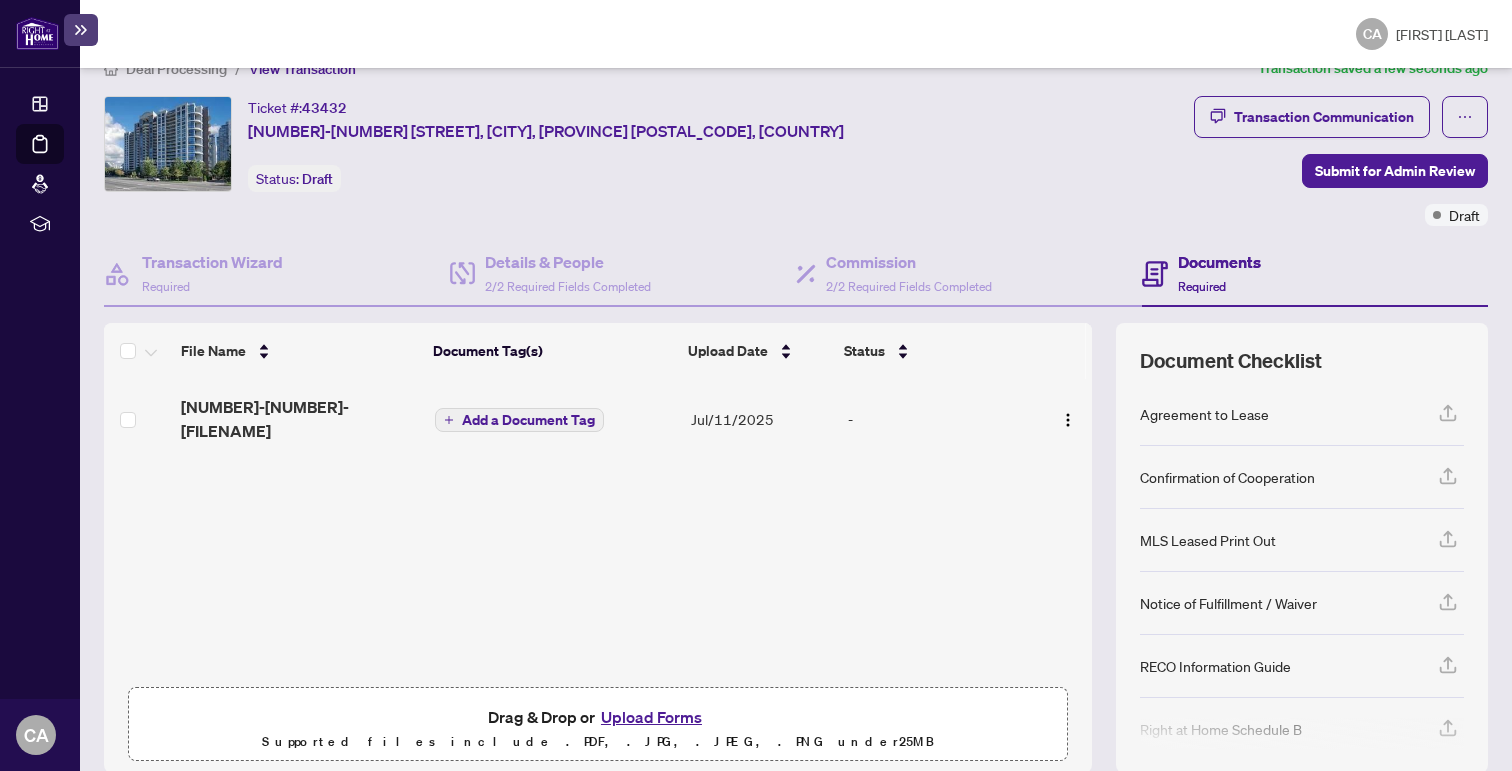 scroll, scrollTop: 82, scrollLeft: 0, axis: vertical 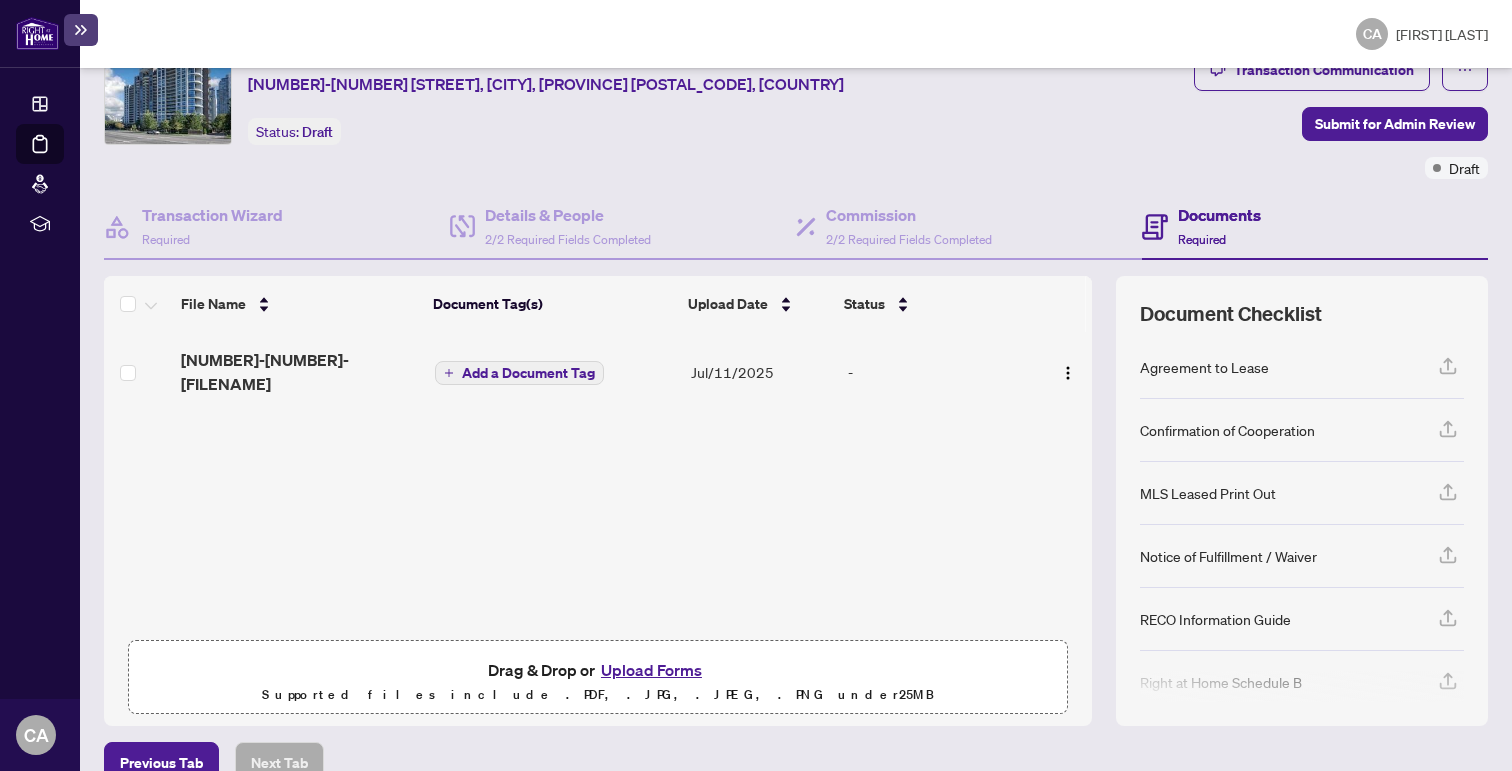click on "Upload Forms" at bounding box center [651, 670] 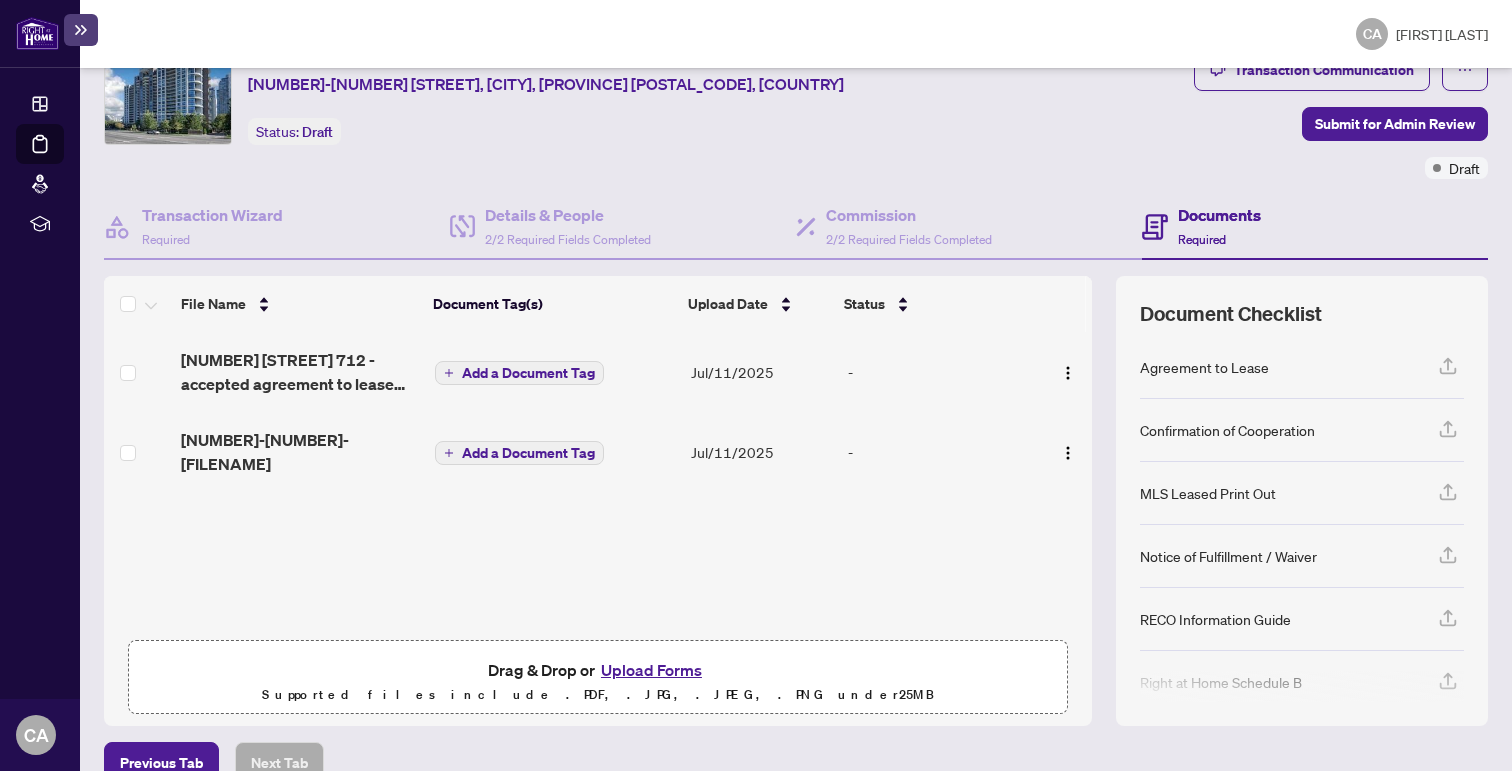 click on "Add a Document Tag" at bounding box center [528, 373] 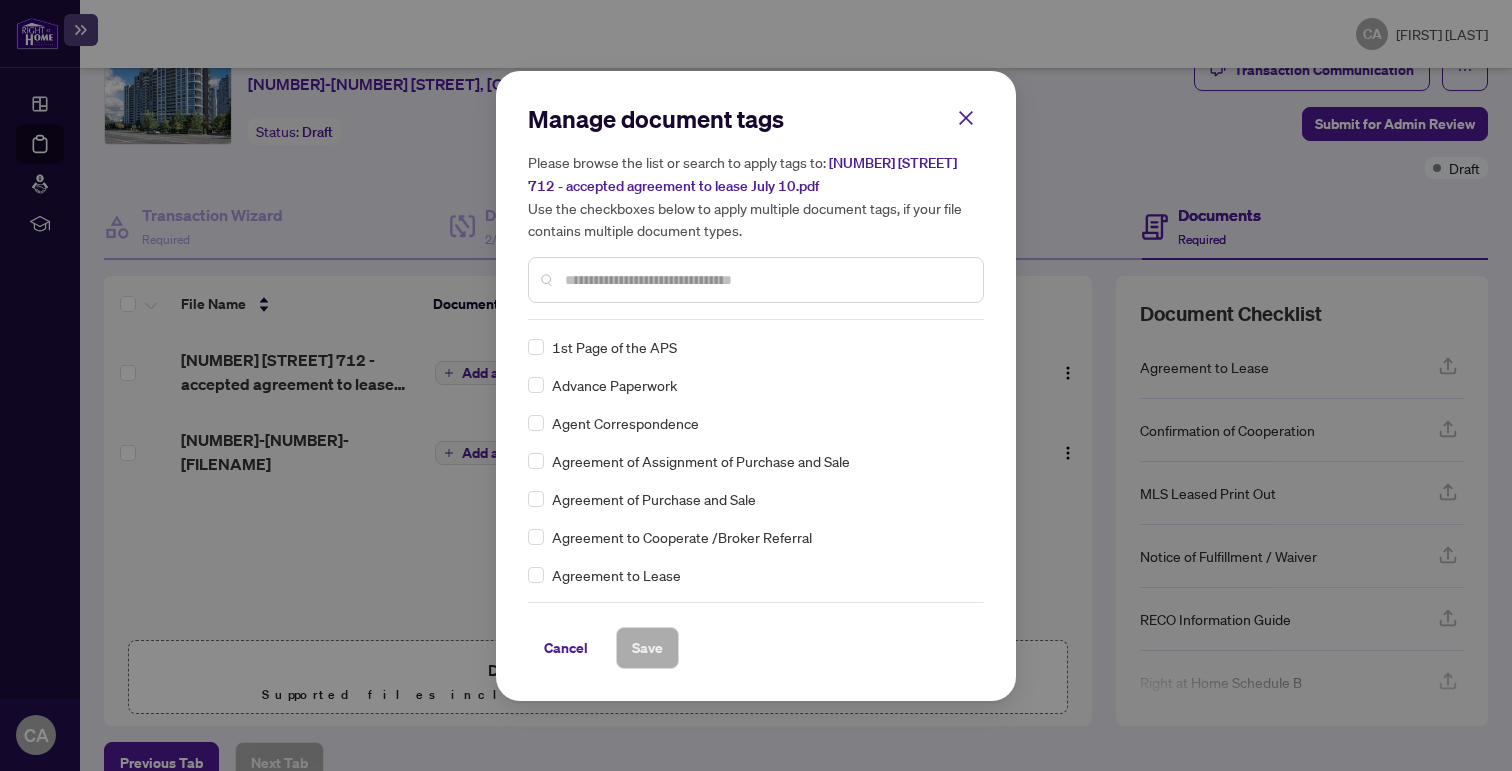 click on "Agreement to Lease" at bounding box center (616, 575) 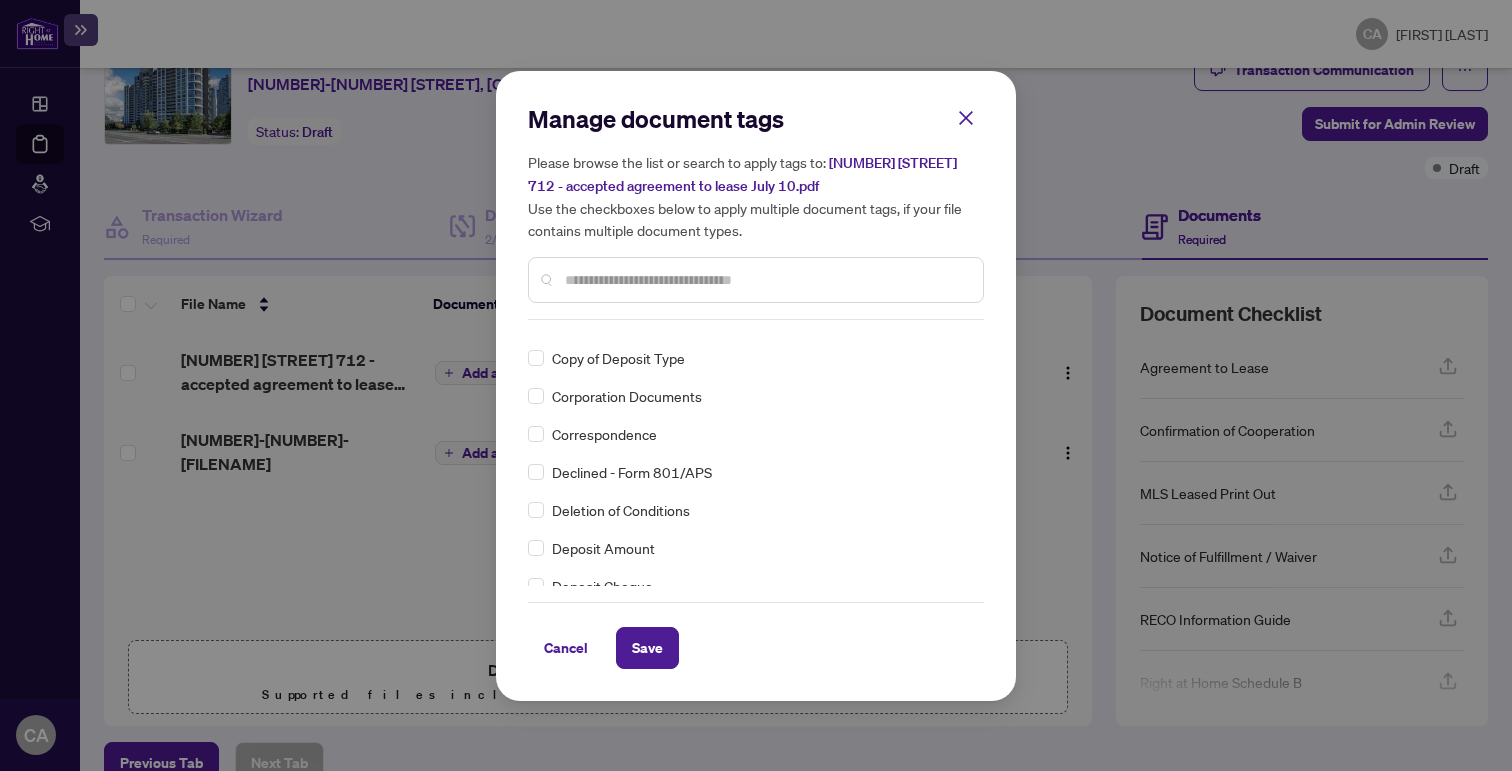 scroll, scrollTop: 1647, scrollLeft: 0, axis: vertical 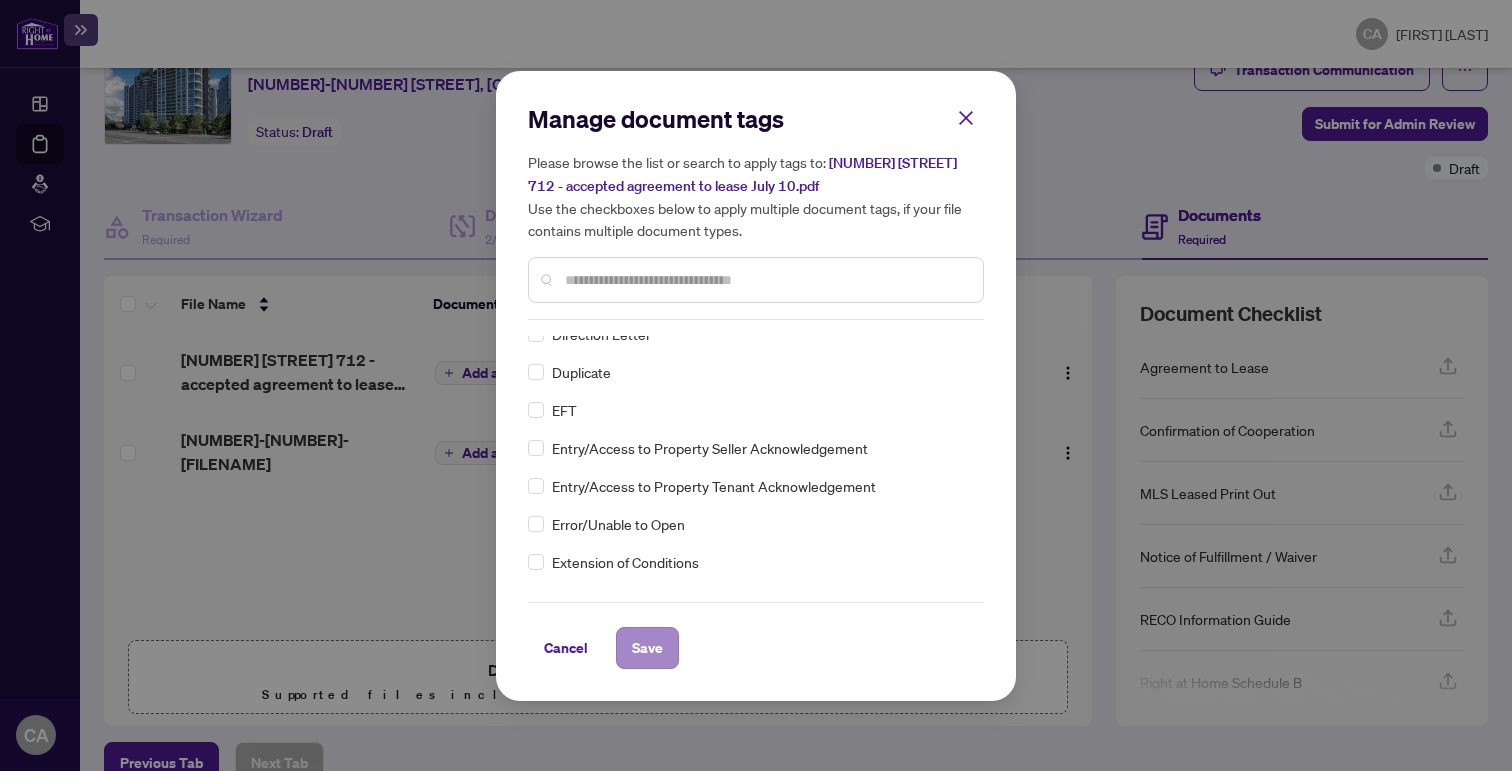 click on "Save" at bounding box center (647, 648) 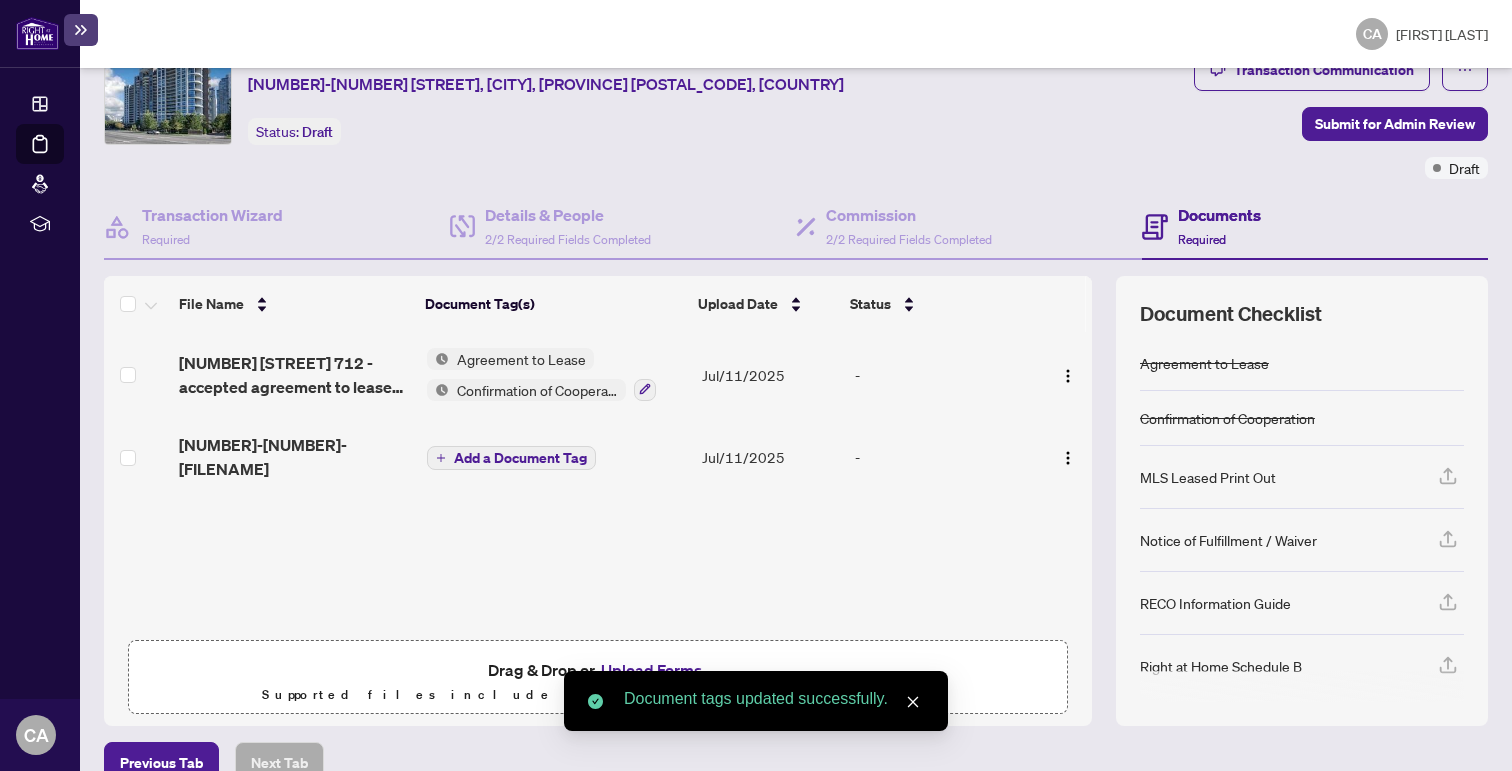 scroll, scrollTop: 118, scrollLeft: 0, axis: vertical 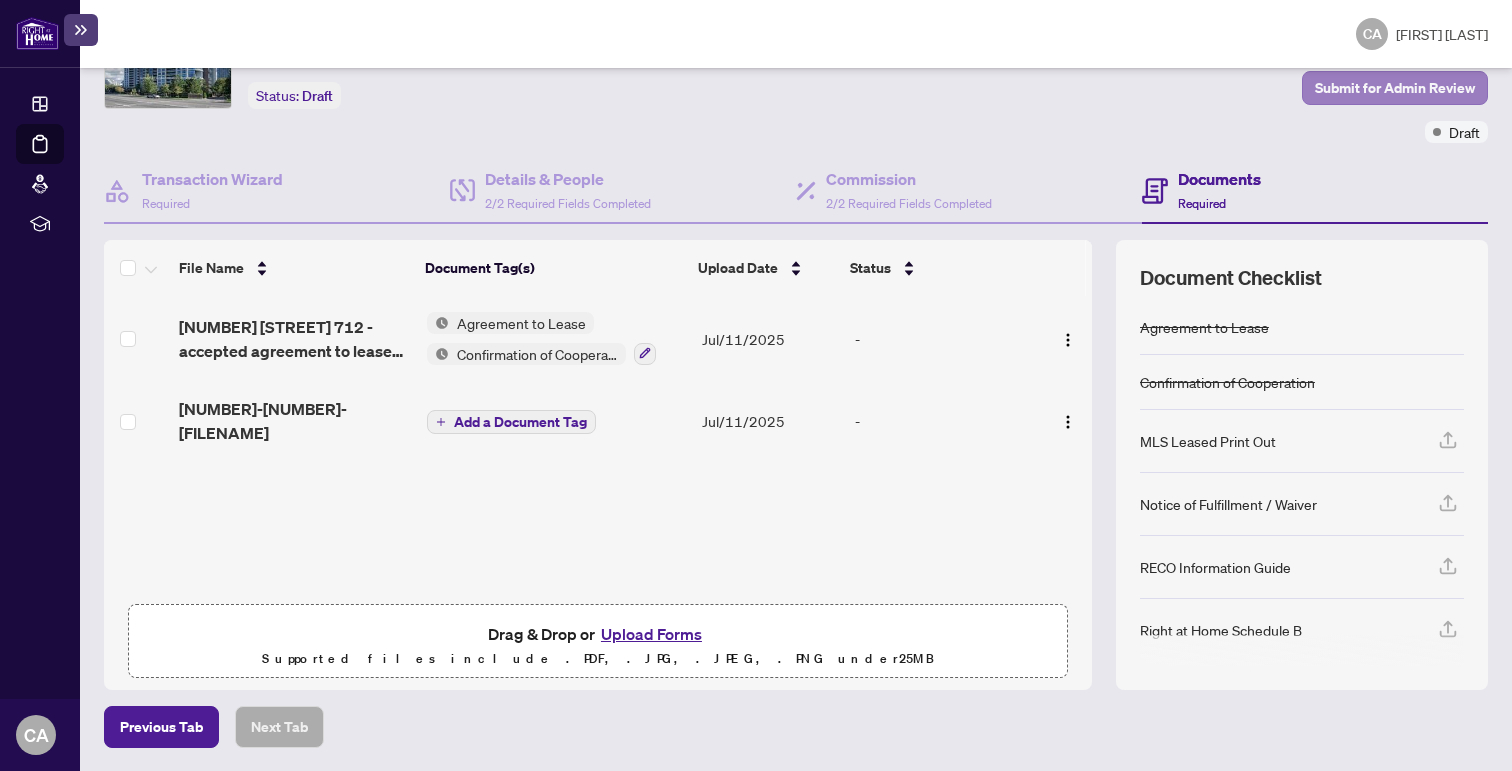 click on "Submit for Admin Review" at bounding box center (1395, 88) 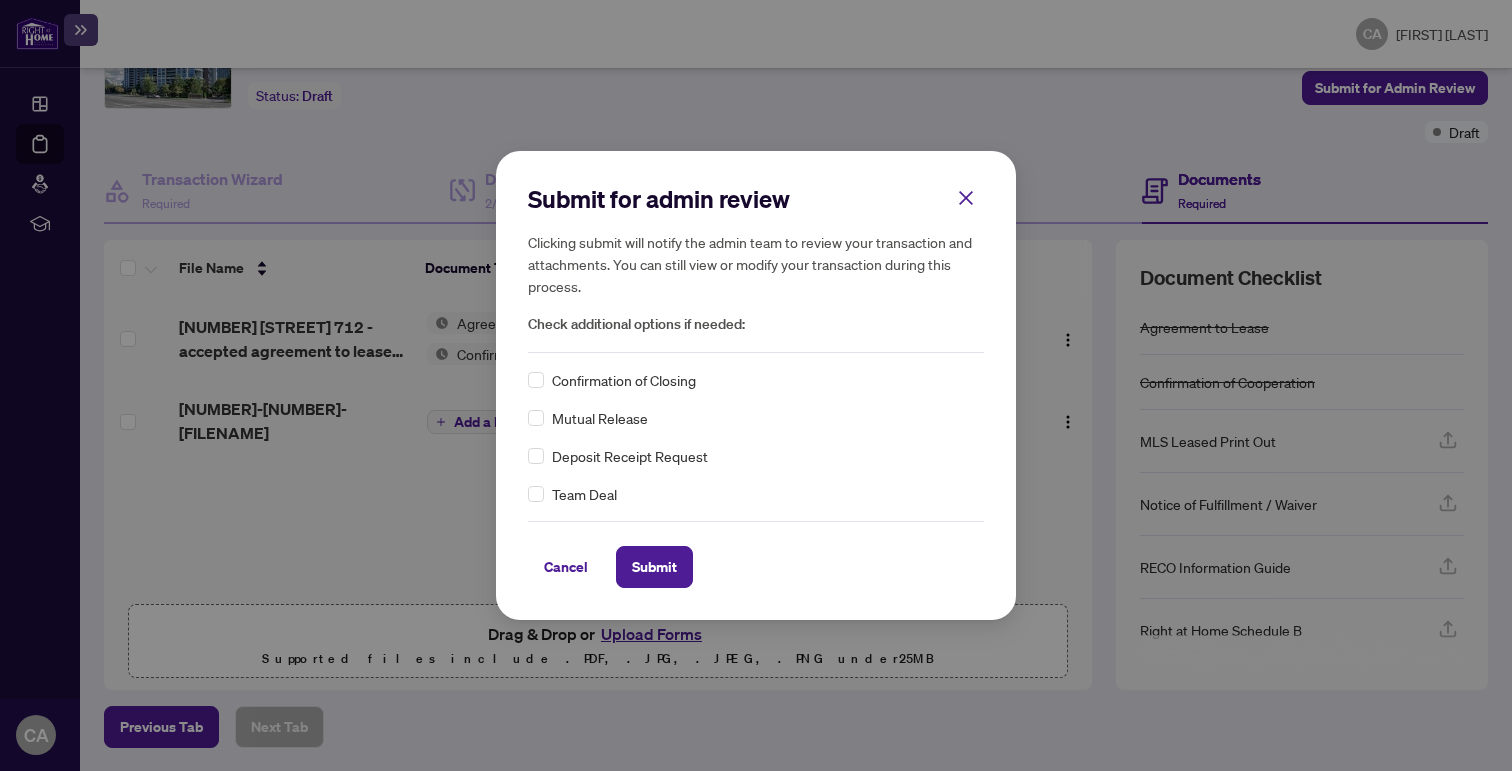 click on "Deposit Receipt Request" at bounding box center [630, 456] 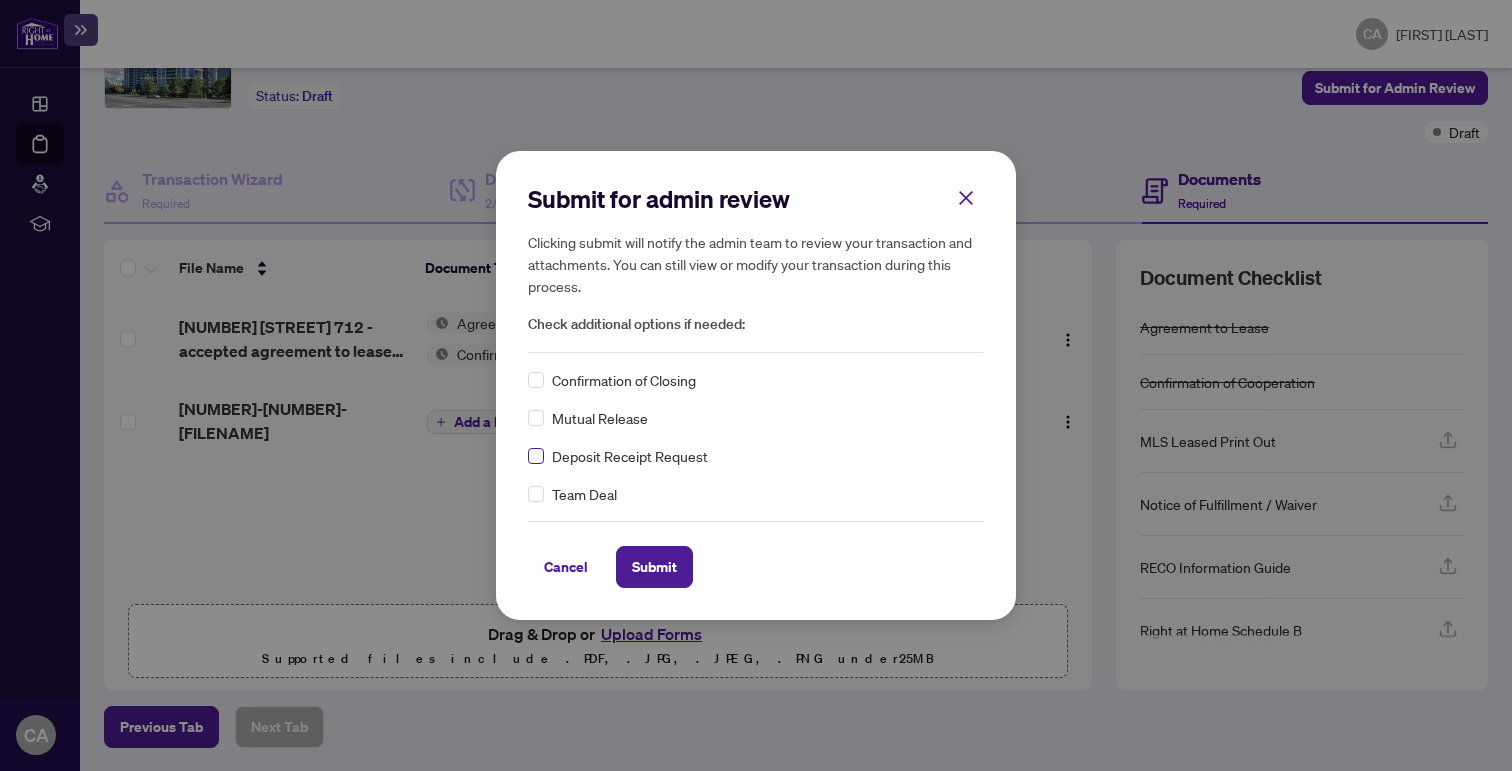 click at bounding box center (536, 456) 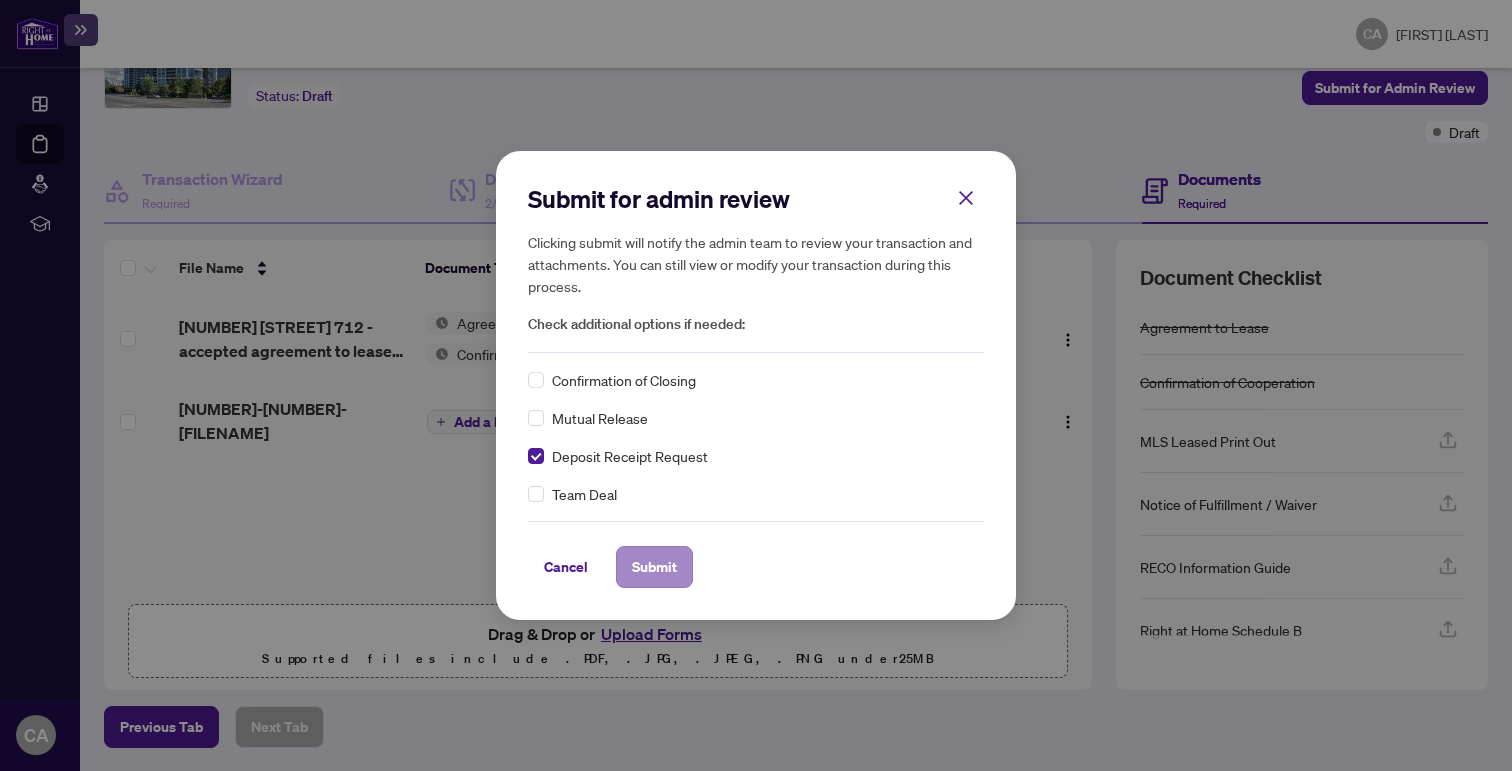 click on "Submit" at bounding box center (654, 567) 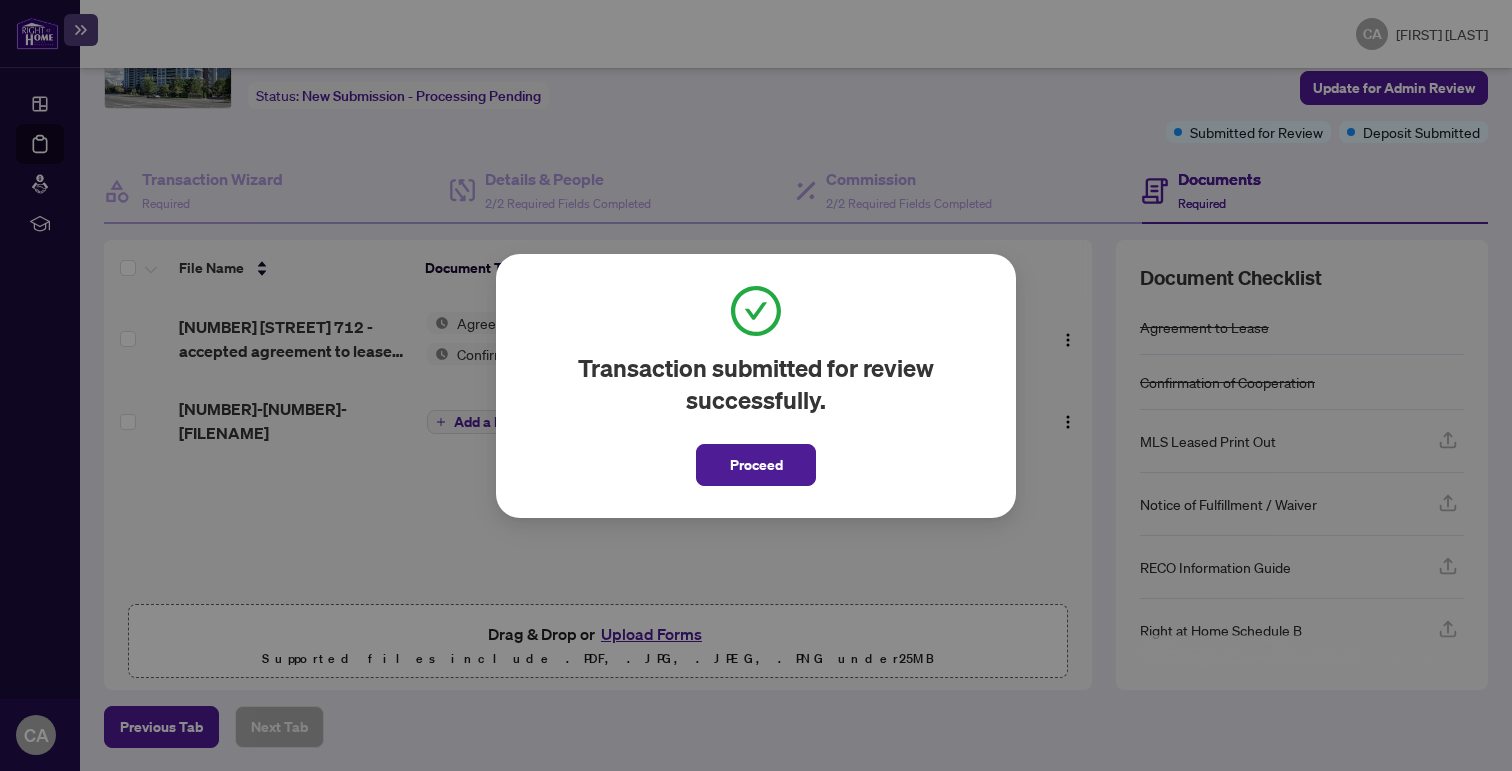drag, startPoint x: 724, startPoint y: 476, endPoint x: 708, endPoint y: 447, distance: 33.12099 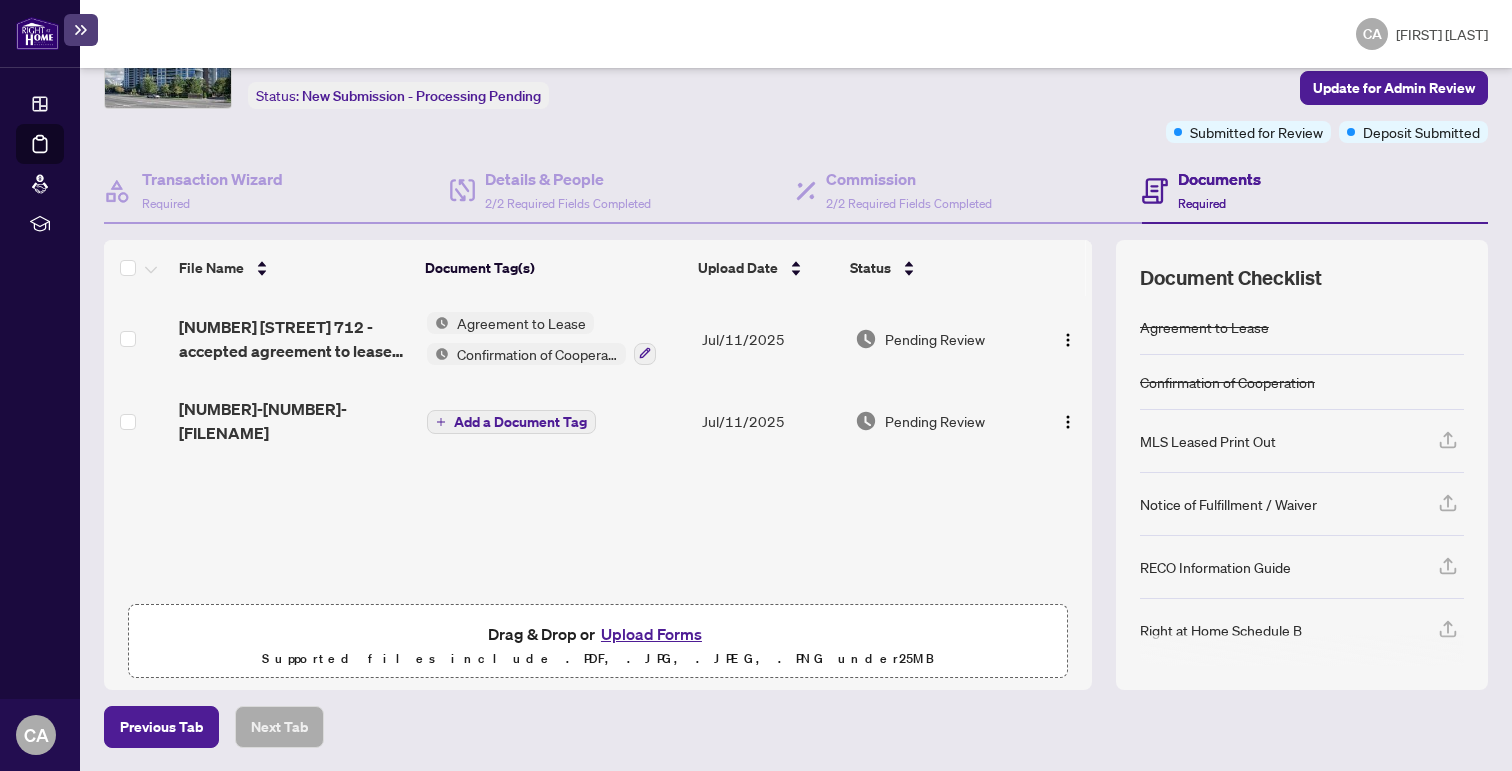 scroll, scrollTop: 0, scrollLeft: 0, axis: both 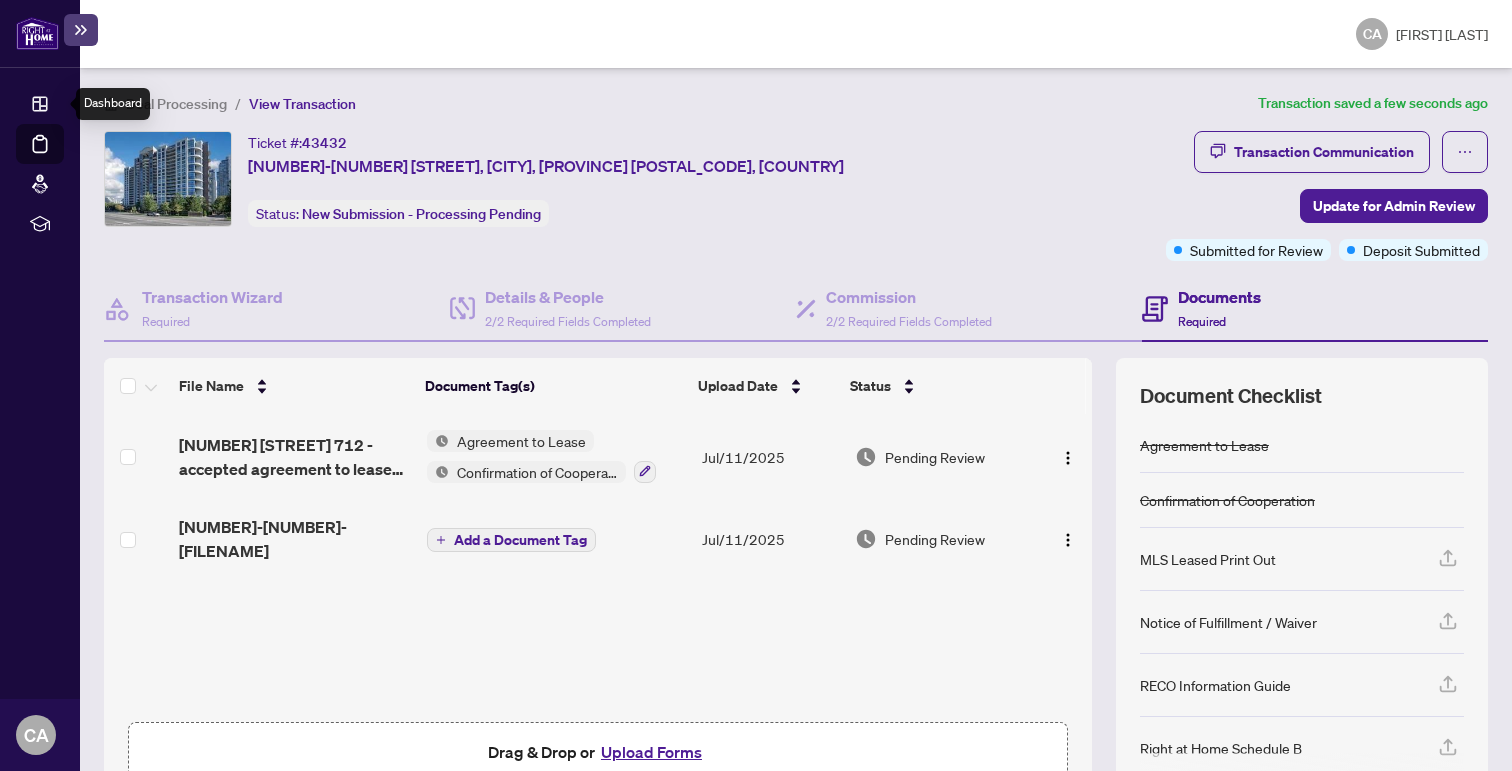 click on "Deal Processing" at bounding box center (63, 158) 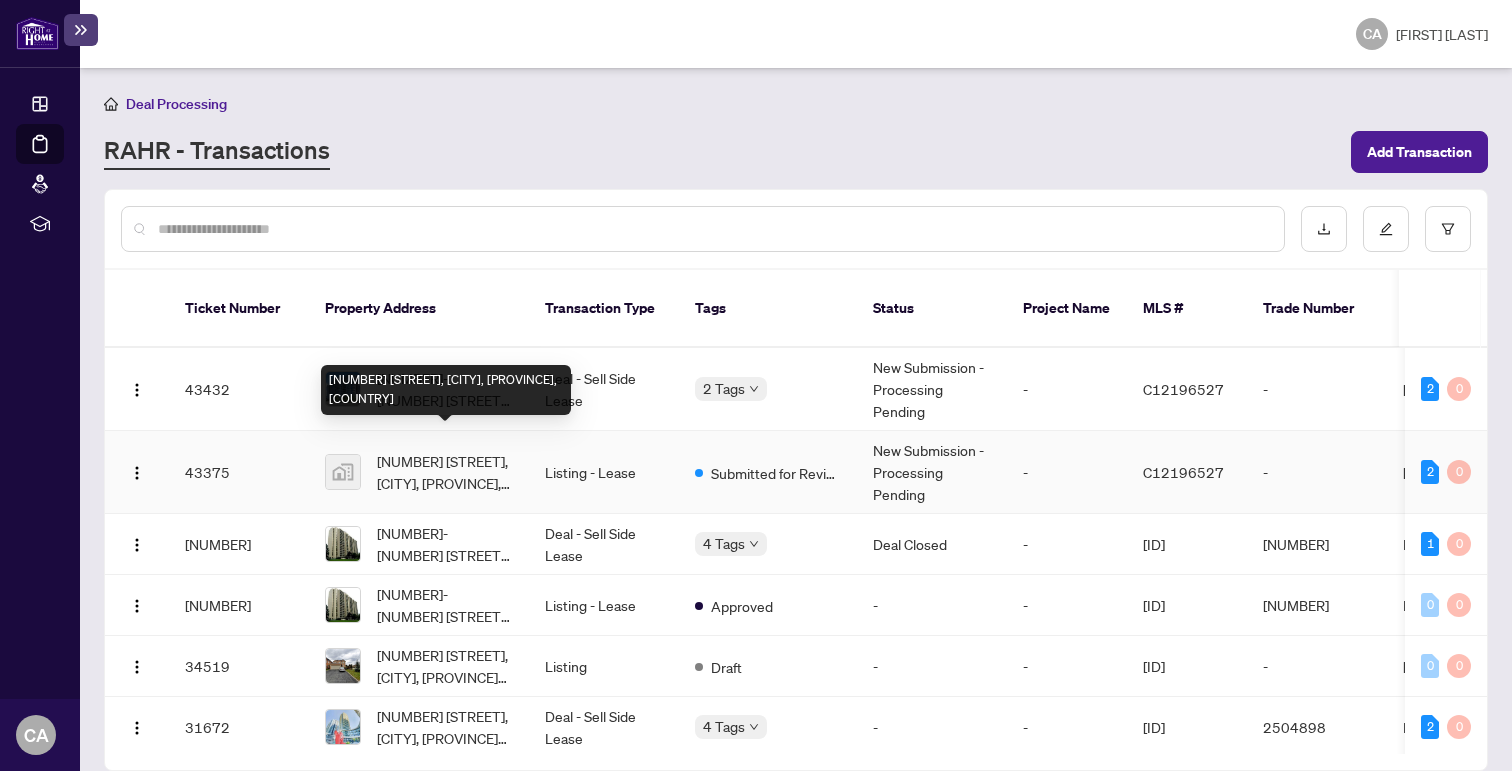 click on "233 Beecroft Road, North York, ON, Canada" at bounding box center [445, 472] 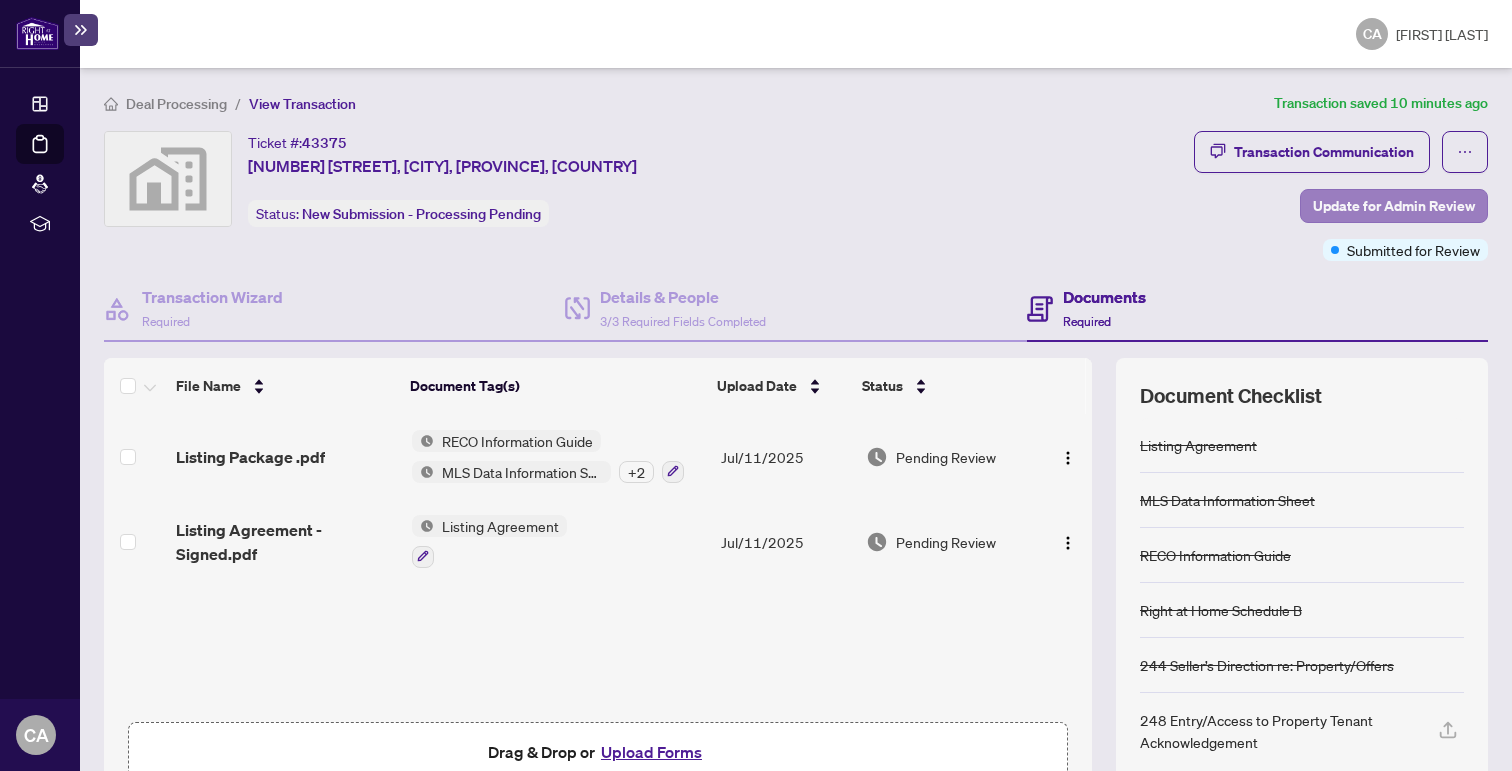 click on "Update for Admin Review" at bounding box center (1394, 206) 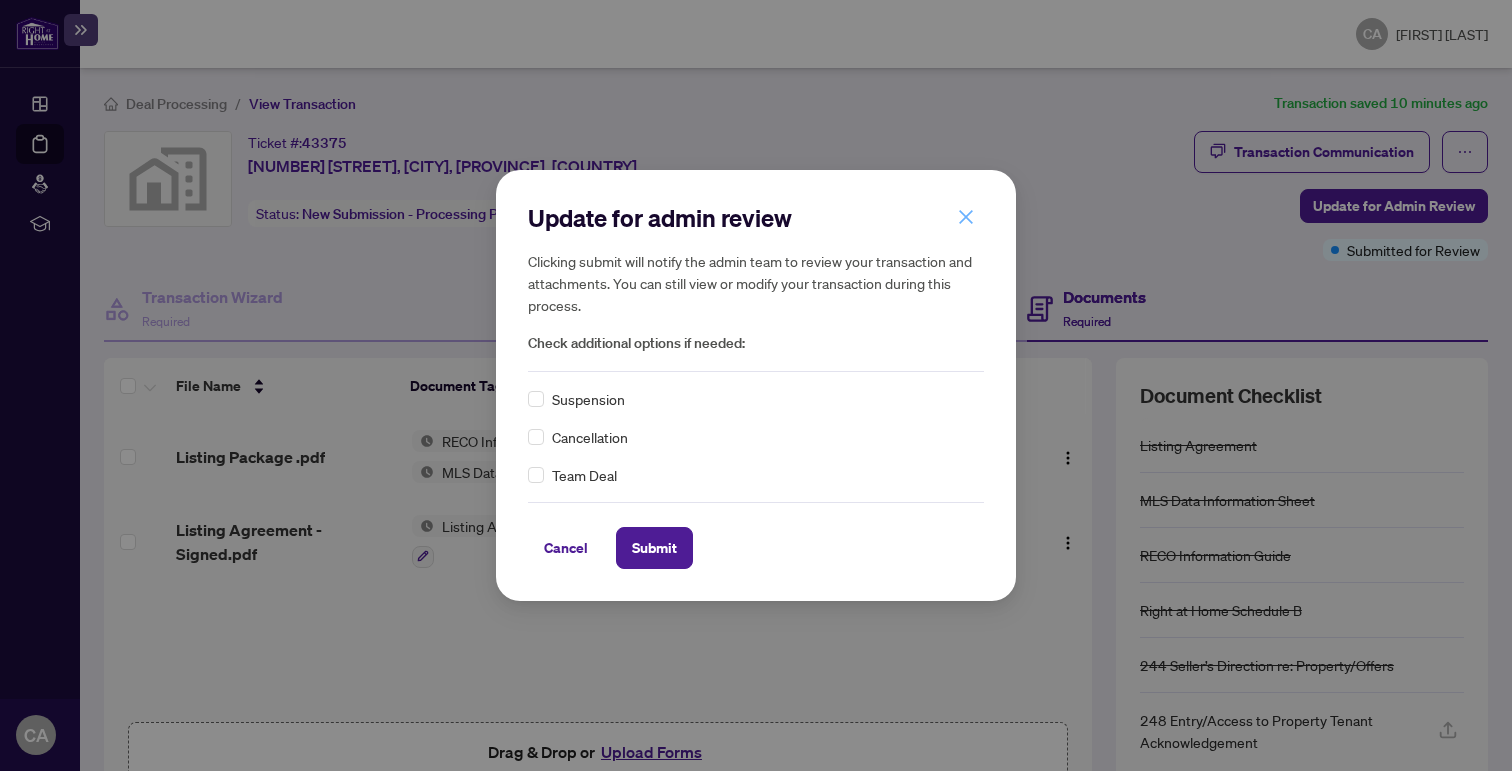 click 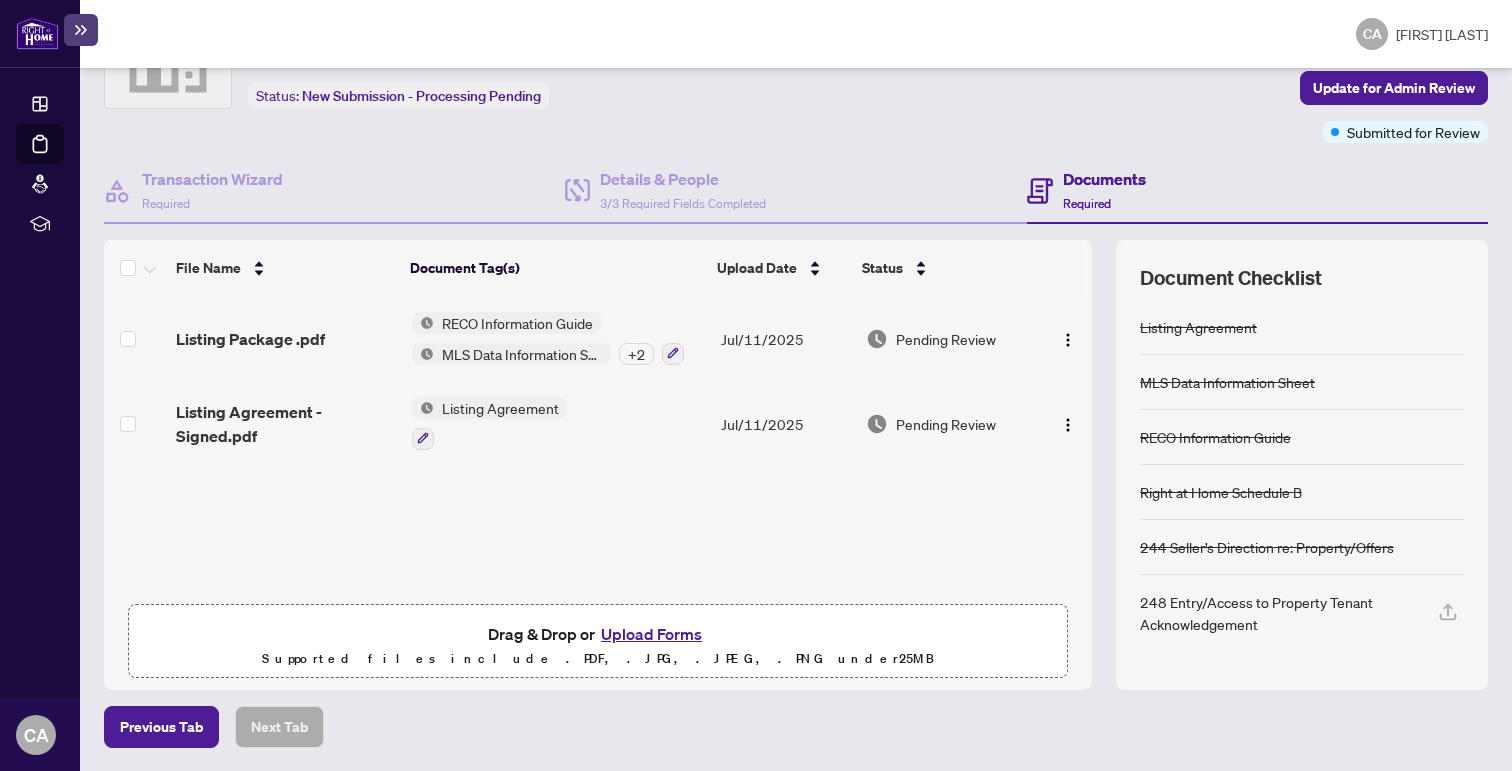scroll, scrollTop: 0, scrollLeft: 0, axis: both 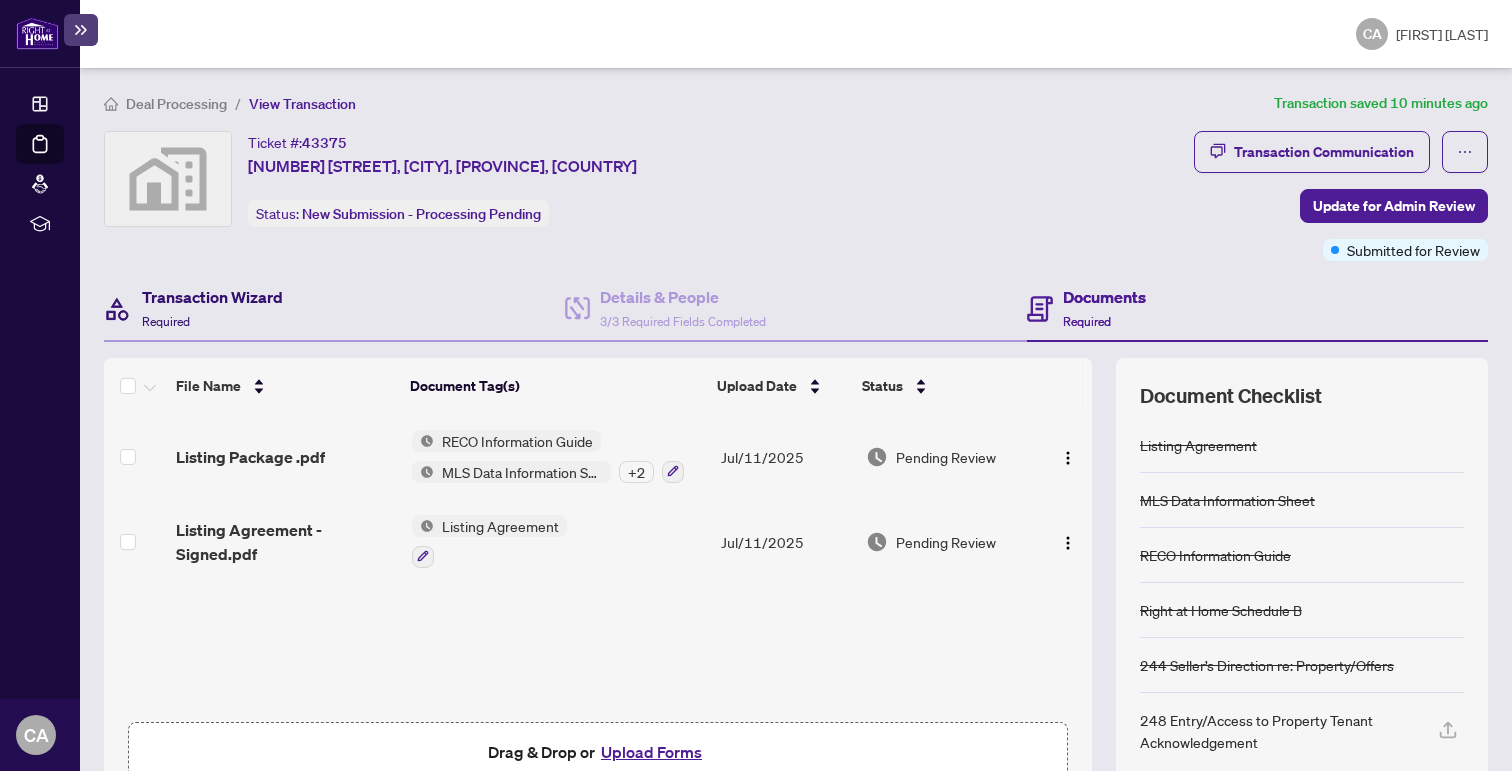 click on "Transaction Wizard" at bounding box center (212, 297) 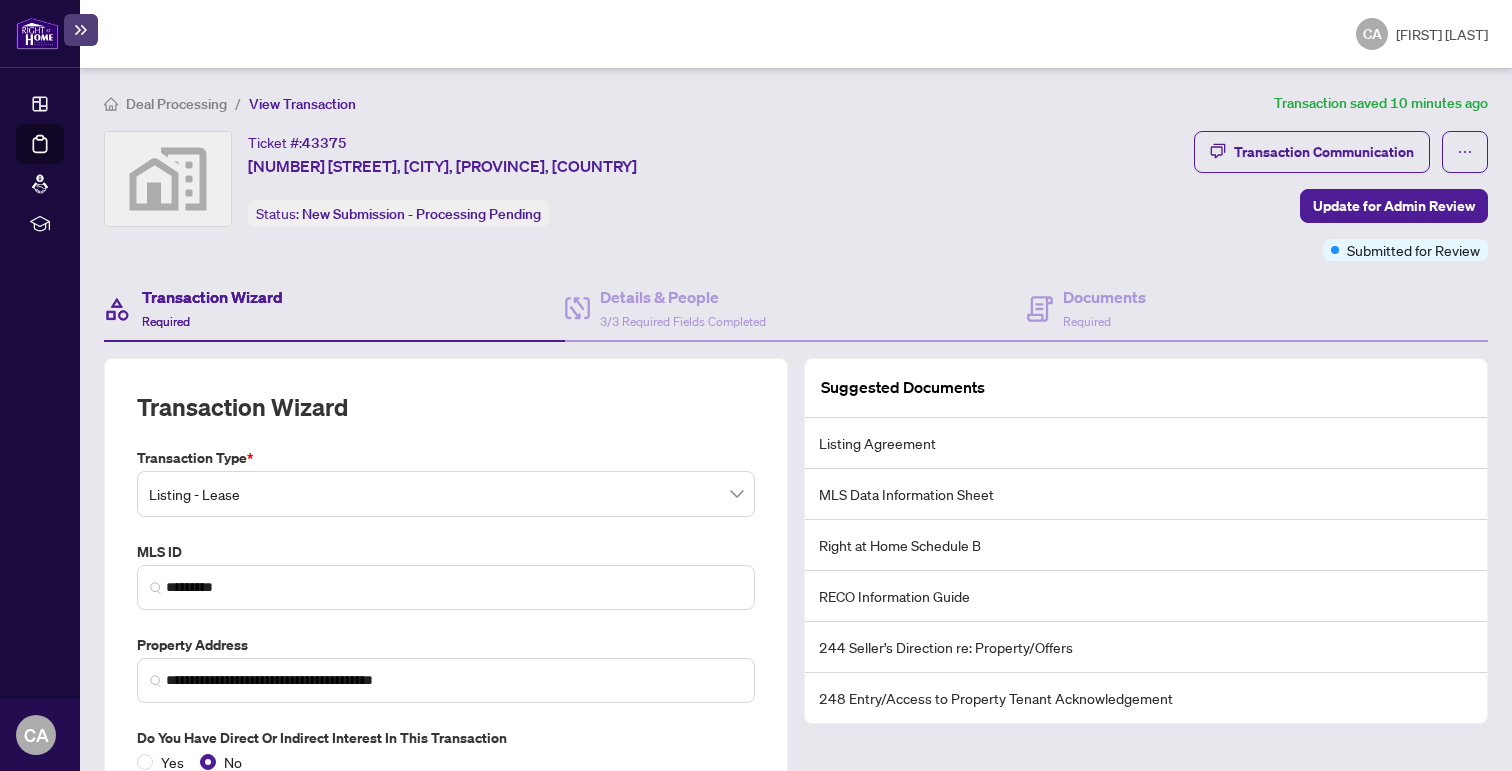 scroll, scrollTop: 112, scrollLeft: 0, axis: vertical 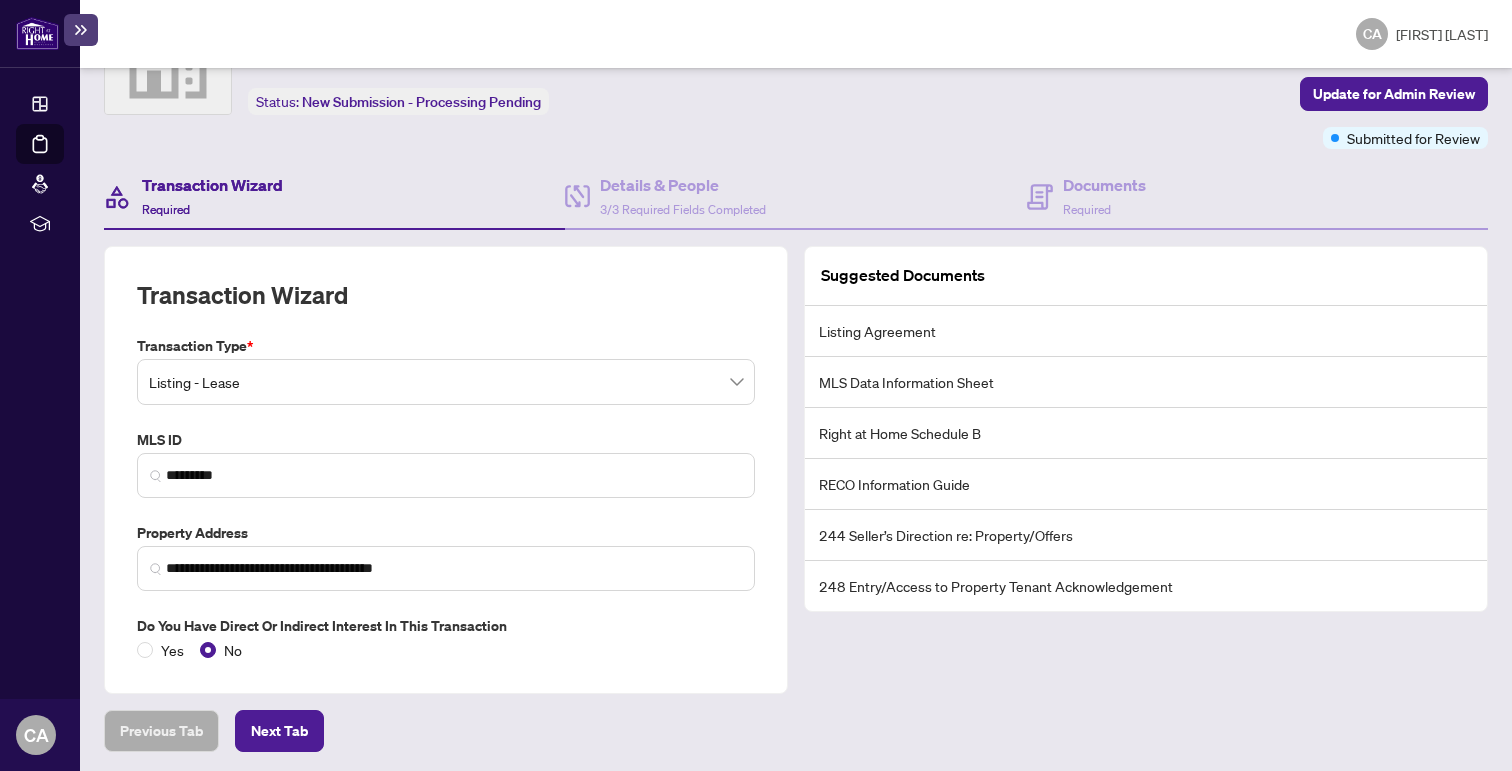 click on "**********" at bounding box center [446, 498] 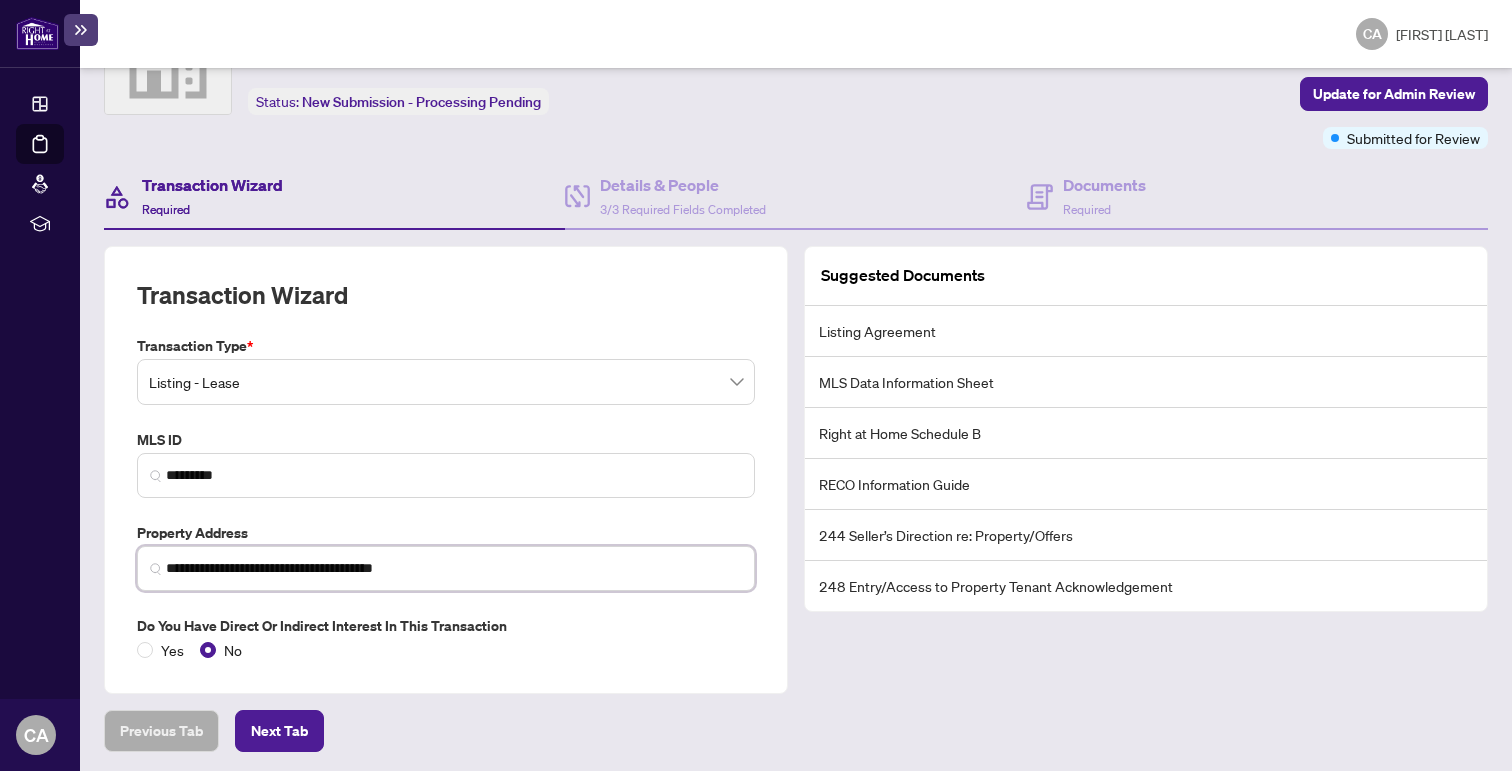 click on "**********" at bounding box center (454, 568) 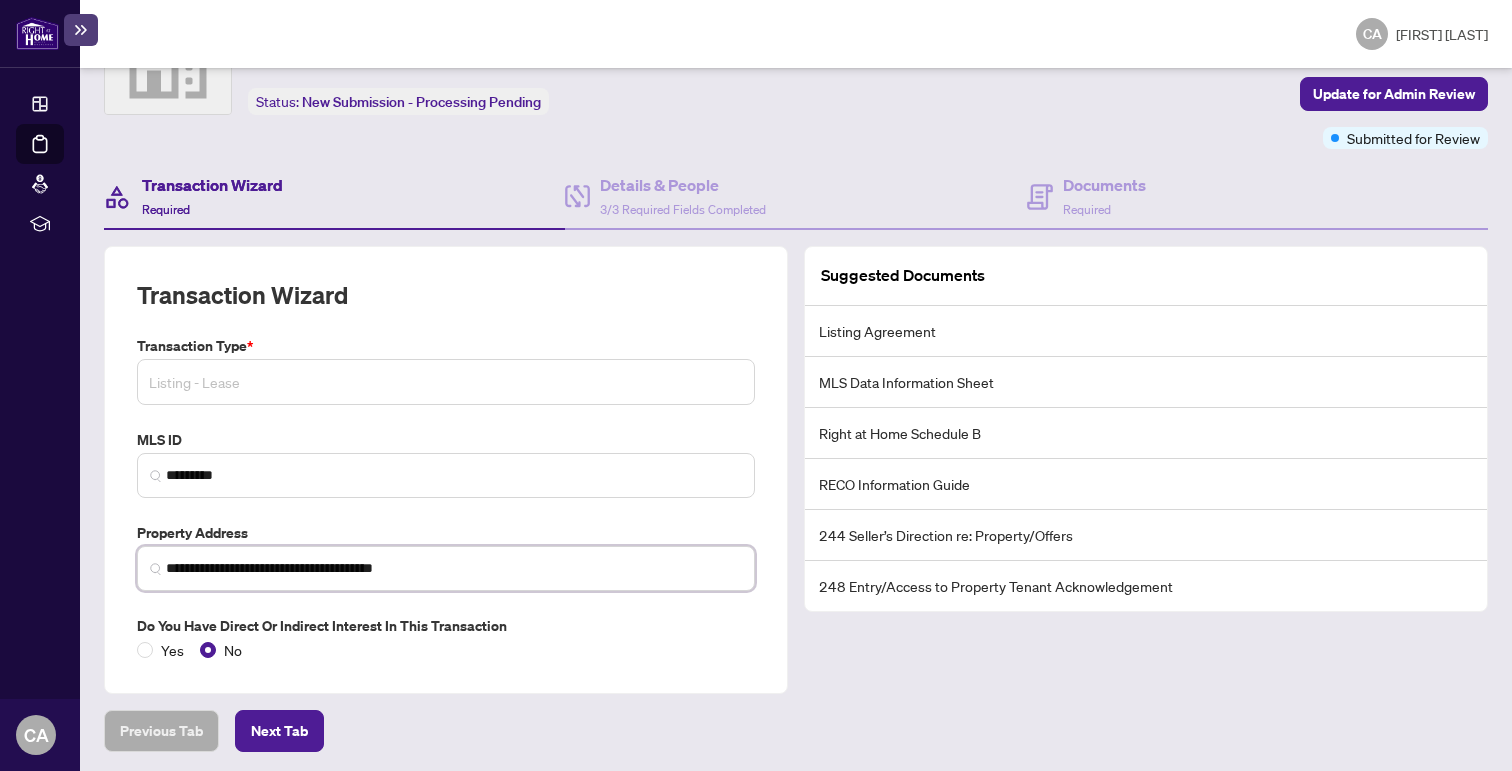 click on "Listing - Lease" at bounding box center (446, 382) 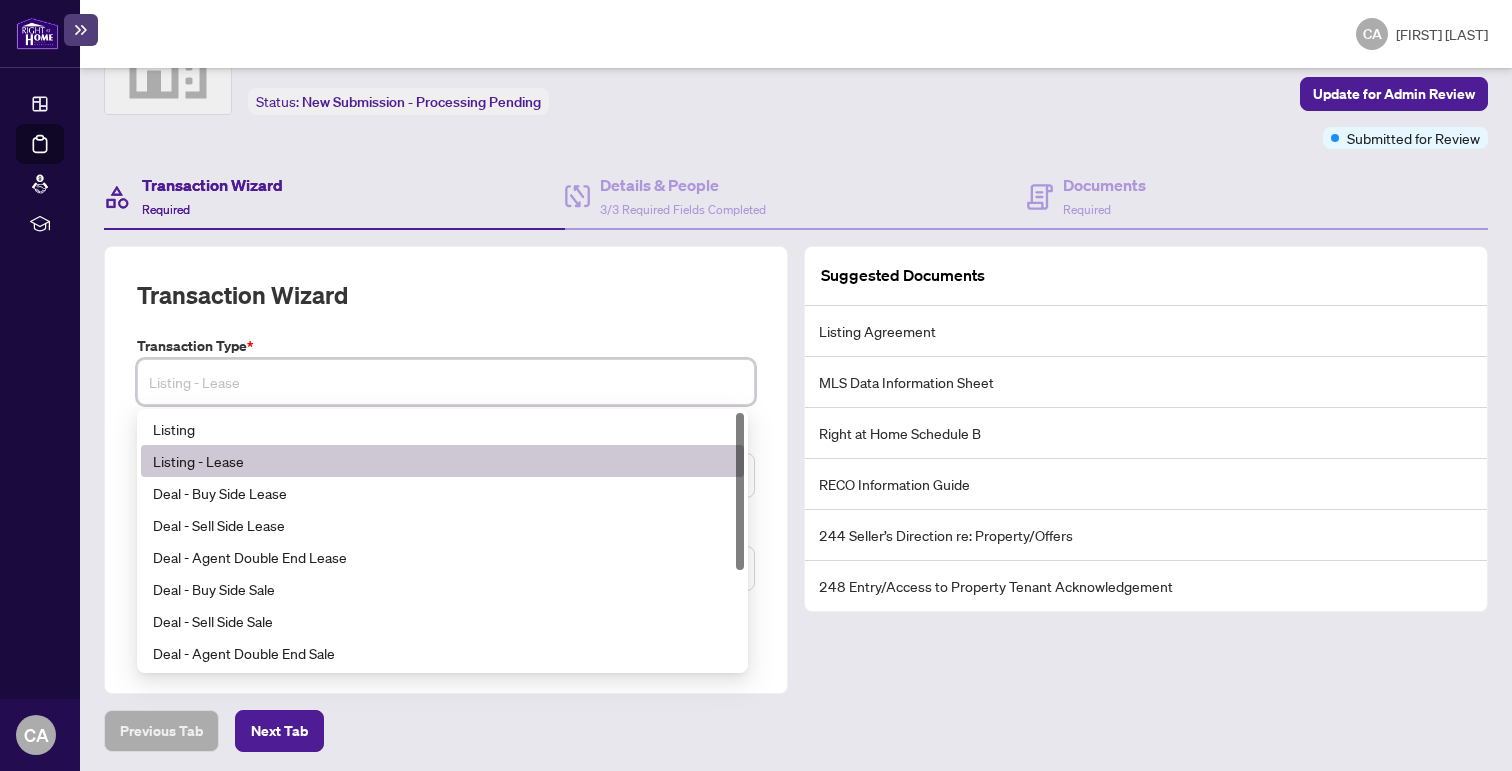 click on "Listing - Lease" at bounding box center (446, 382) 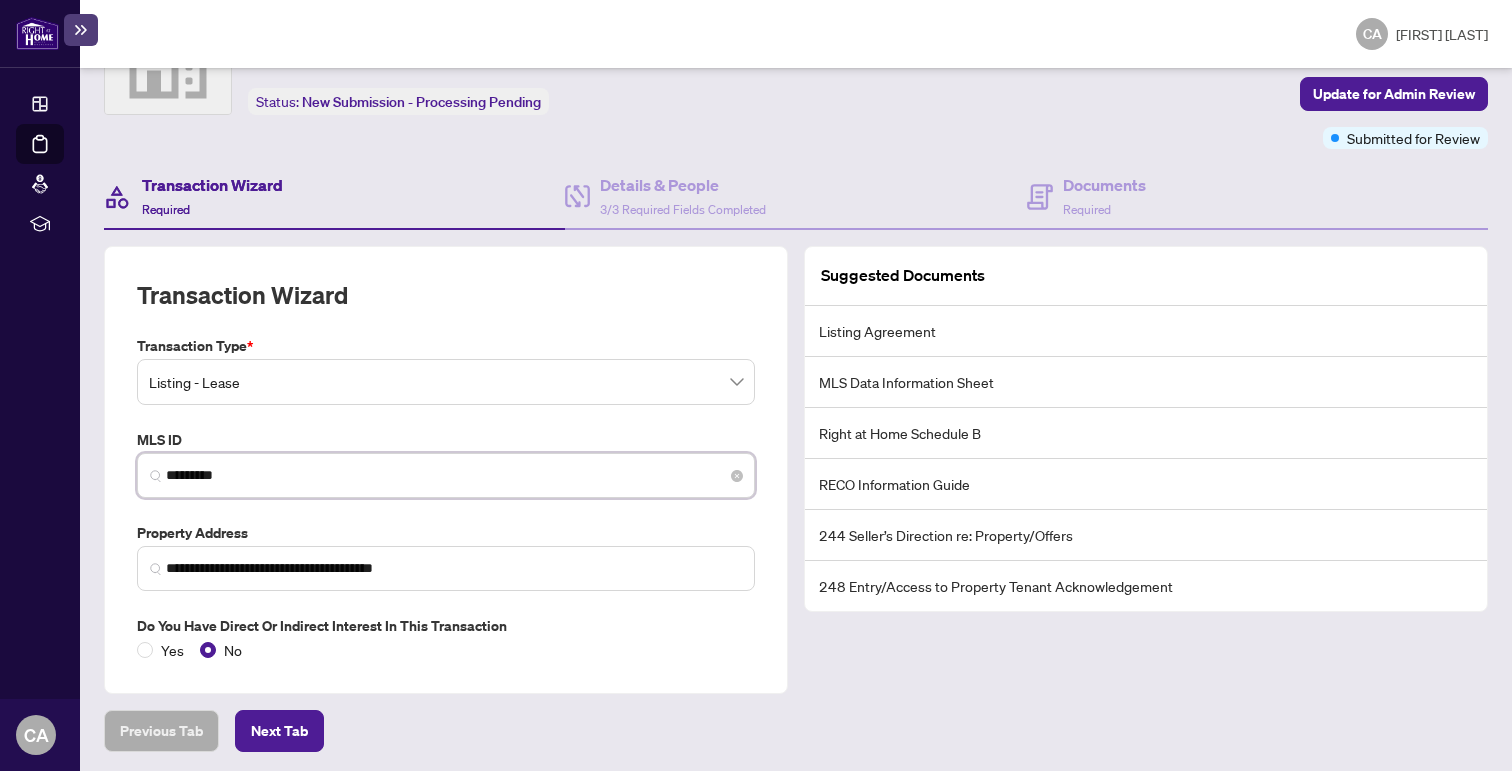 click on "*********" at bounding box center [454, 475] 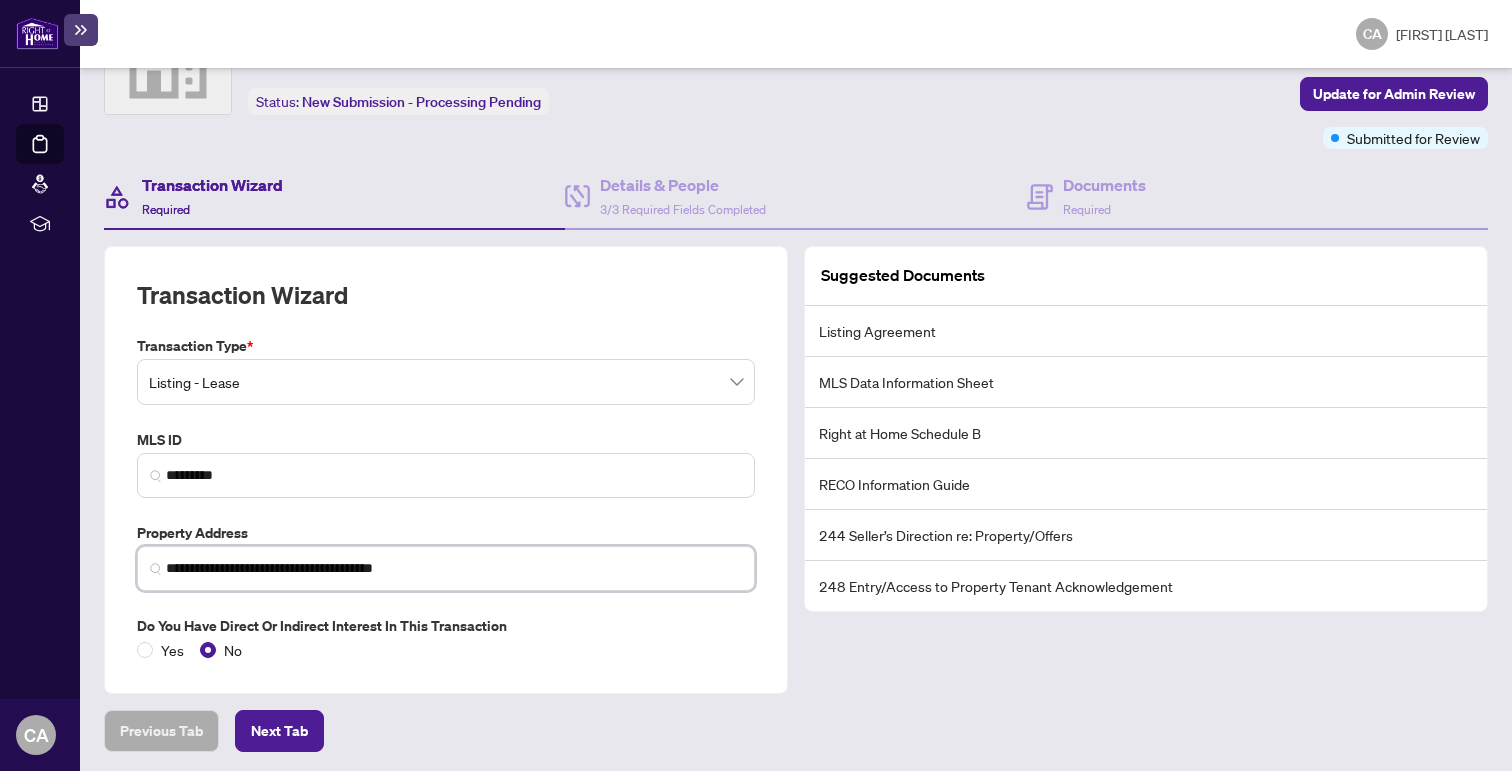 click on "**********" at bounding box center [454, 568] 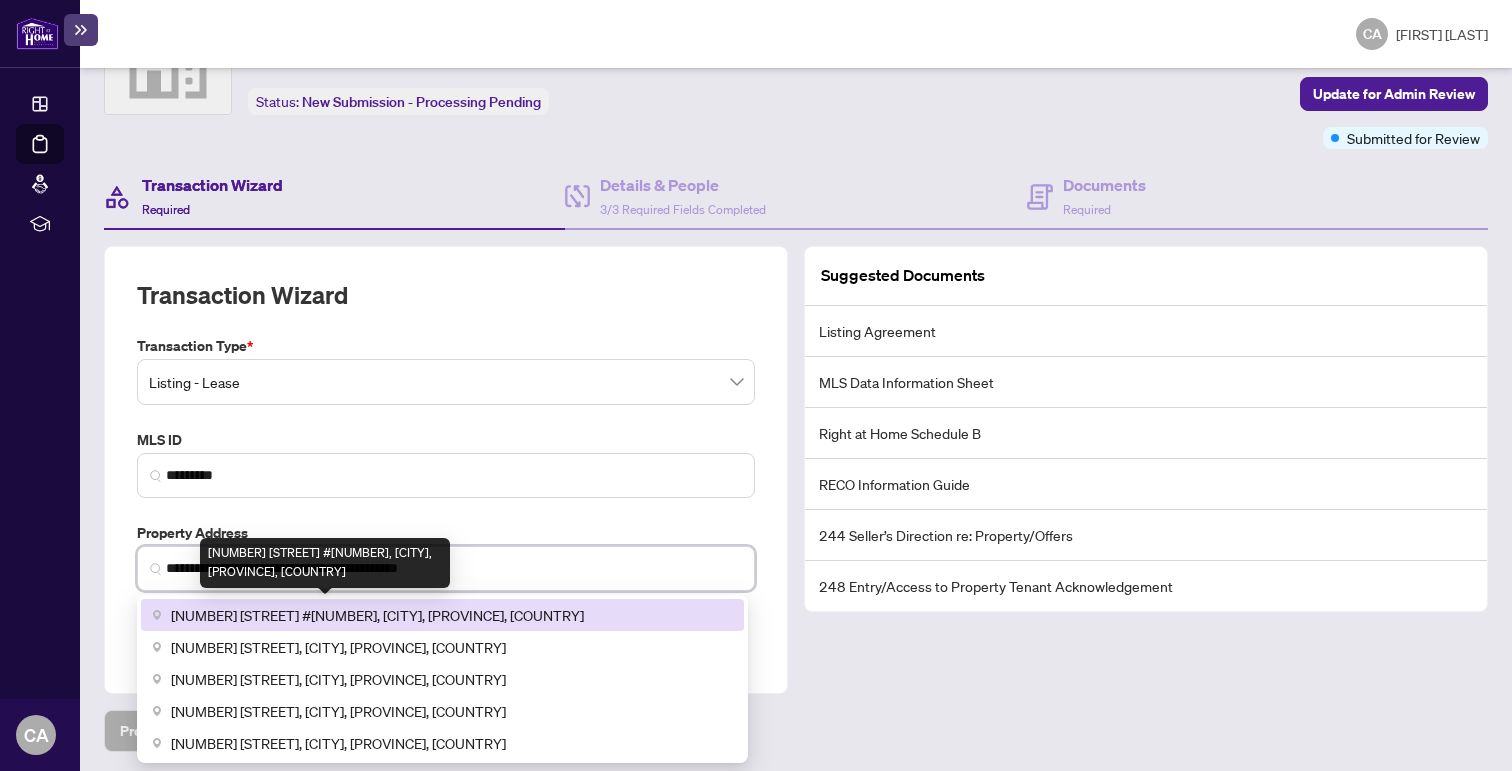 click on "[NUMBER] [STREET], [CITY], [STATE], [COUNTRY]" at bounding box center (377, 615) 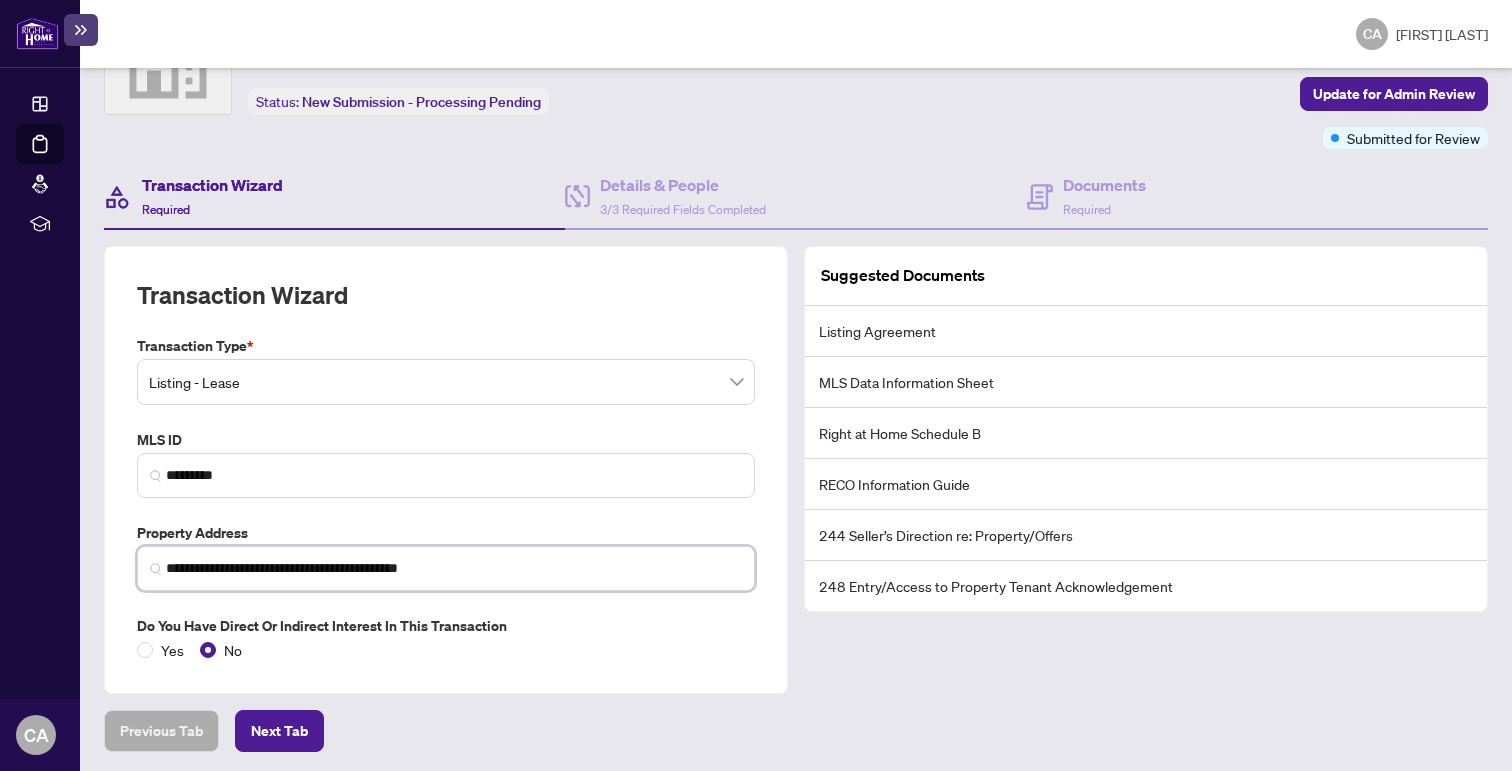 scroll, scrollTop: 0, scrollLeft: 0, axis: both 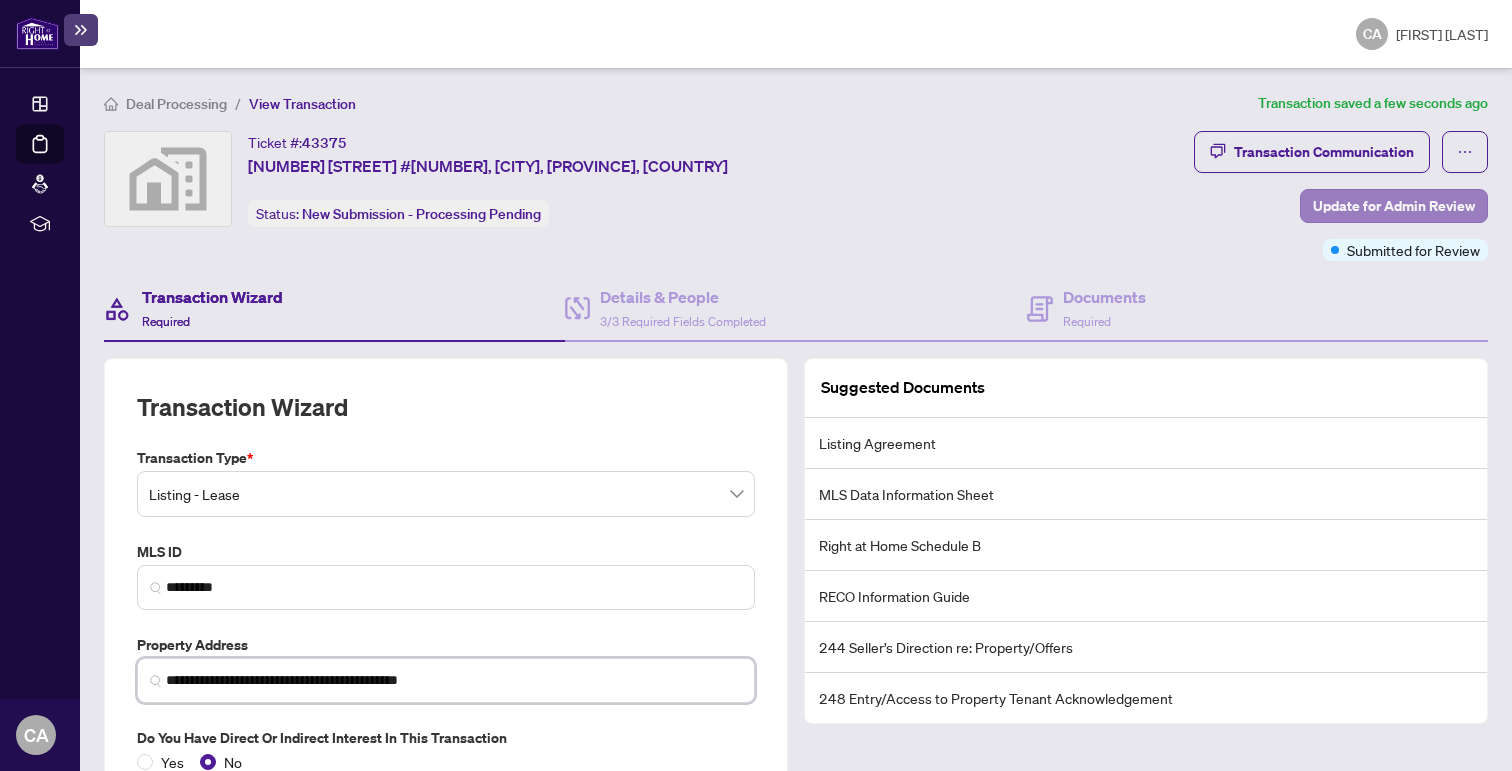 type on "**********" 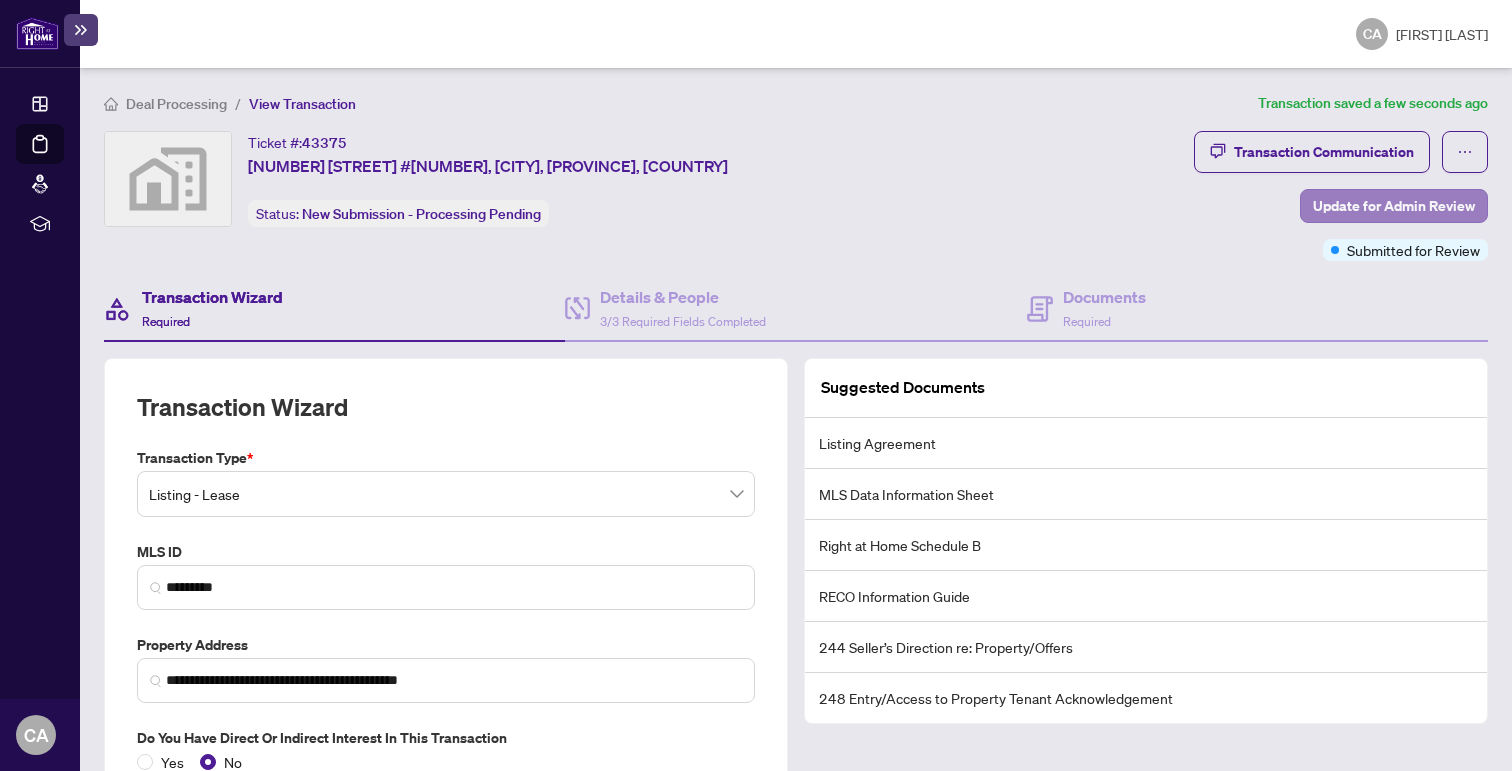 click on "Update for Admin Review" at bounding box center [1394, 206] 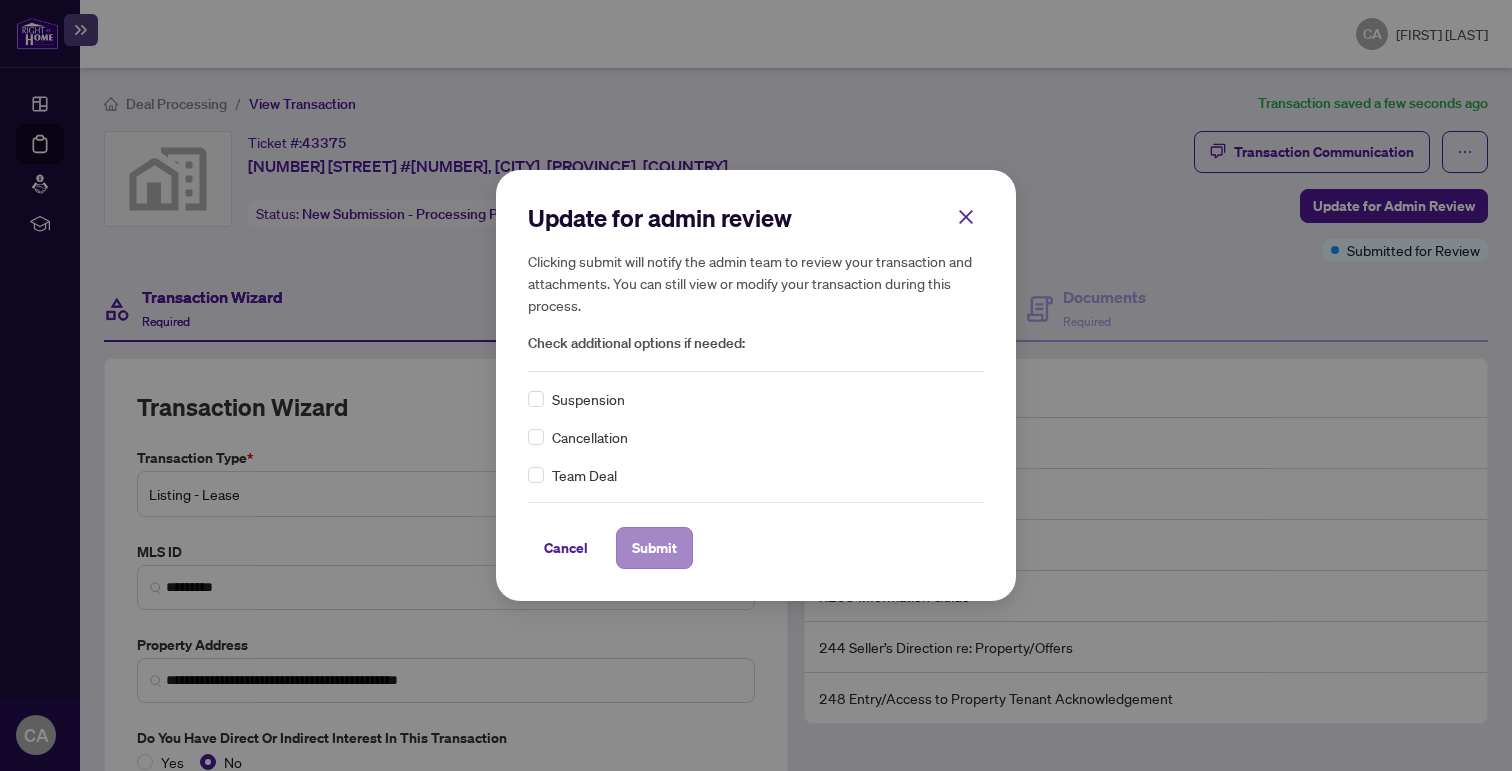 click on "Submit" at bounding box center (654, 548) 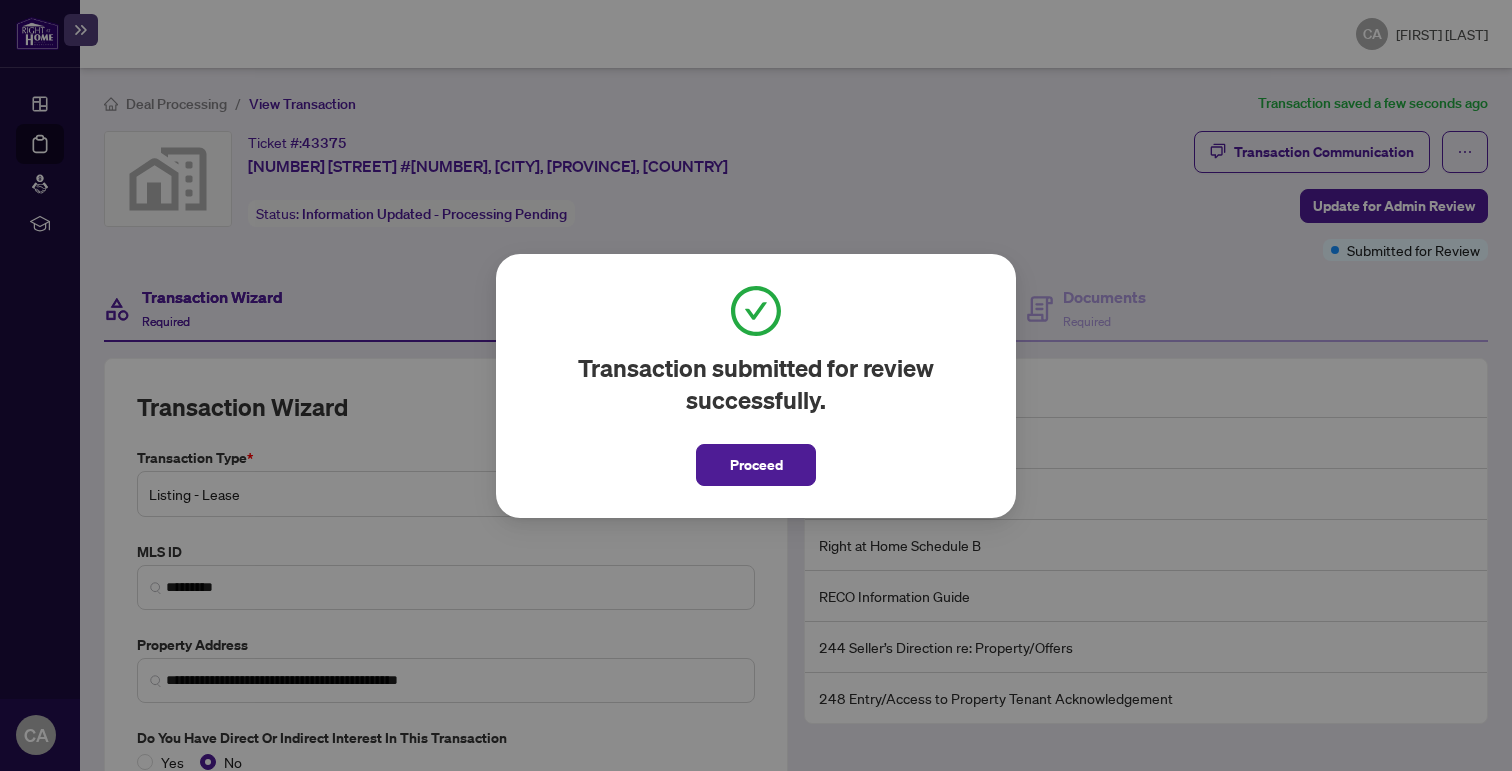 click on "Proceed" at bounding box center (756, 465) 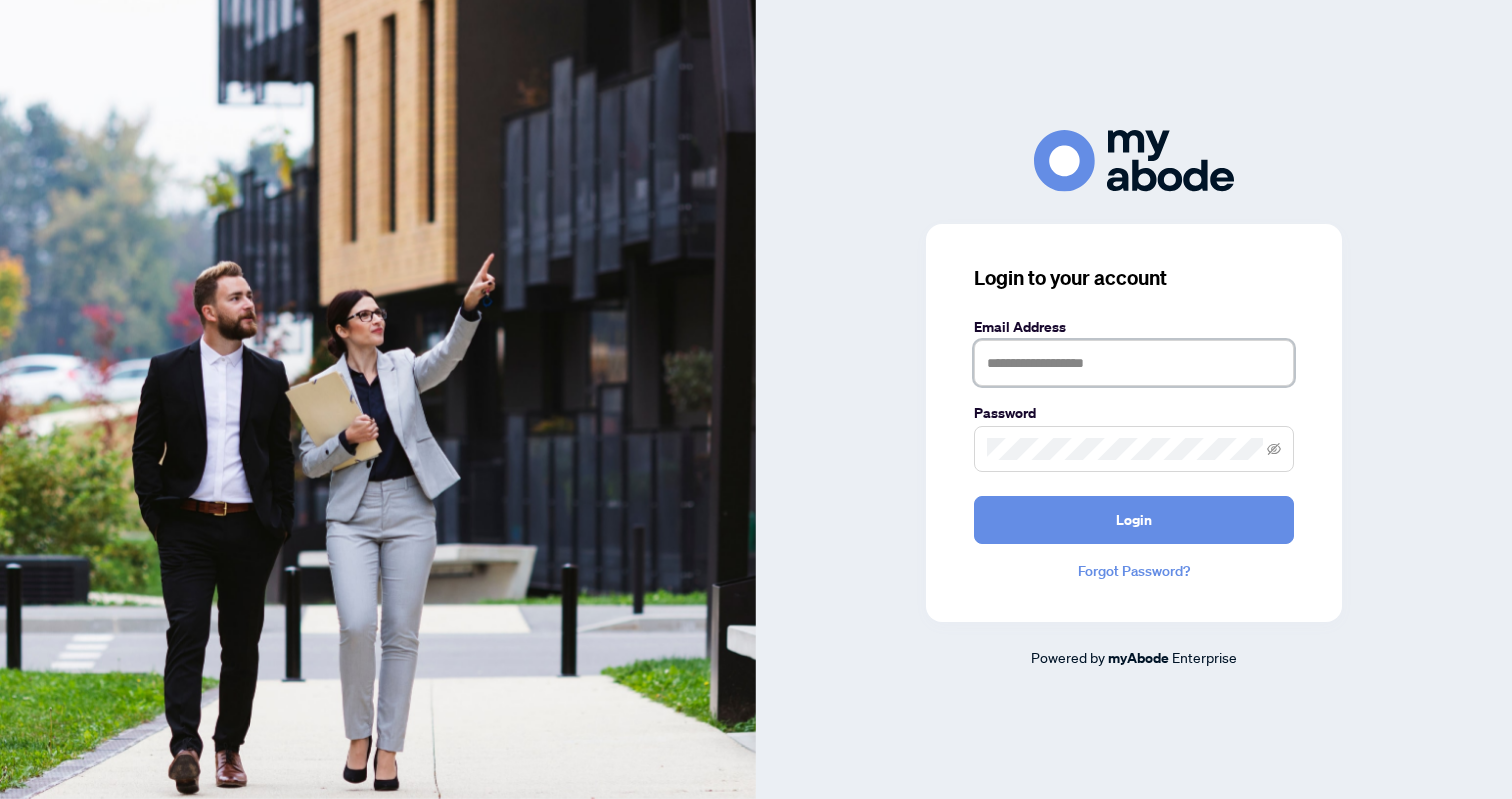 scroll, scrollTop: 0, scrollLeft: 0, axis: both 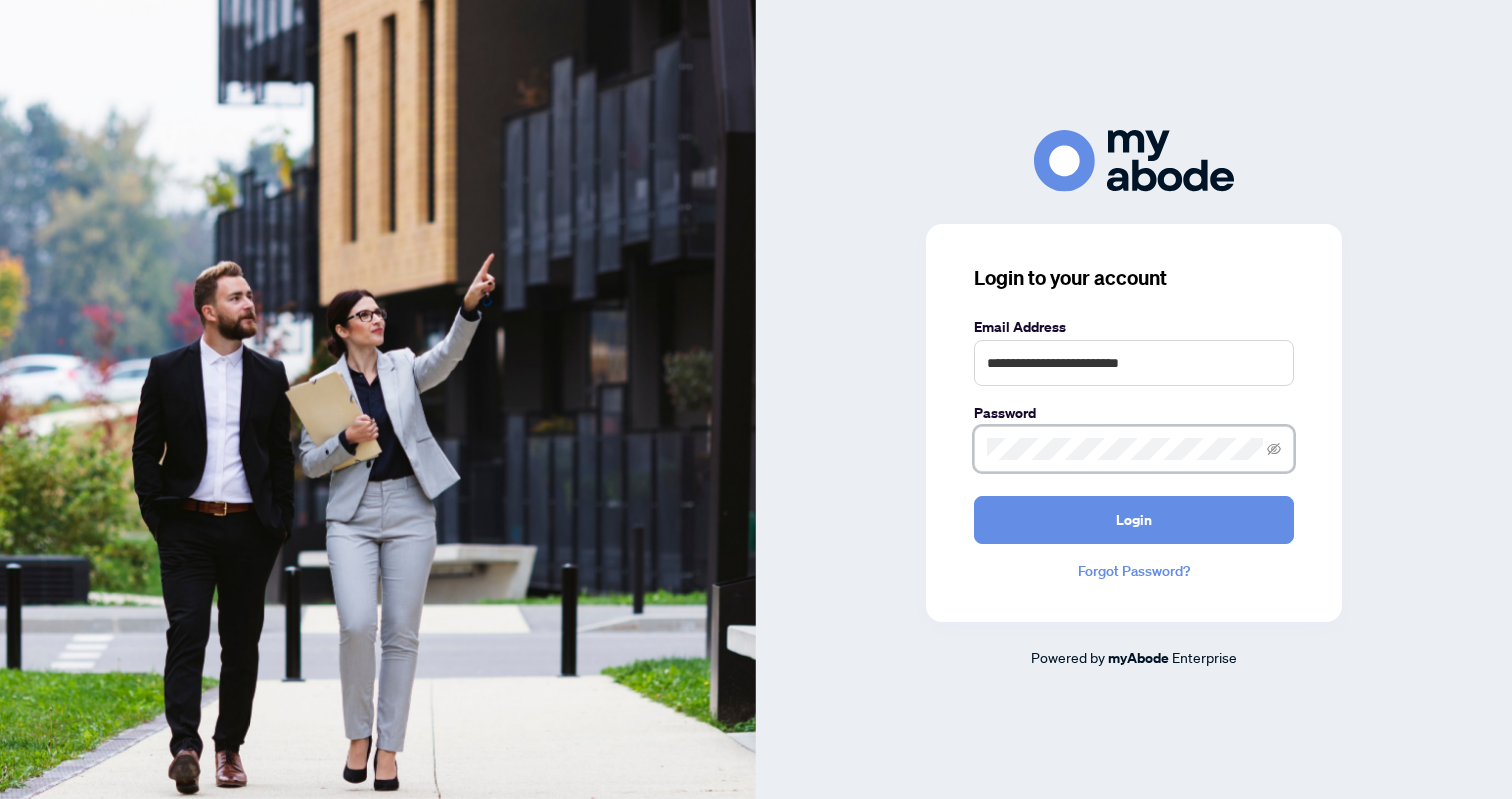 click on "Login" at bounding box center [1134, 520] 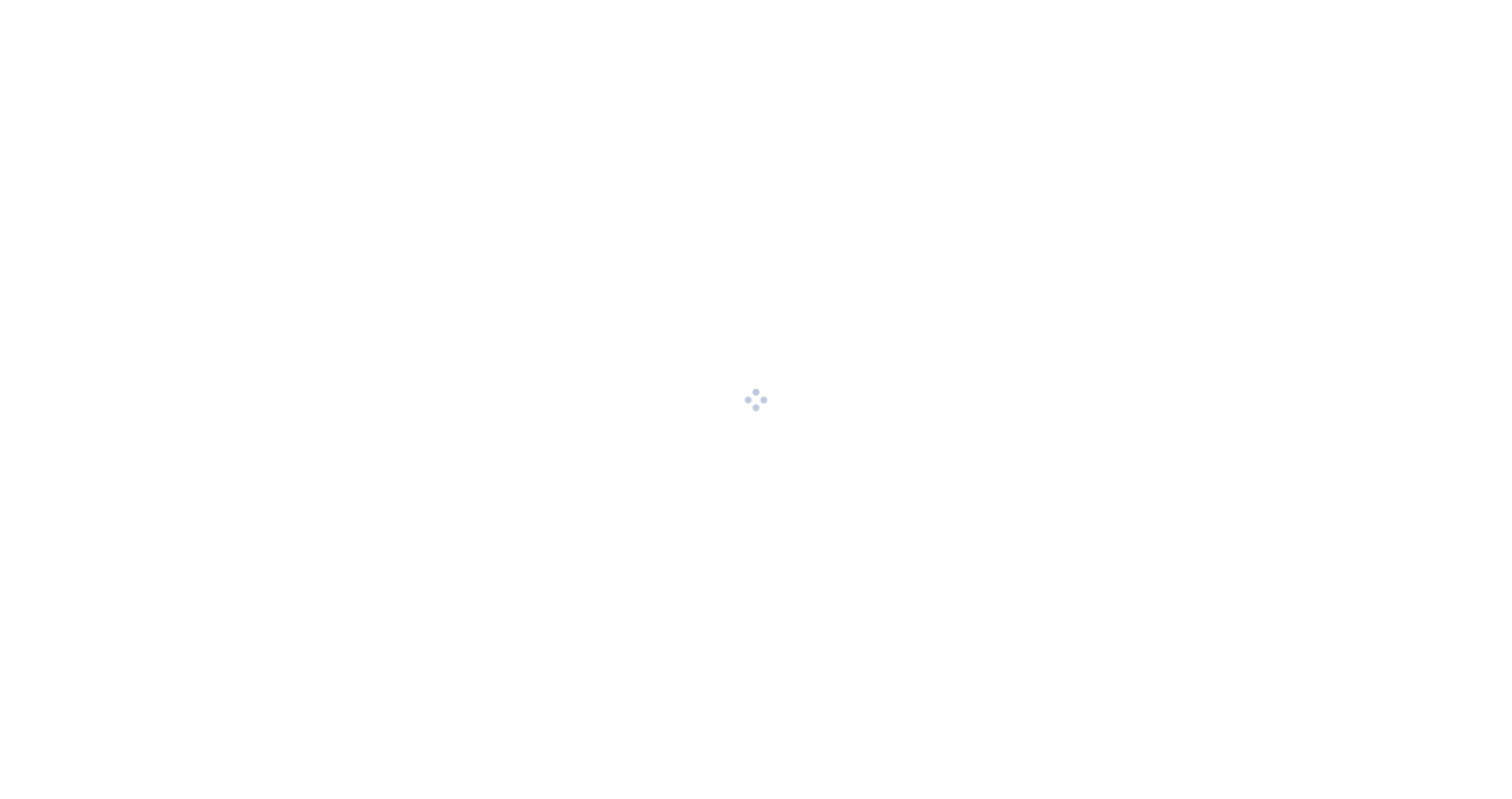 scroll, scrollTop: 0, scrollLeft: 0, axis: both 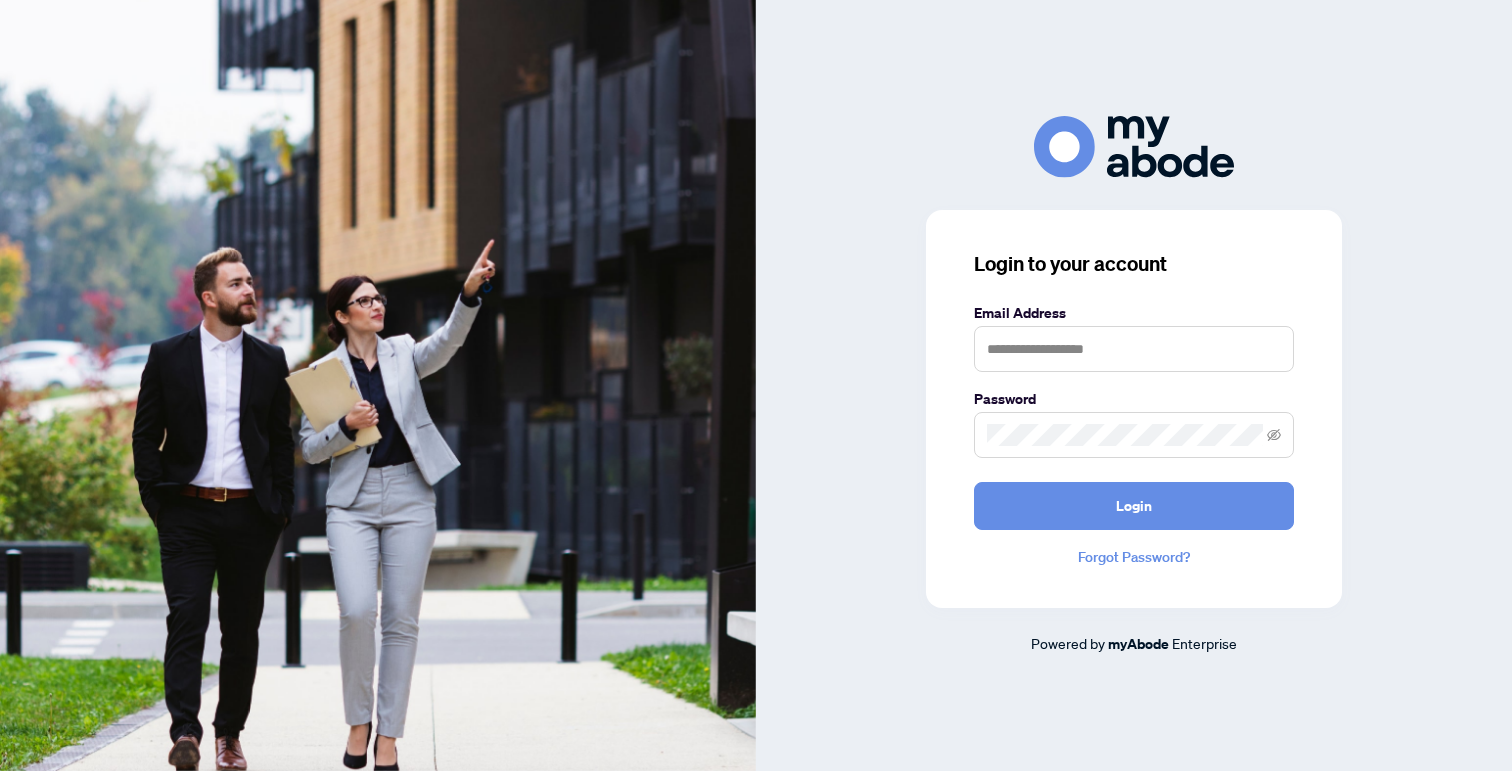 click on "Login to your account   Email Address Password Login Forgot Password? Powered by   myAbode   Enterprise" at bounding box center (1134, 385) 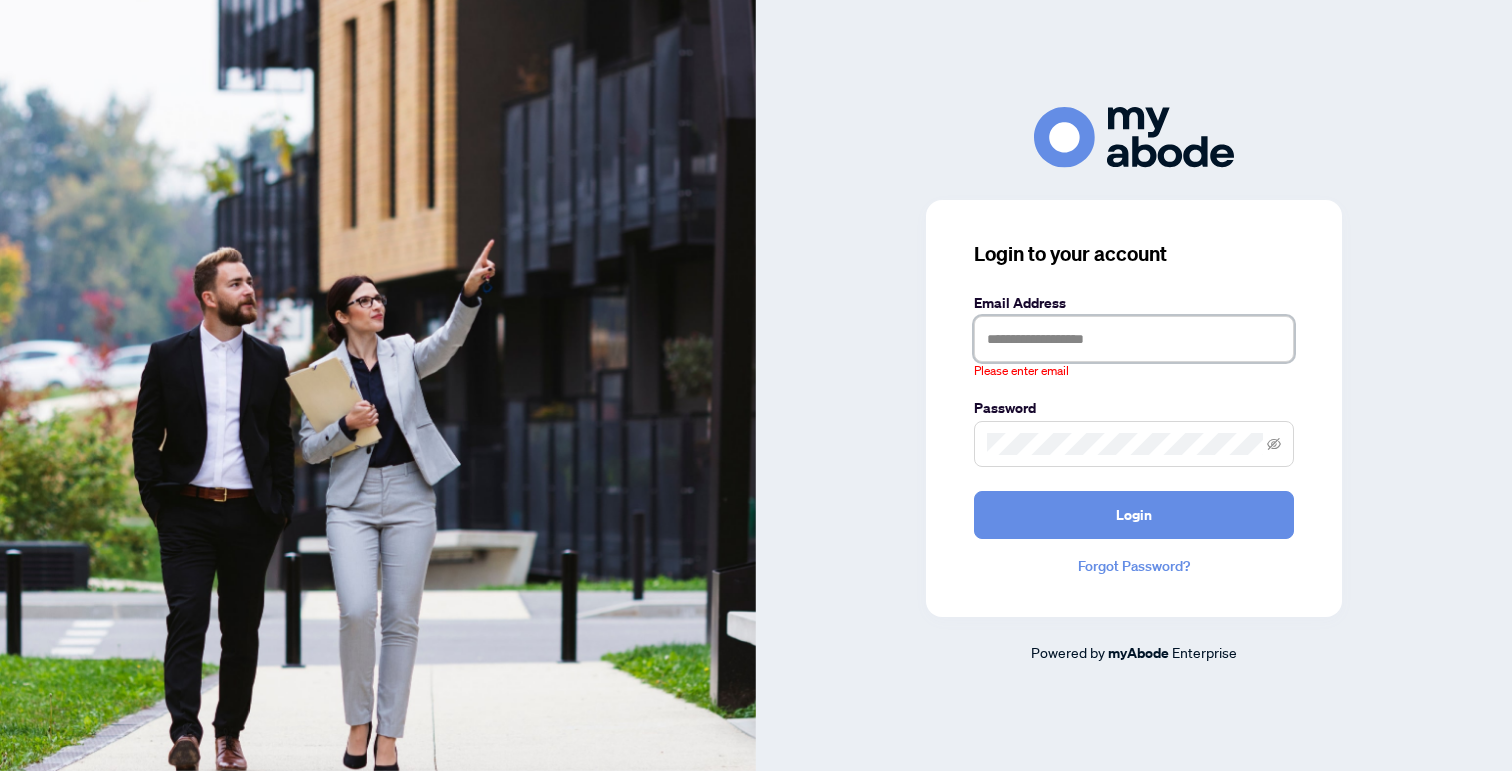 click at bounding box center [1134, 339] 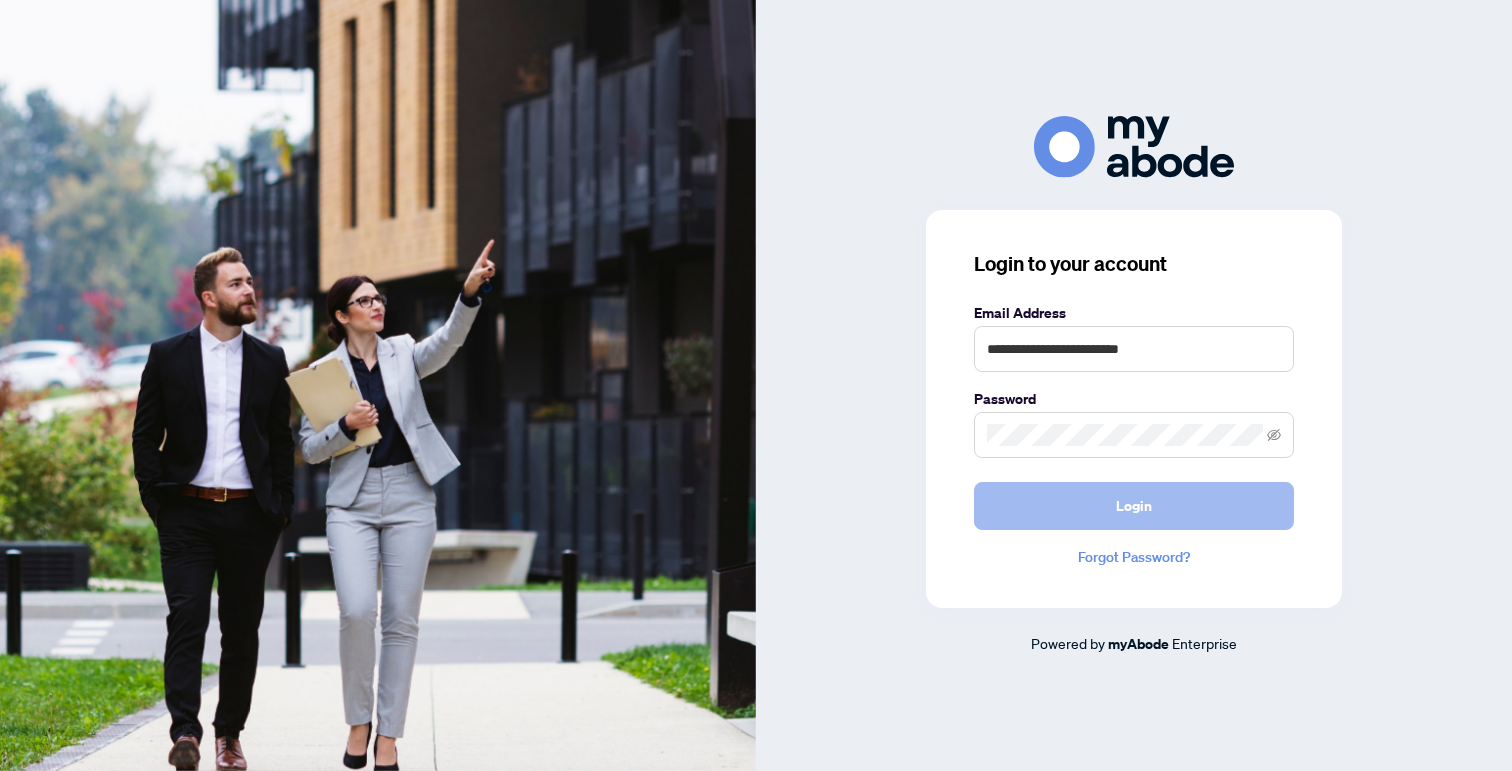 click on "Login" at bounding box center [1134, 506] 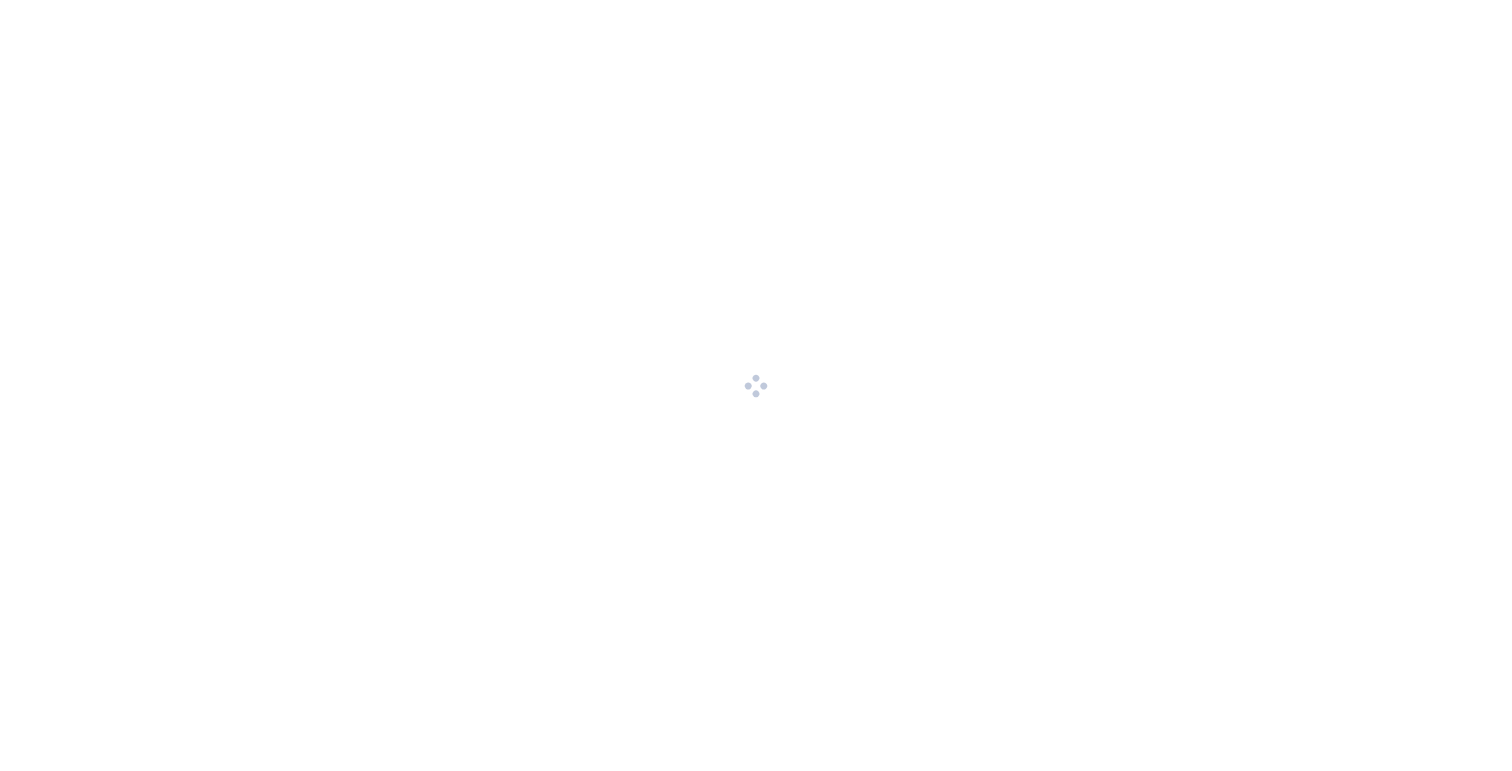 scroll, scrollTop: 0, scrollLeft: 0, axis: both 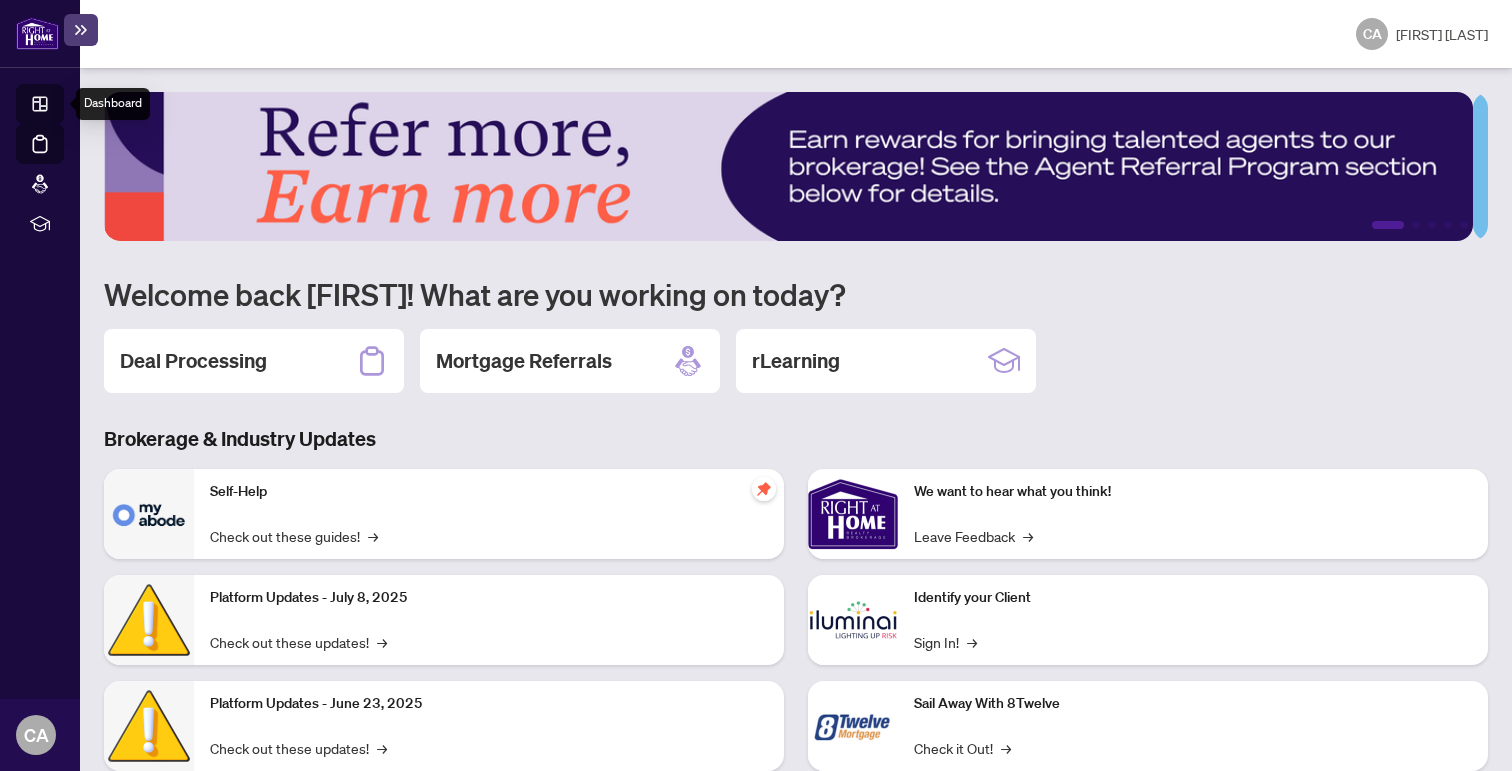 click on "Deal Processing" at bounding box center [63, 158] 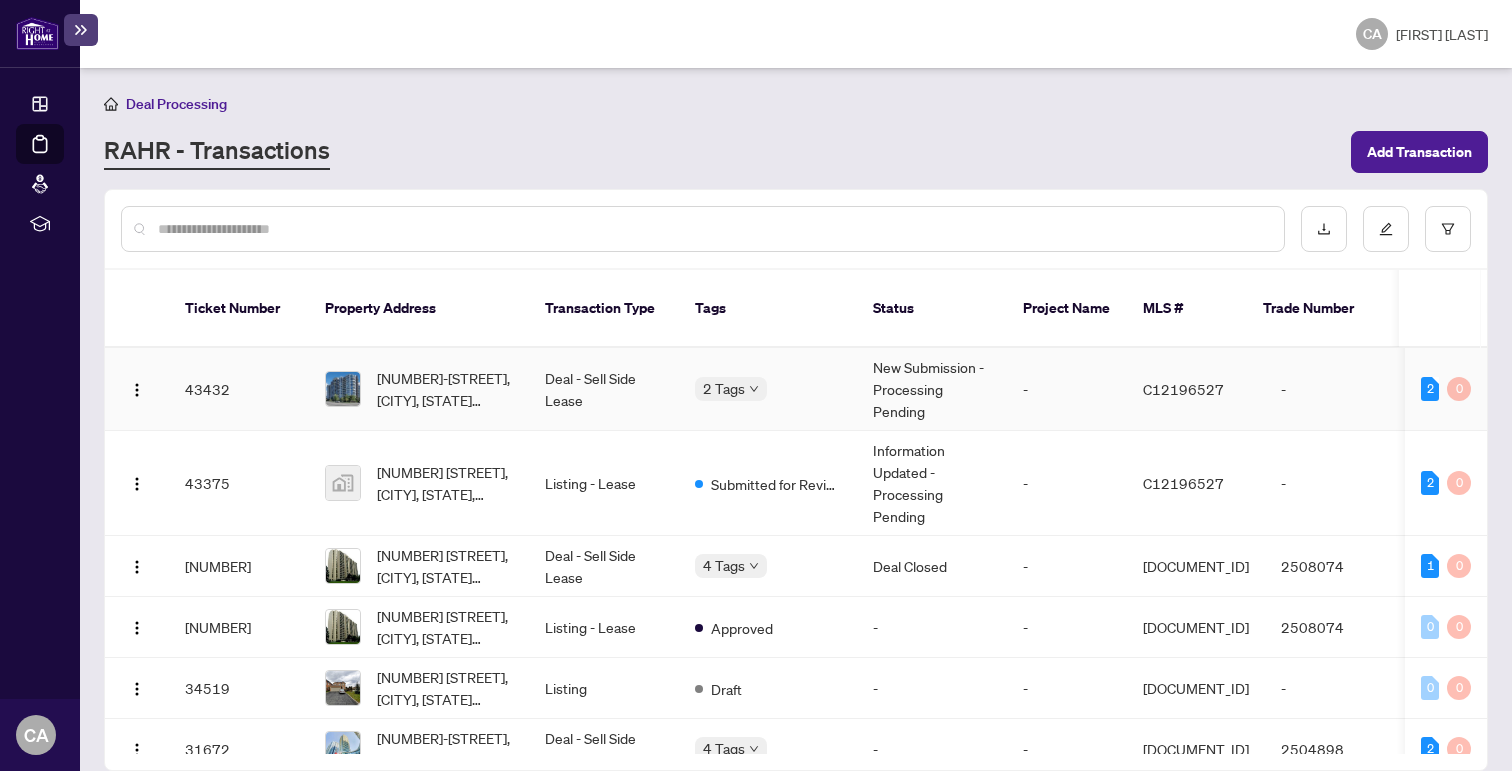 click on "Deal - Sell Side Lease" at bounding box center [604, 389] 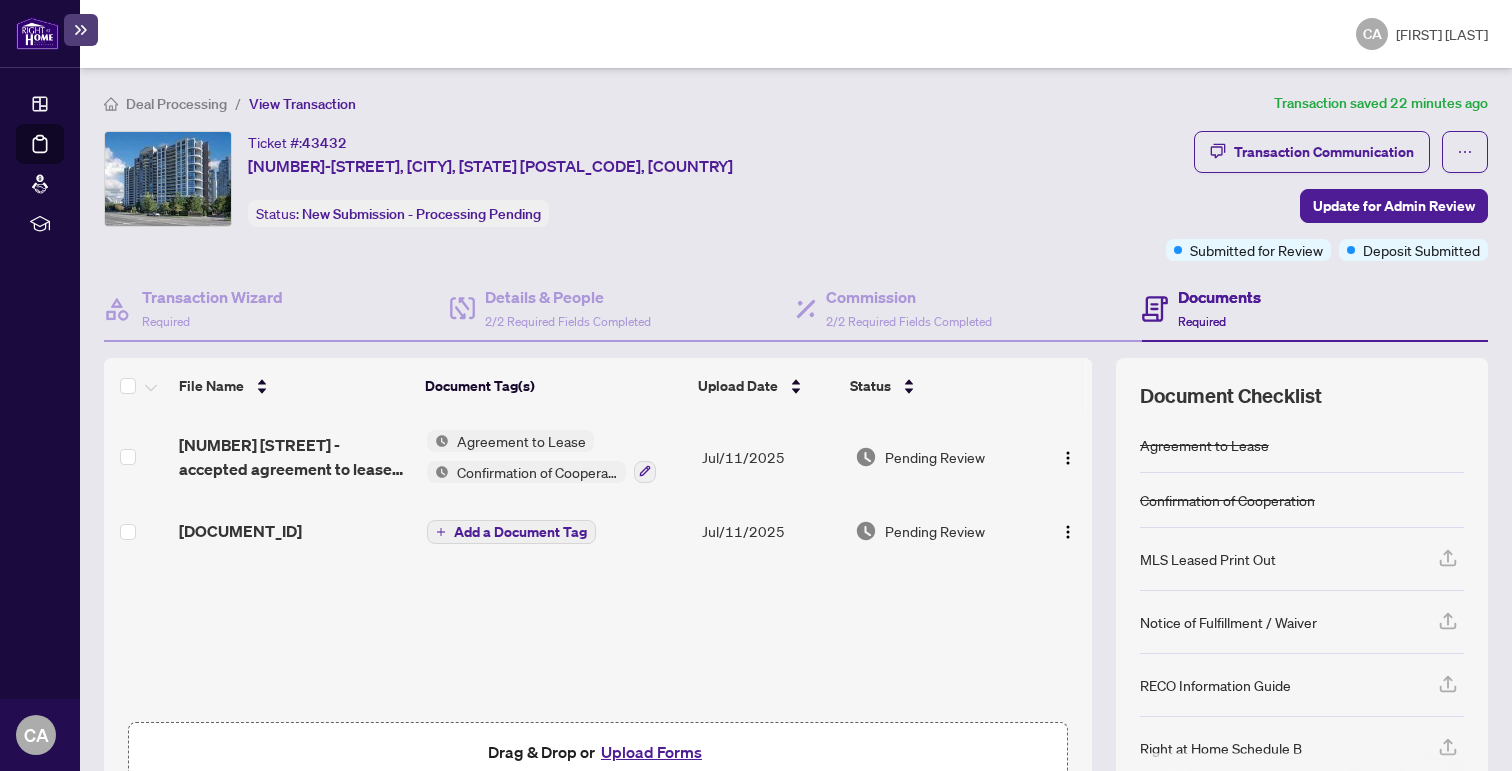 click 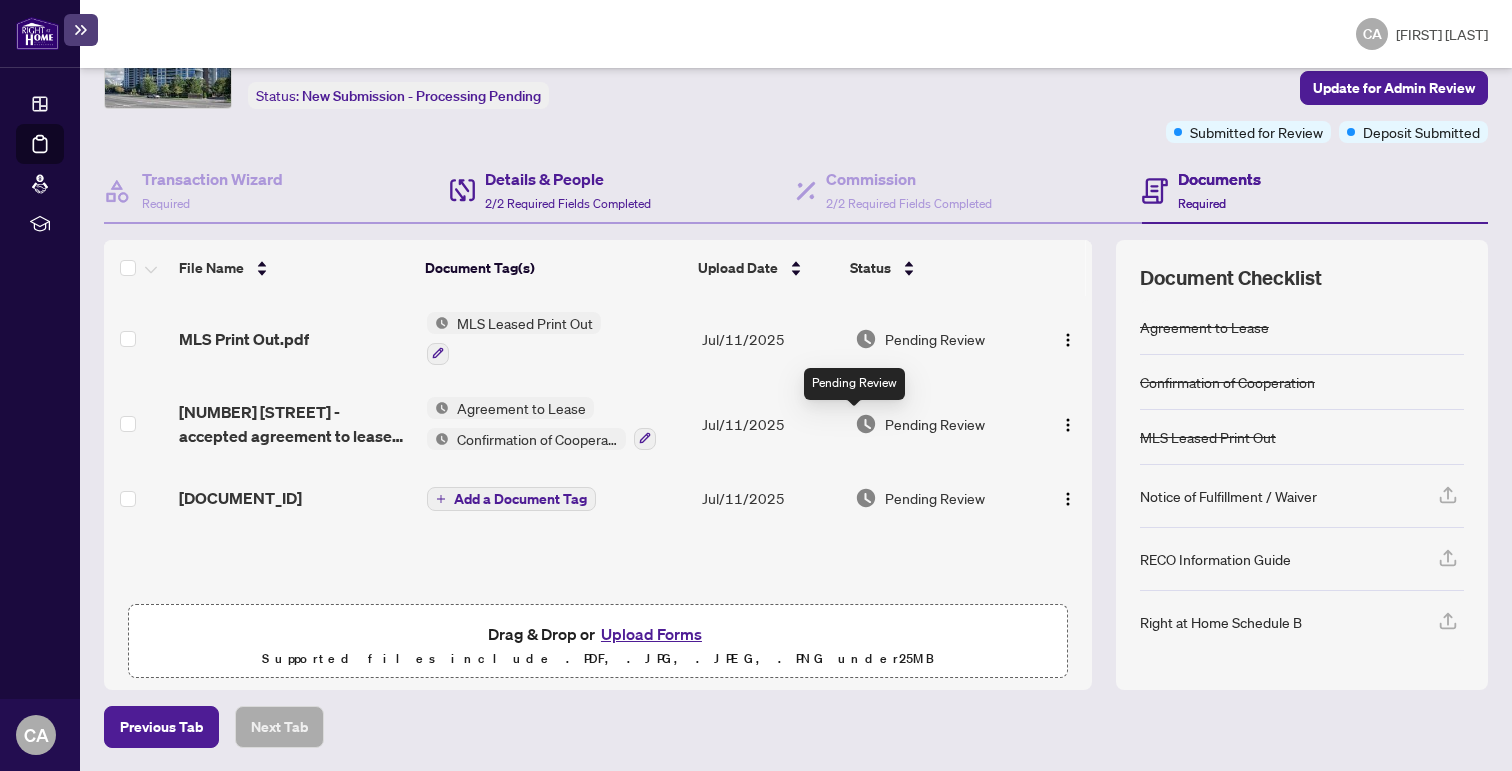 scroll, scrollTop: 0, scrollLeft: 0, axis: both 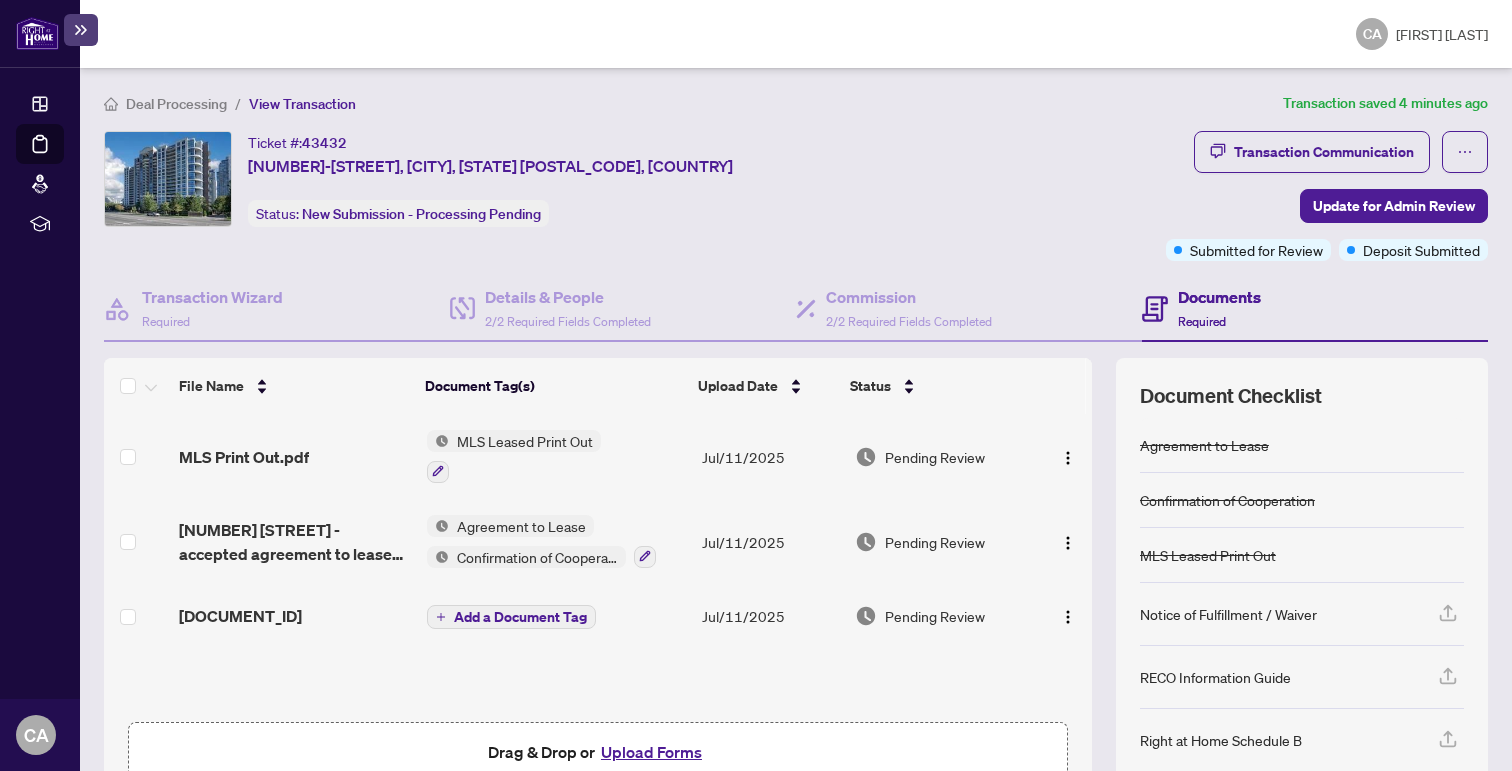 click on "Deal Processing" at bounding box center (63, 158) 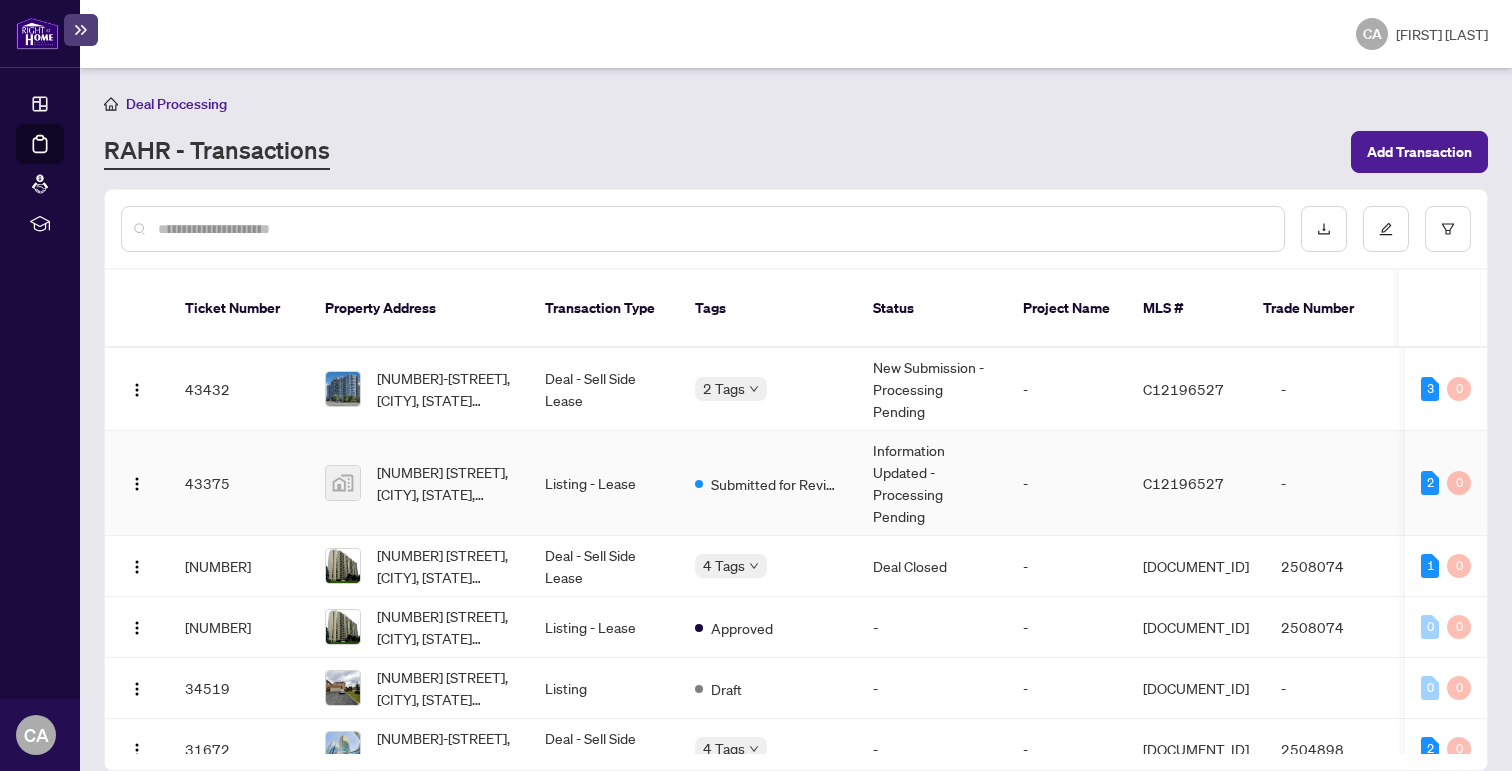 click on "Listing - Lease" at bounding box center (604, 483) 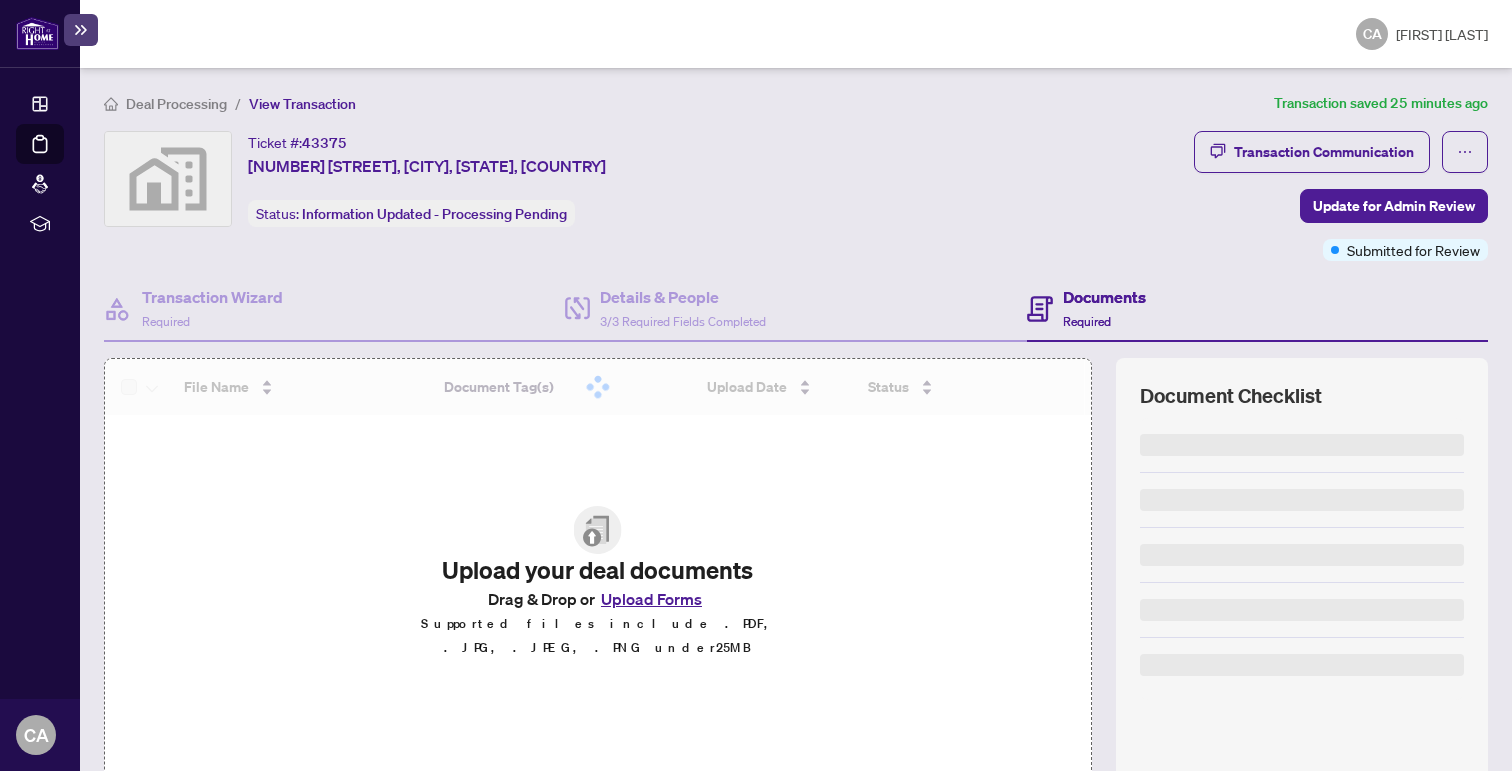 scroll, scrollTop: 118, scrollLeft: 0, axis: vertical 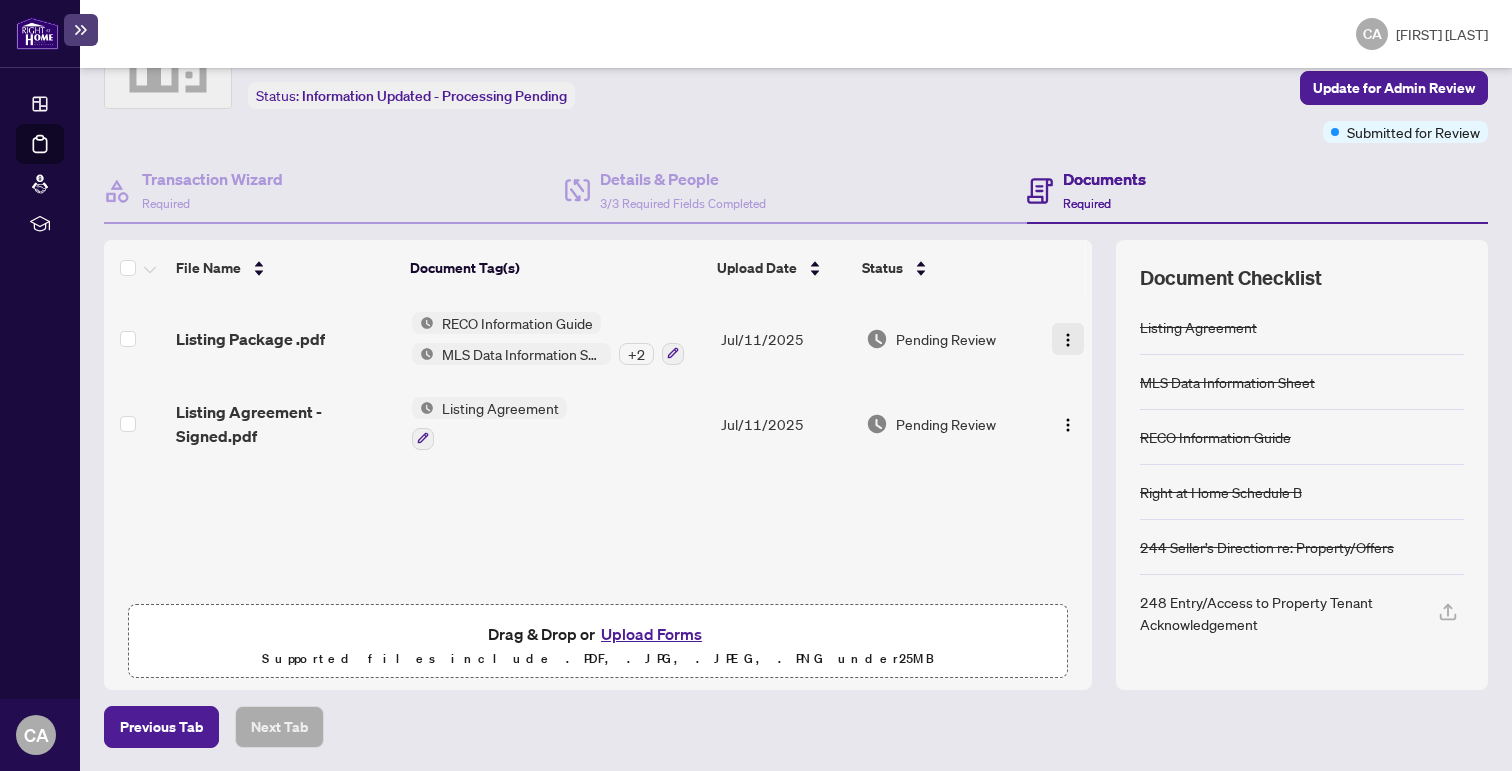 click at bounding box center (1068, 340) 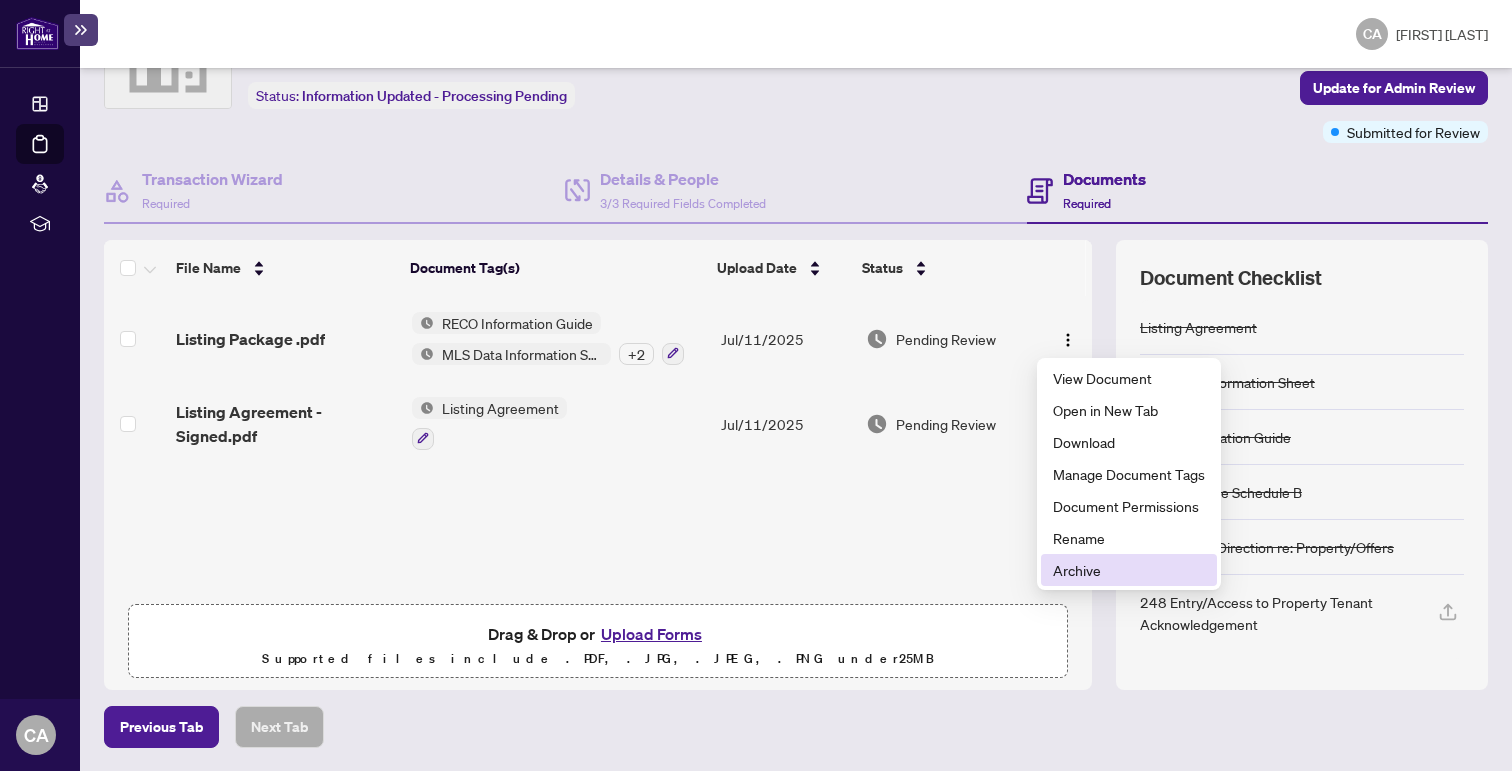 click on "Archive" at bounding box center (1129, 570) 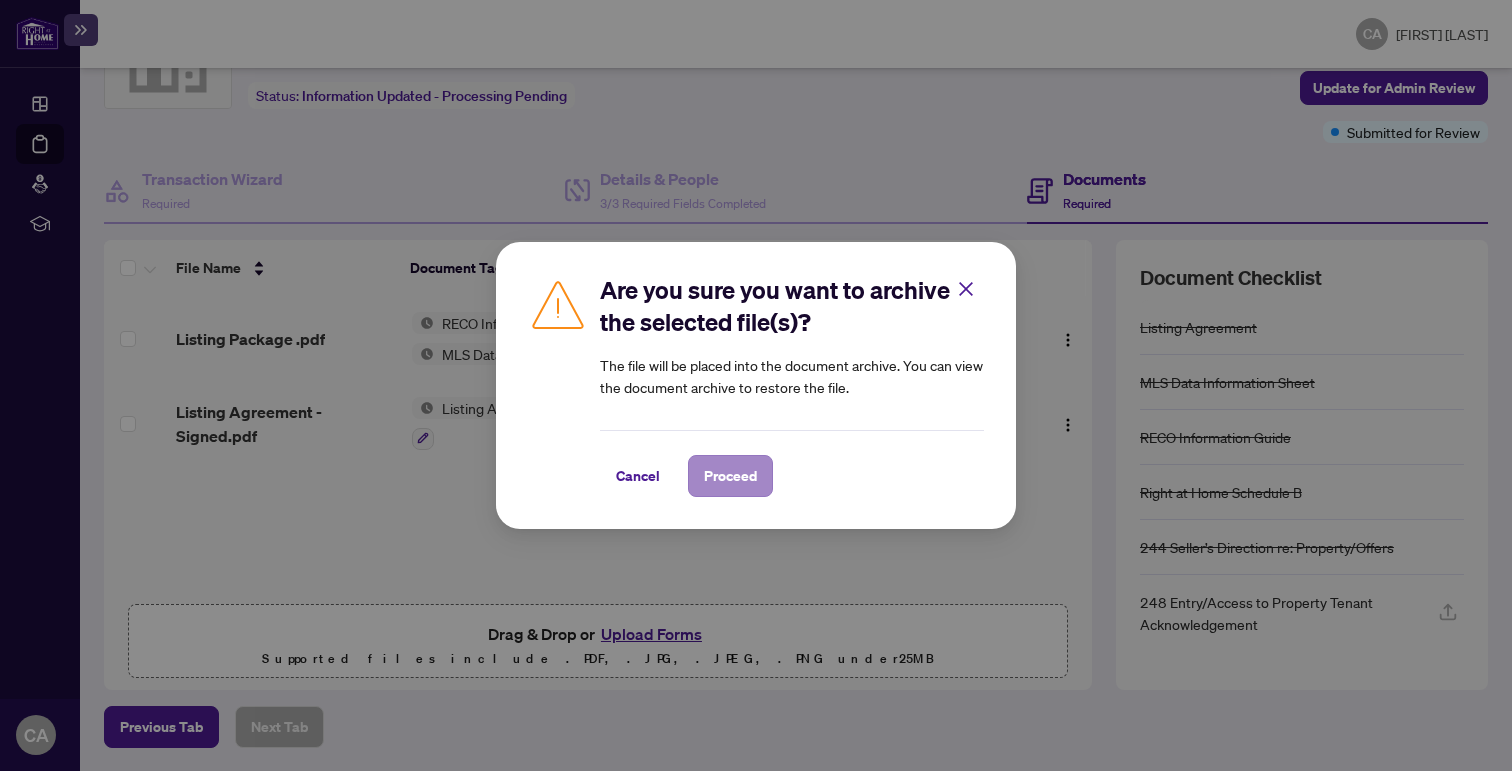 click on "Proceed" at bounding box center [730, 476] 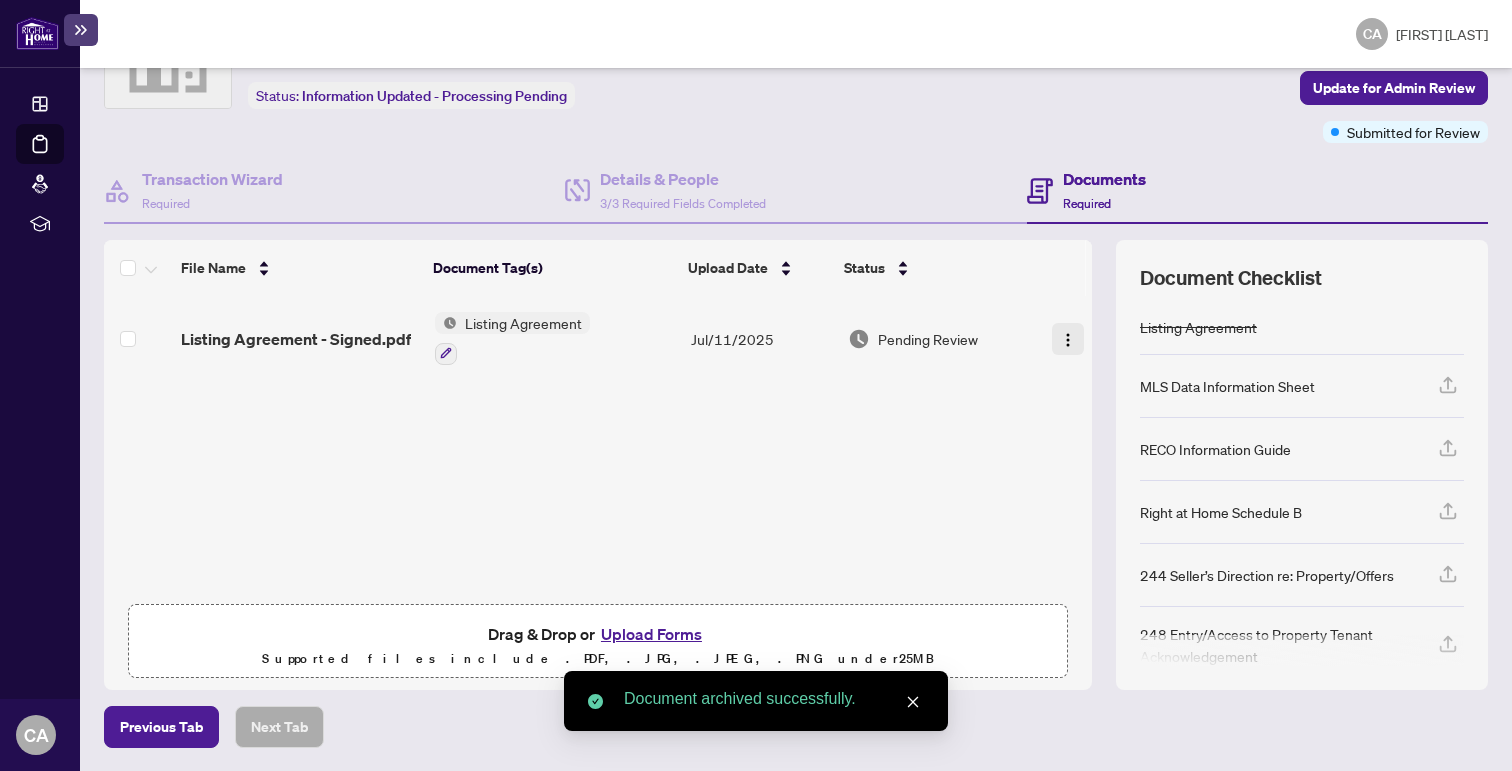 click at bounding box center [1068, 338] 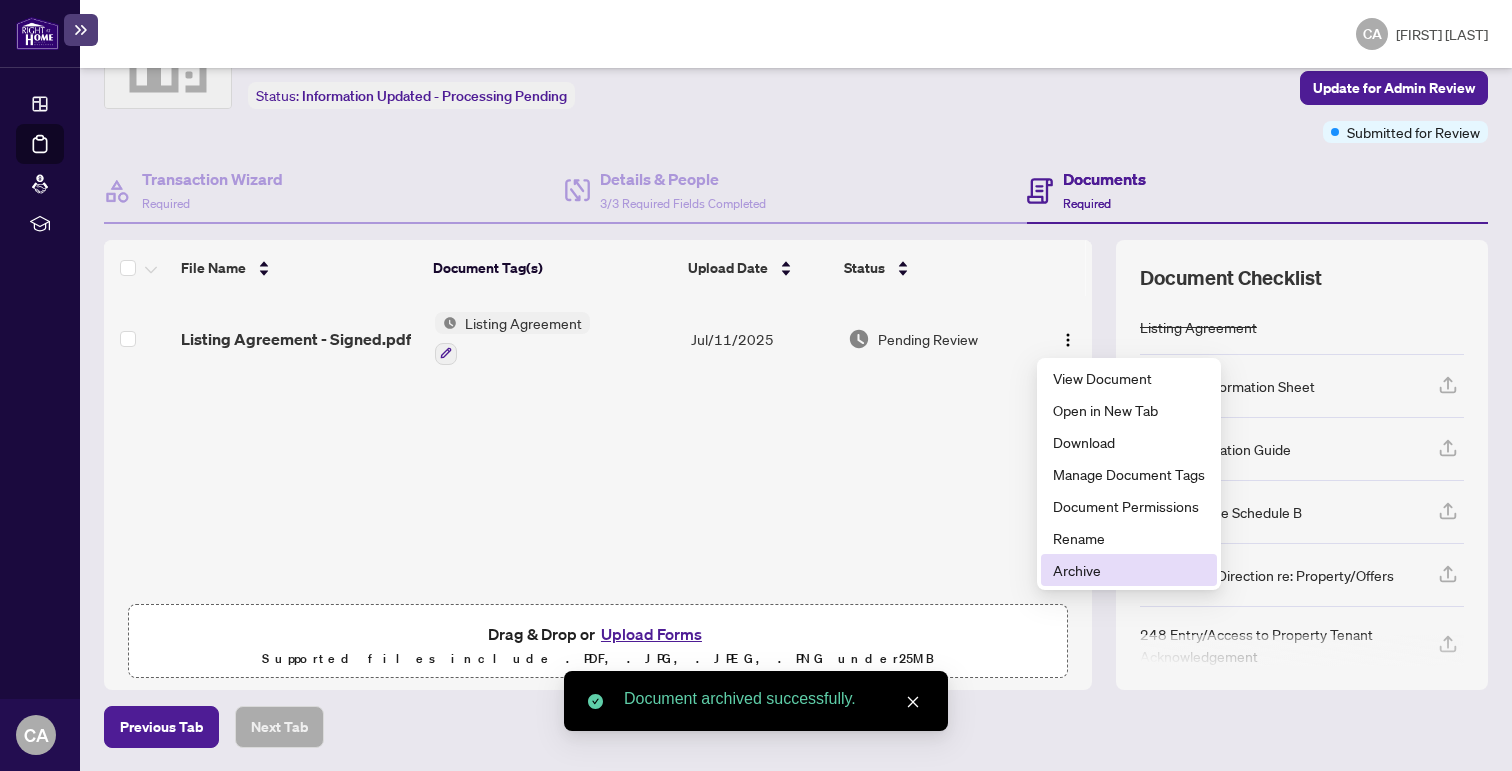 click on "Archive" at bounding box center [1129, 570] 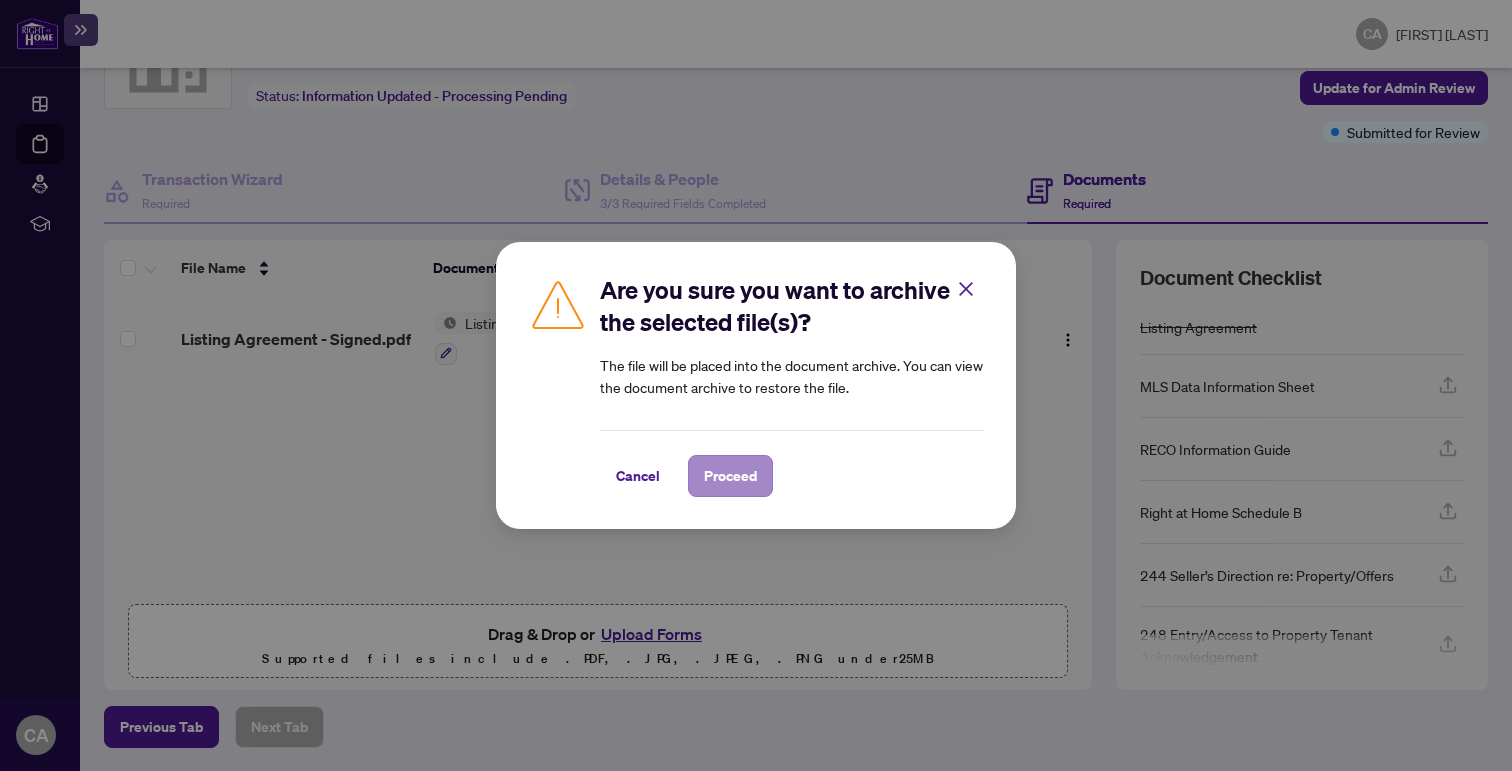 click on "Proceed" at bounding box center (730, 476) 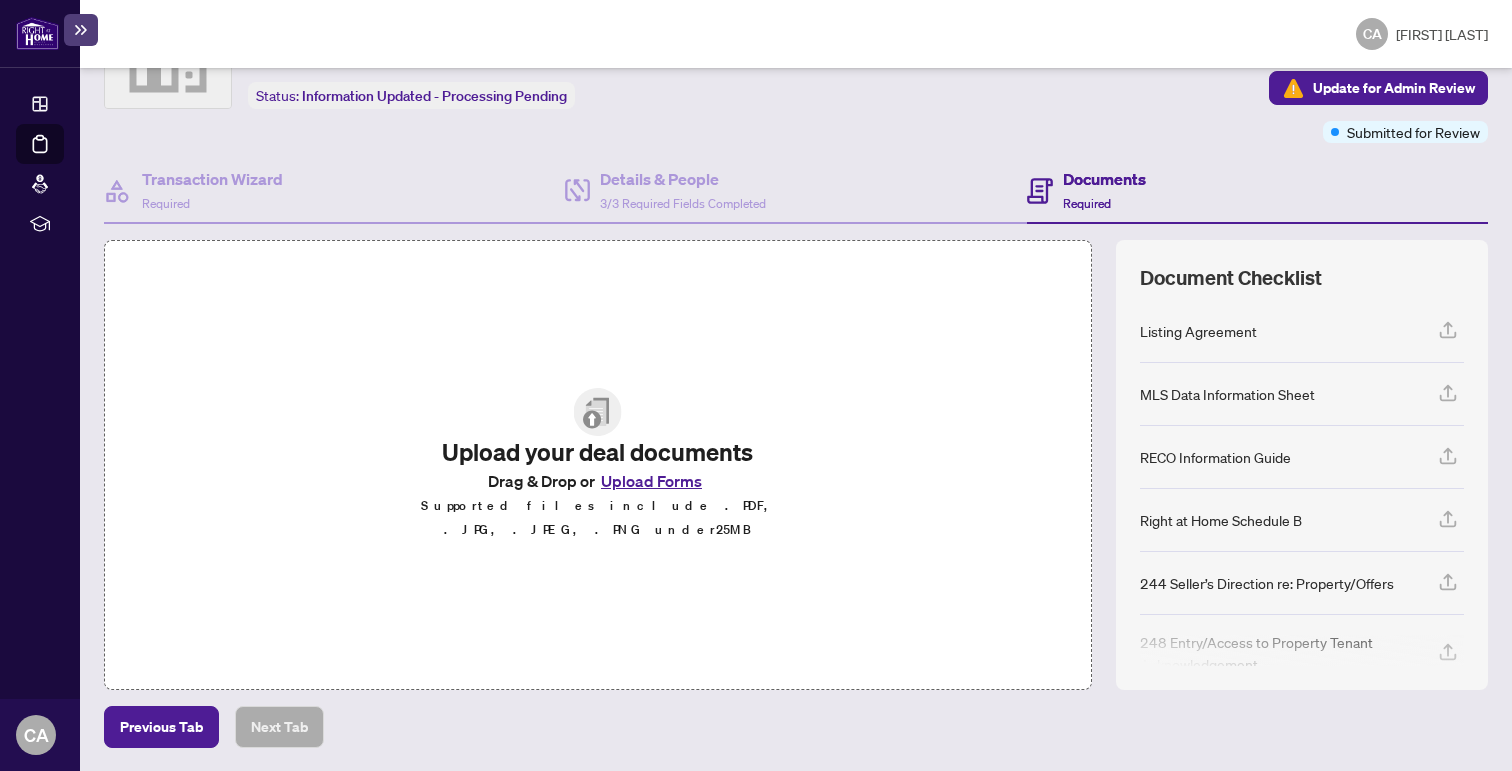 click 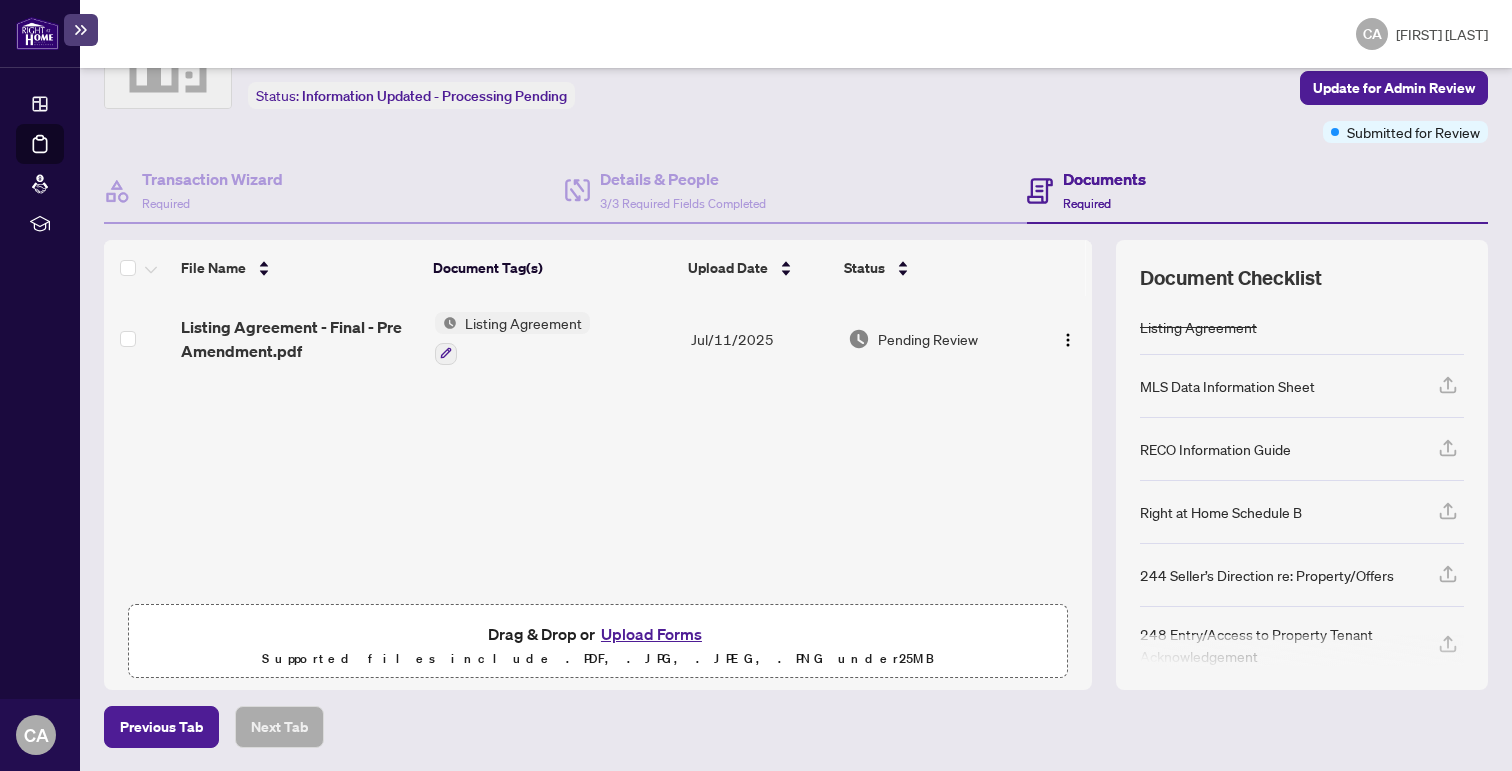 click 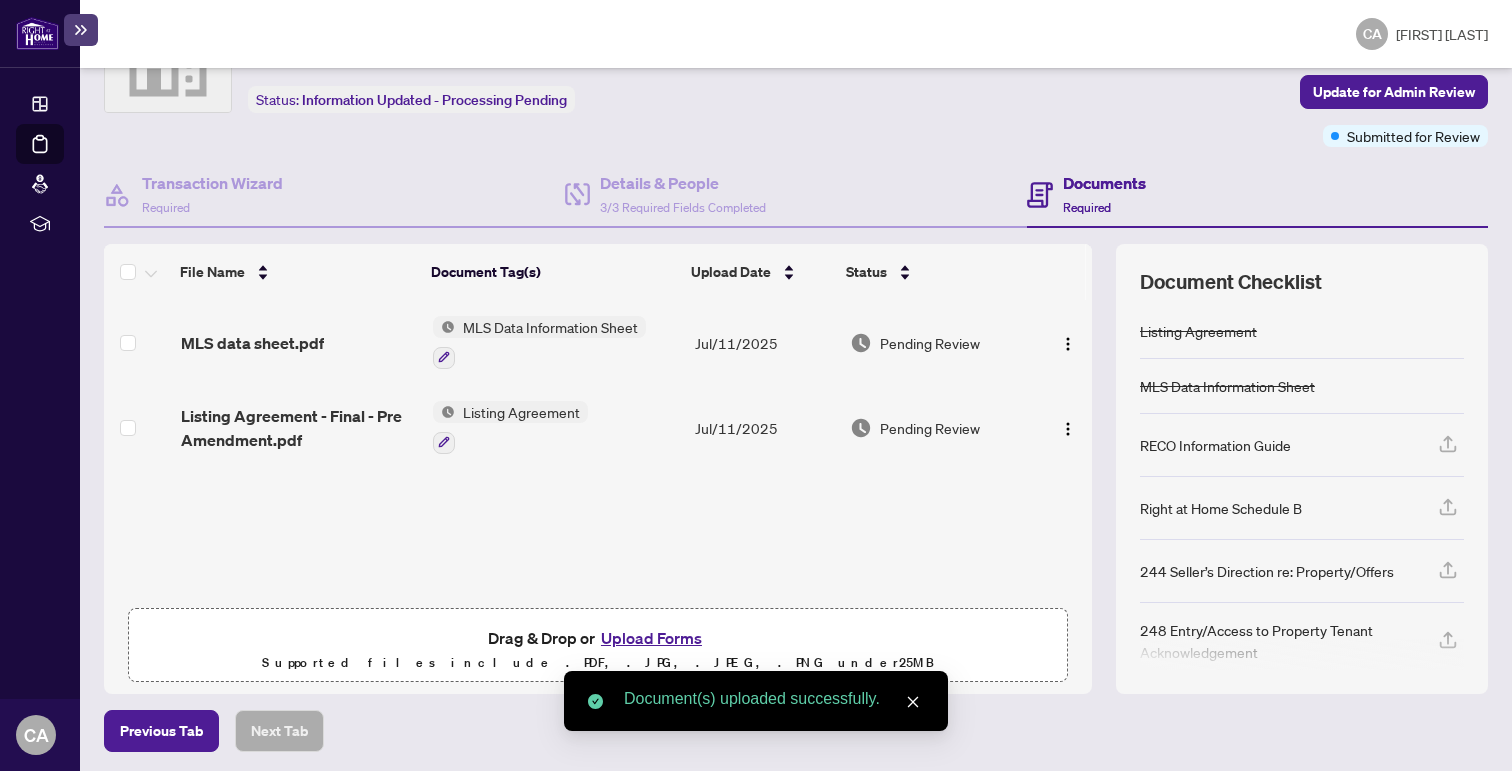 scroll, scrollTop: 118, scrollLeft: 0, axis: vertical 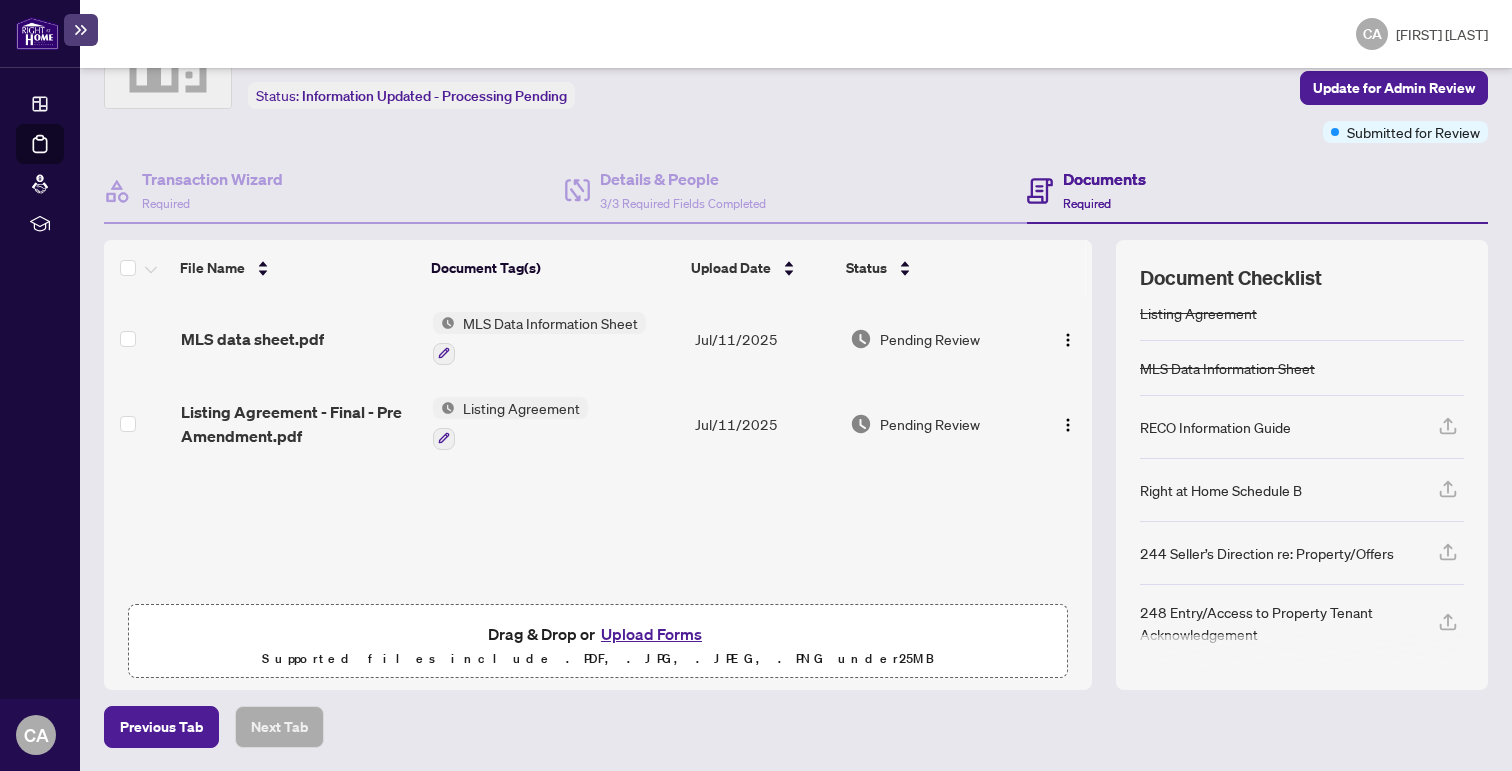 click on "Upload Forms" at bounding box center (651, 634) 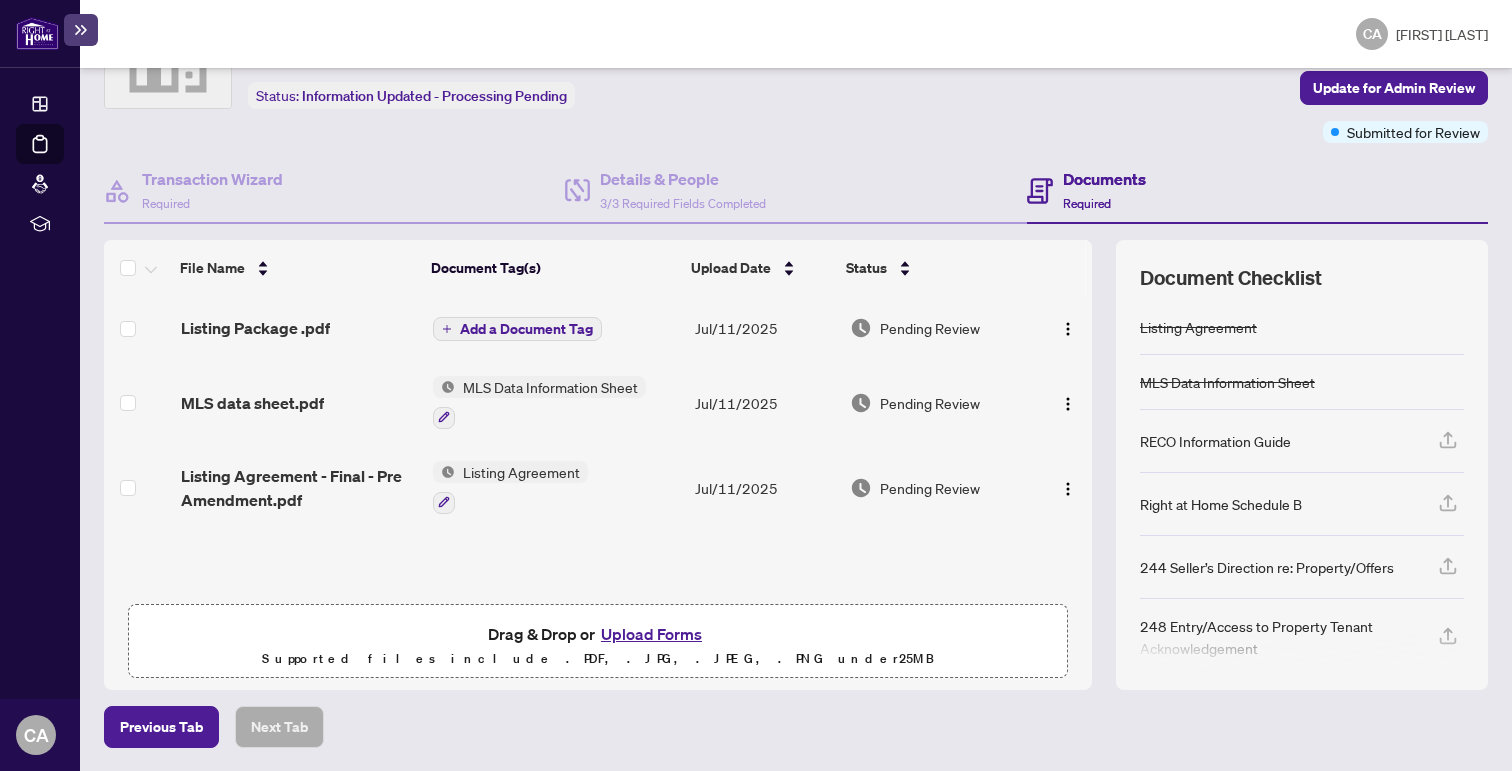 click on "Add a Document Tag" at bounding box center [526, 329] 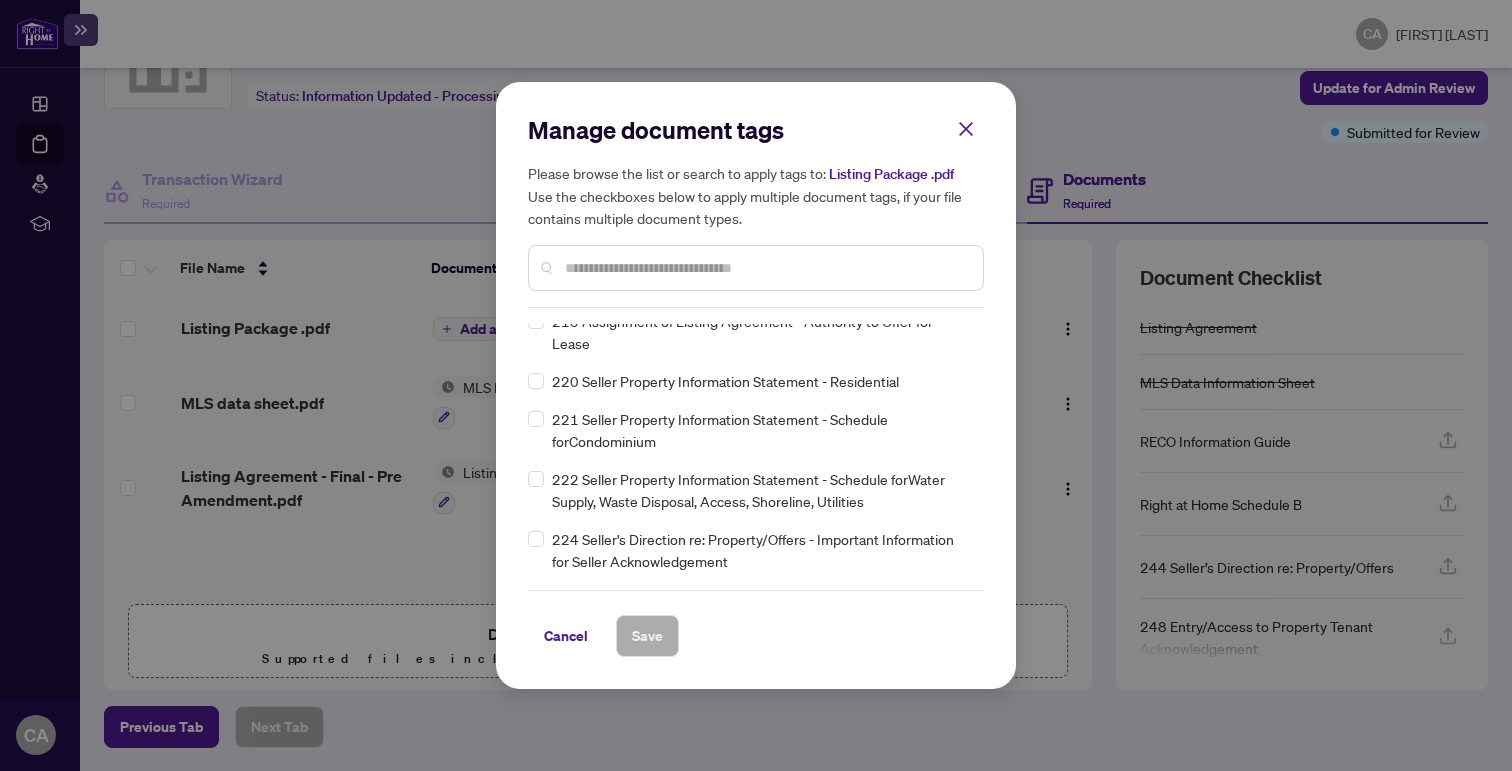 scroll, scrollTop: 7929, scrollLeft: 0, axis: vertical 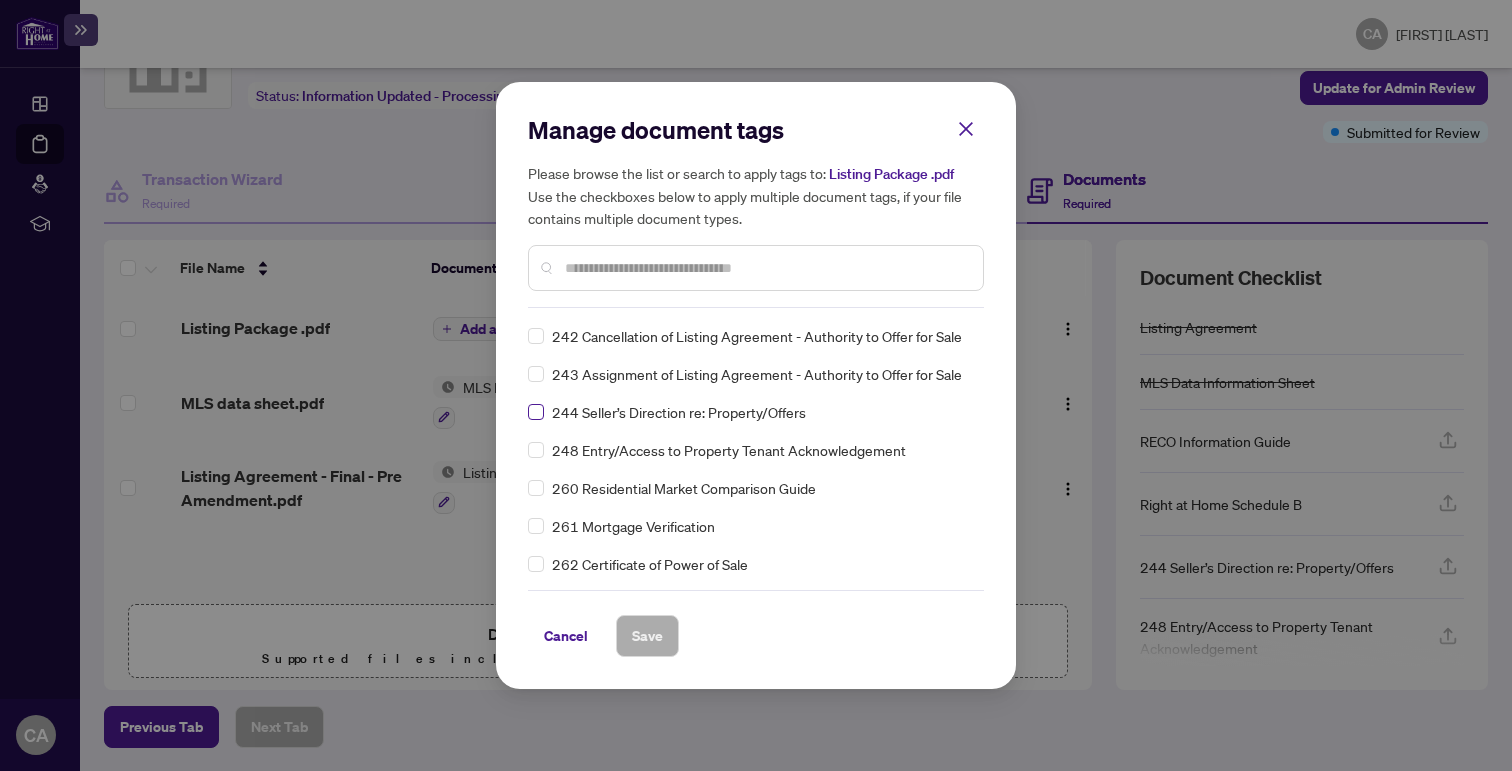 click at bounding box center [536, 412] 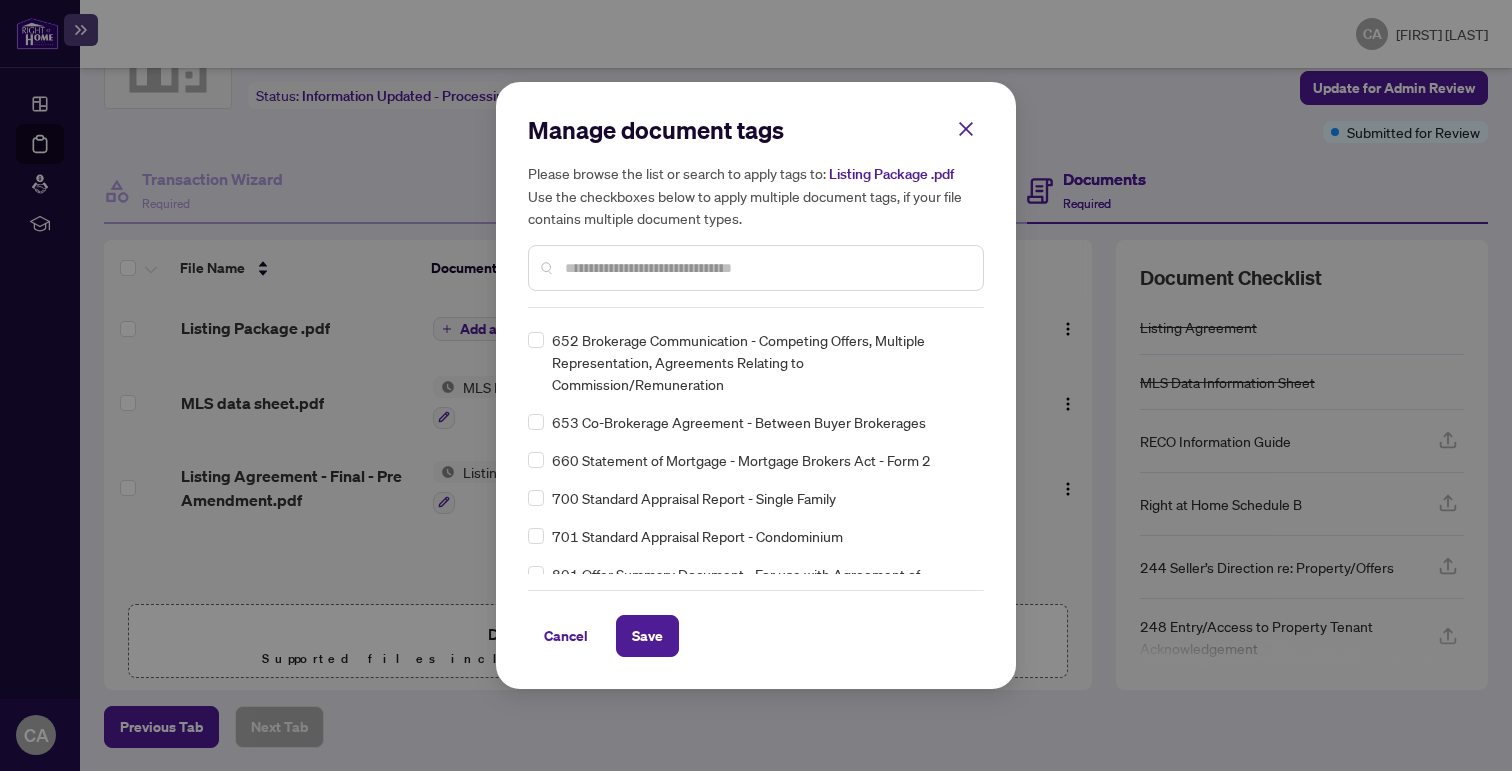 scroll, scrollTop: 14258, scrollLeft: 0, axis: vertical 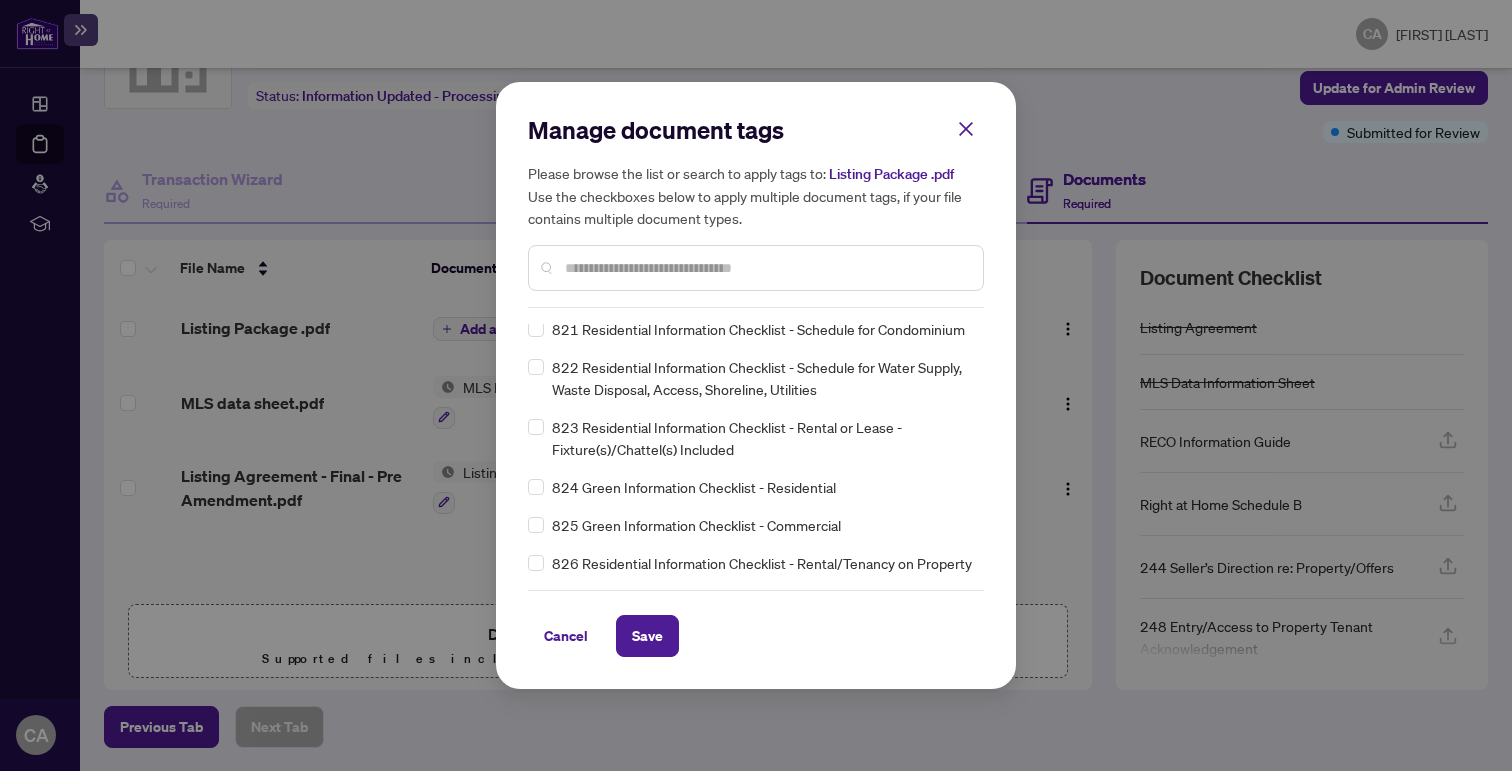 click at bounding box center [766, 268] 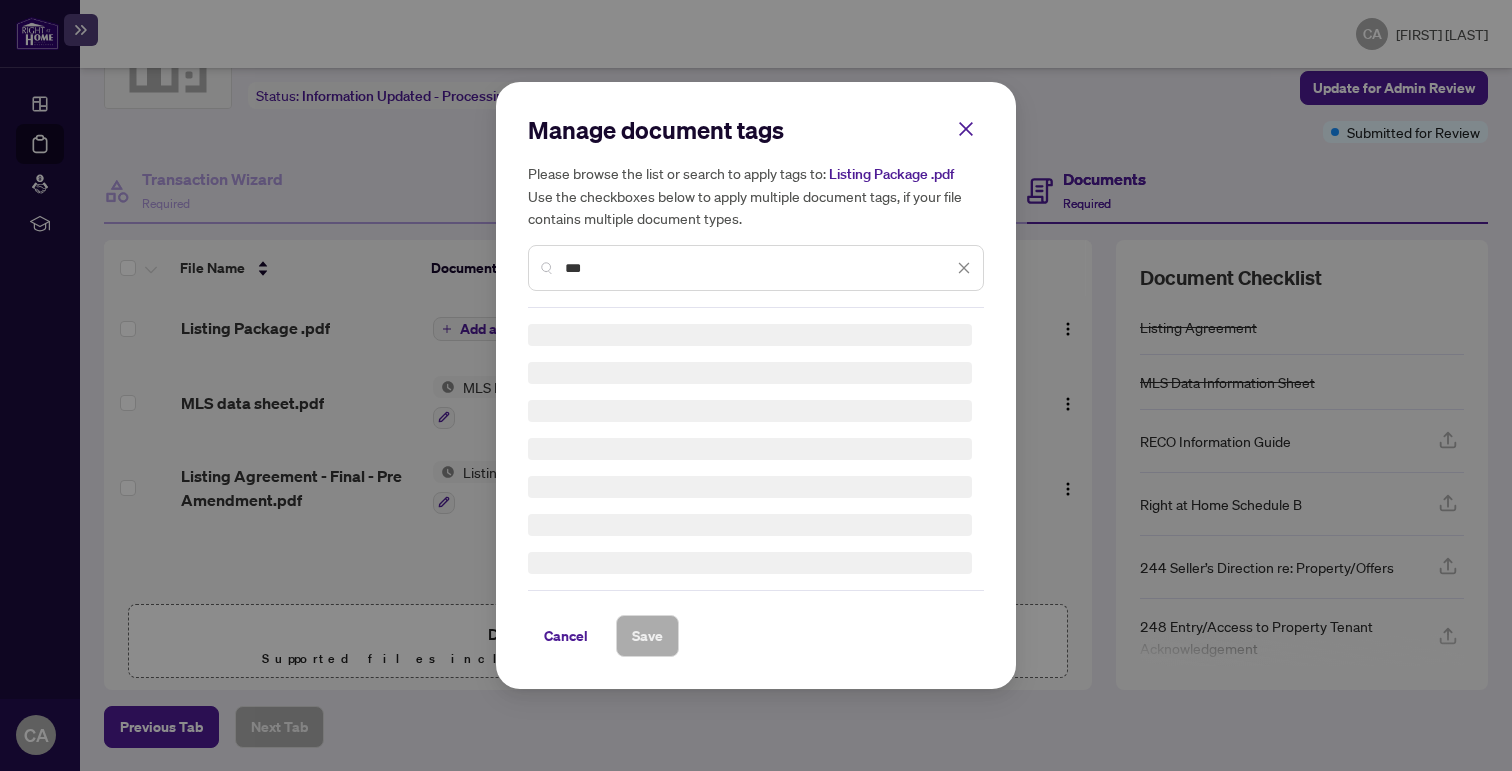 scroll, scrollTop: 11970, scrollLeft: 0, axis: vertical 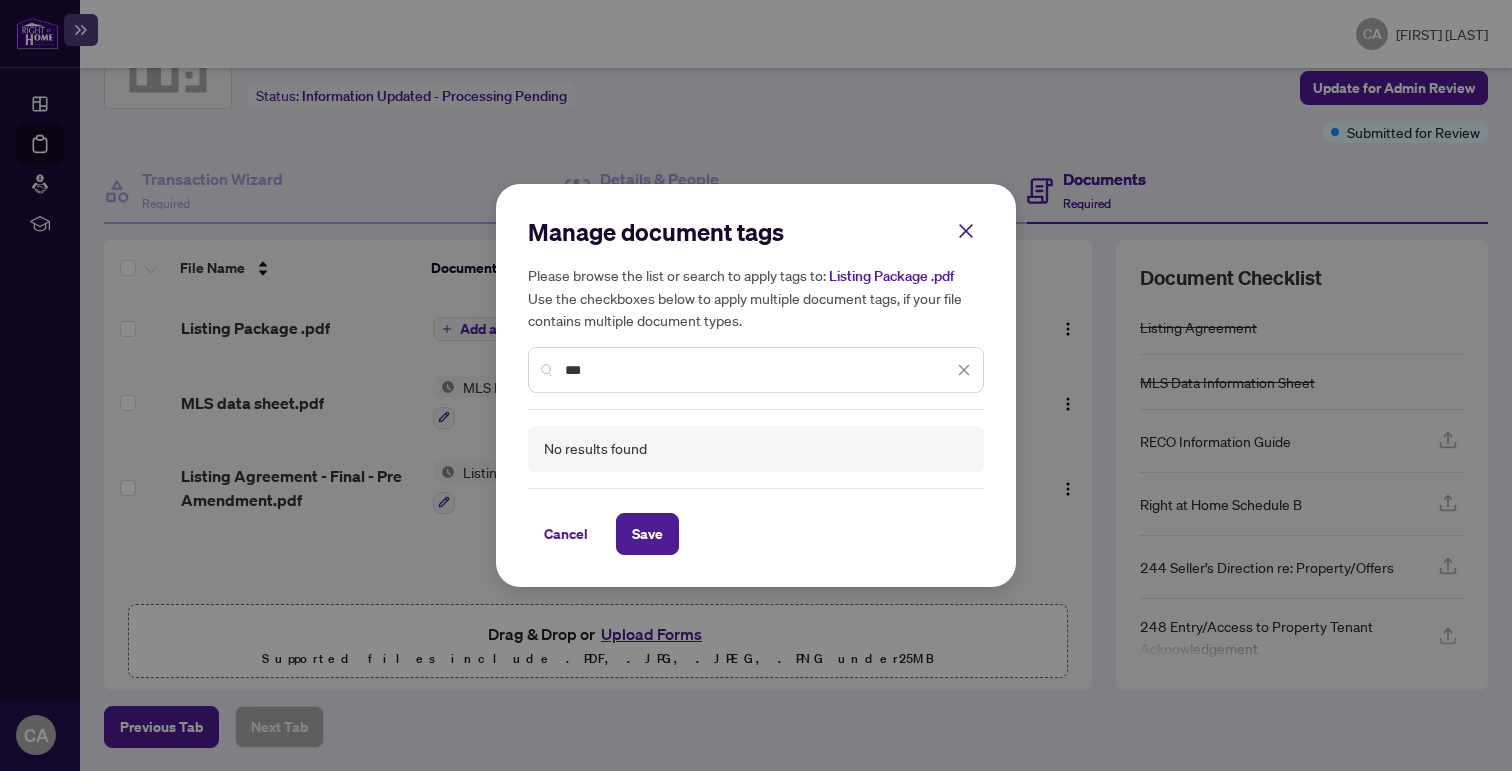 drag, startPoint x: 633, startPoint y: 368, endPoint x: 493, endPoint y: 367, distance: 140.00357 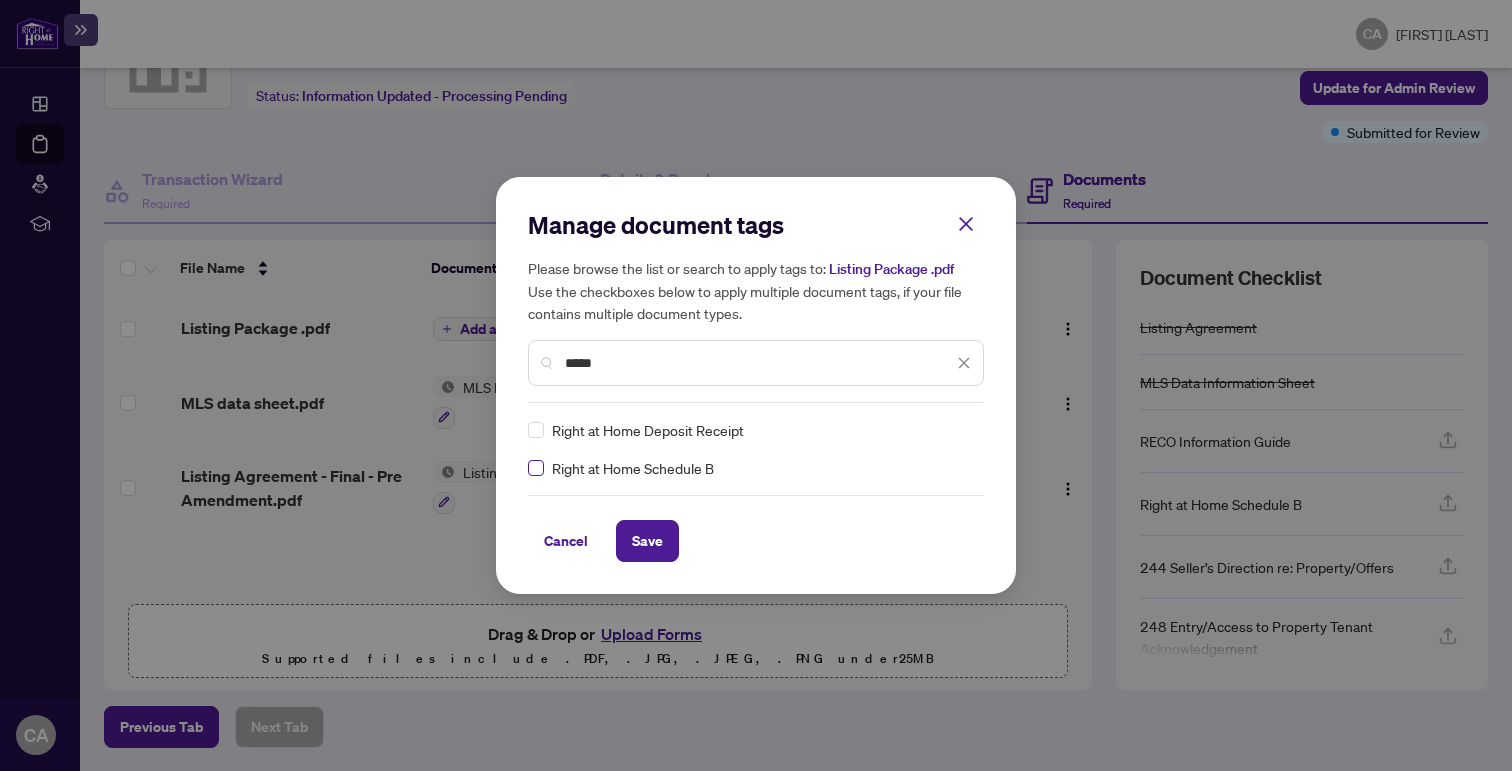 type on "*****" 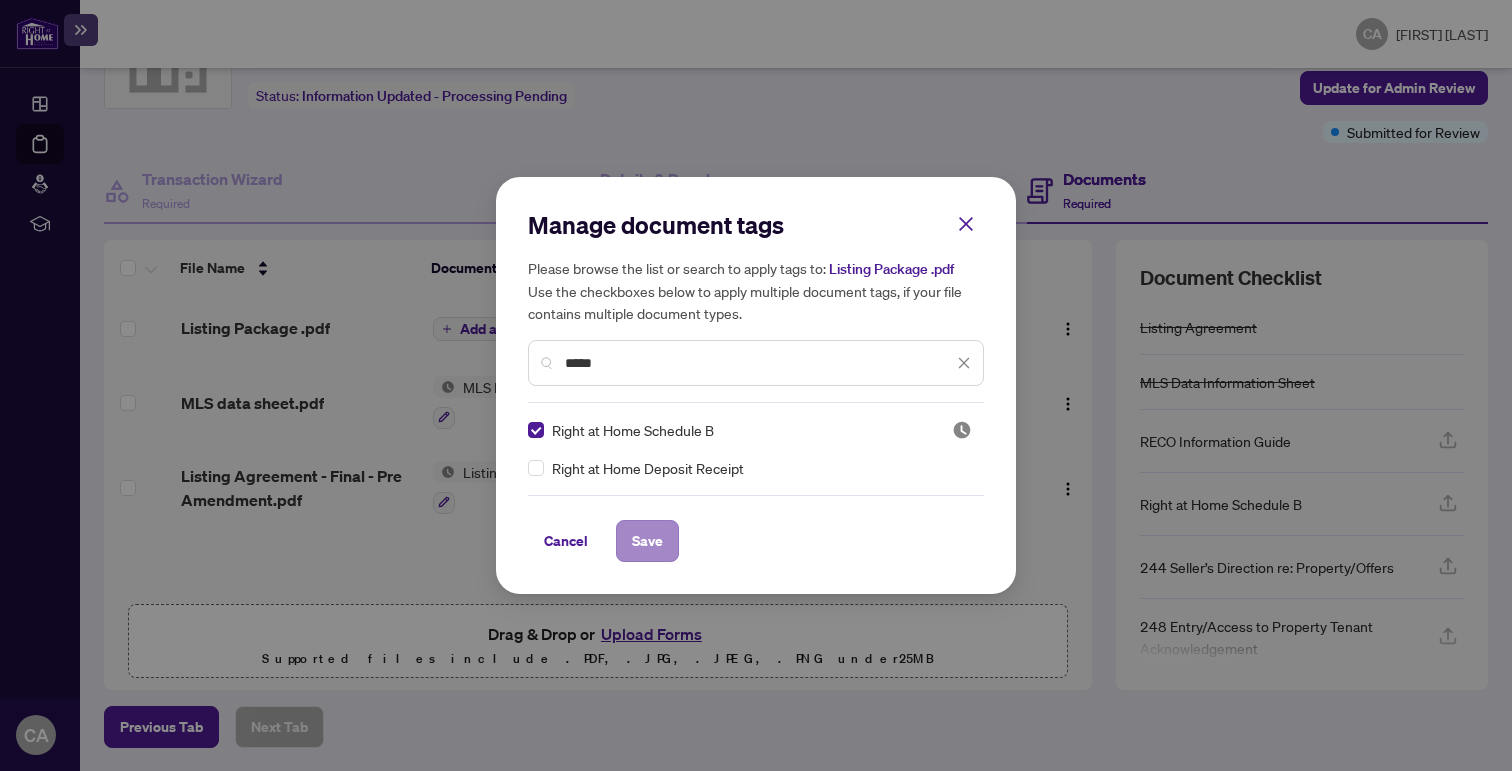 click on "Save" at bounding box center [647, 541] 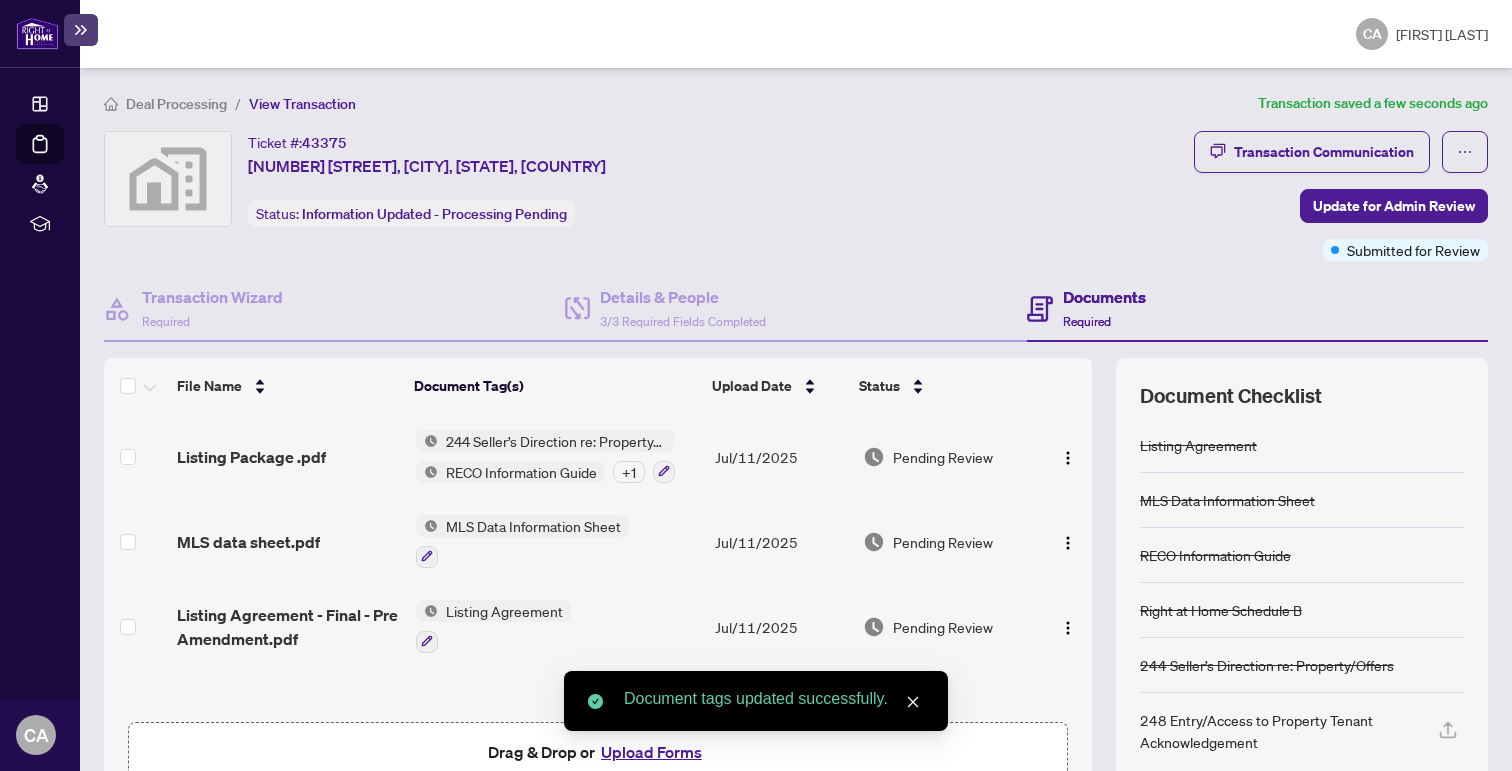 scroll, scrollTop: 118, scrollLeft: 0, axis: vertical 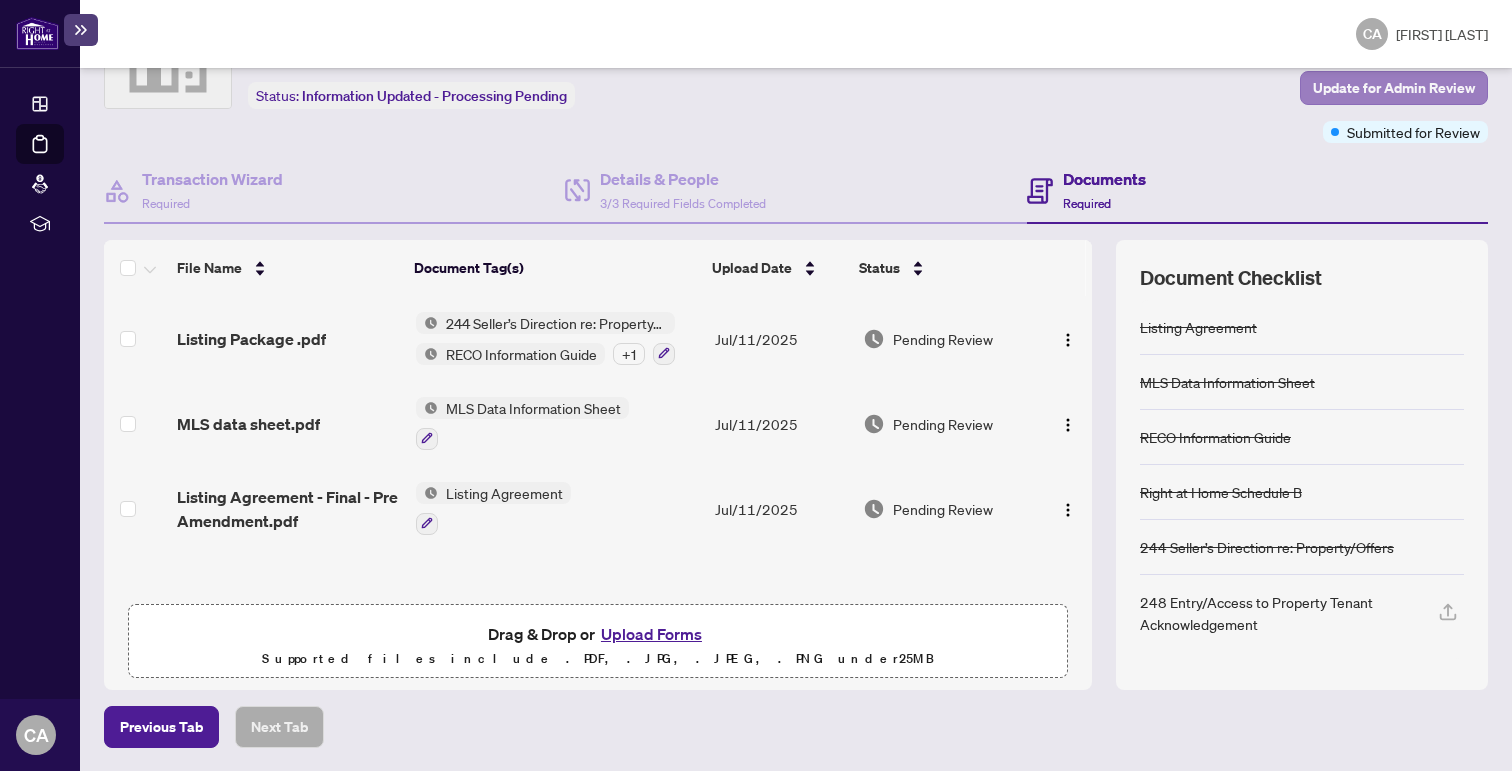 click on "Update for Admin Review" at bounding box center (1394, 88) 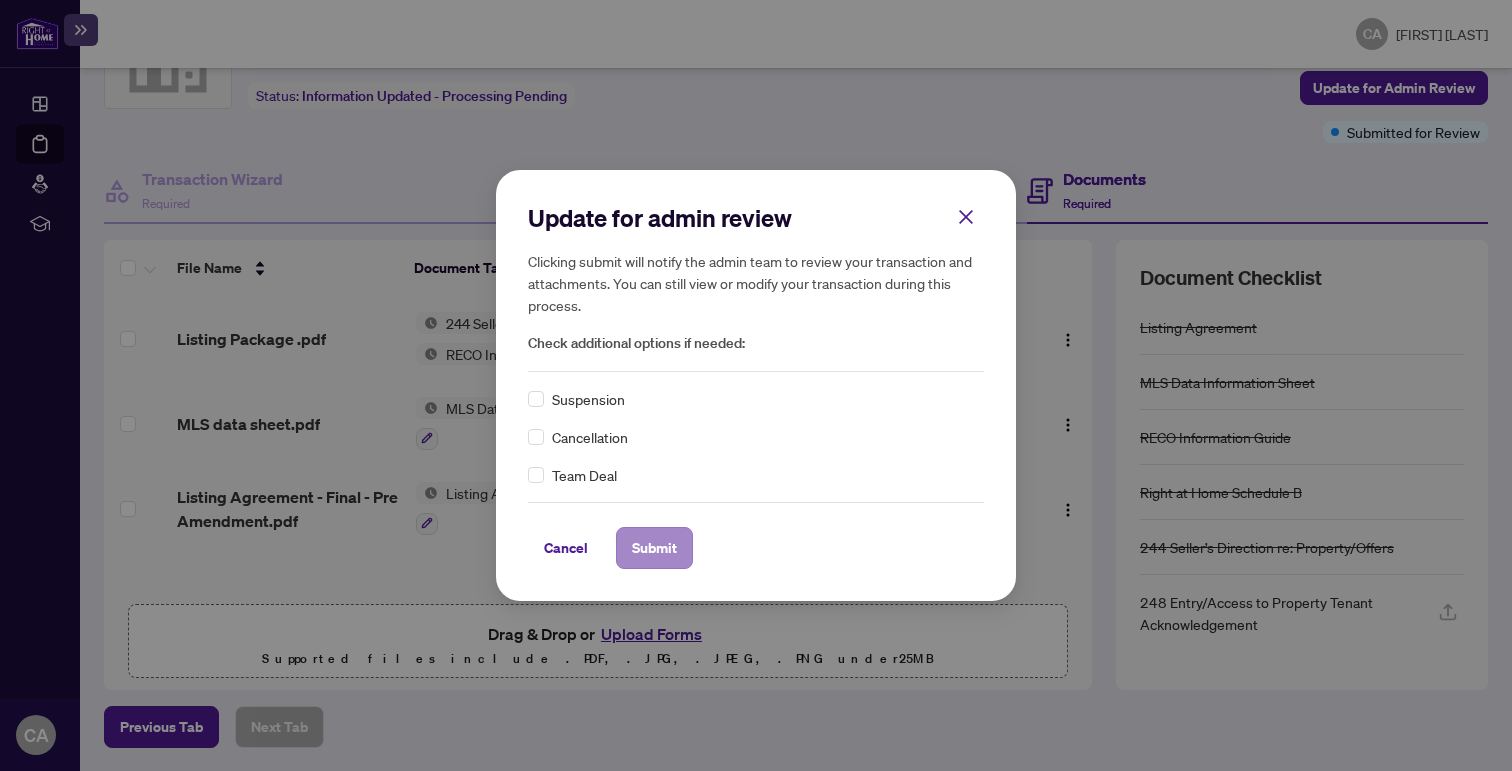 click on "Submit" at bounding box center (654, 548) 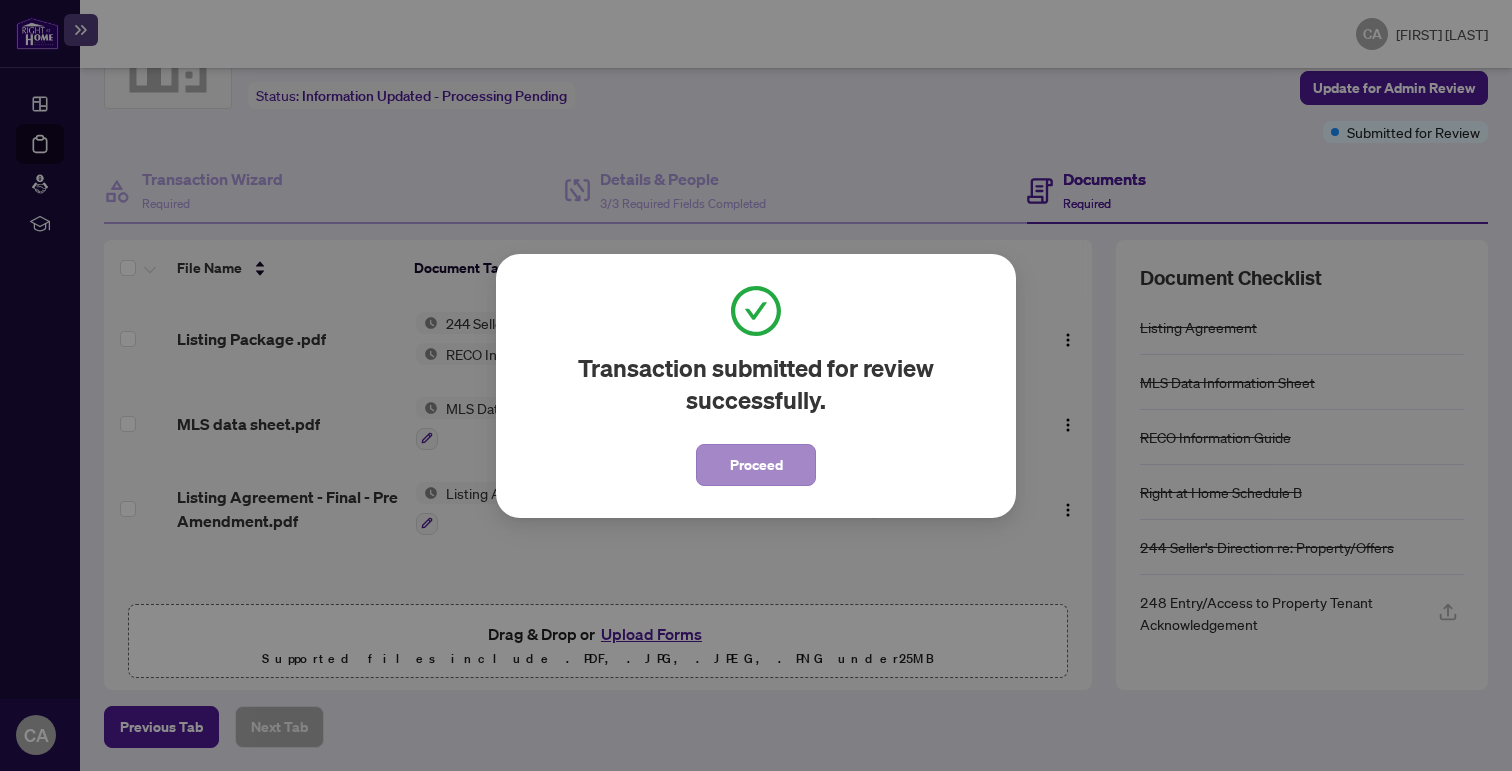 click on "Proceed" at bounding box center (756, 465) 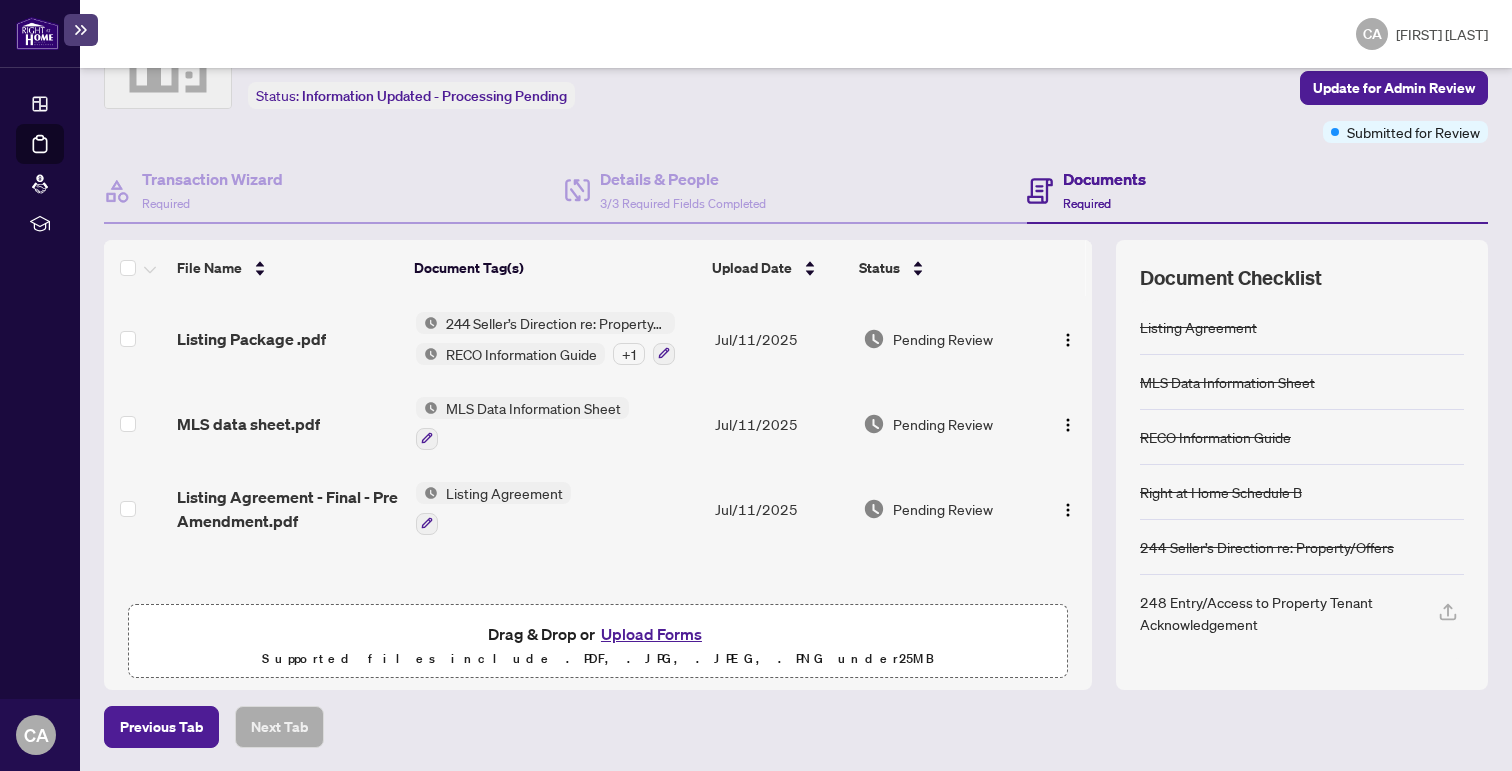 click on "Upload Forms" at bounding box center (651, 634) 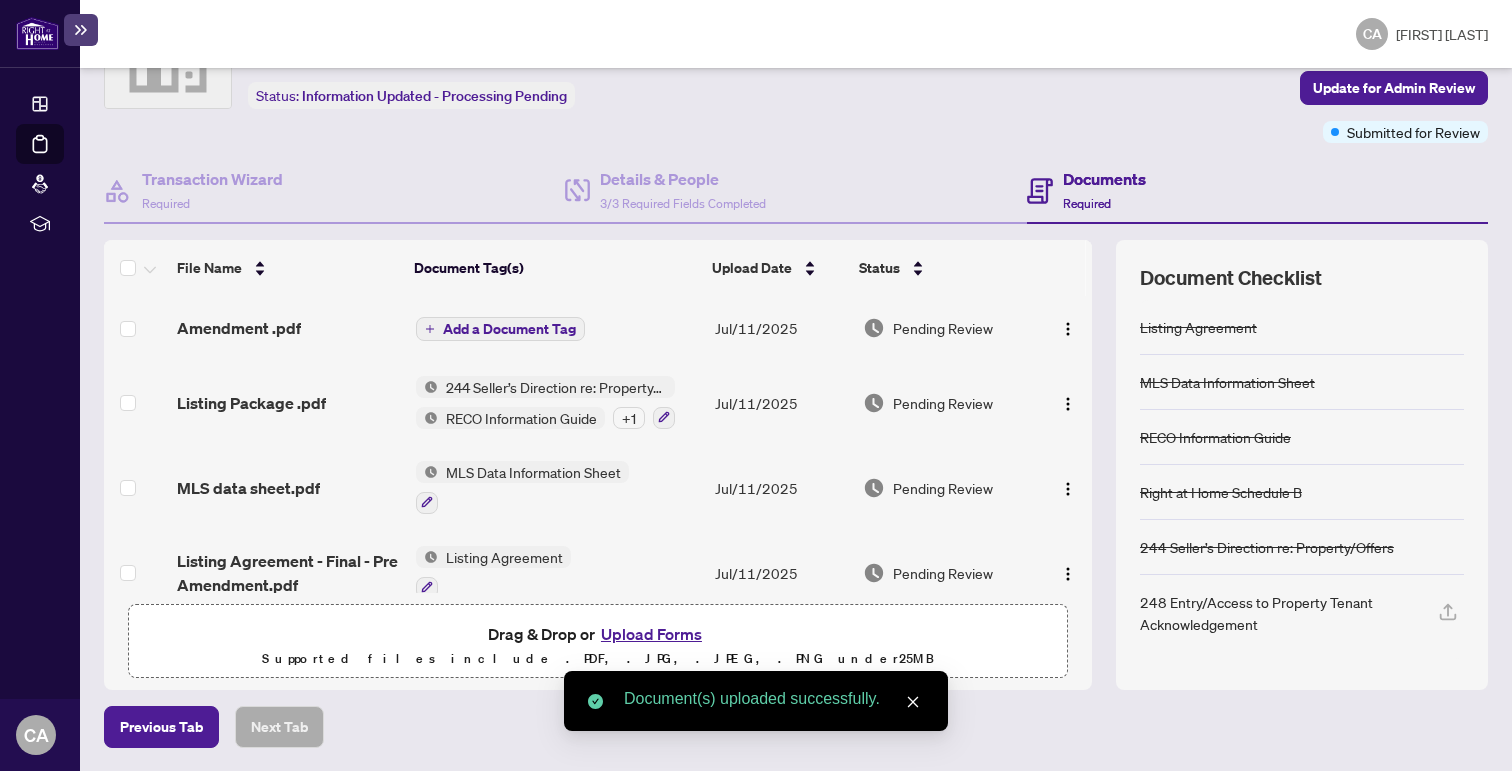 click on "Add a Document Tag" at bounding box center [509, 329] 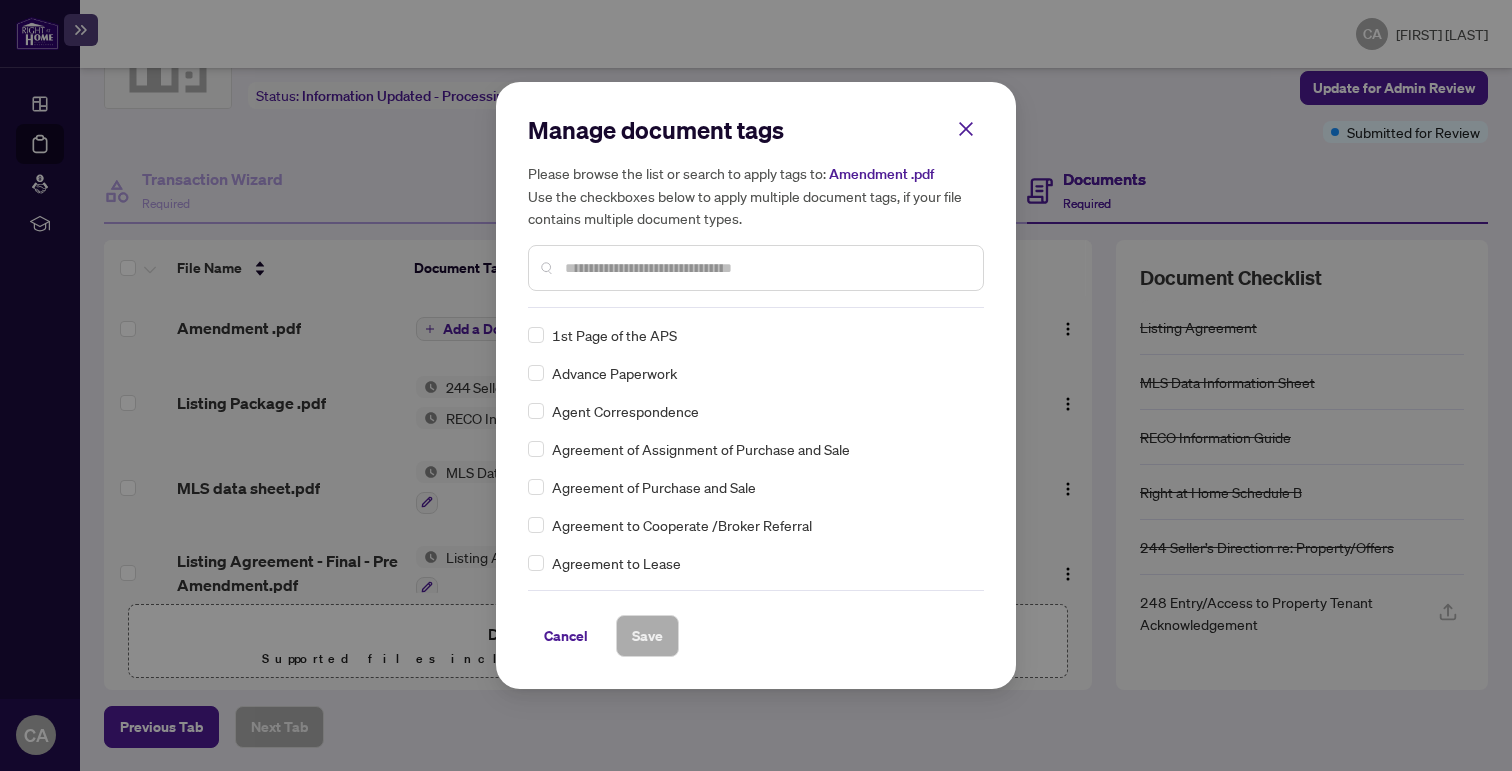click on "Manage document tags Please browse the list or search to apply tags to:   Amendment .pdf   Use the checkboxes below to apply multiple document tags, if your file contains multiple document types." at bounding box center [756, 211] 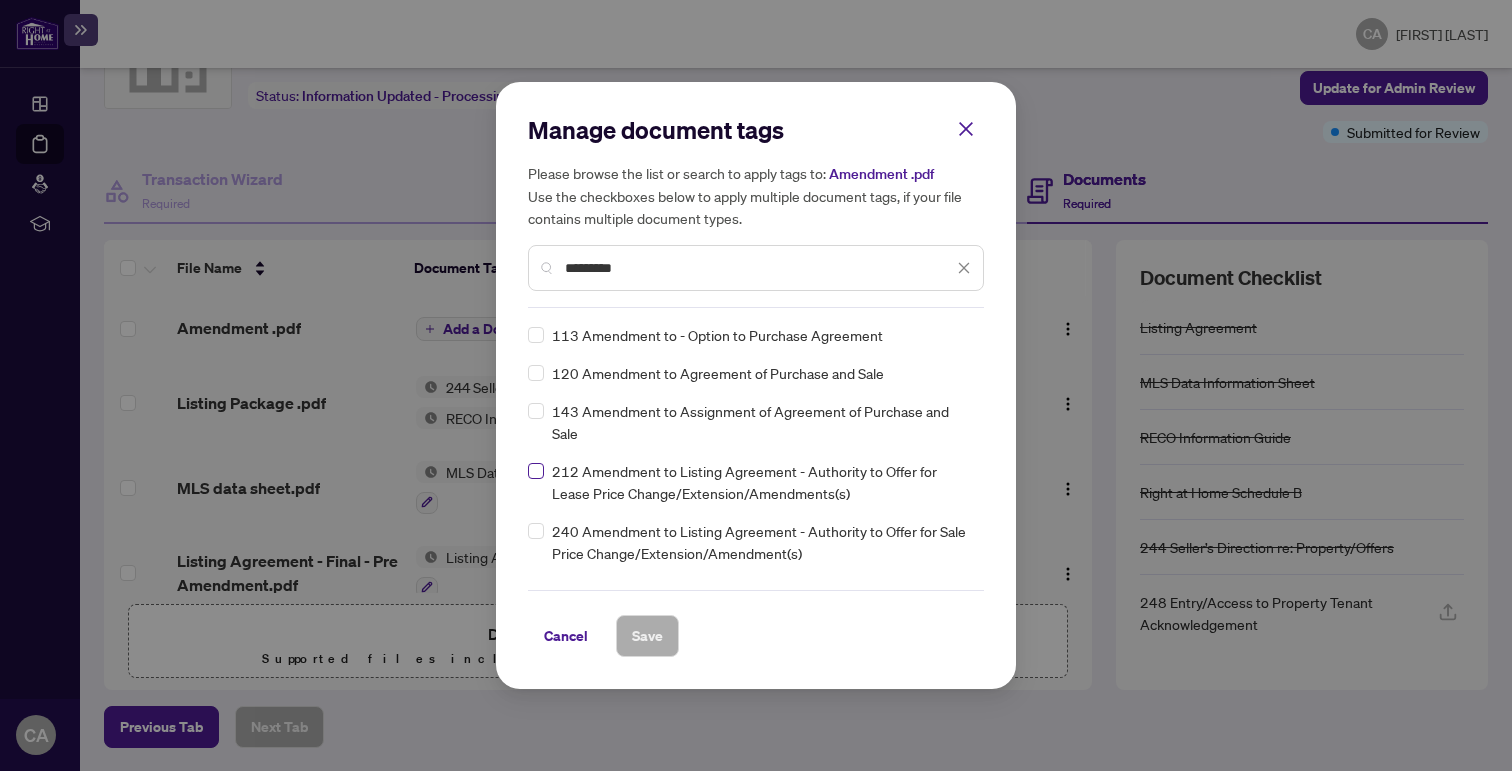 type on "*********" 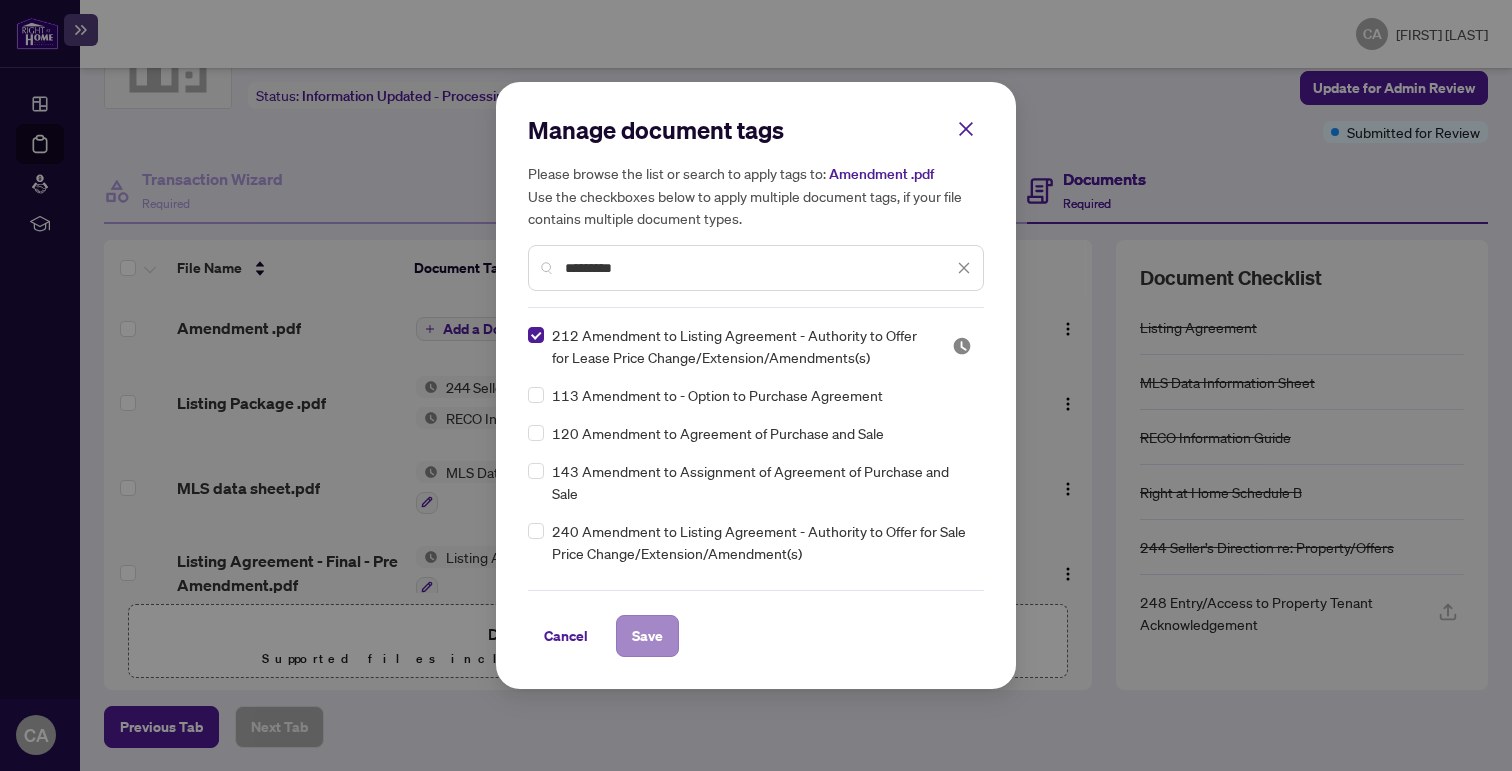 click on "Save" at bounding box center [647, 636] 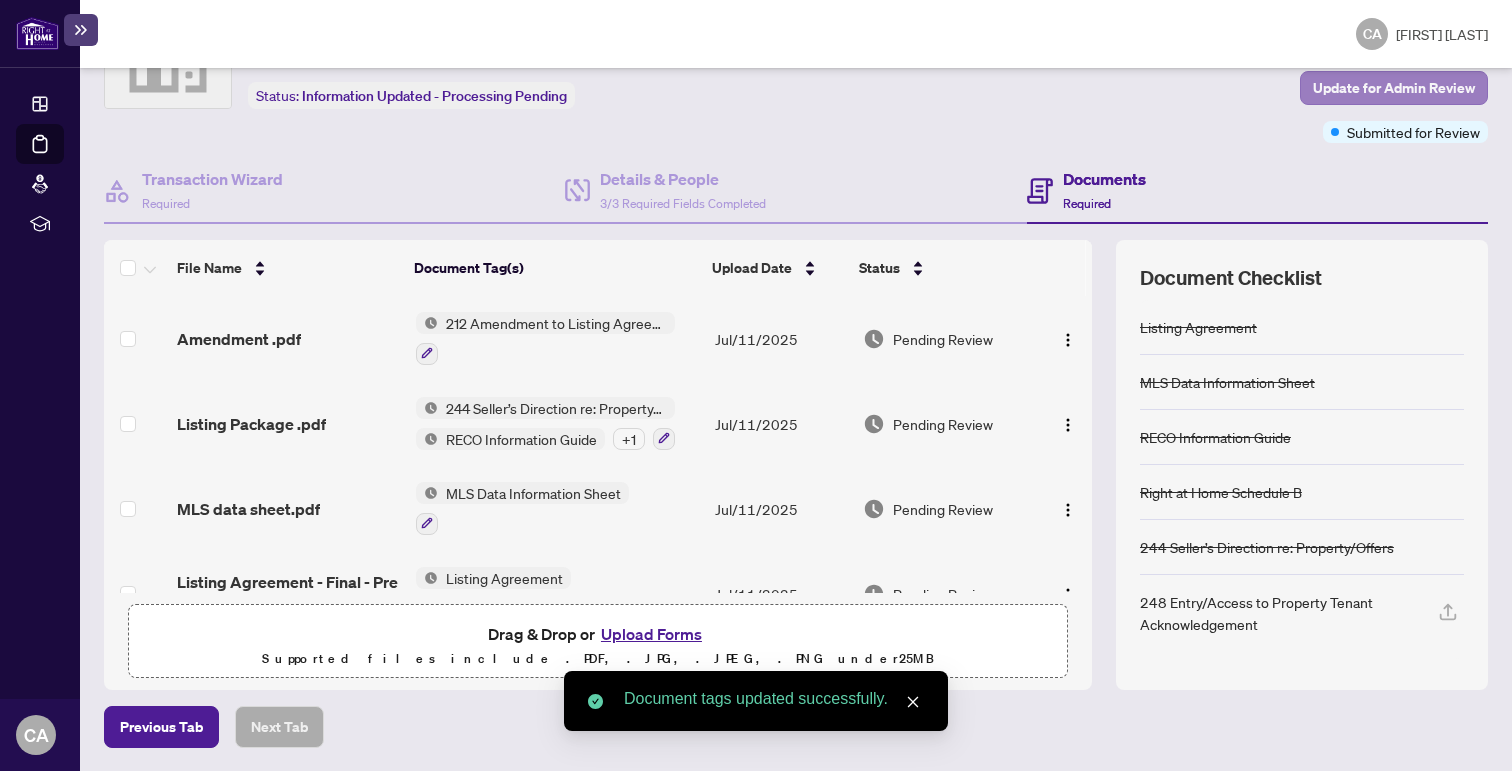 click on "Update for Admin Review" at bounding box center (1394, 88) 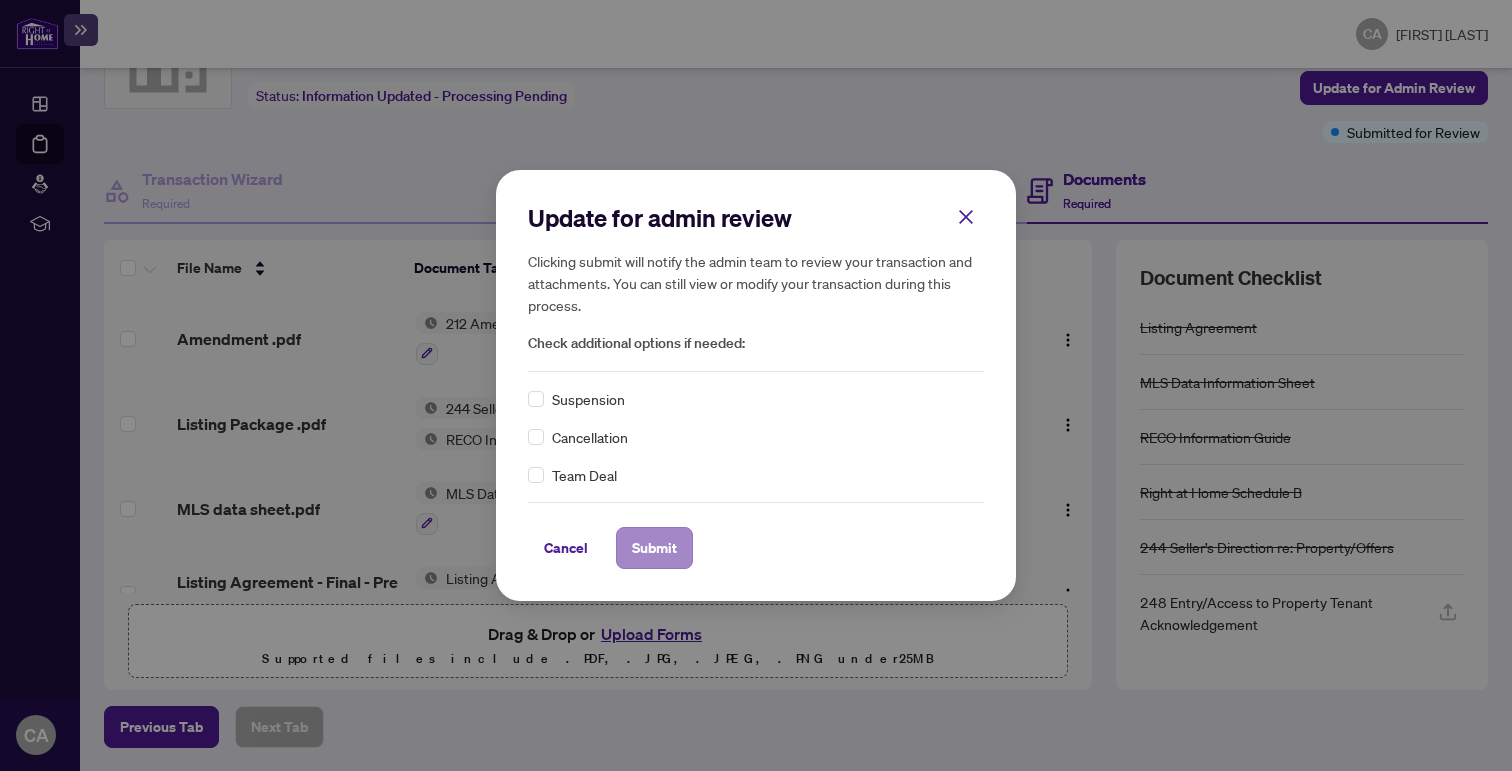 click on "Submit" at bounding box center [654, 548] 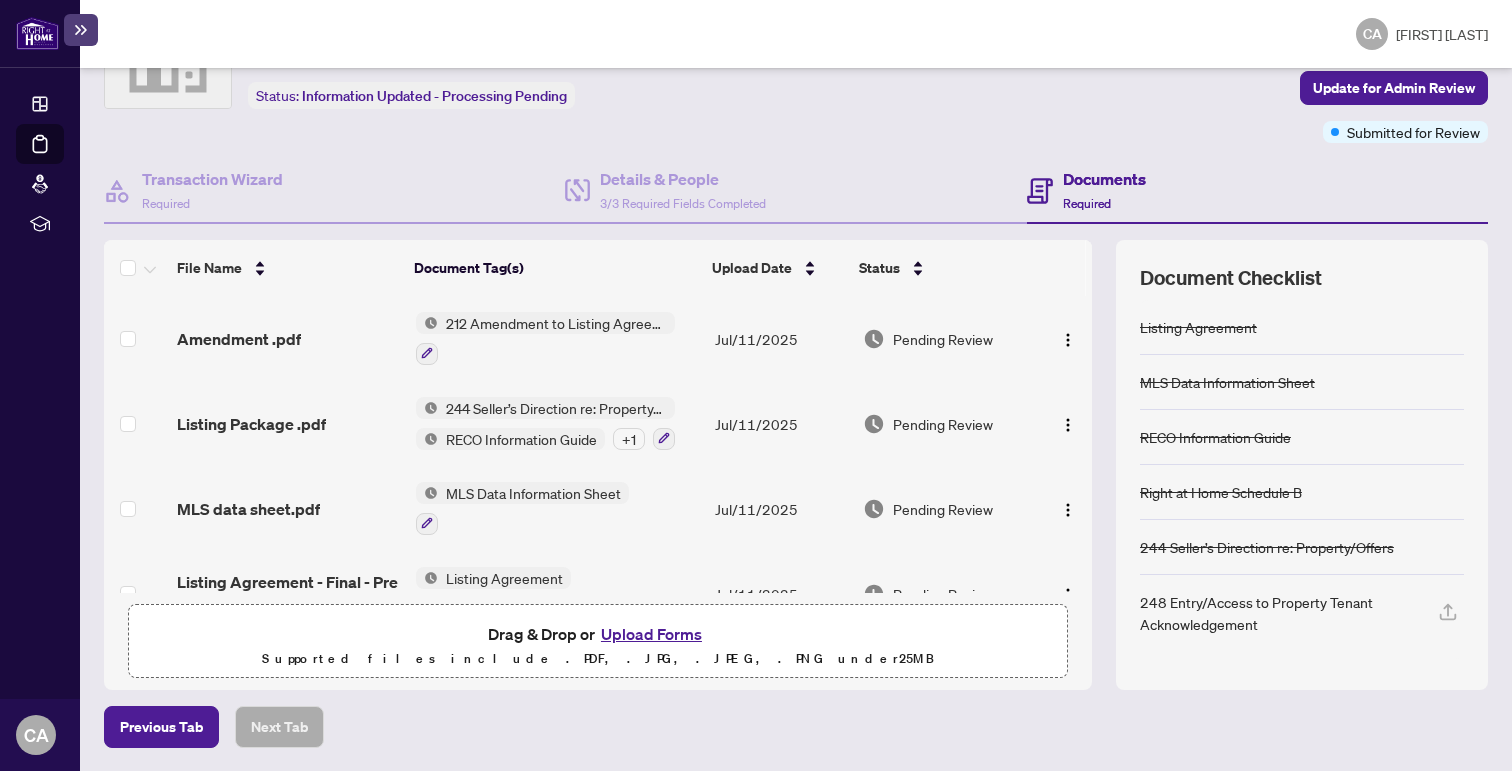 scroll, scrollTop: 0, scrollLeft: 0, axis: both 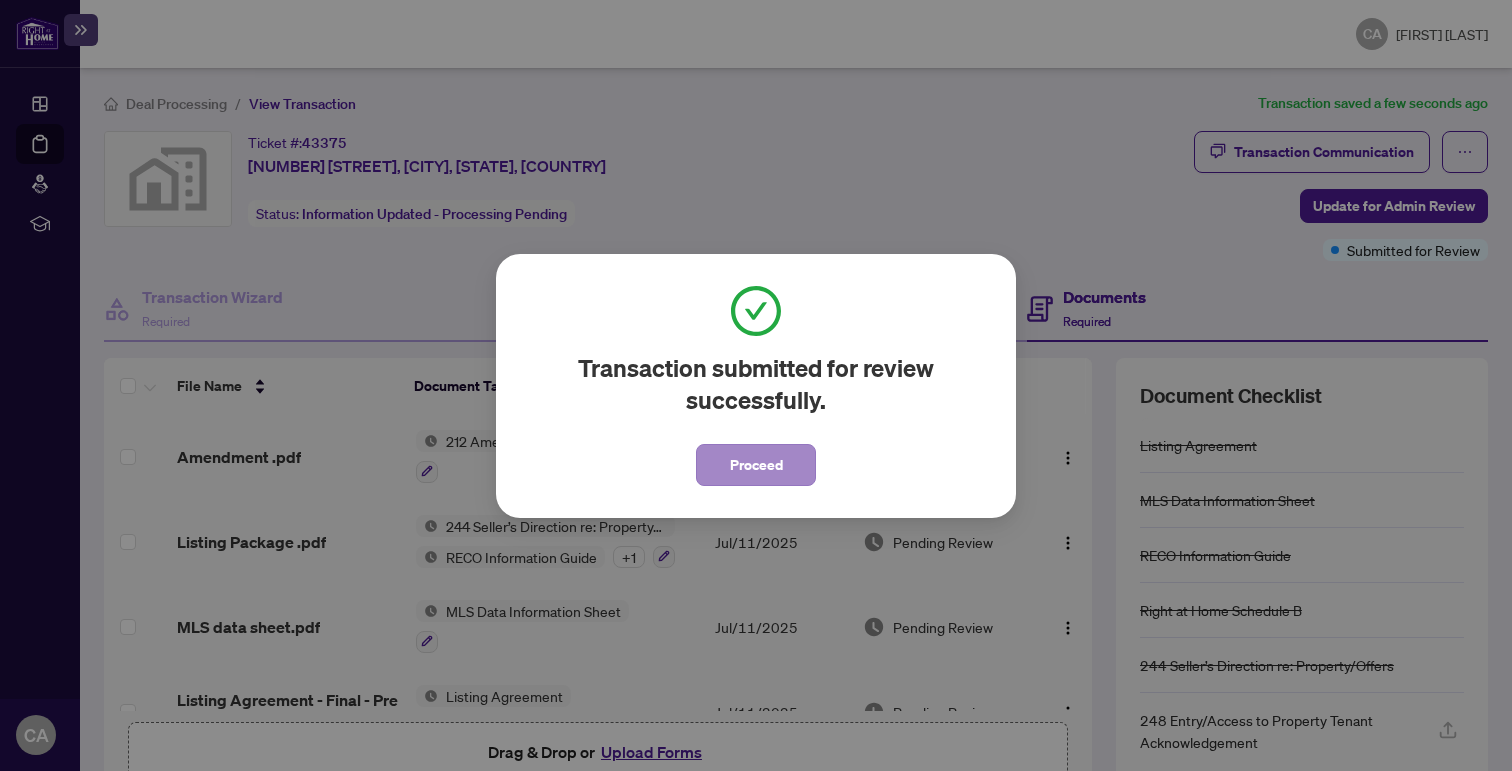 click on "Proceed" at bounding box center (756, 465) 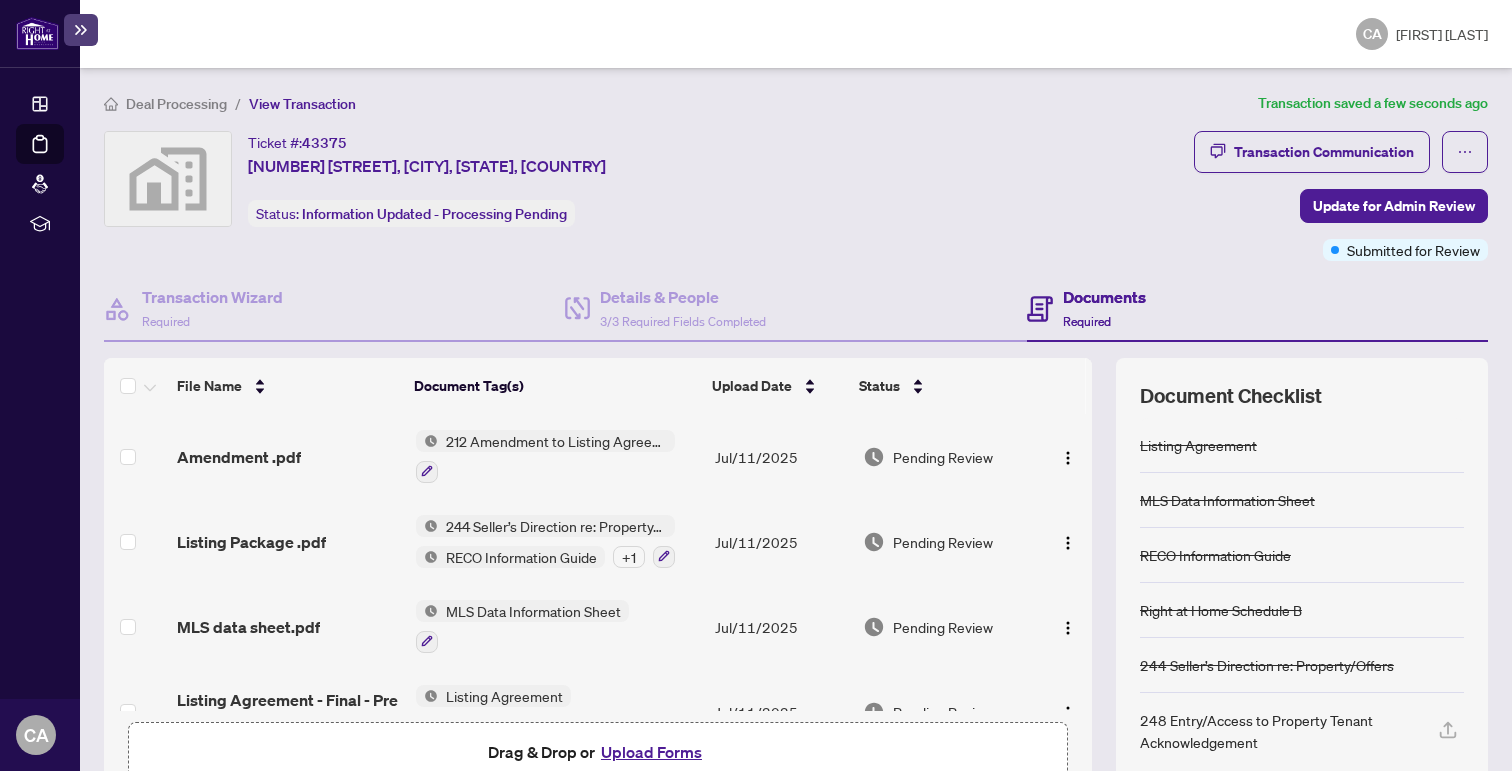 click on "Deal Processing" at bounding box center [63, 158] 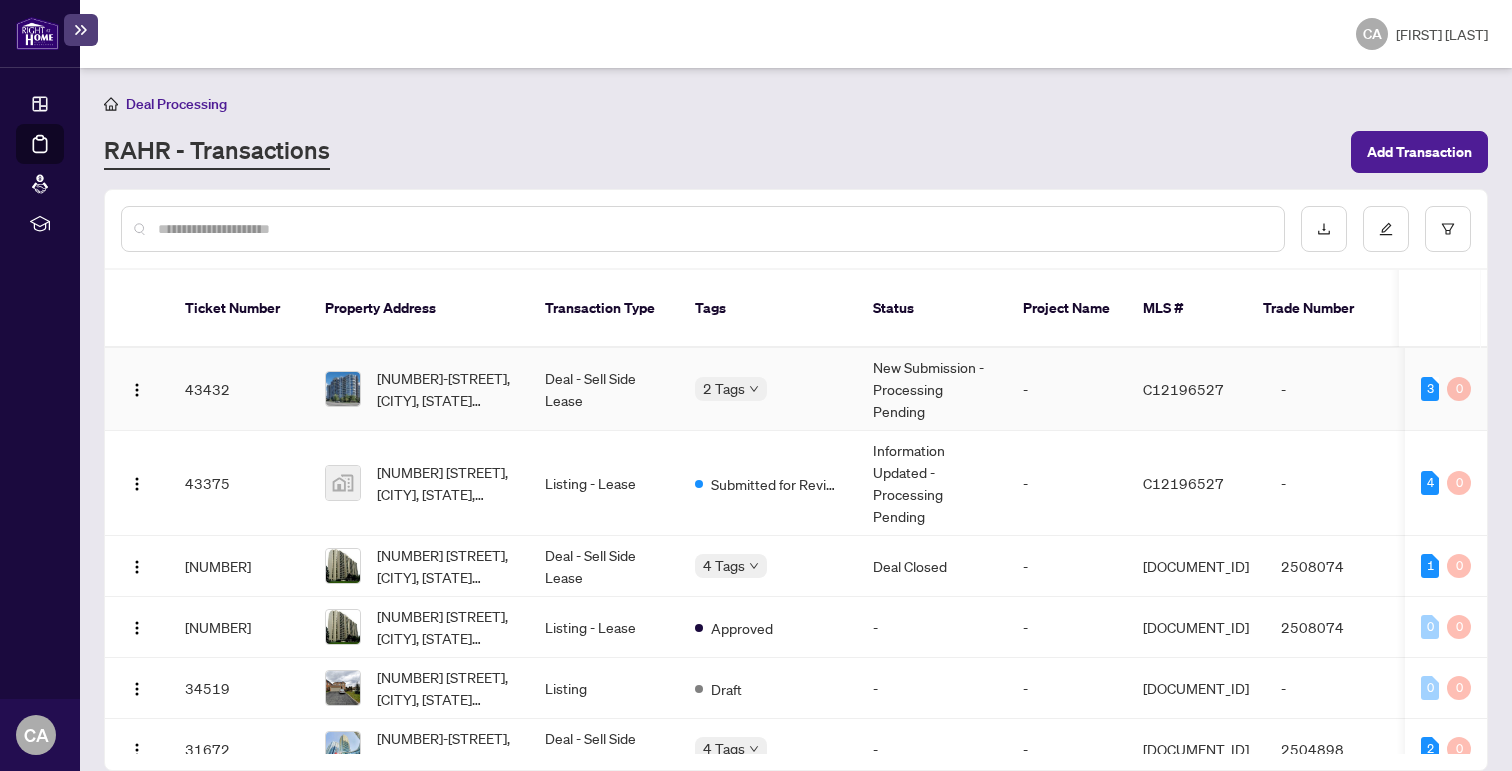 click on "Deal - Sell Side Lease" at bounding box center (604, 389) 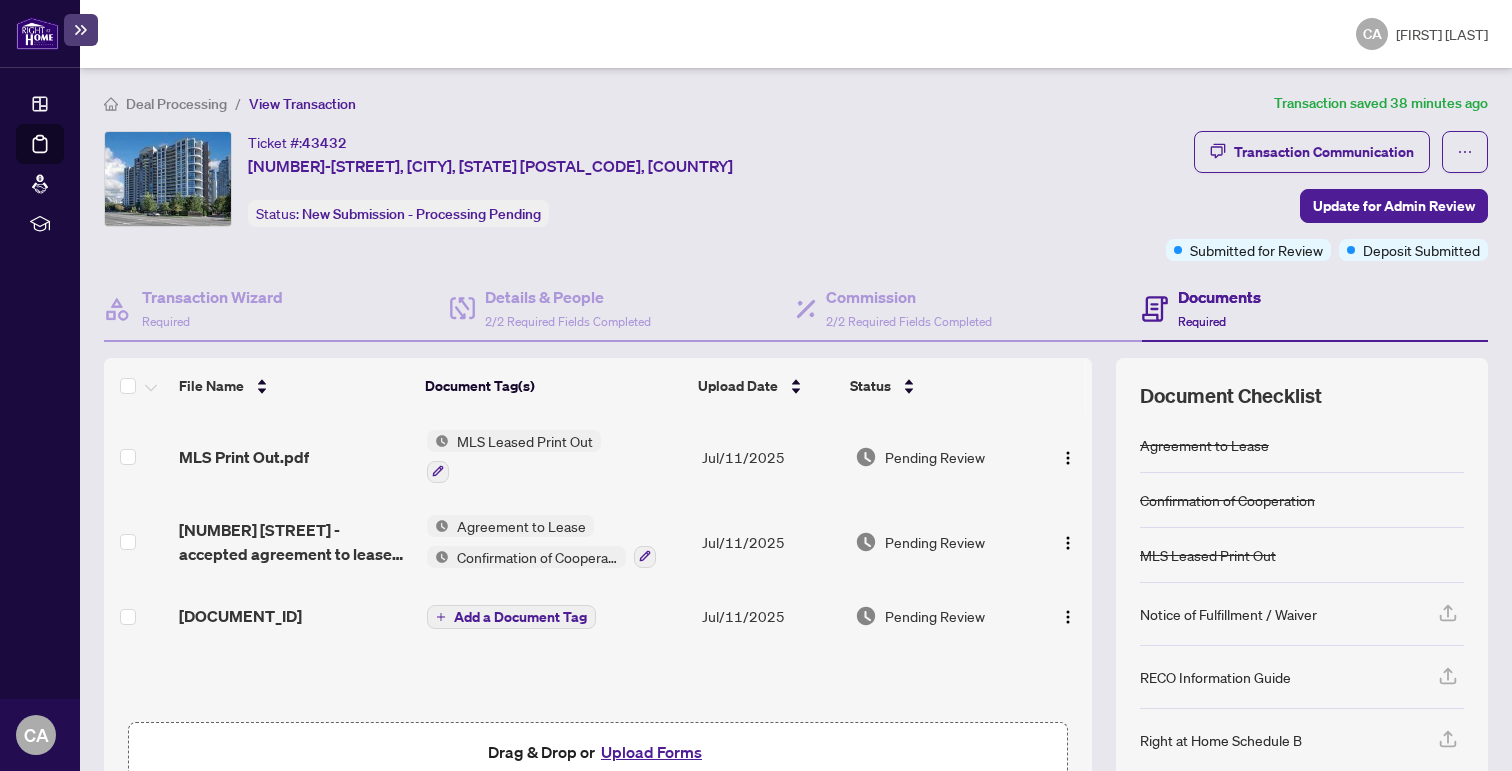 click on "Add a Document Tag" at bounding box center (520, 617) 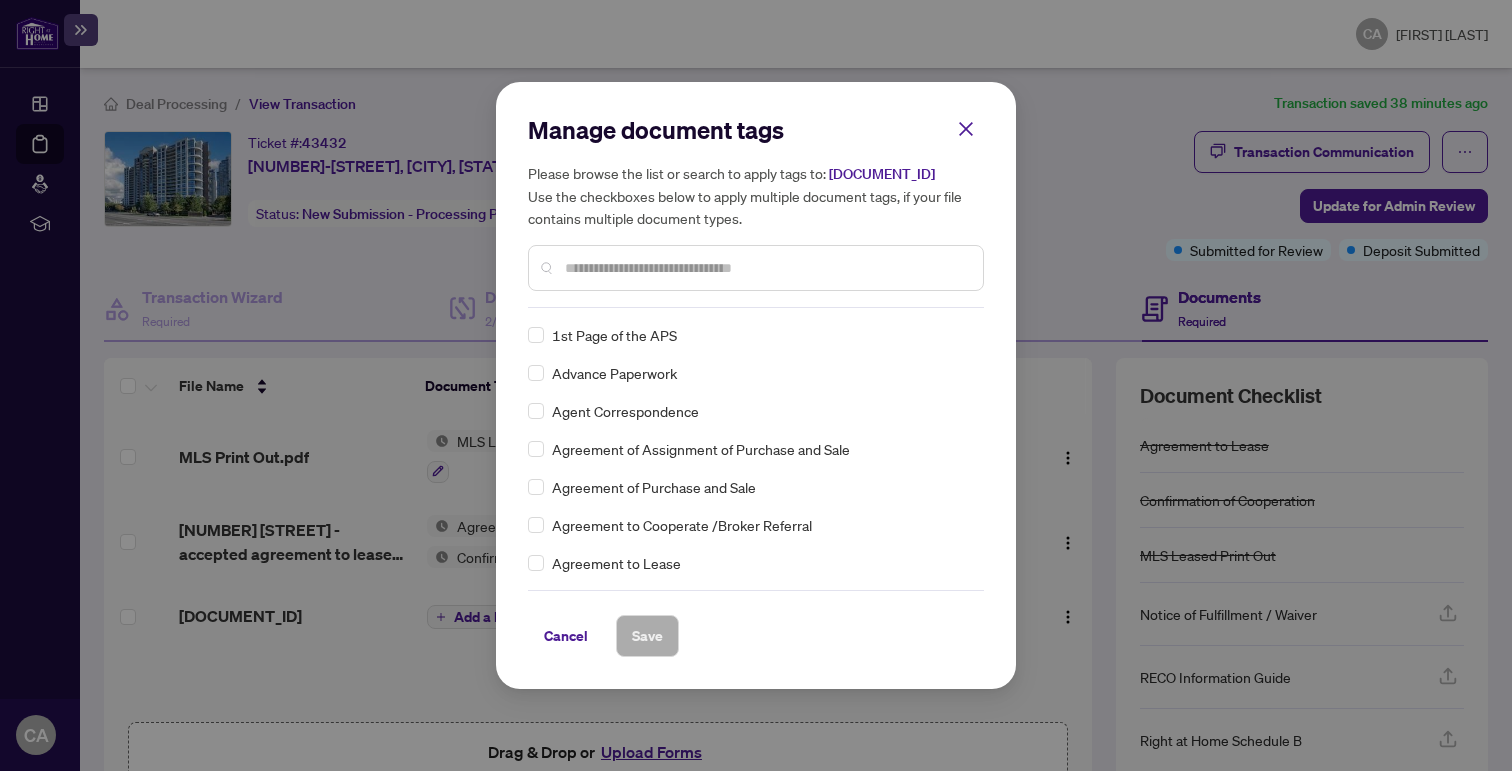 click at bounding box center (766, 268) 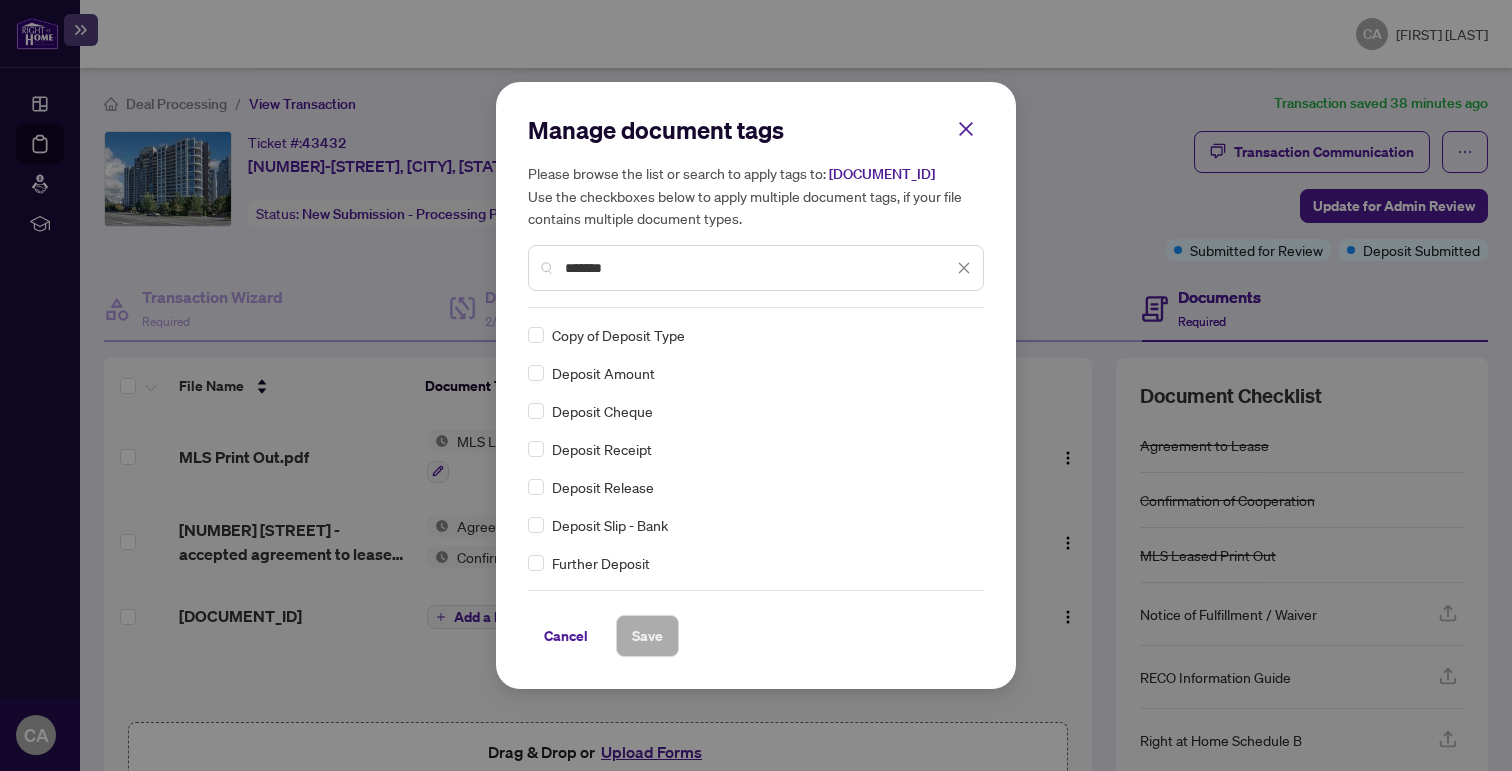 type on "*******" 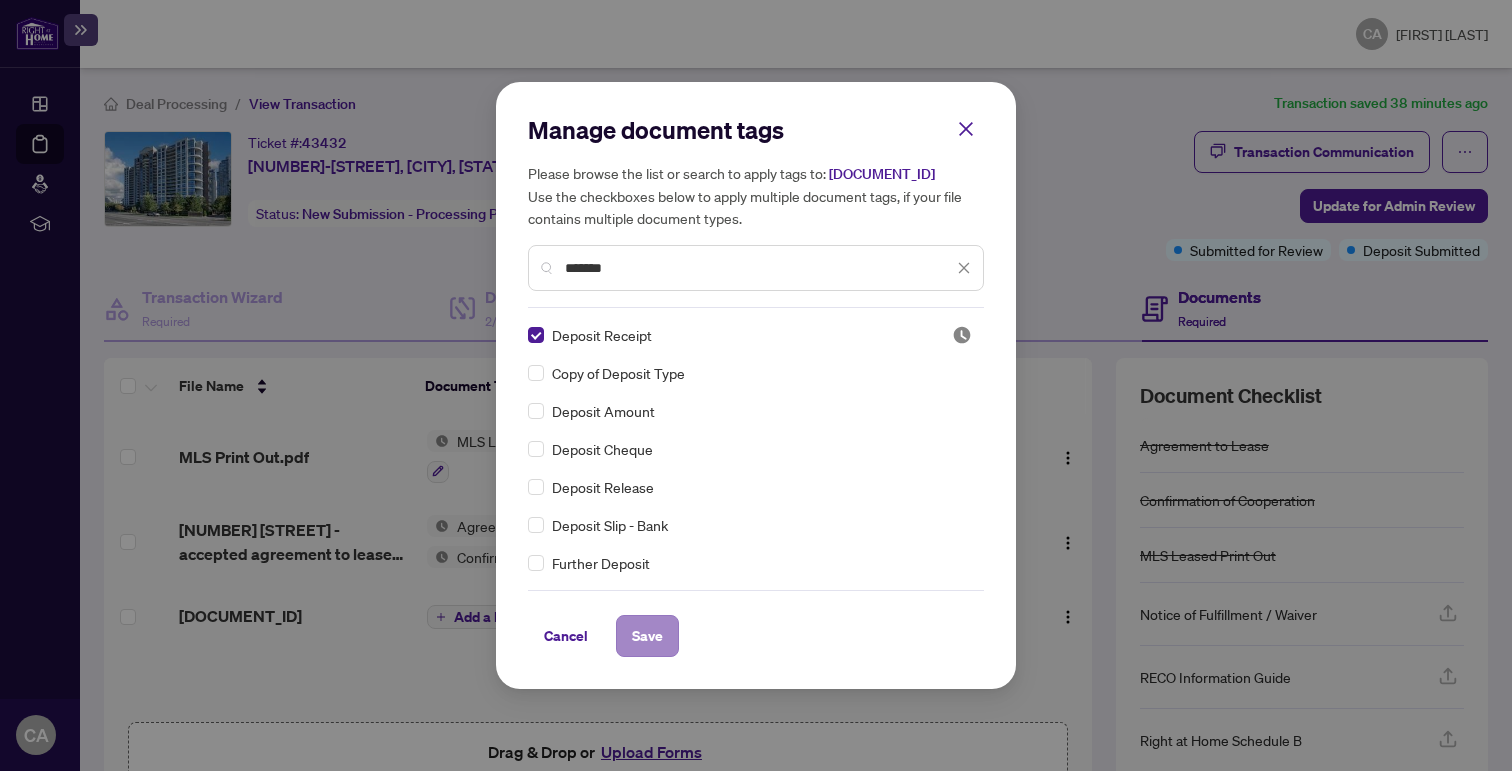 click on "Save" at bounding box center (647, 636) 